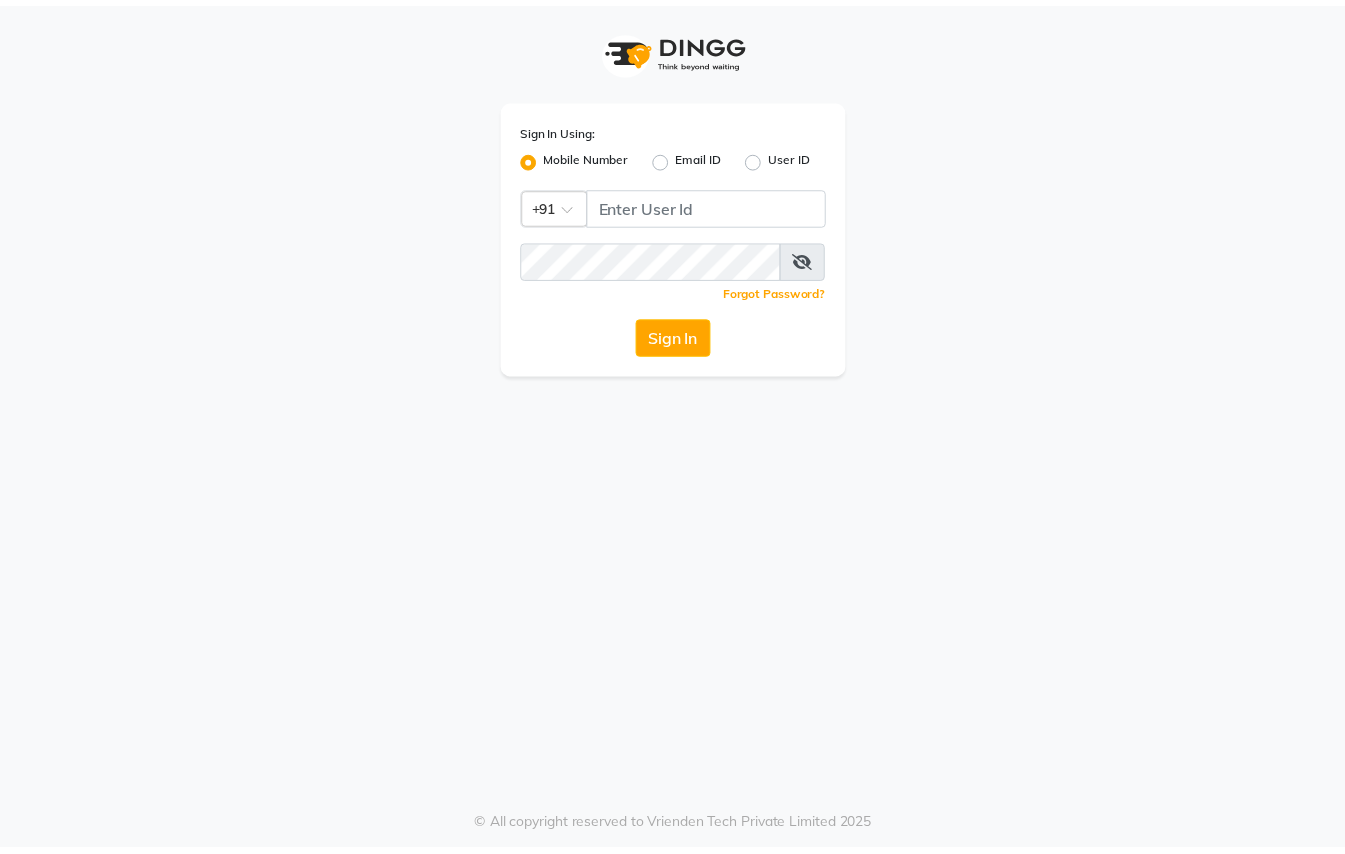 scroll, scrollTop: 0, scrollLeft: 0, axis: both 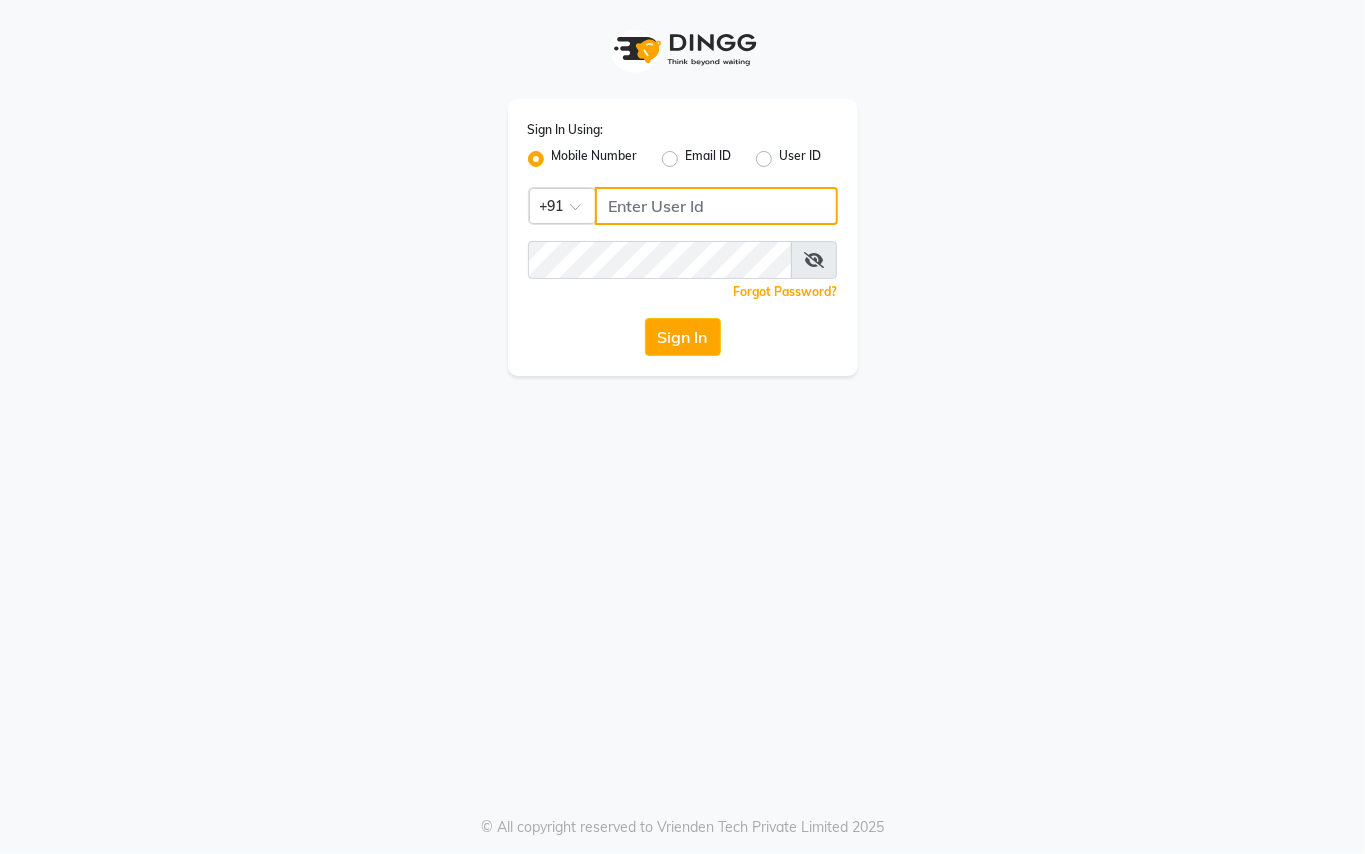 type on "8237040091" 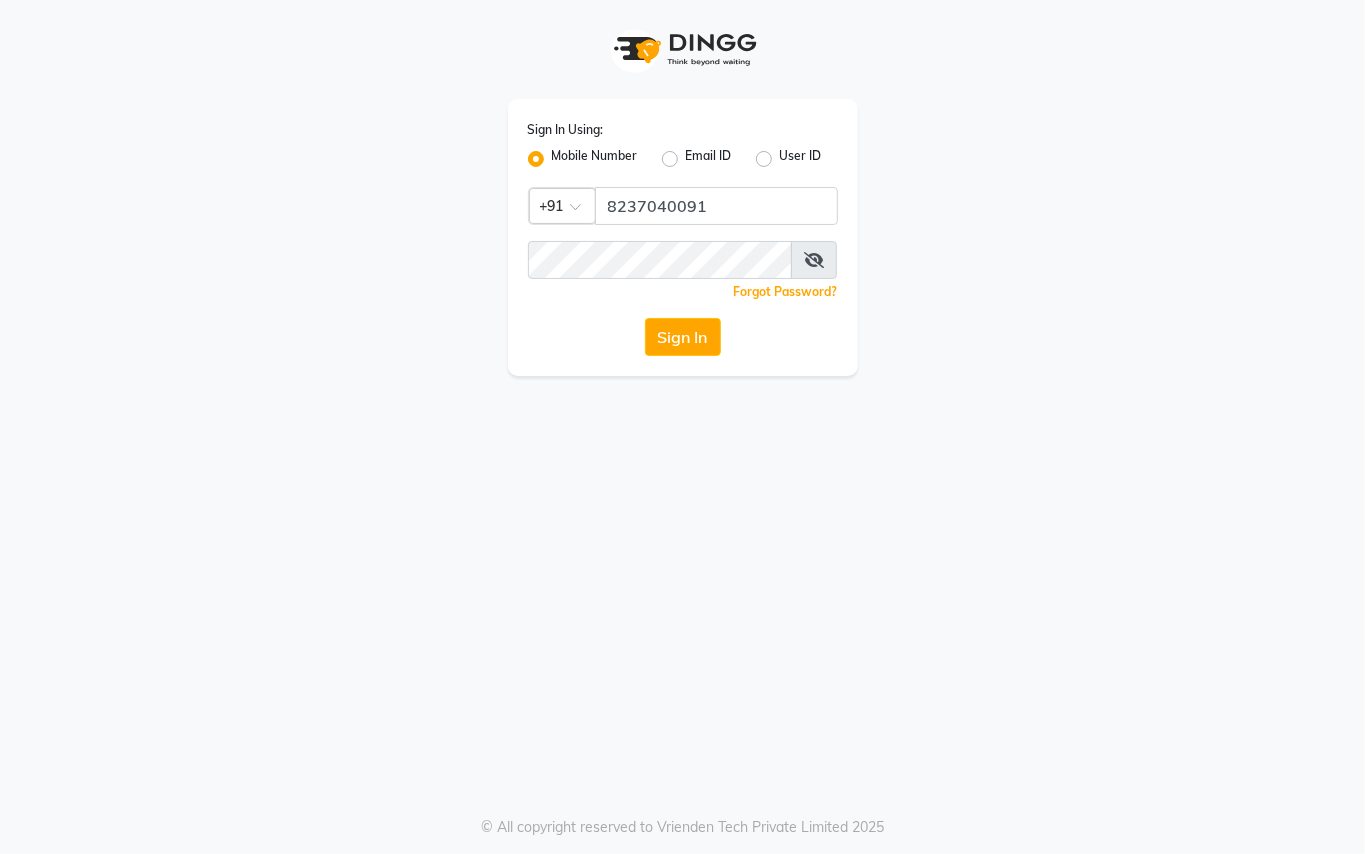 click on "Sign In" 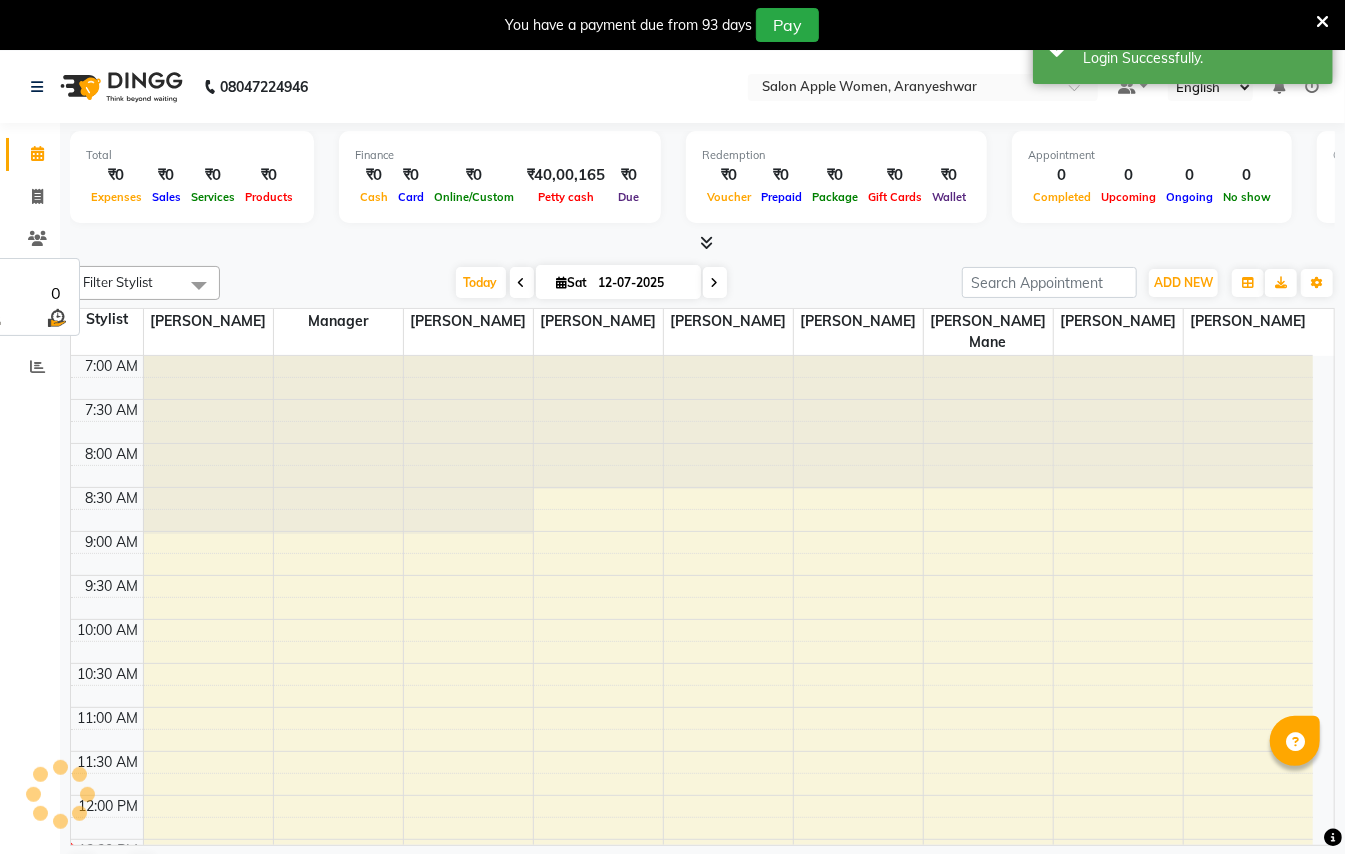 scroll, scrollTop: 448, scrollLeft: 0, axis: vertical 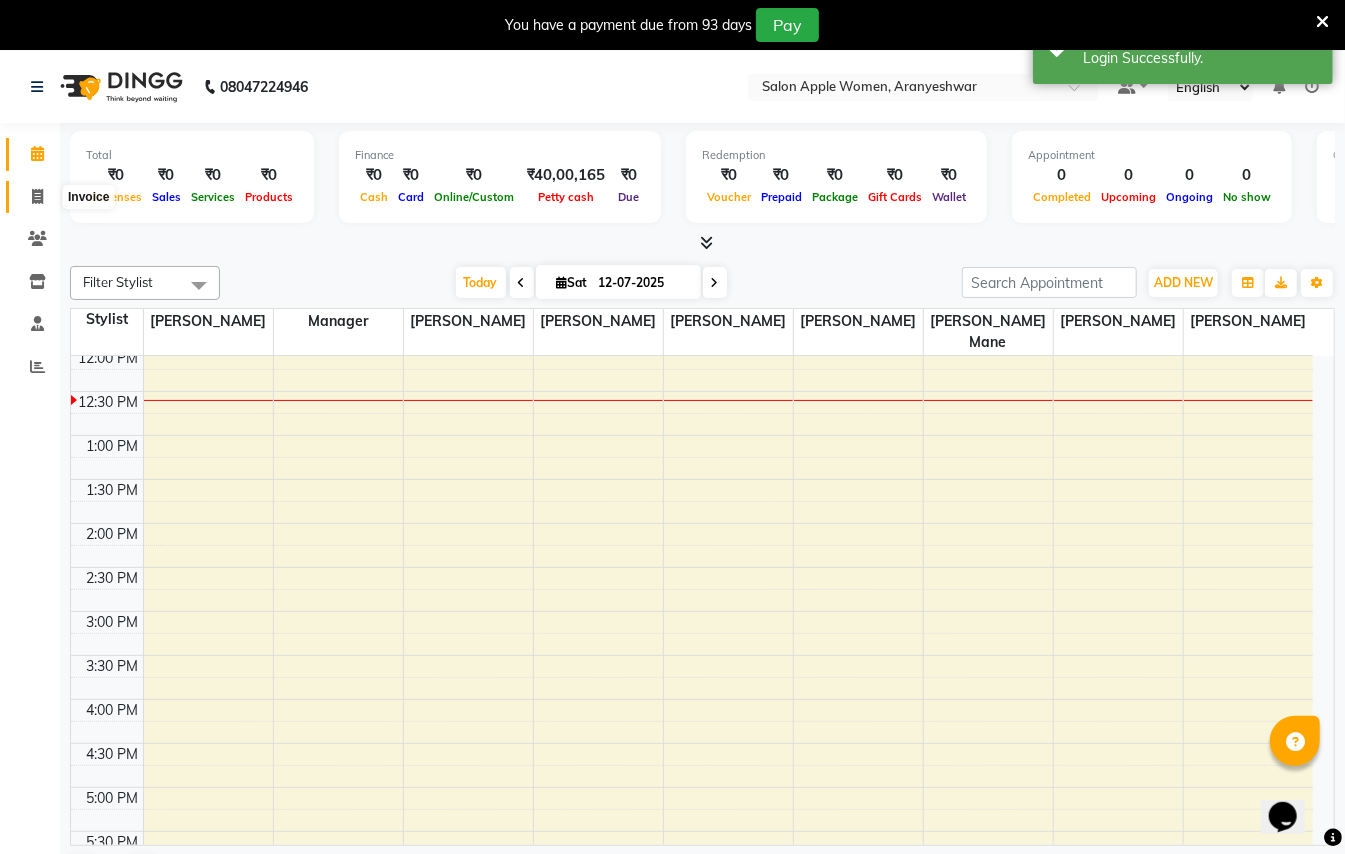 click 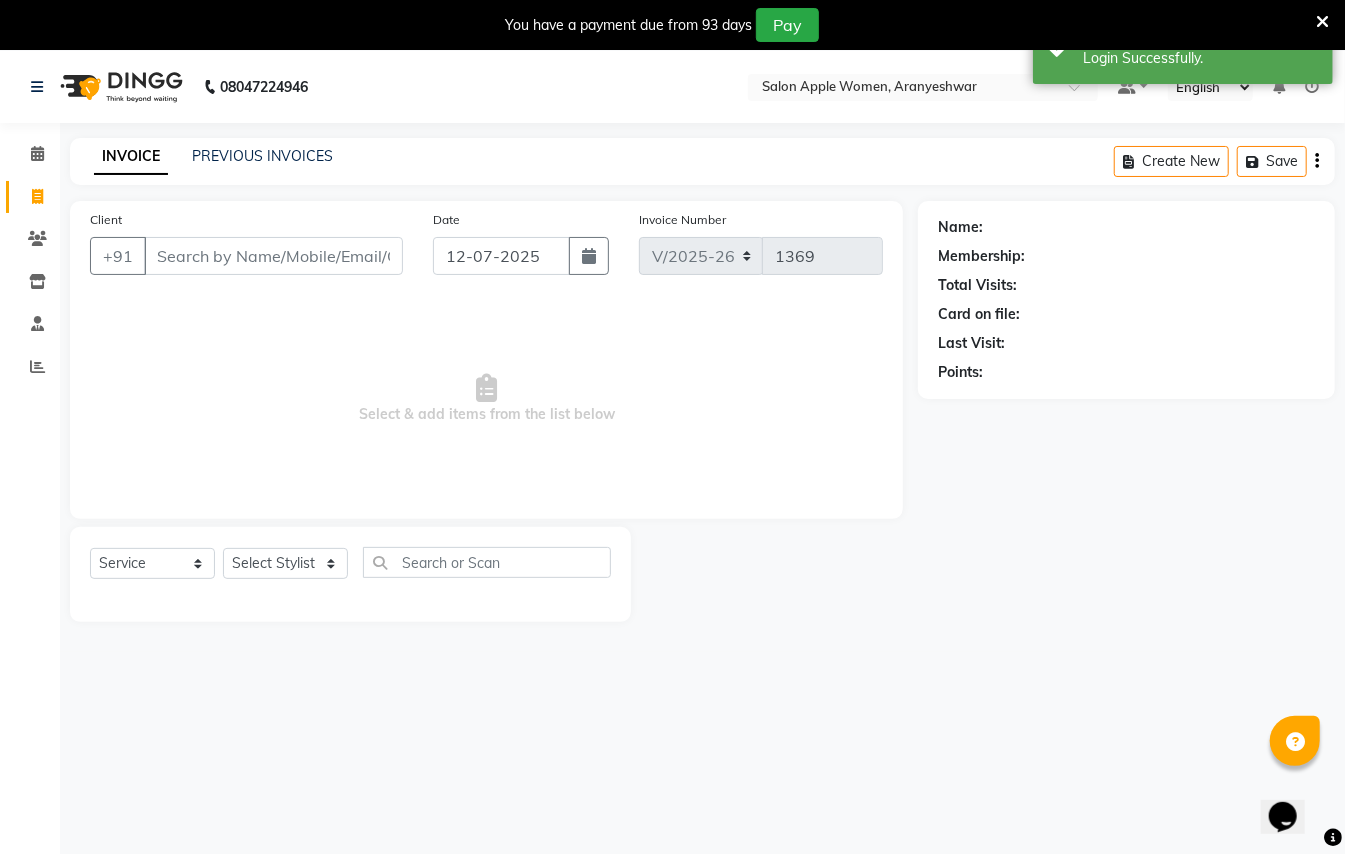 click on "Client" at bounding box center [273, 256] 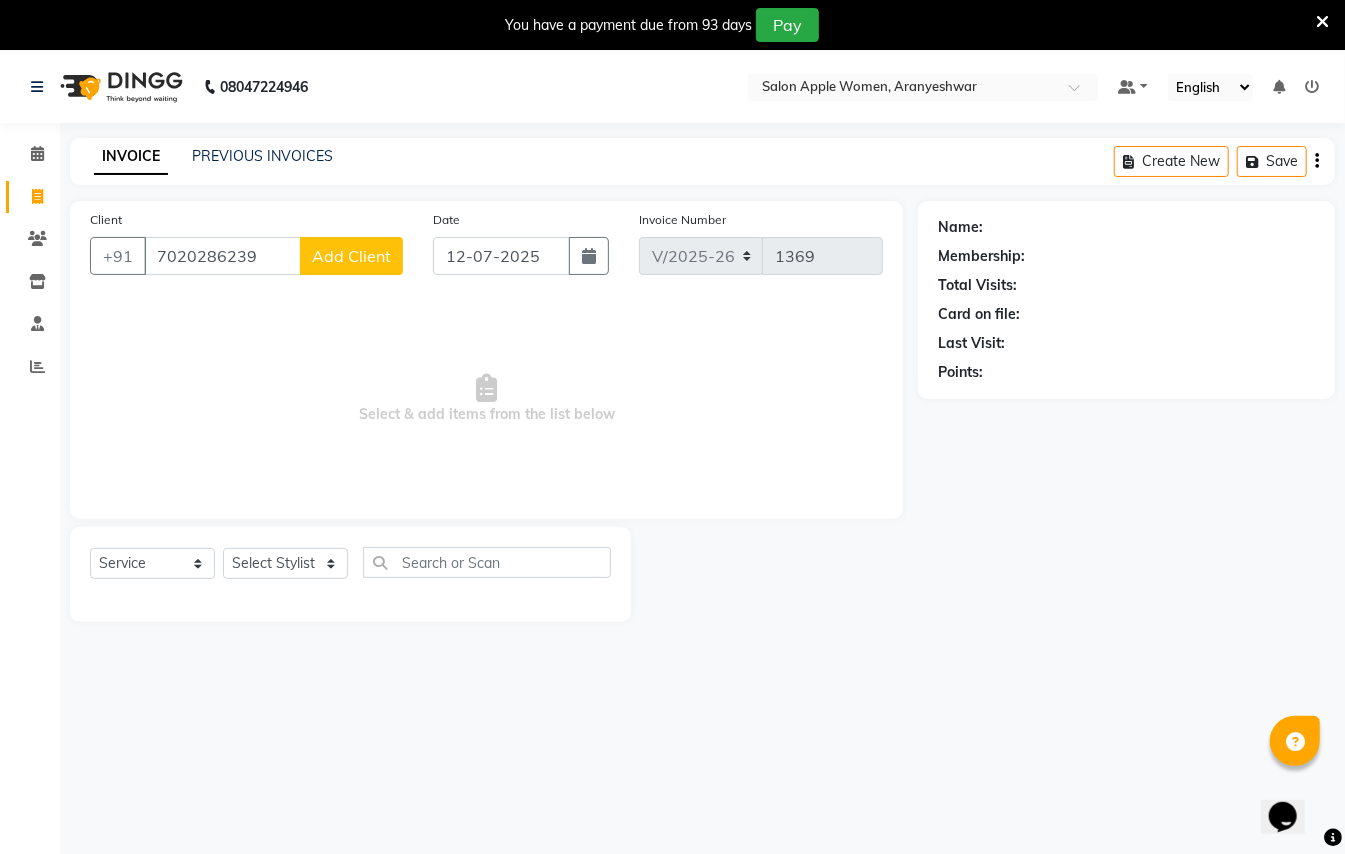type on "7020286239" 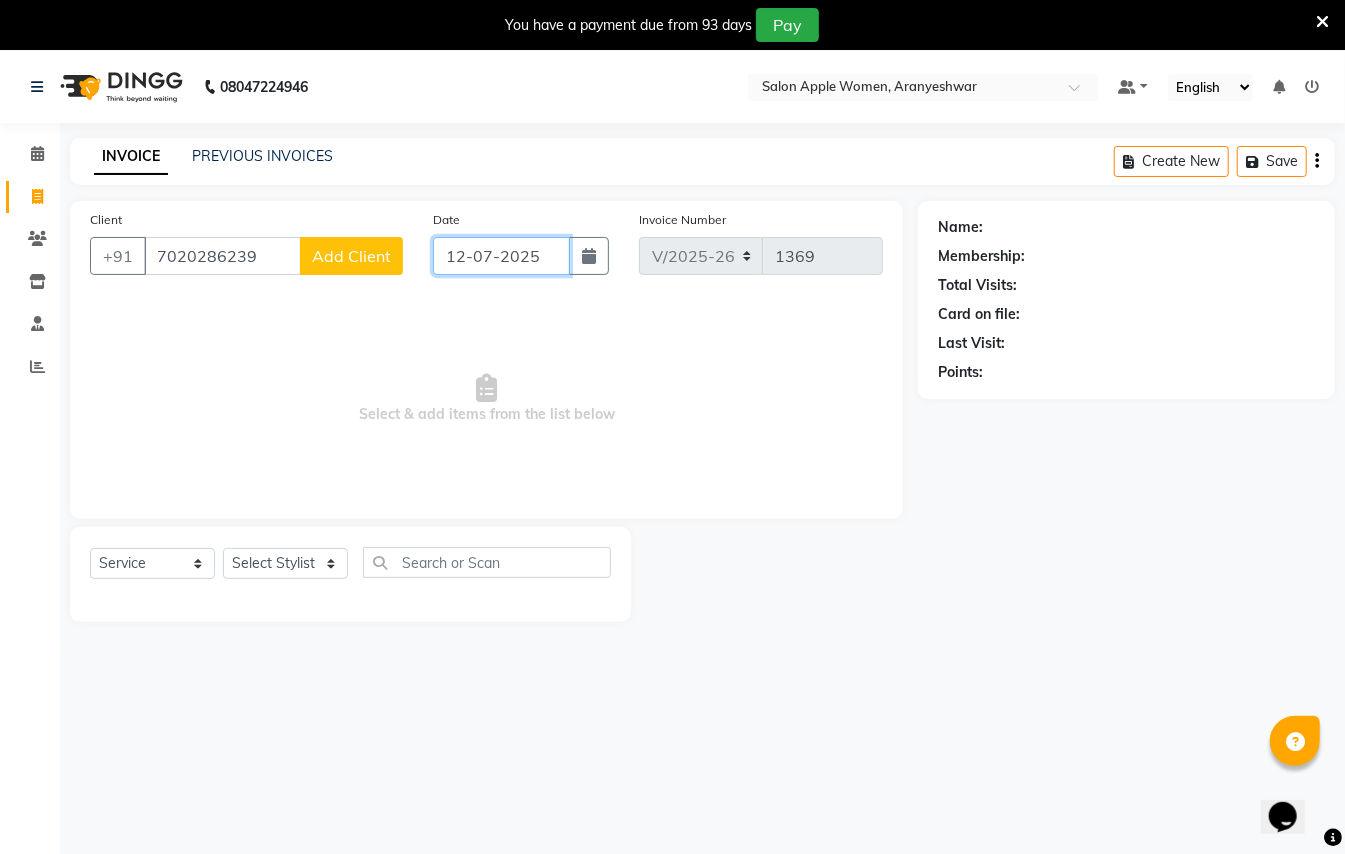 click on "12-07-2025" 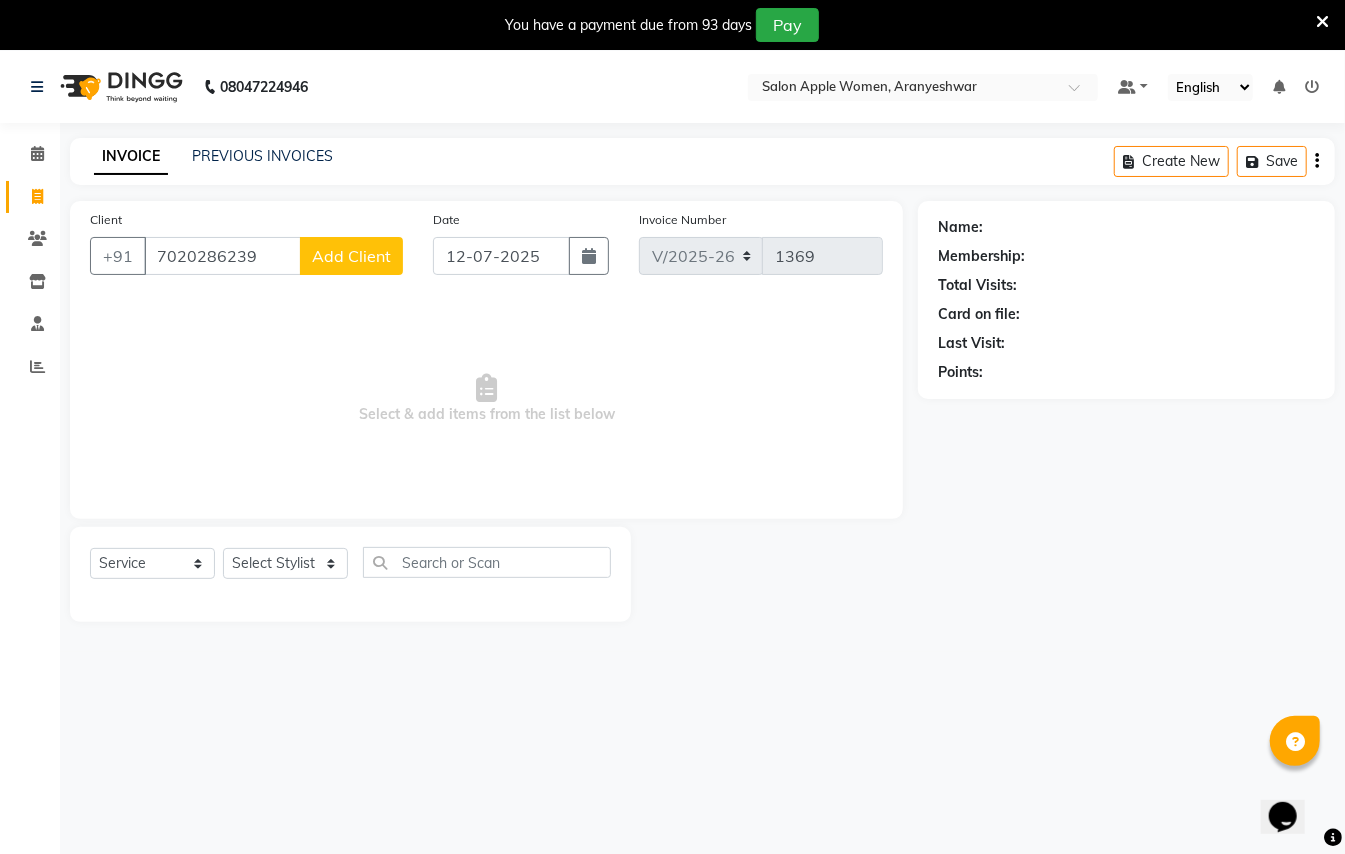 select on "7" 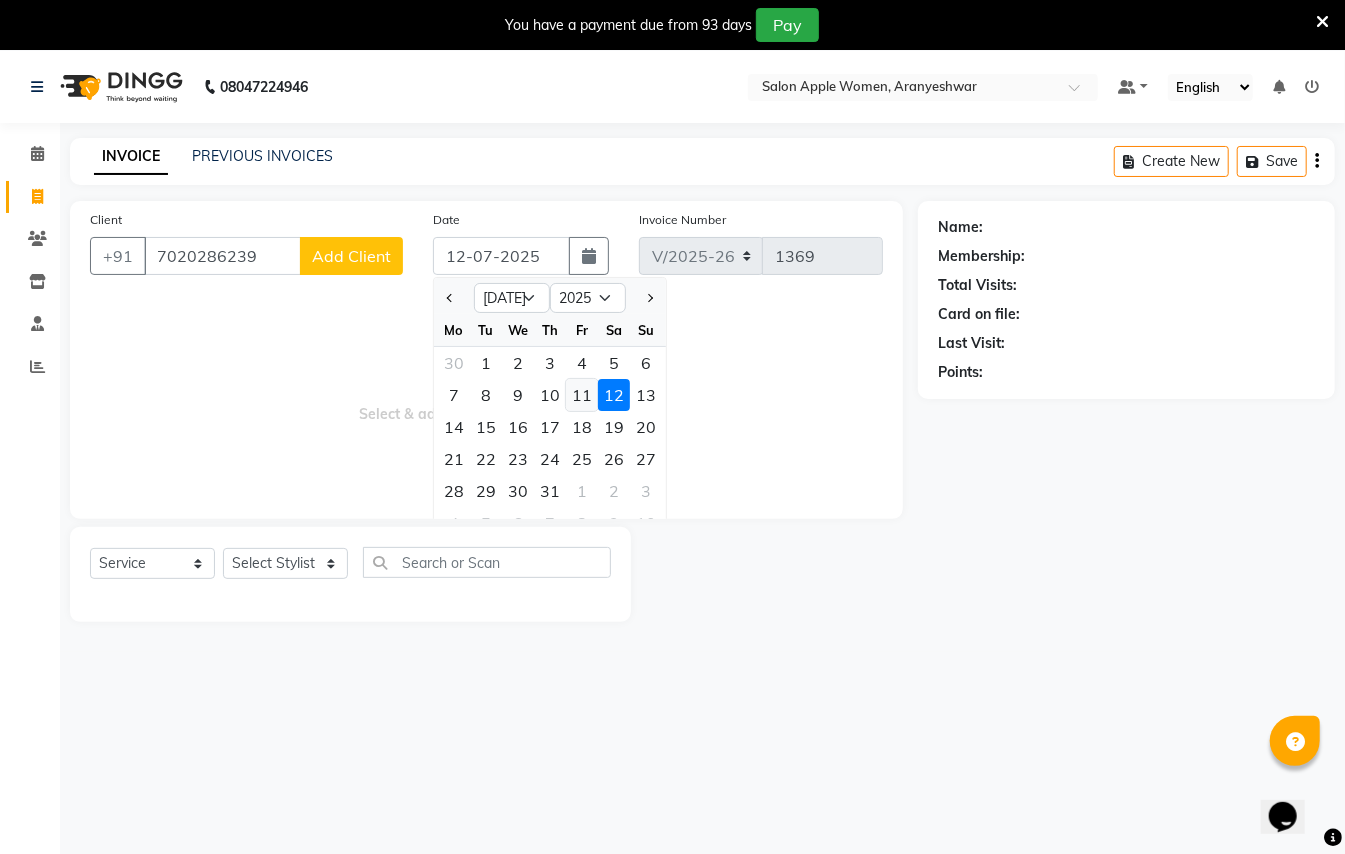 click on "11" 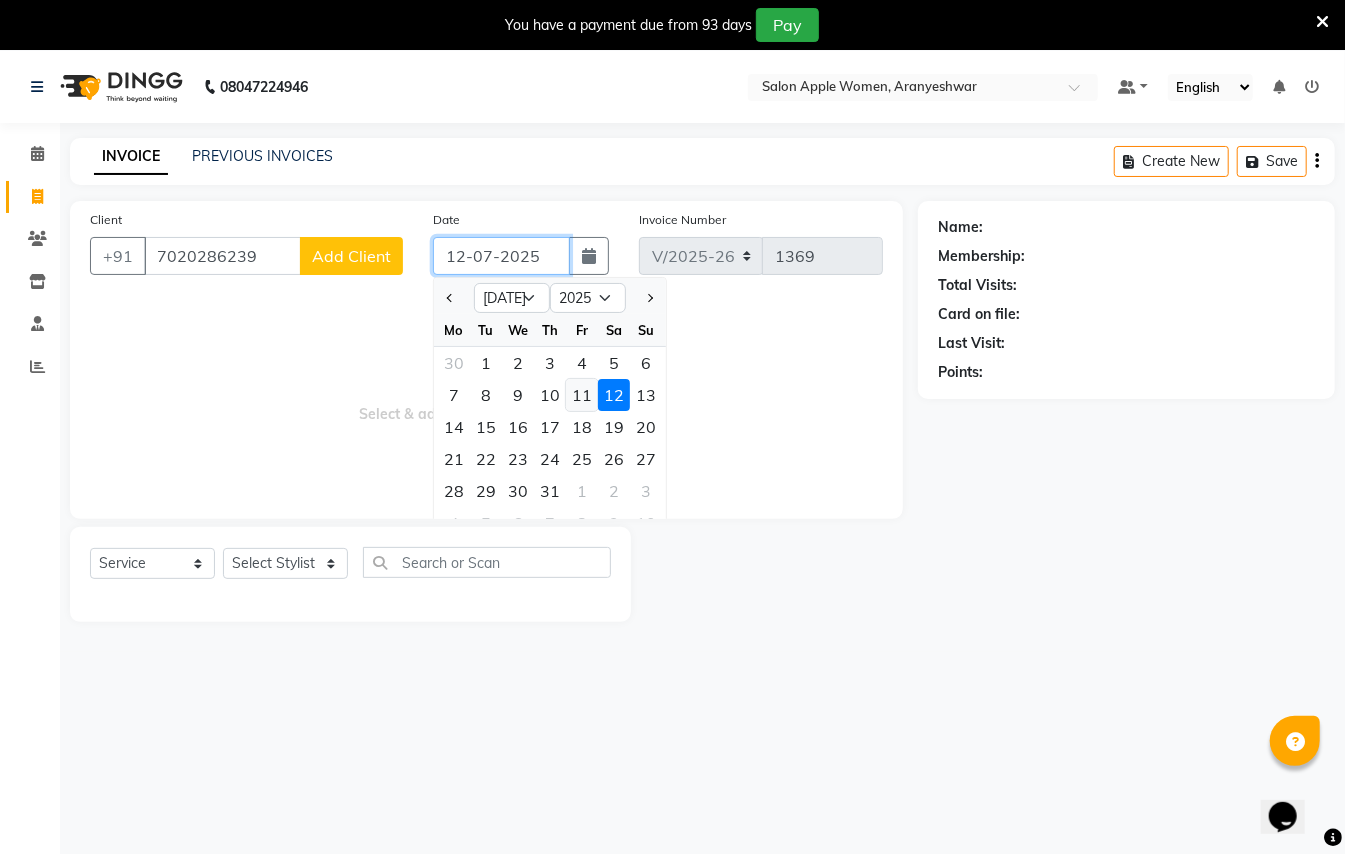 type on "[DATE]" 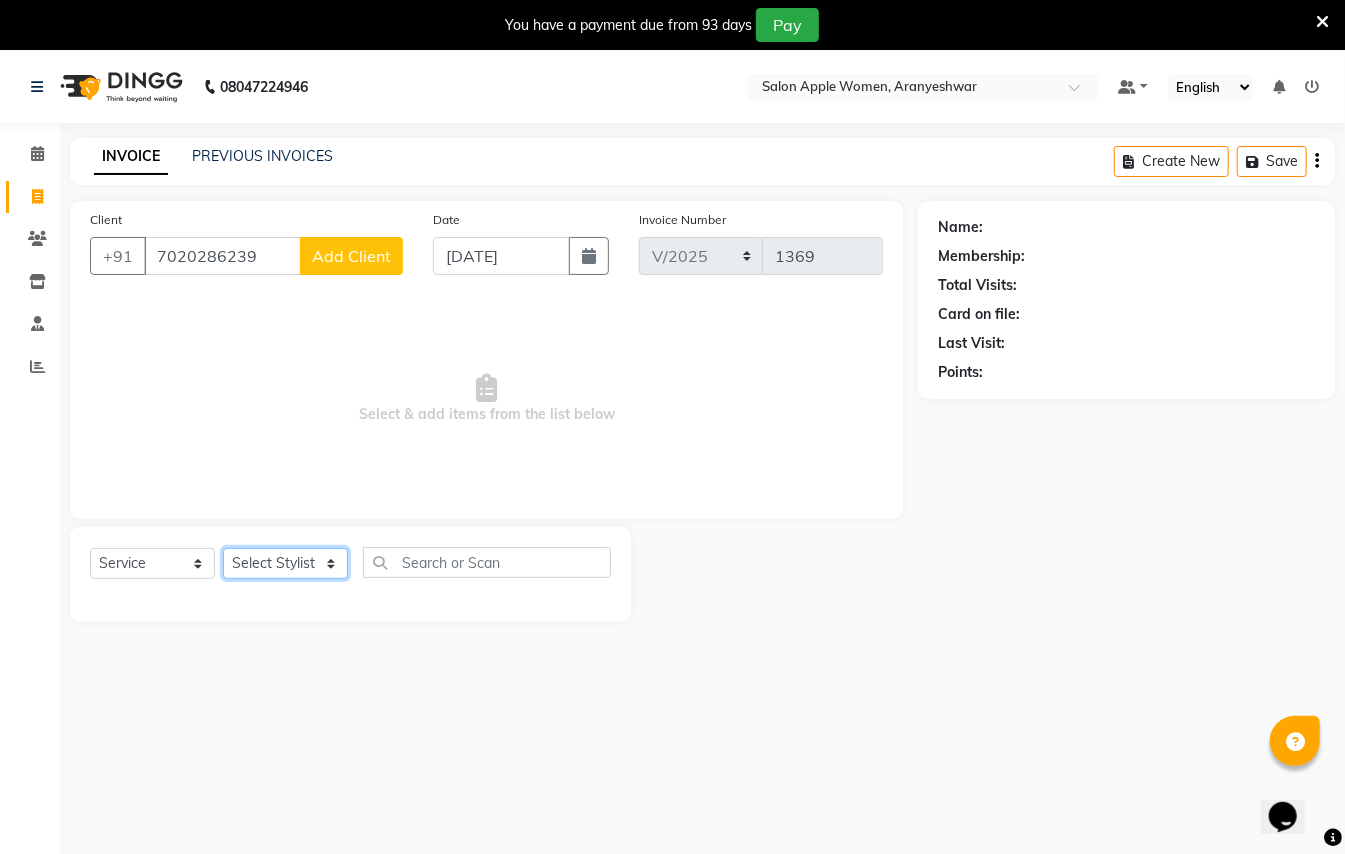 click on "Select Stylist [PERSON_NAME] [PERSON_NAME]  [PERSON_NAME] [PERSON_NAME] [PERSON_NAME] Mane Manager [PERSON_NAME]  [PERSON_NAME] Owner [PERSON_NAME]" 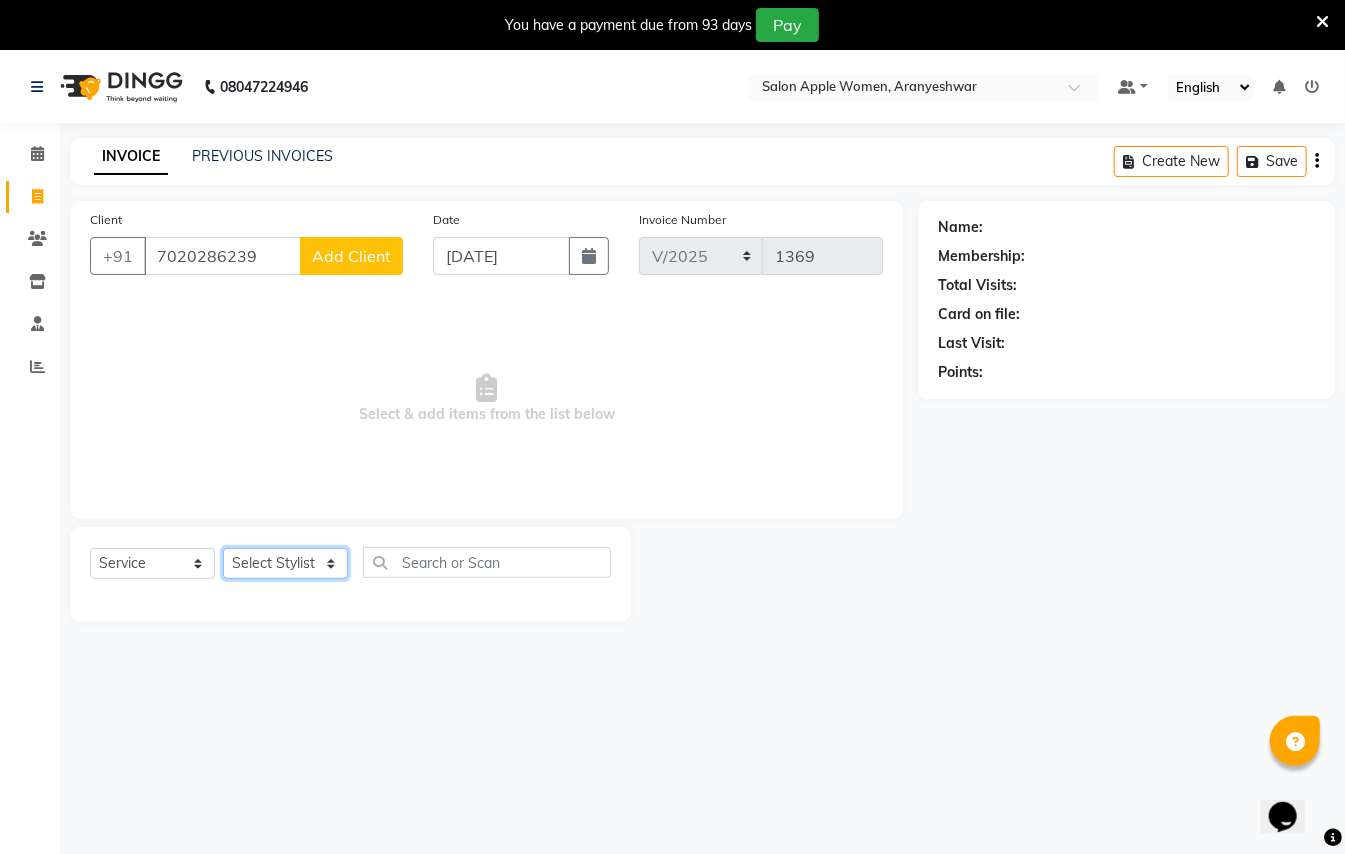 select on "7322" 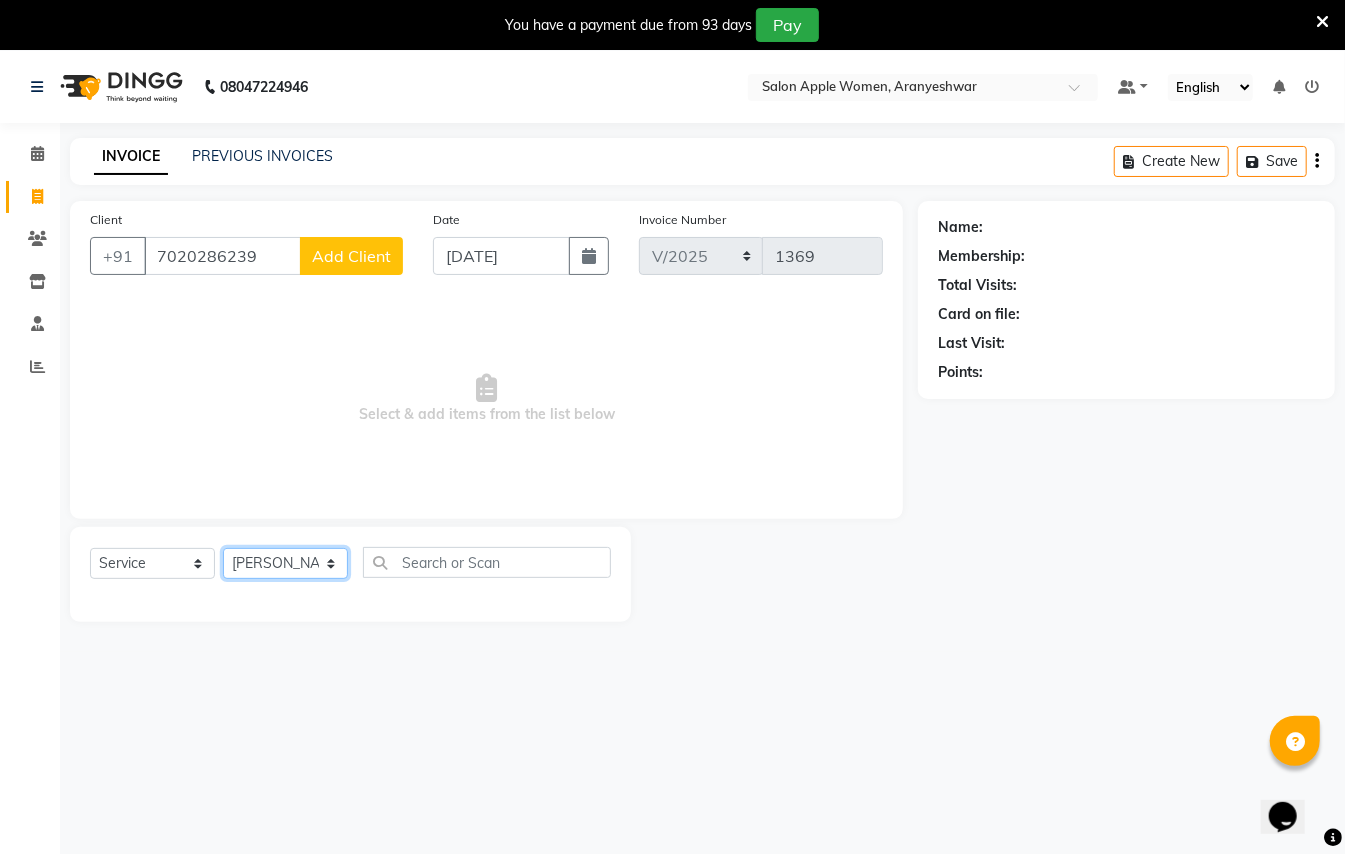 click on "Select Stylist [PERSON_NAME] [PERSON_NAME]  [PERSON_NAME] [PERSON_NAME] [PERSON_NAME] Mane Manager [PERSON_NAME]  [PERSON_NAME] Owner [PERSON_NAME]" 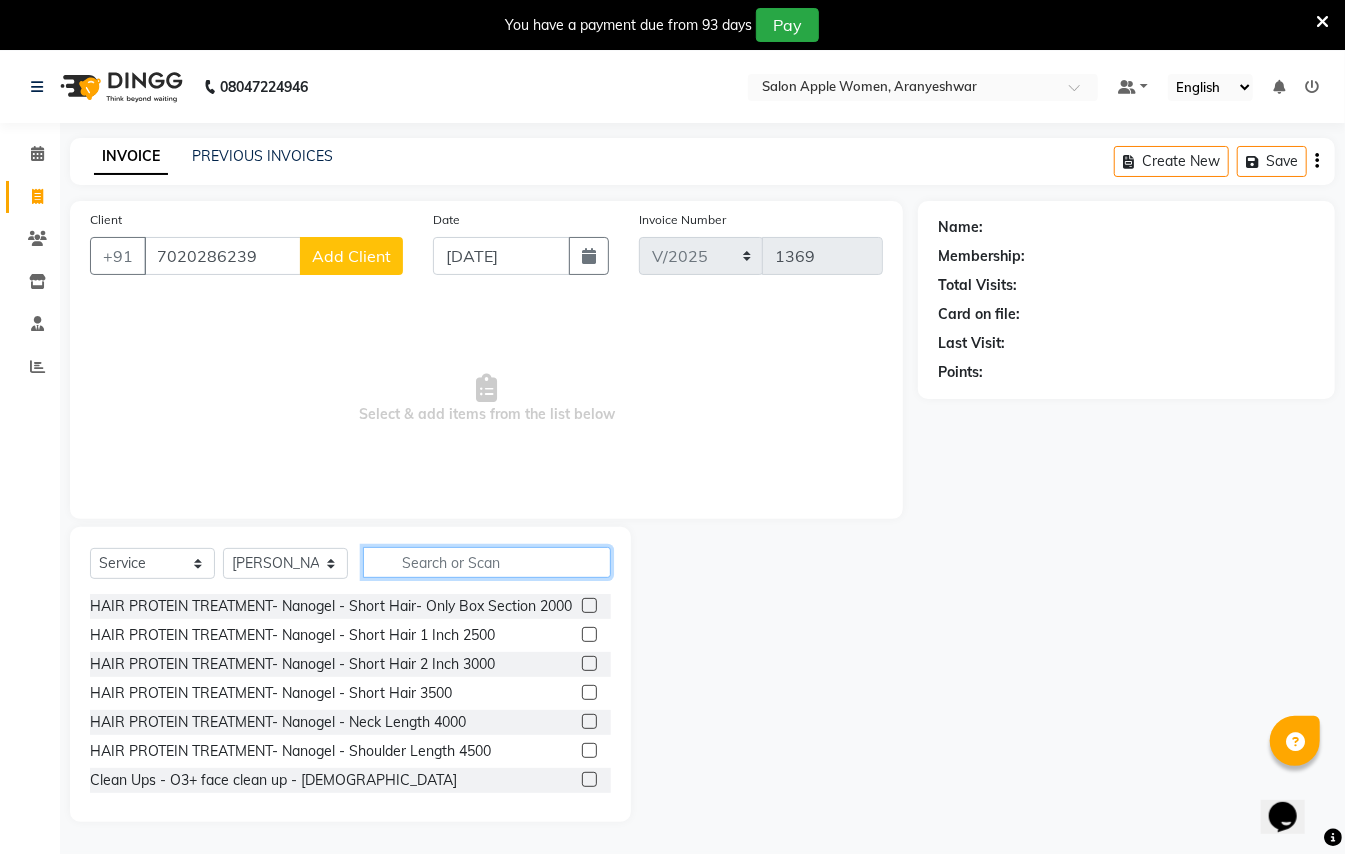 click 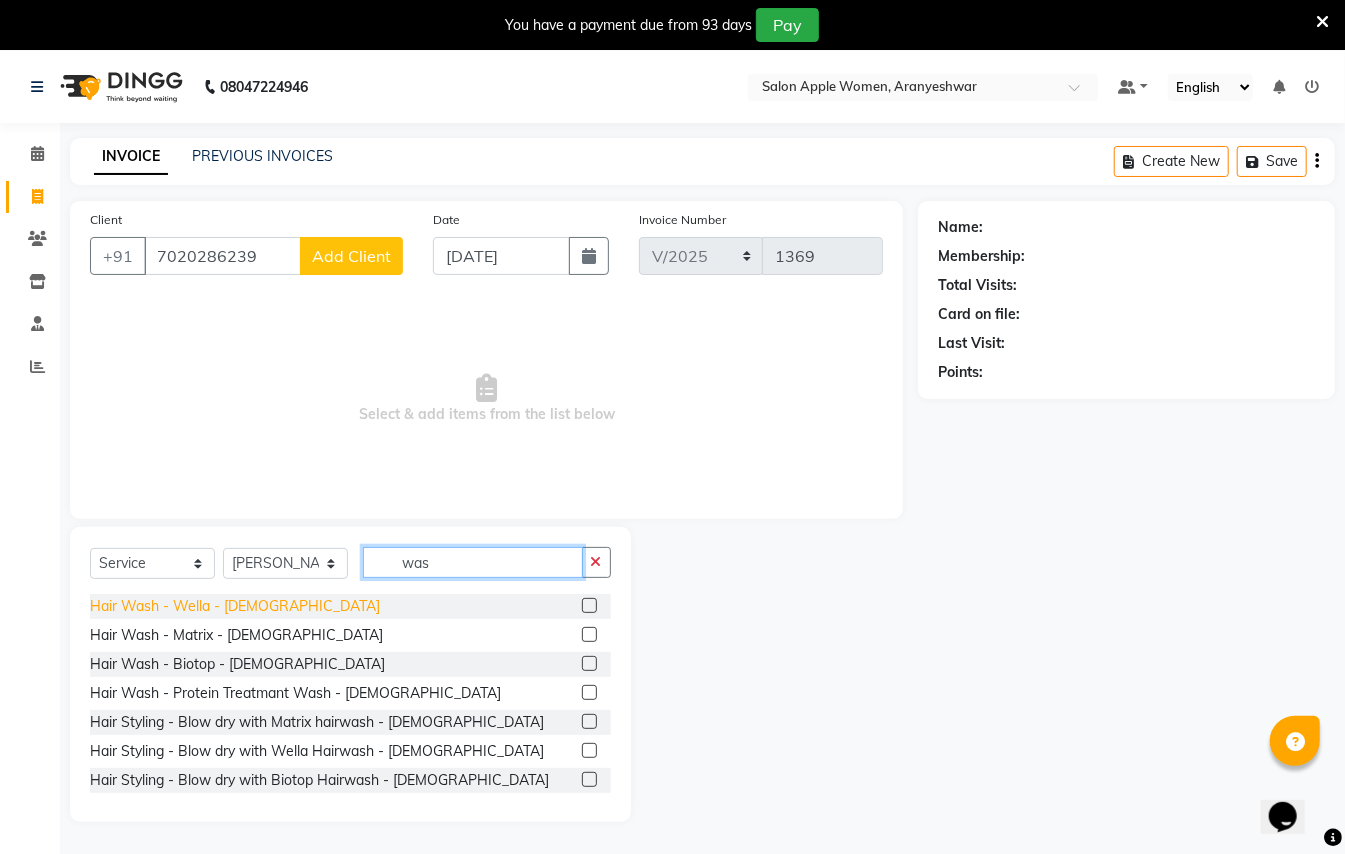 type on "was" 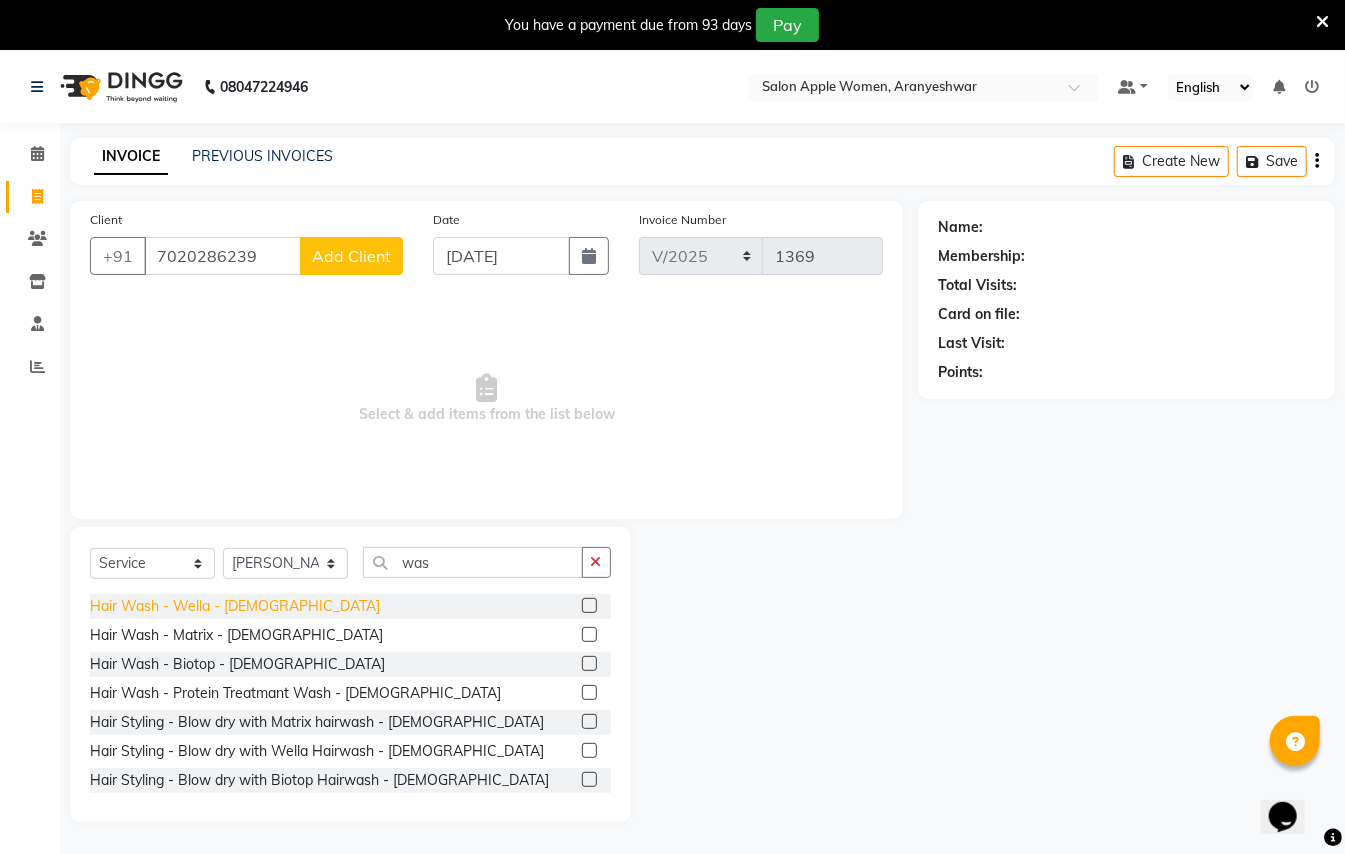 click on "Hair Wash - Wella - [DEMOGRAPHIC_DATA]" 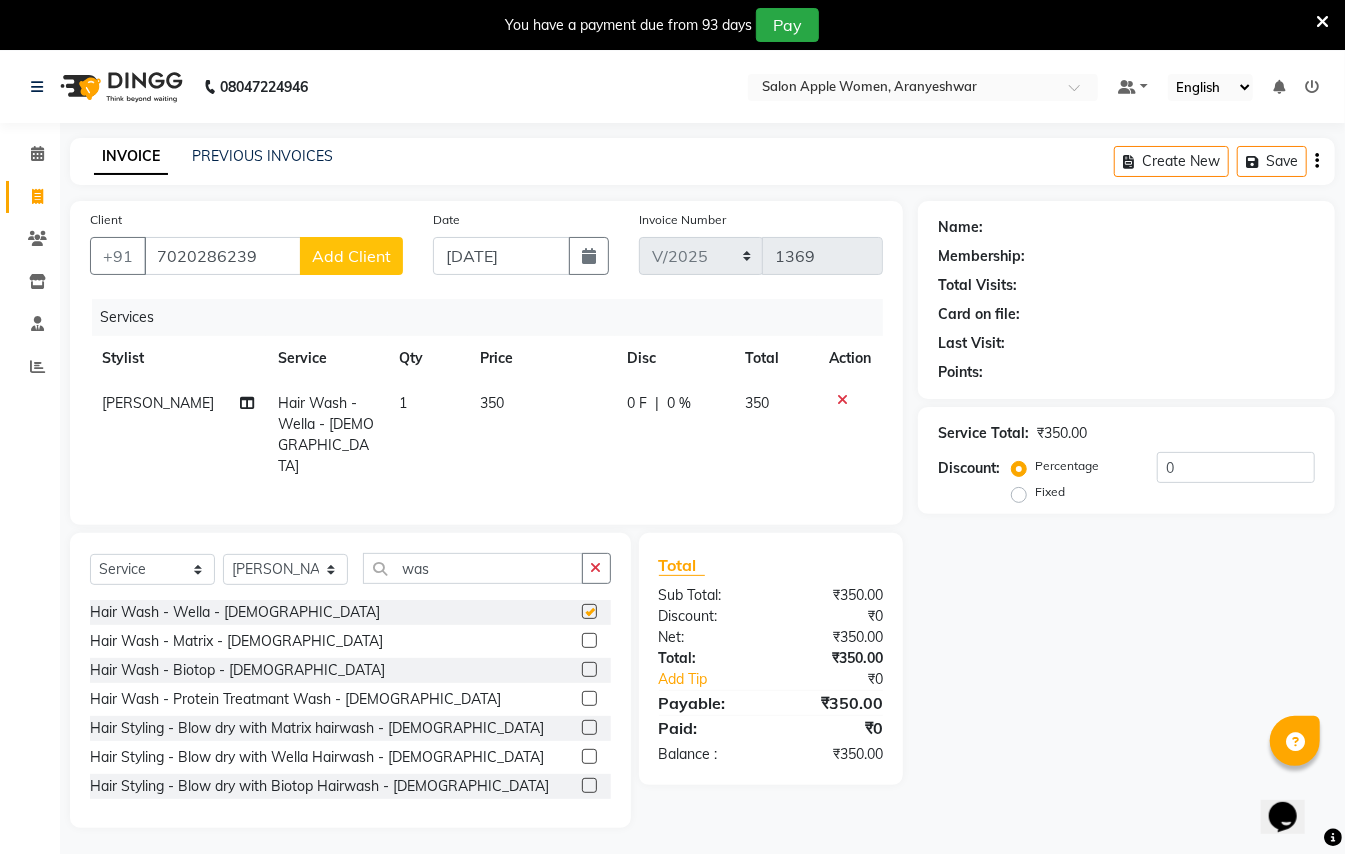 checkbox on "false" 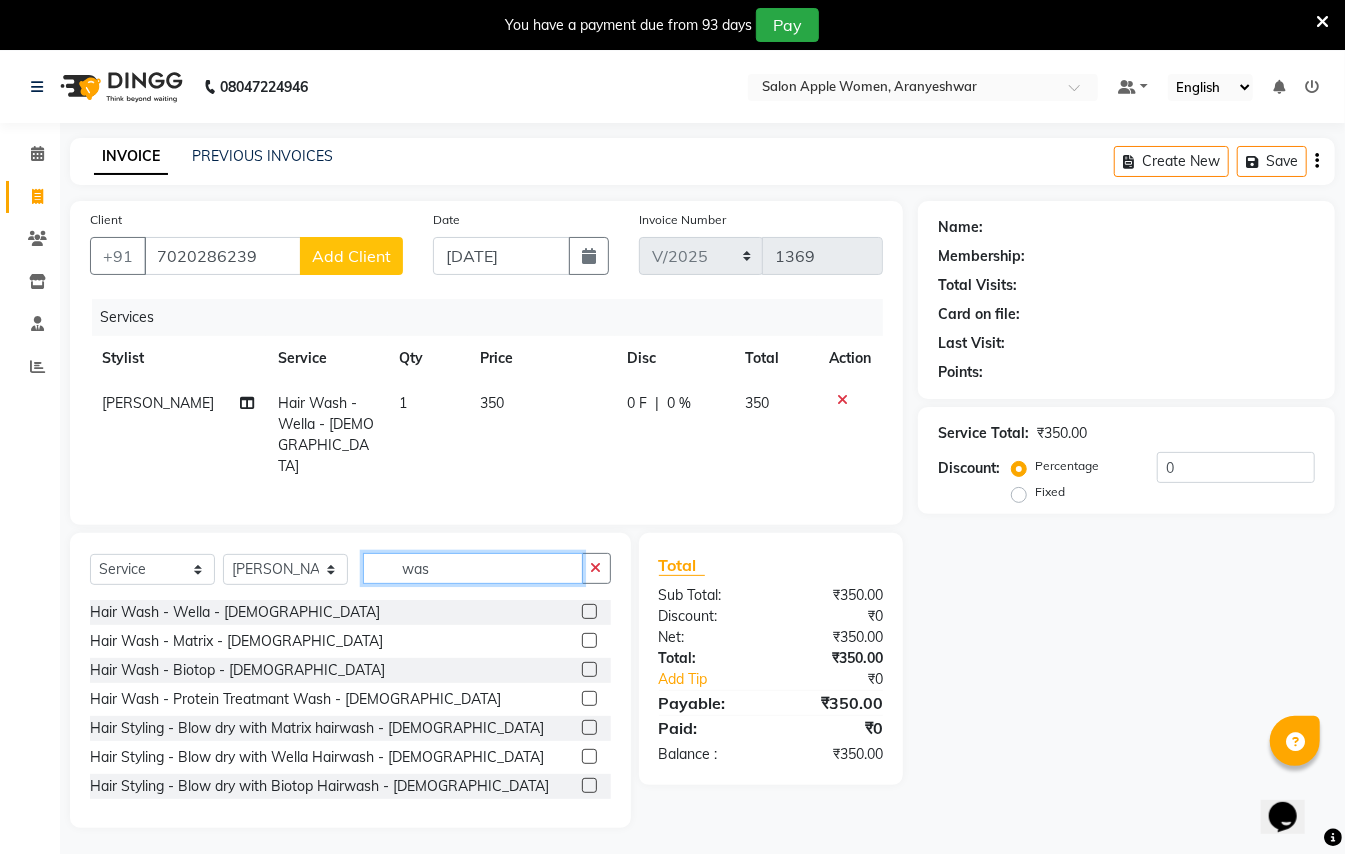 click on "was" 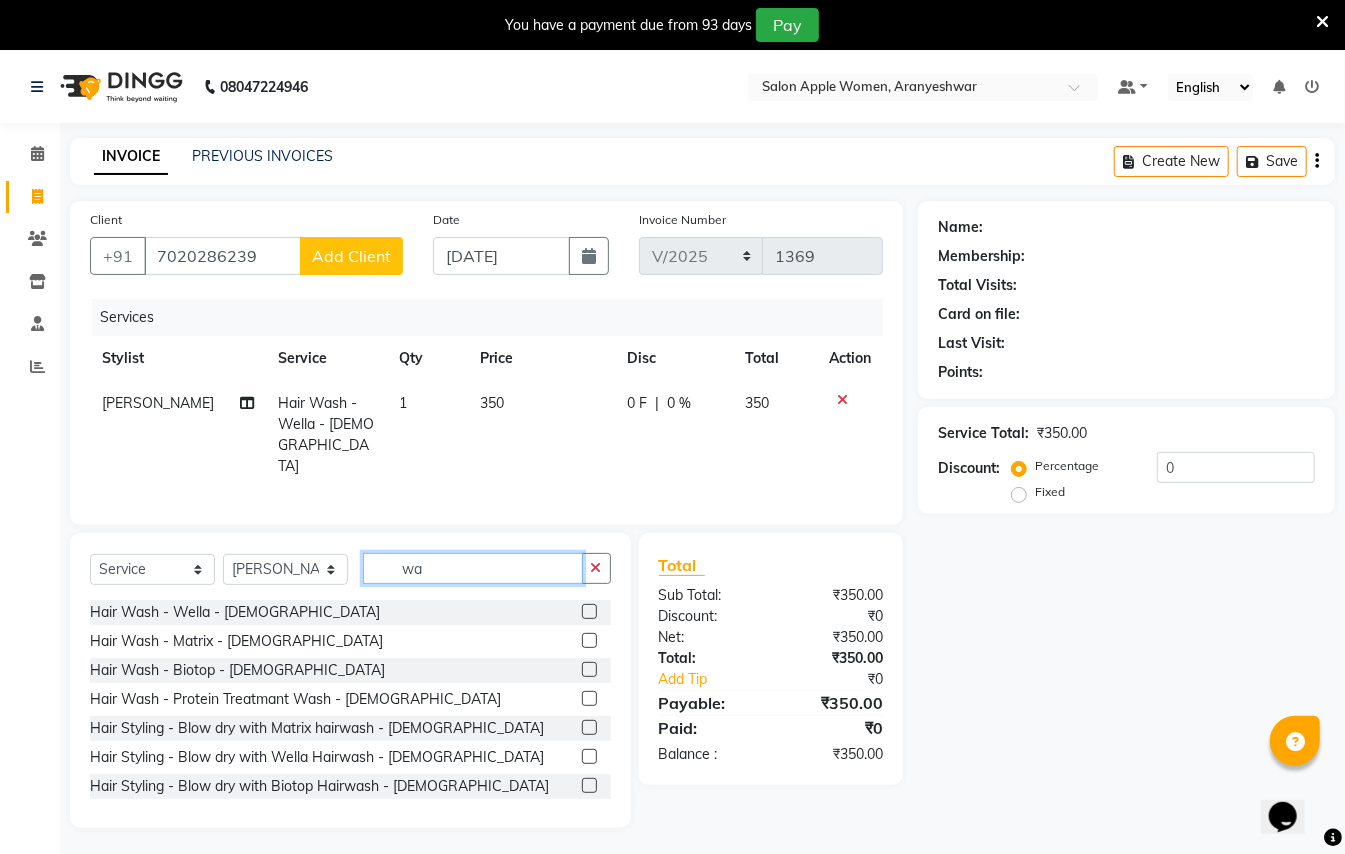 type on "w" 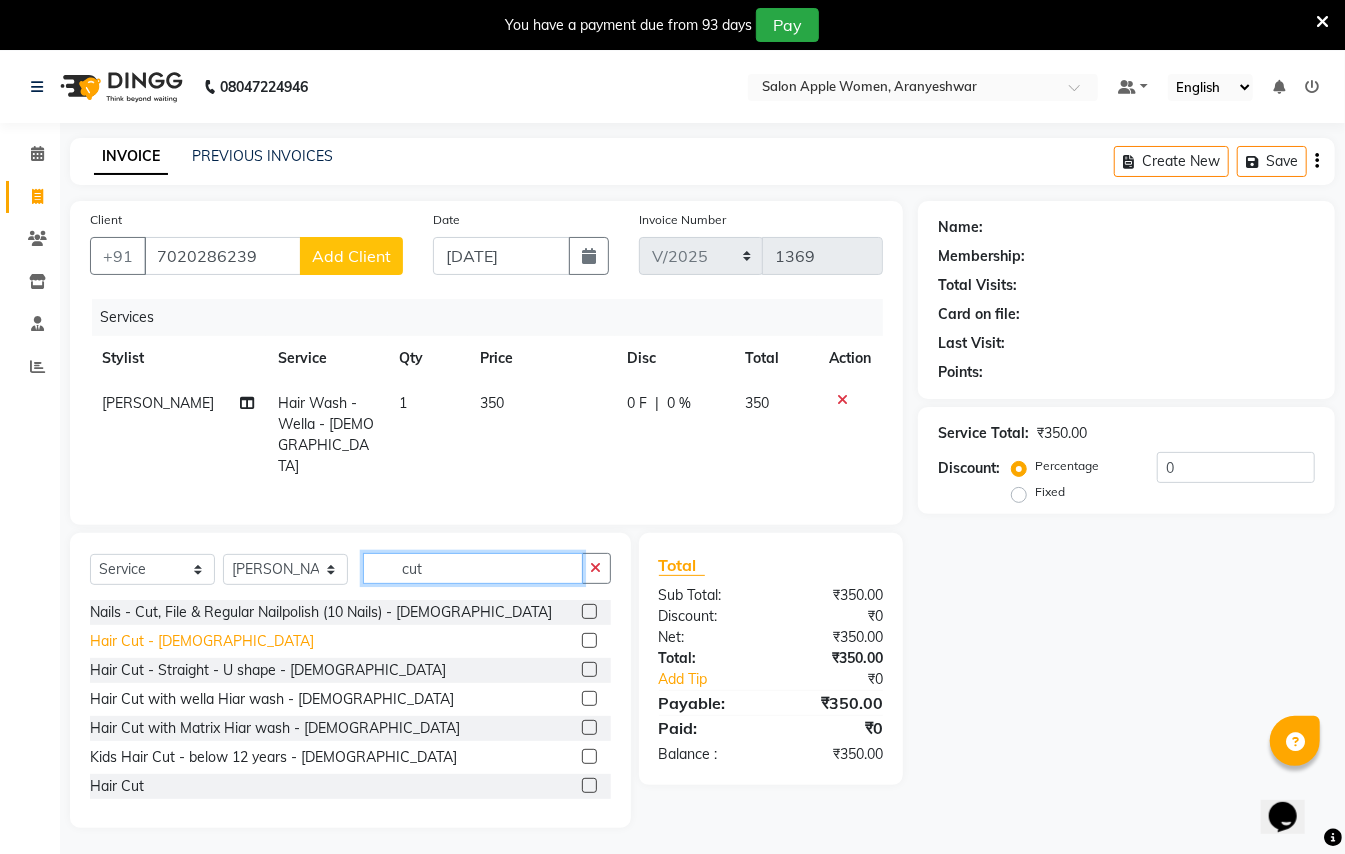type on "cut" 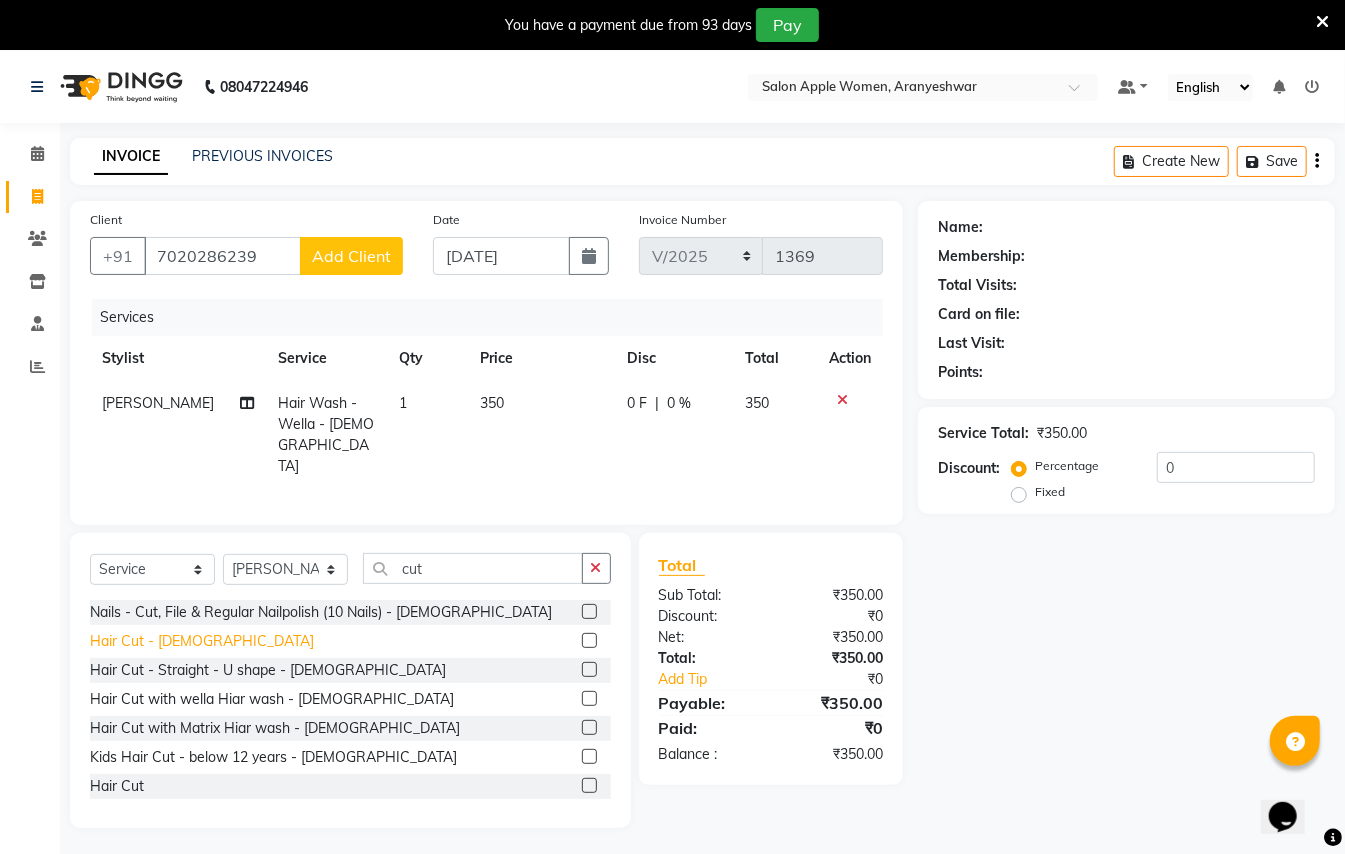 click on "Hair Cut - [DEMOGRAPHIC_DATA]" 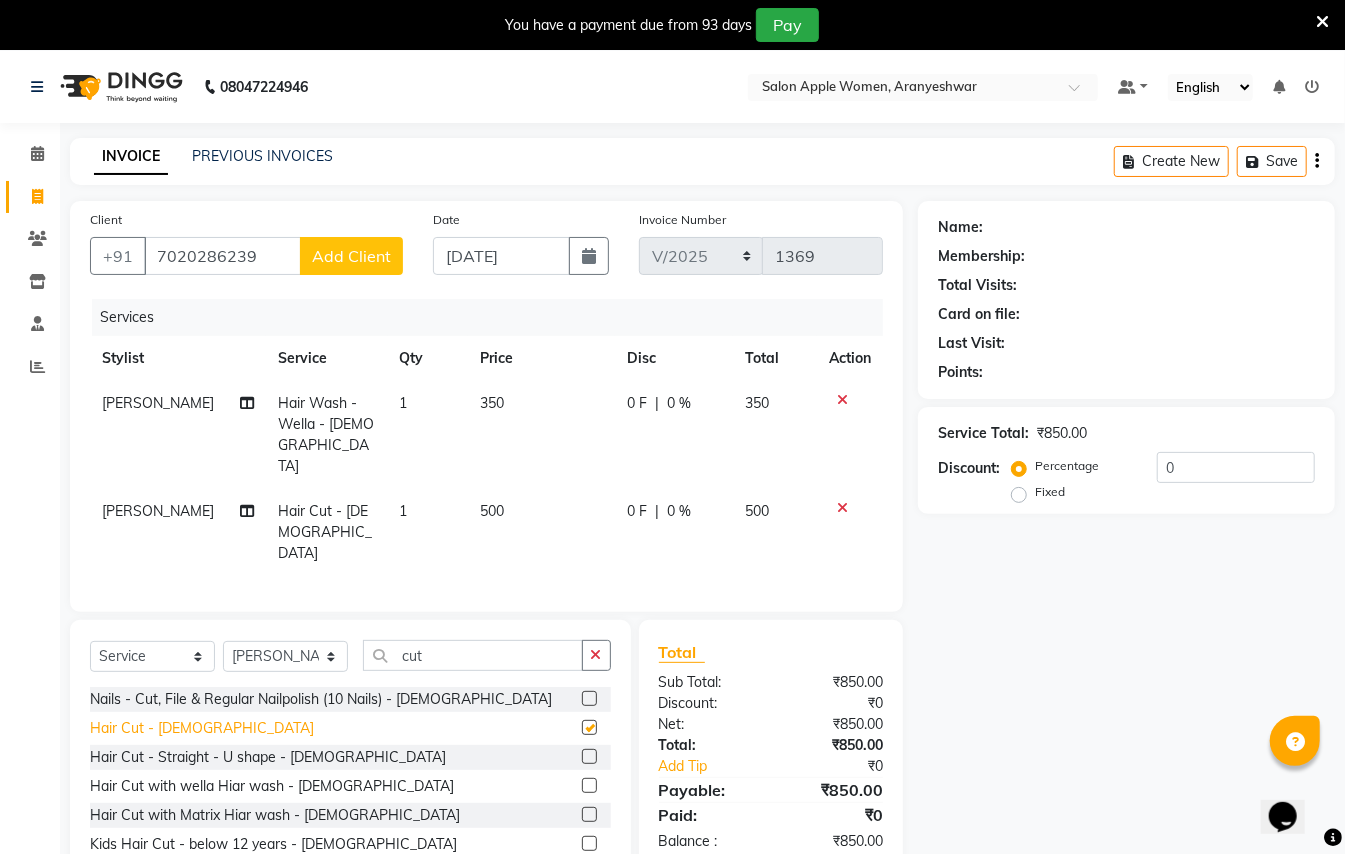 checkbox on "false" 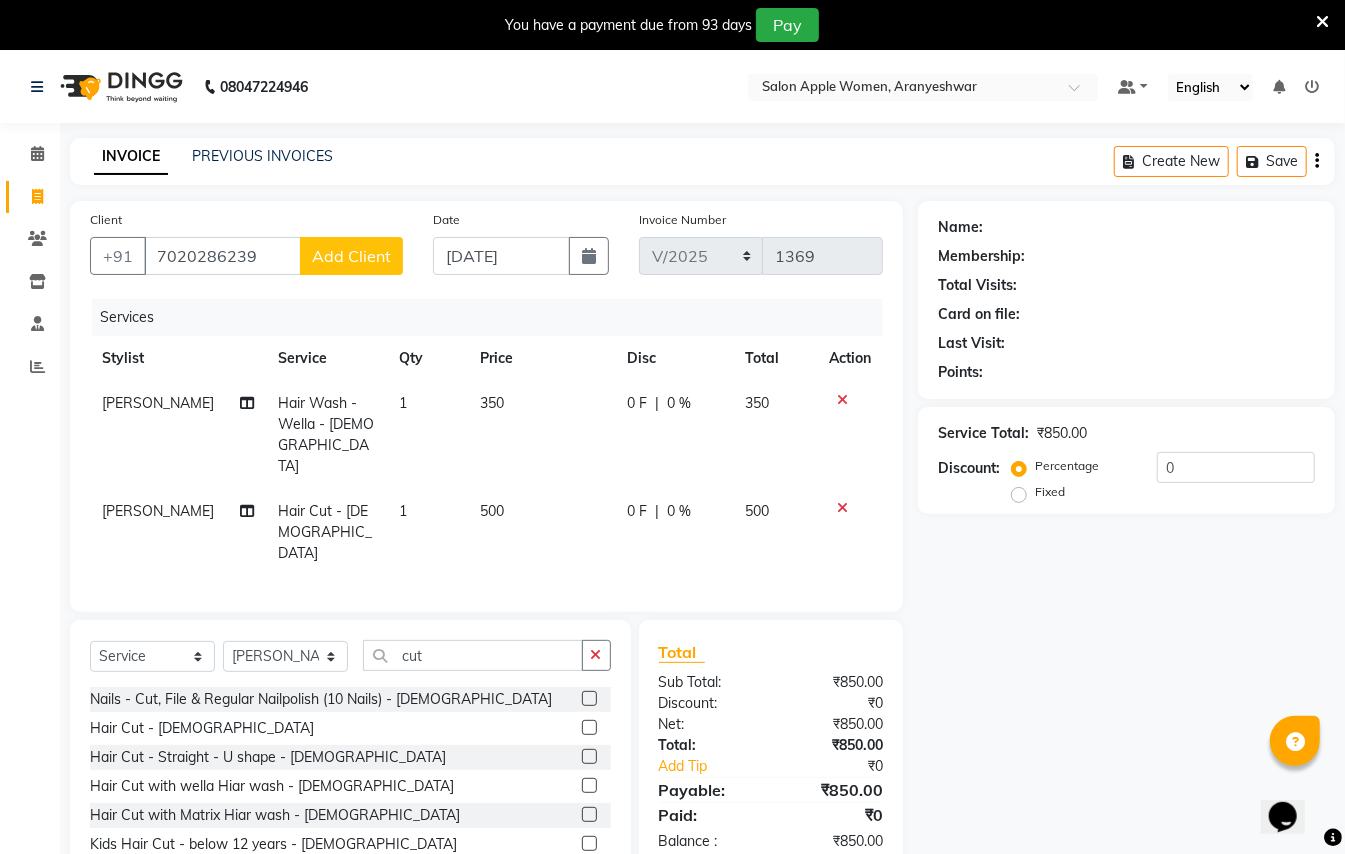 click on "Add Client" 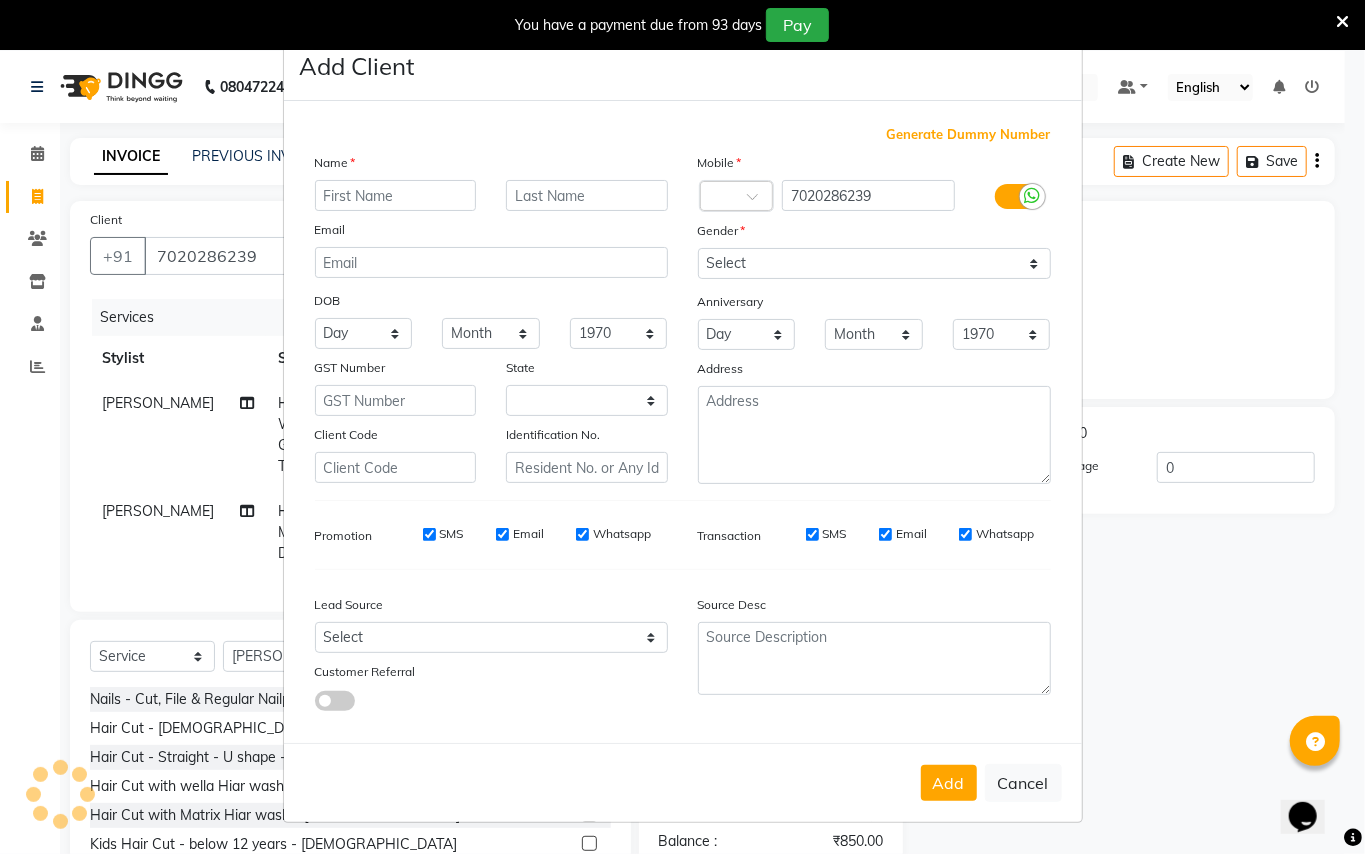 select on "22" 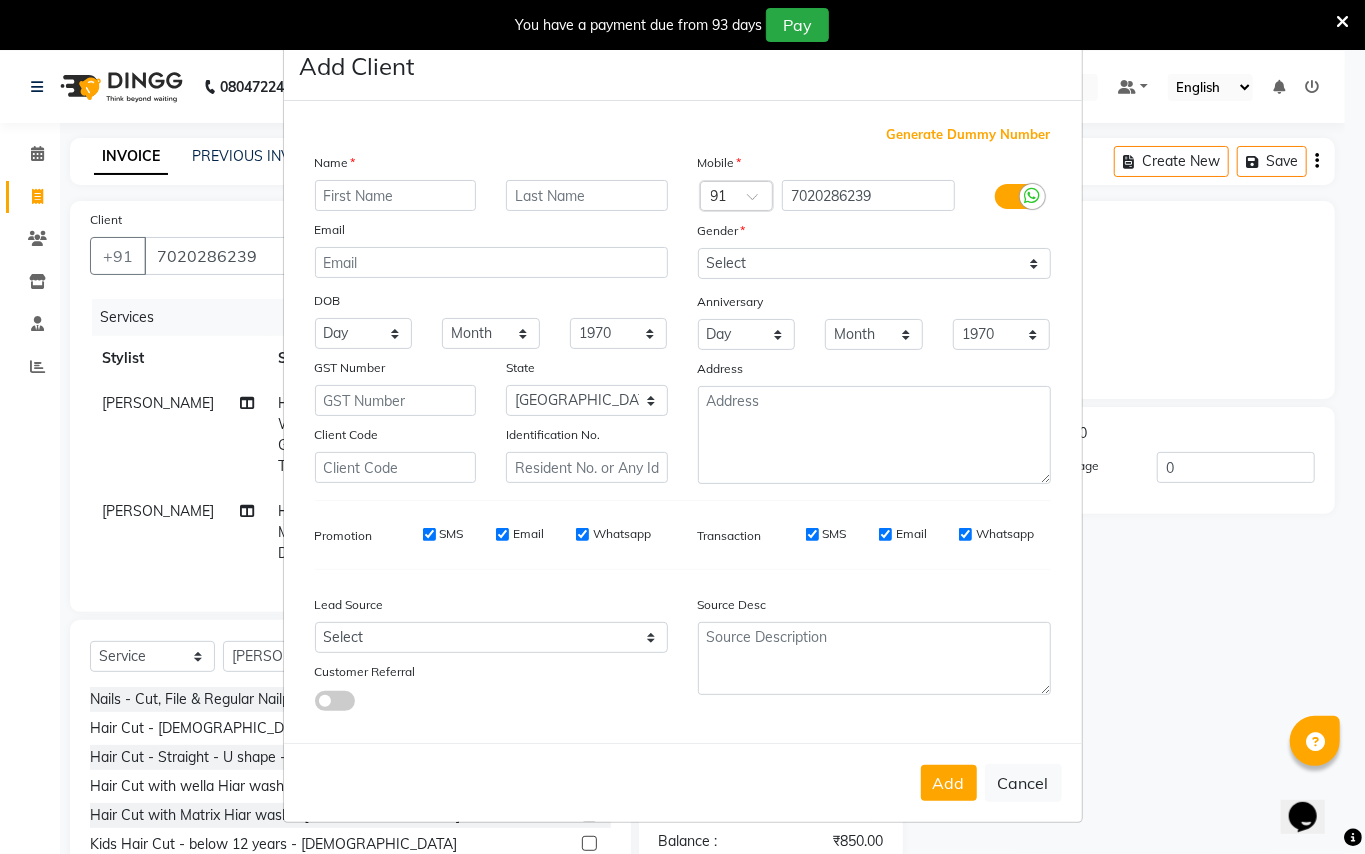 click at bounding box center (396, 195) 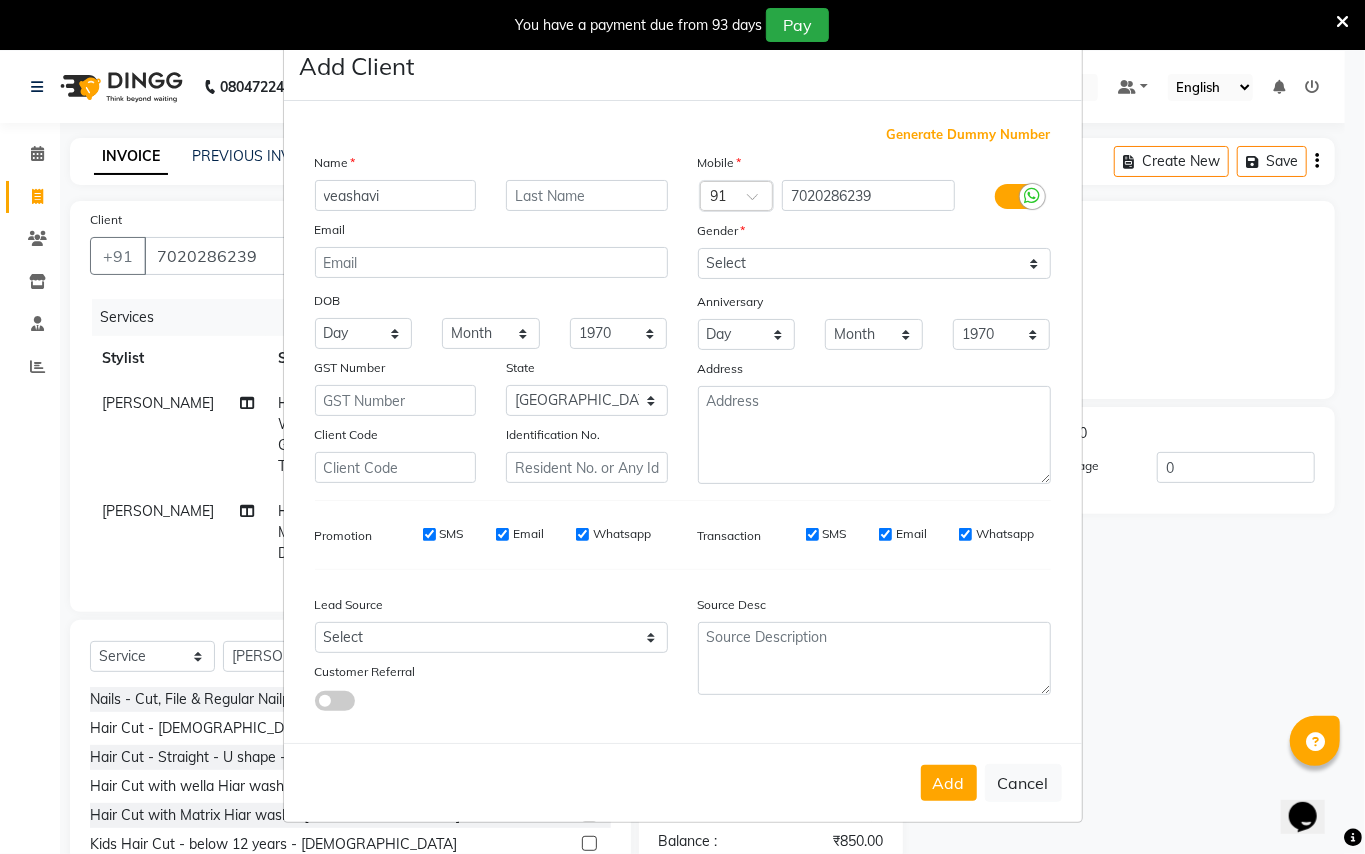 type on "veashavi" 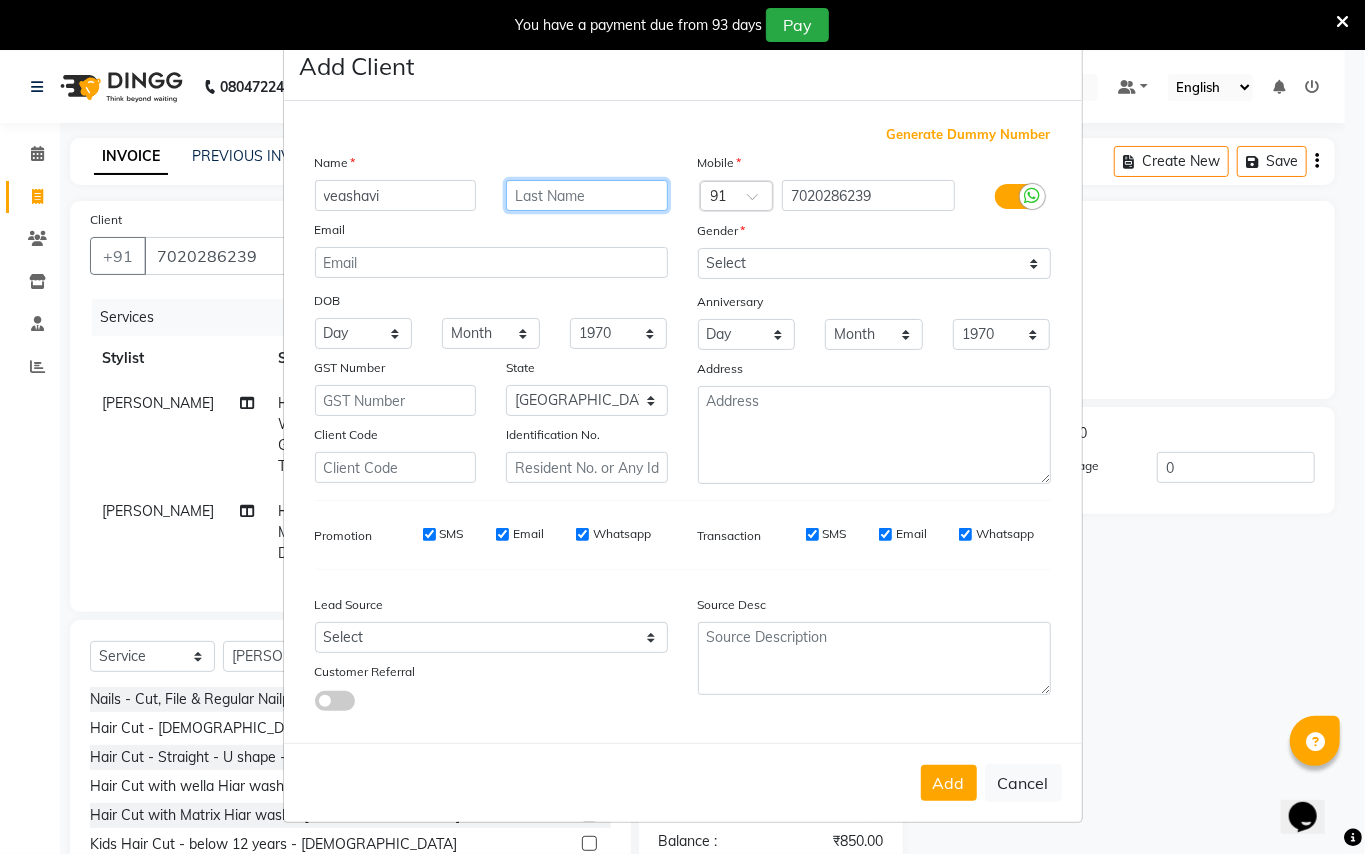 click at bounding box center [587, 195] 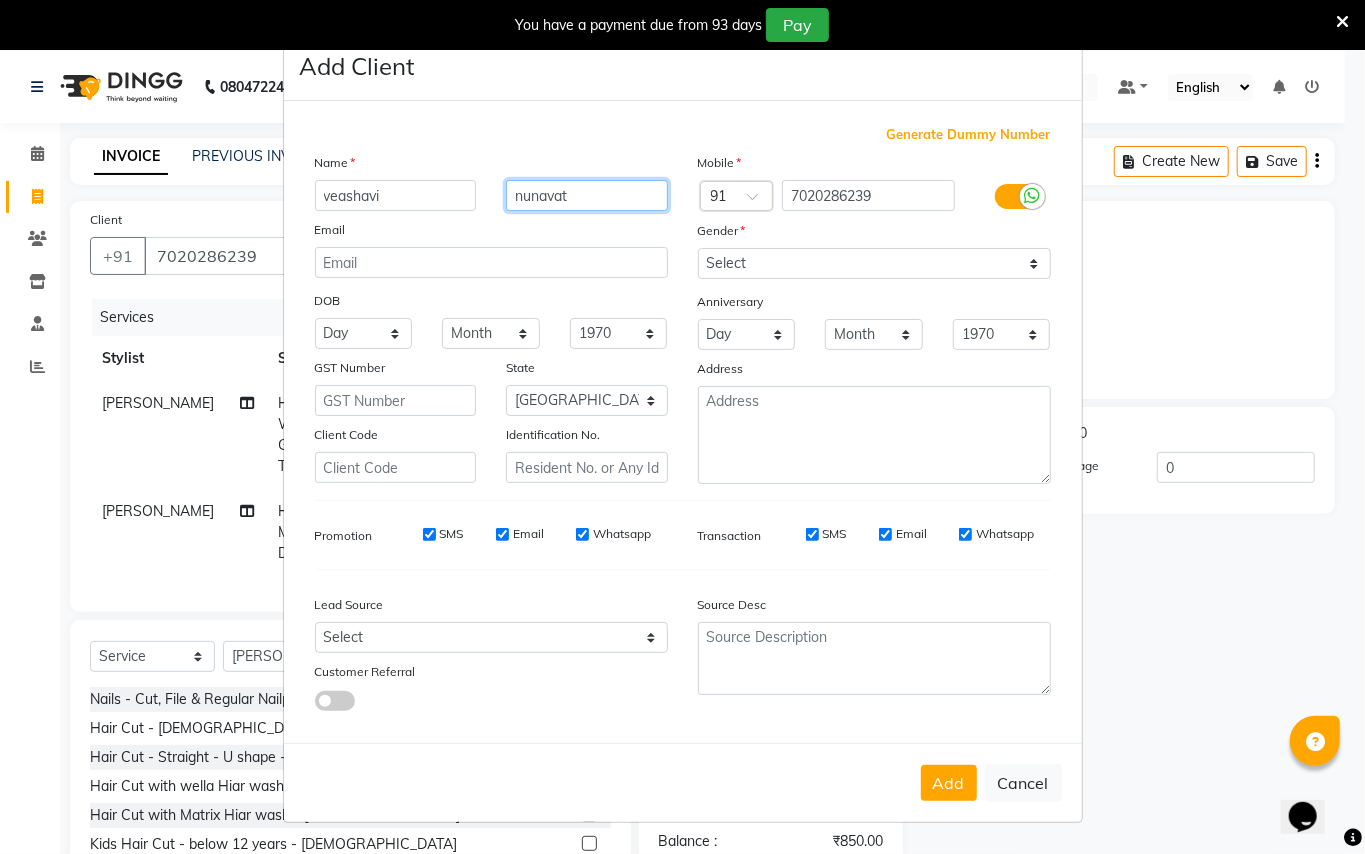 type on "nunavat" 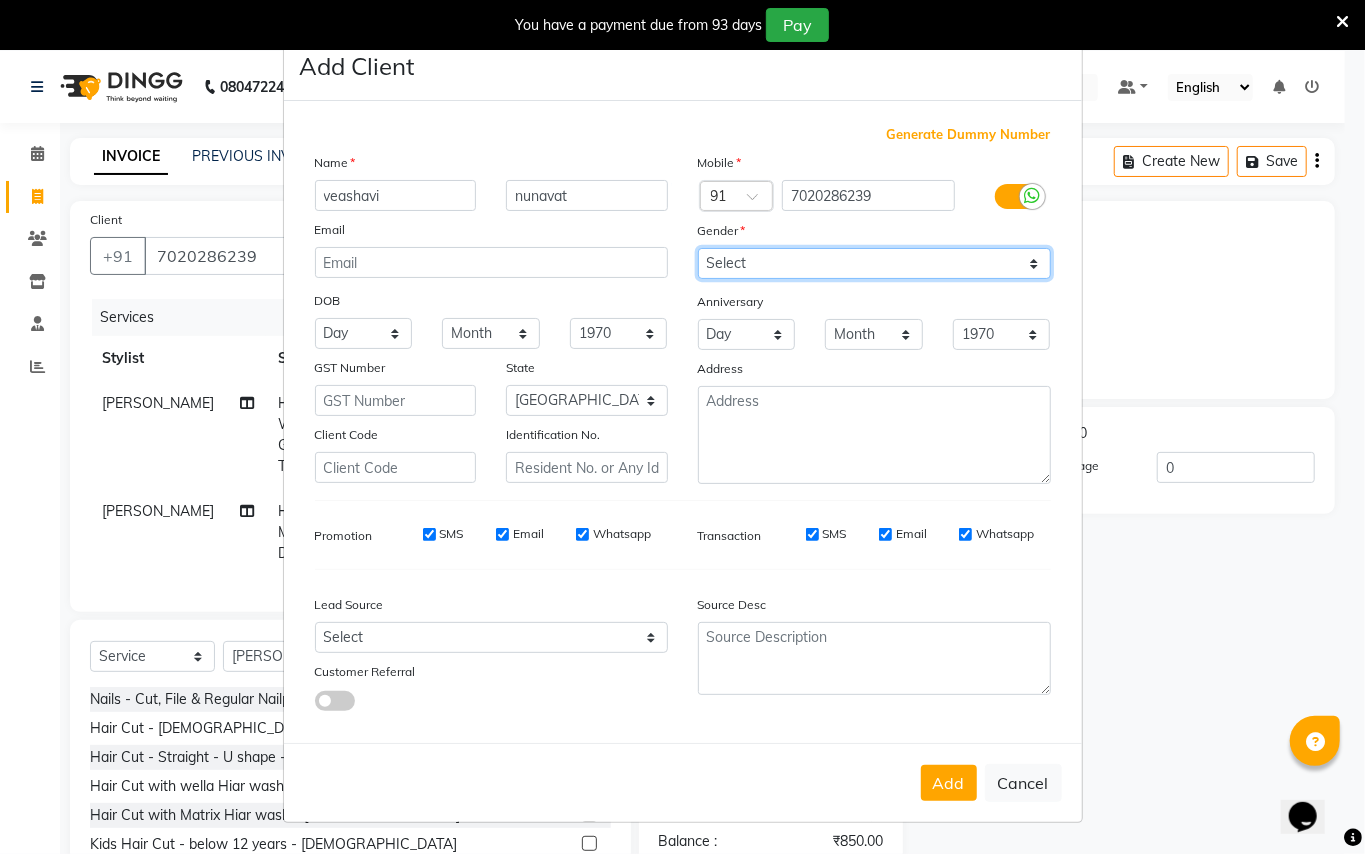 click on "Select [DEMOGRAPHIC_DATA] [DEMOGRAPHIC_DATA] Other Prefer Not To Say" at bounding box center [874, 263] 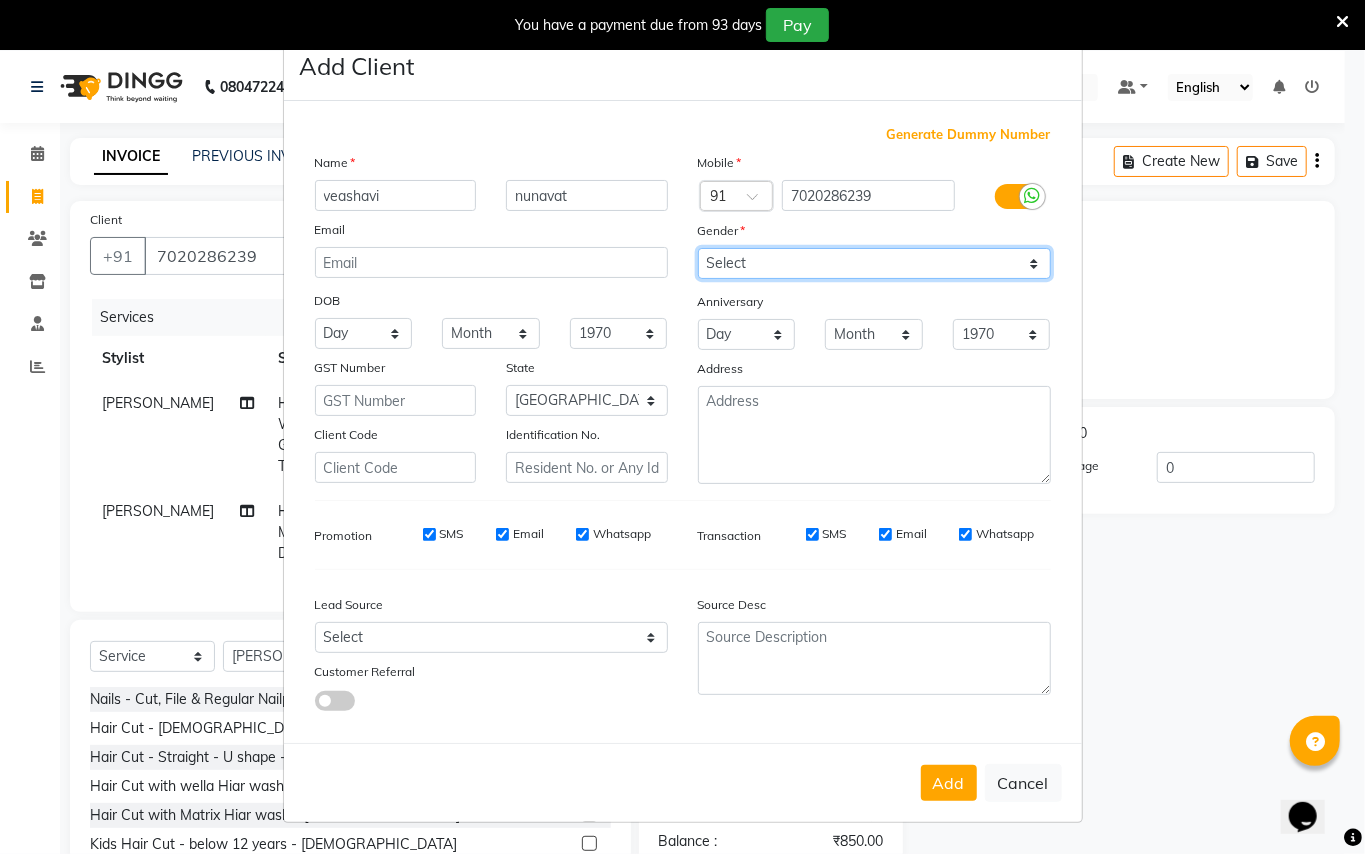 select on "[DEMOGRAPHIC_DATA]" 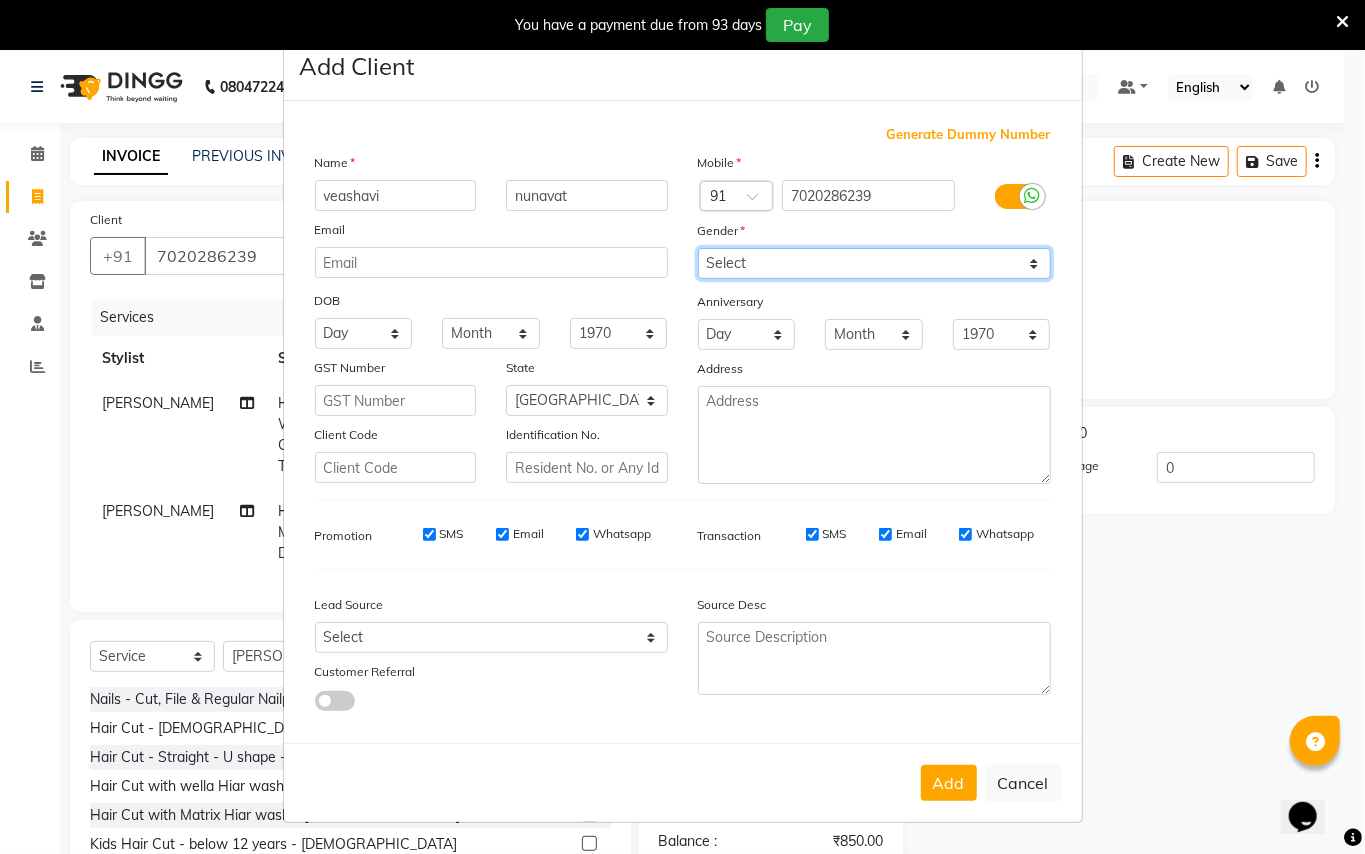 click on "Select [DEMOGRAPHIC_DATA] [DEMOGRAPHIC_DATA] Other Prefer Not To Say" at bounding box center (874, 263) 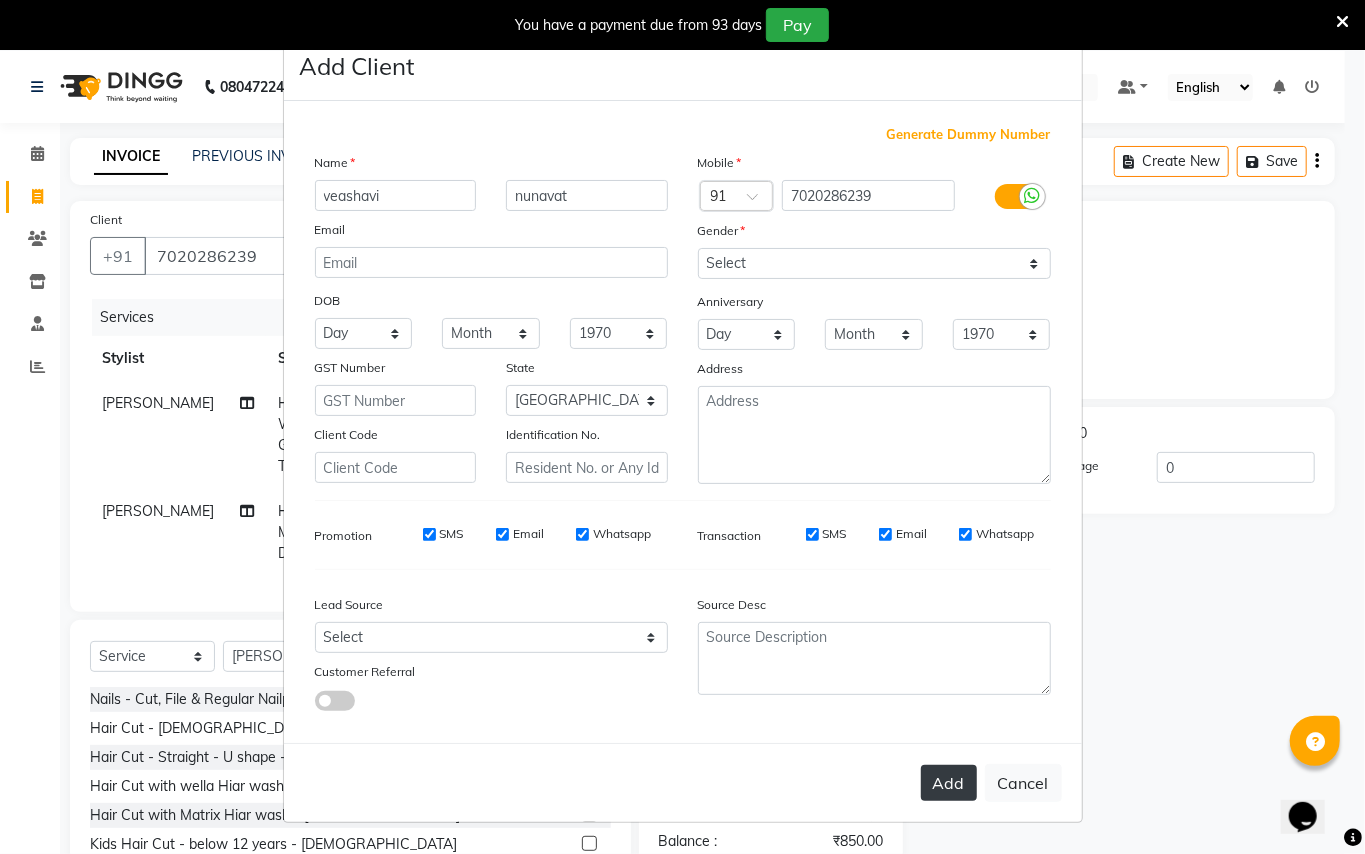 click on "Add" at bounding box center (949, 783) 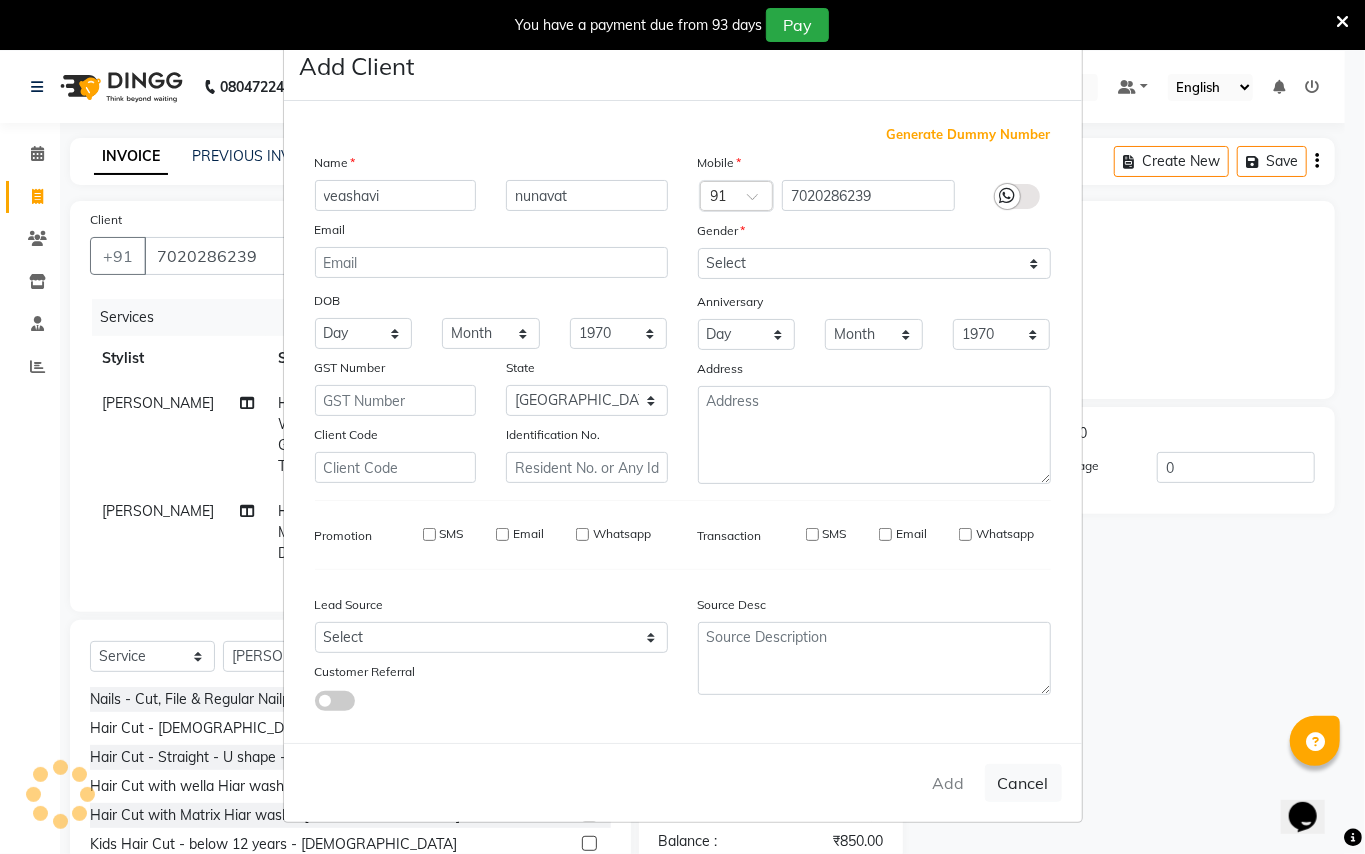 type 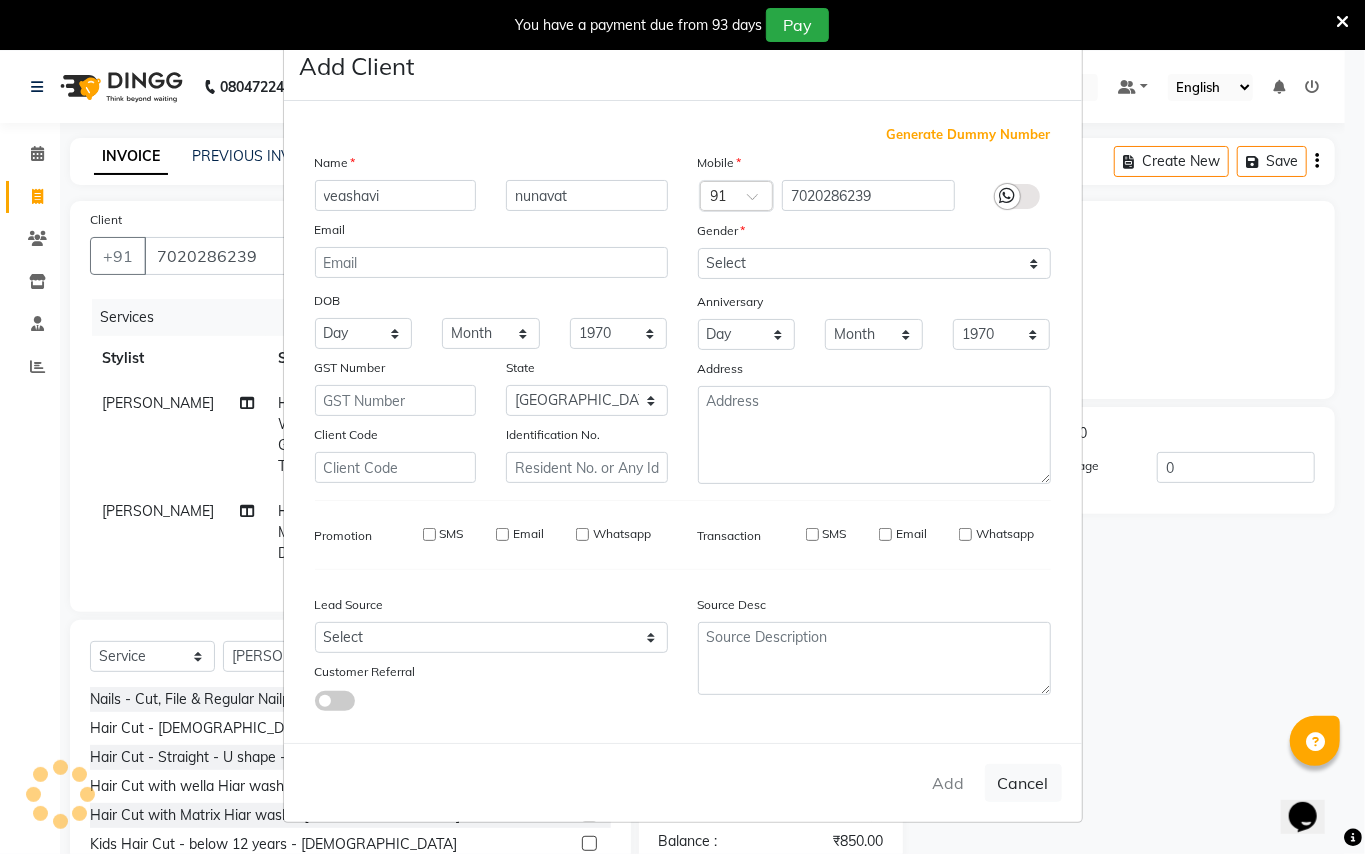 type 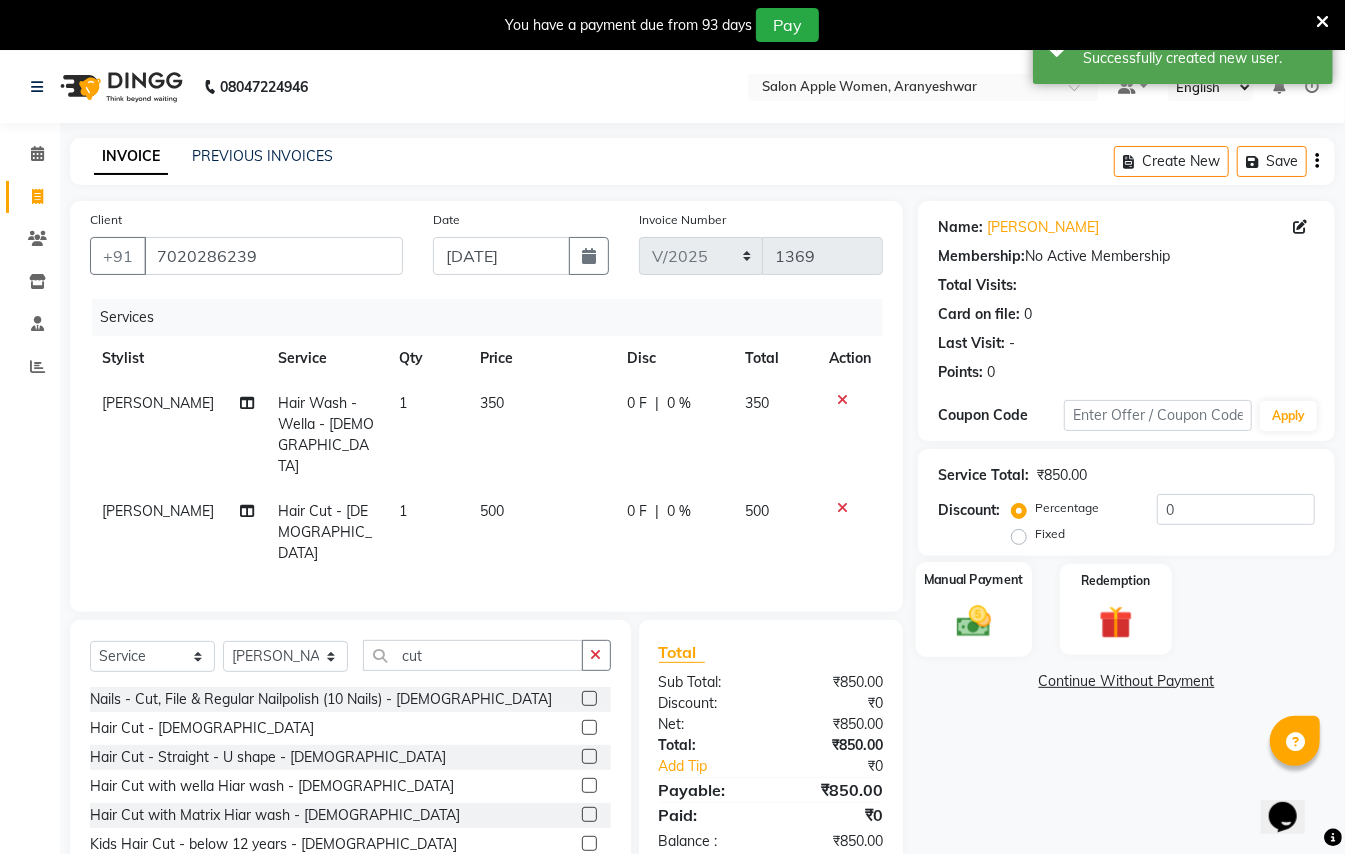 click 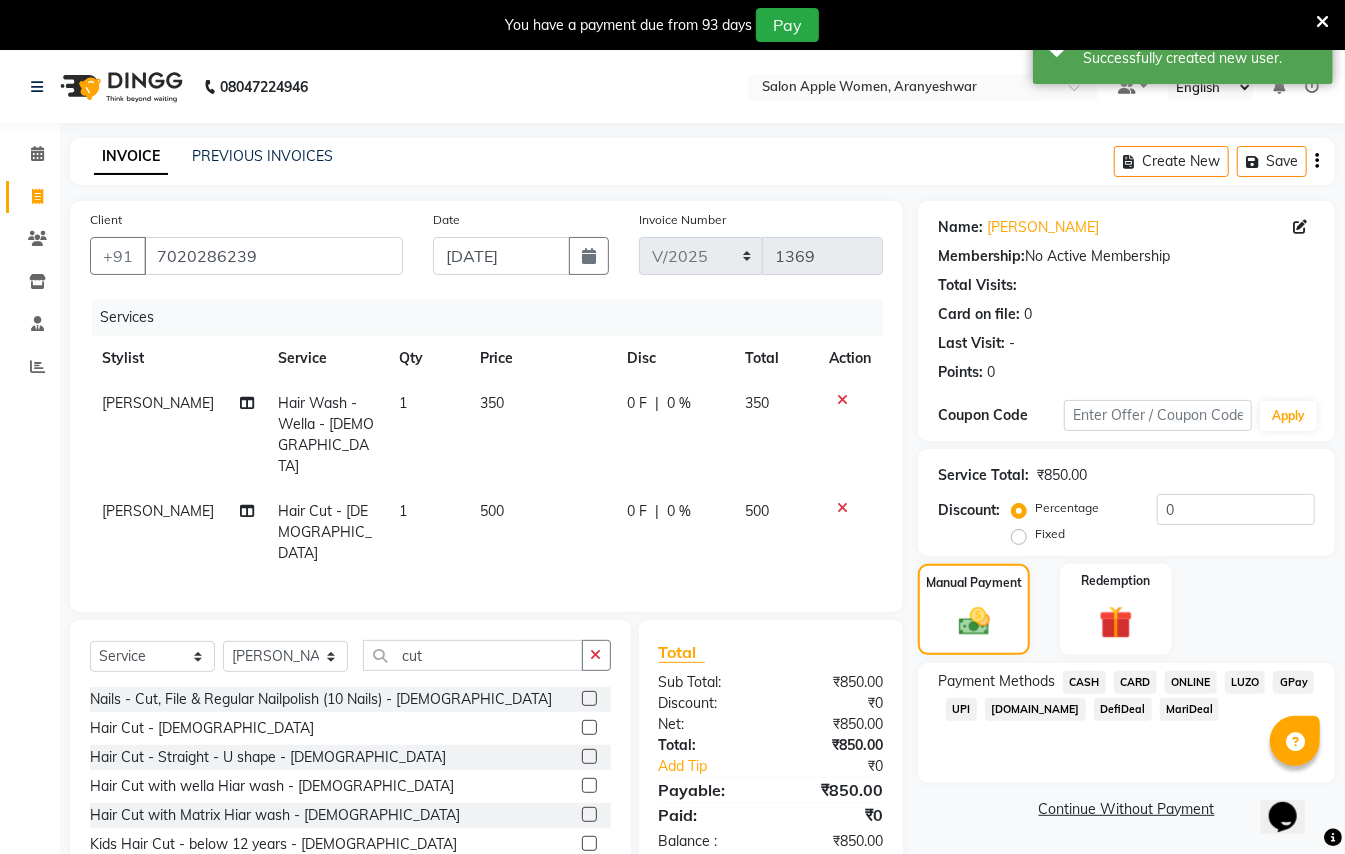 click on "CASH" 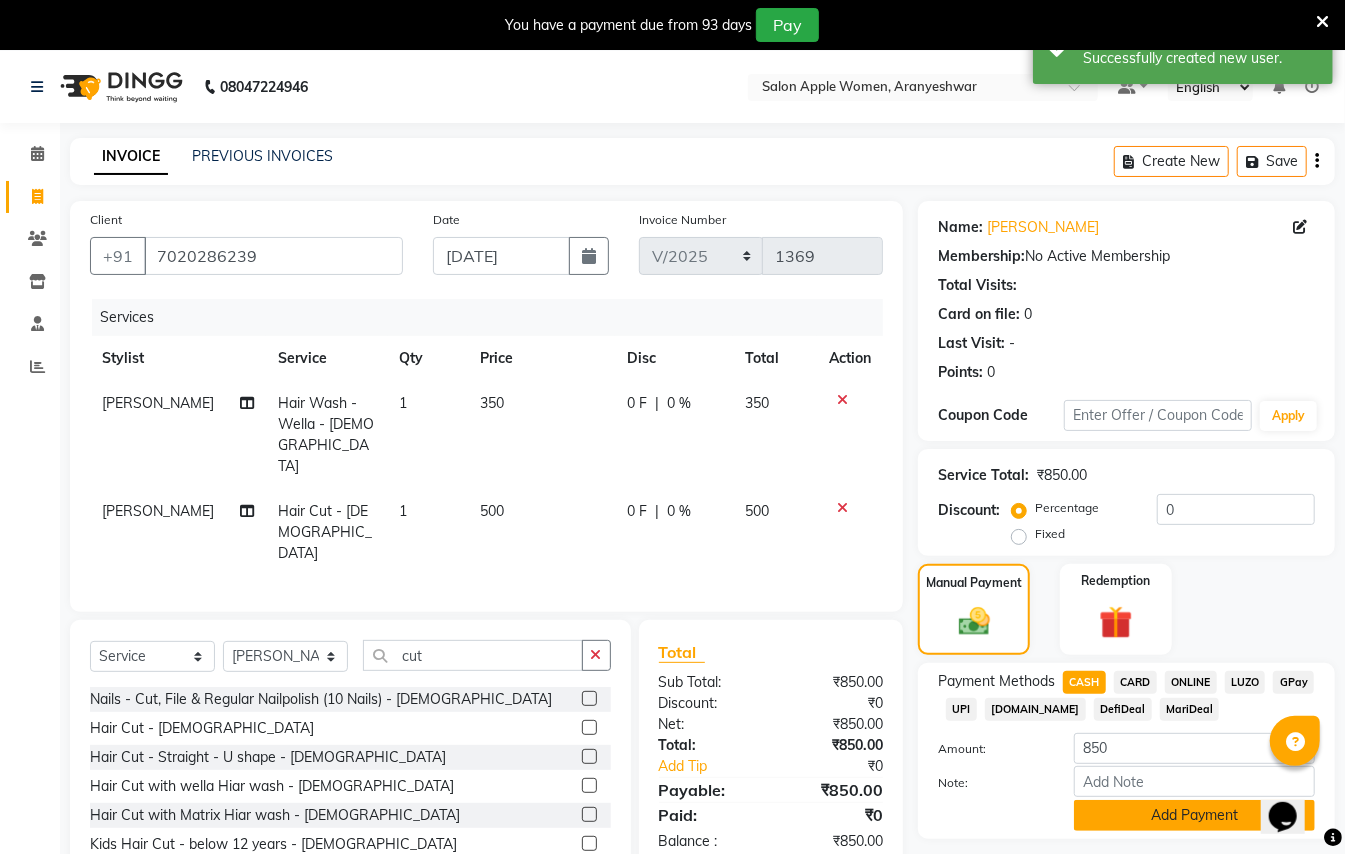 click on "Add Payment" 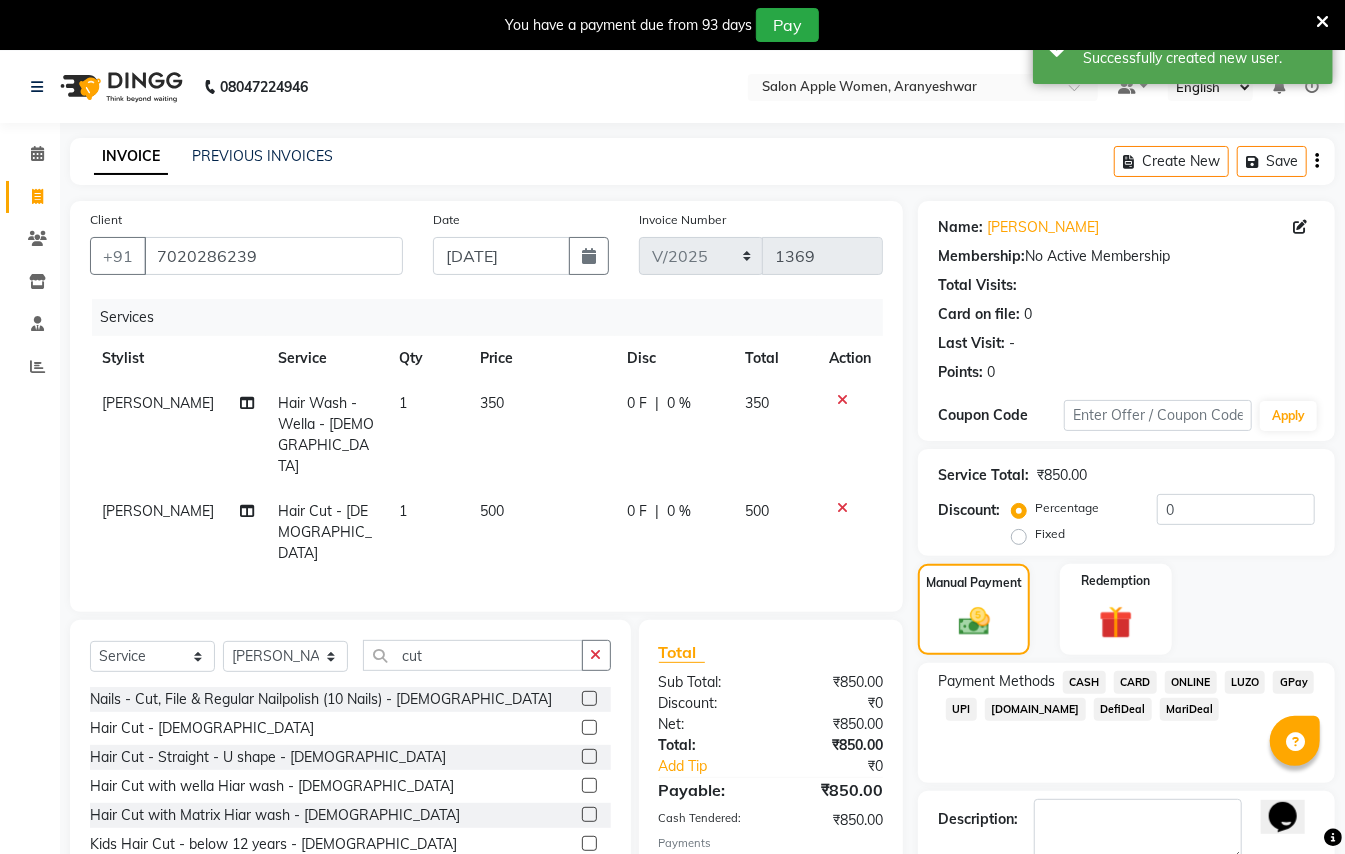 scroll, scrollTop: 114, scrollLeft: 0, axis: vertical 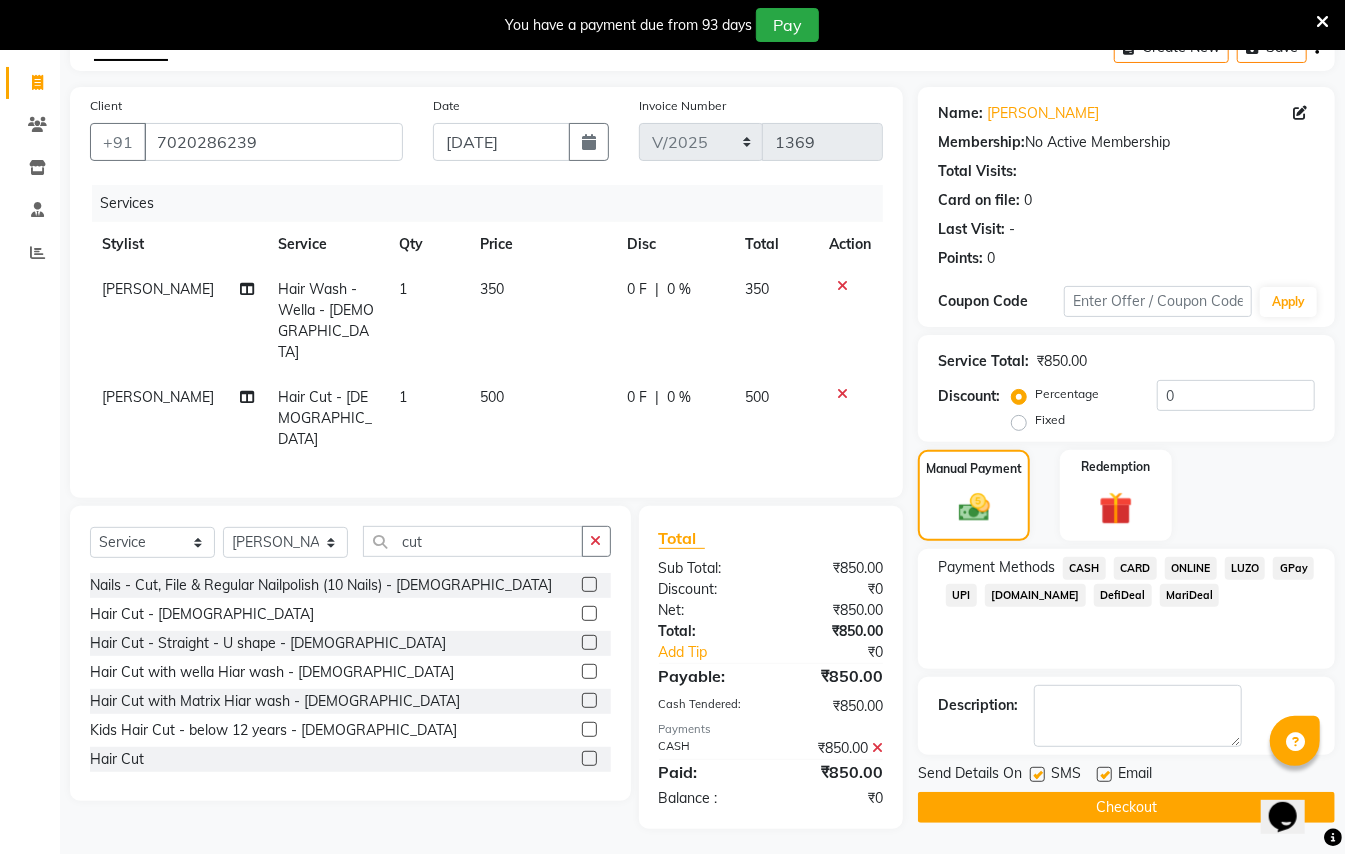 click on "Checkout" 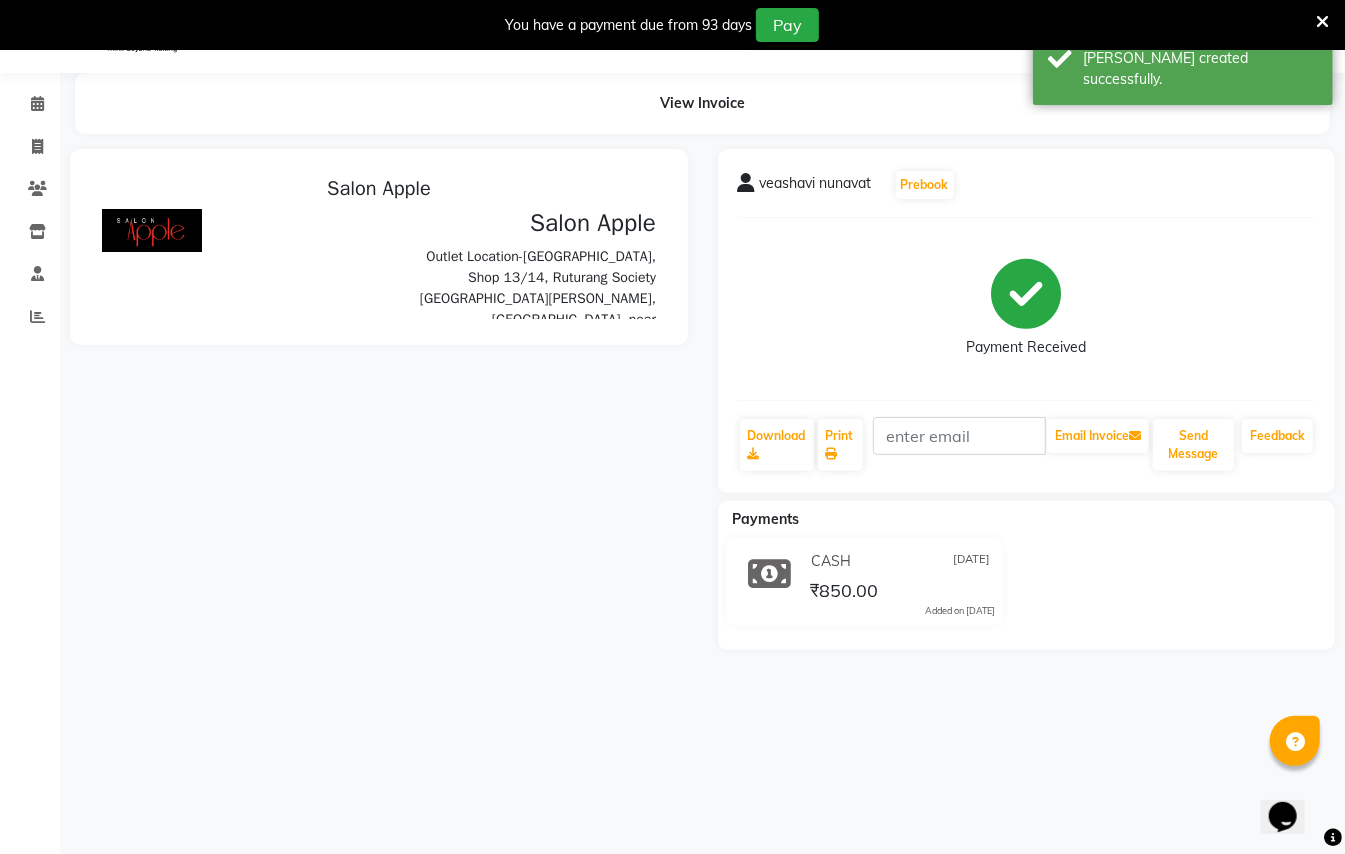 scroll, scrollTop: 0, scrollLeft: 0, axis: both 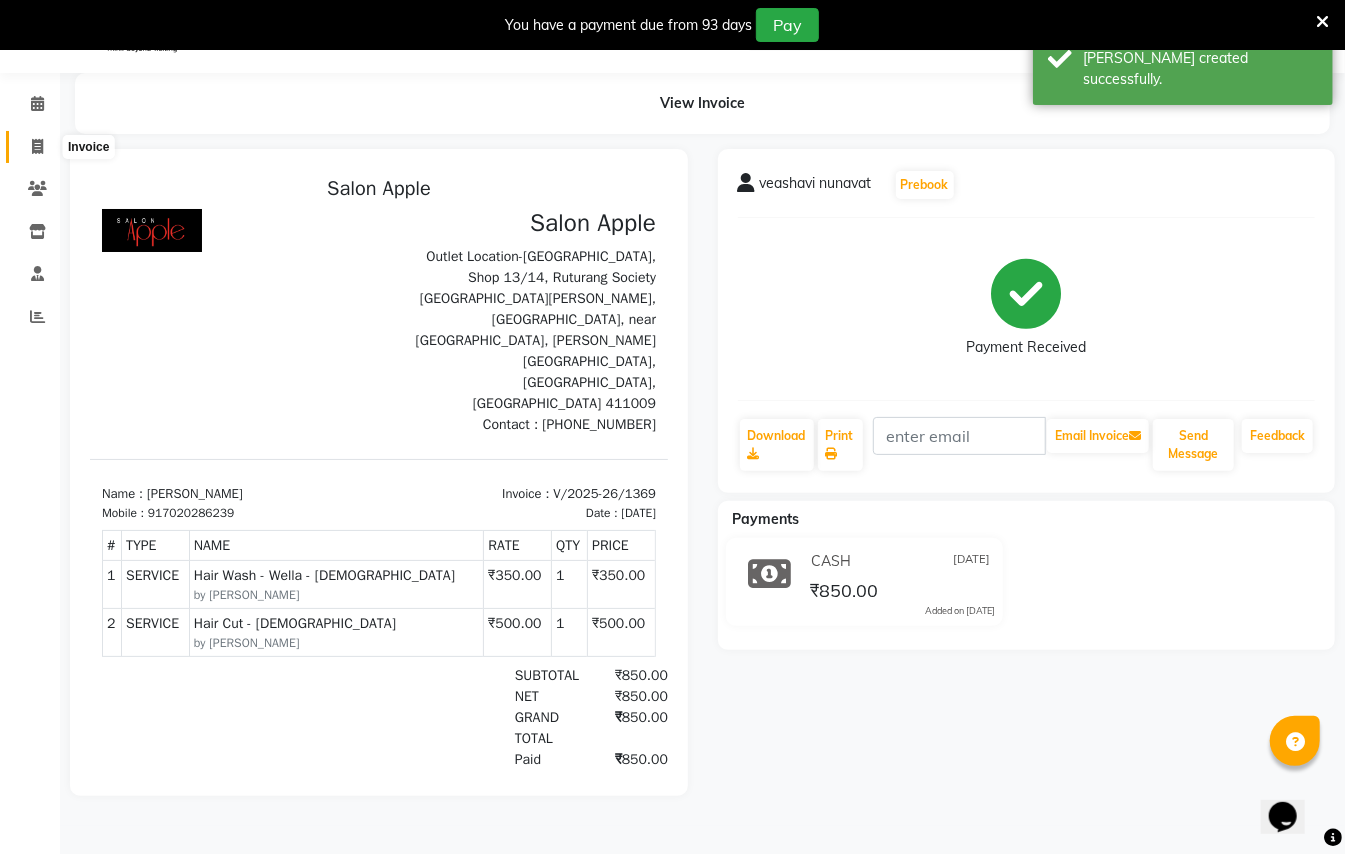 click 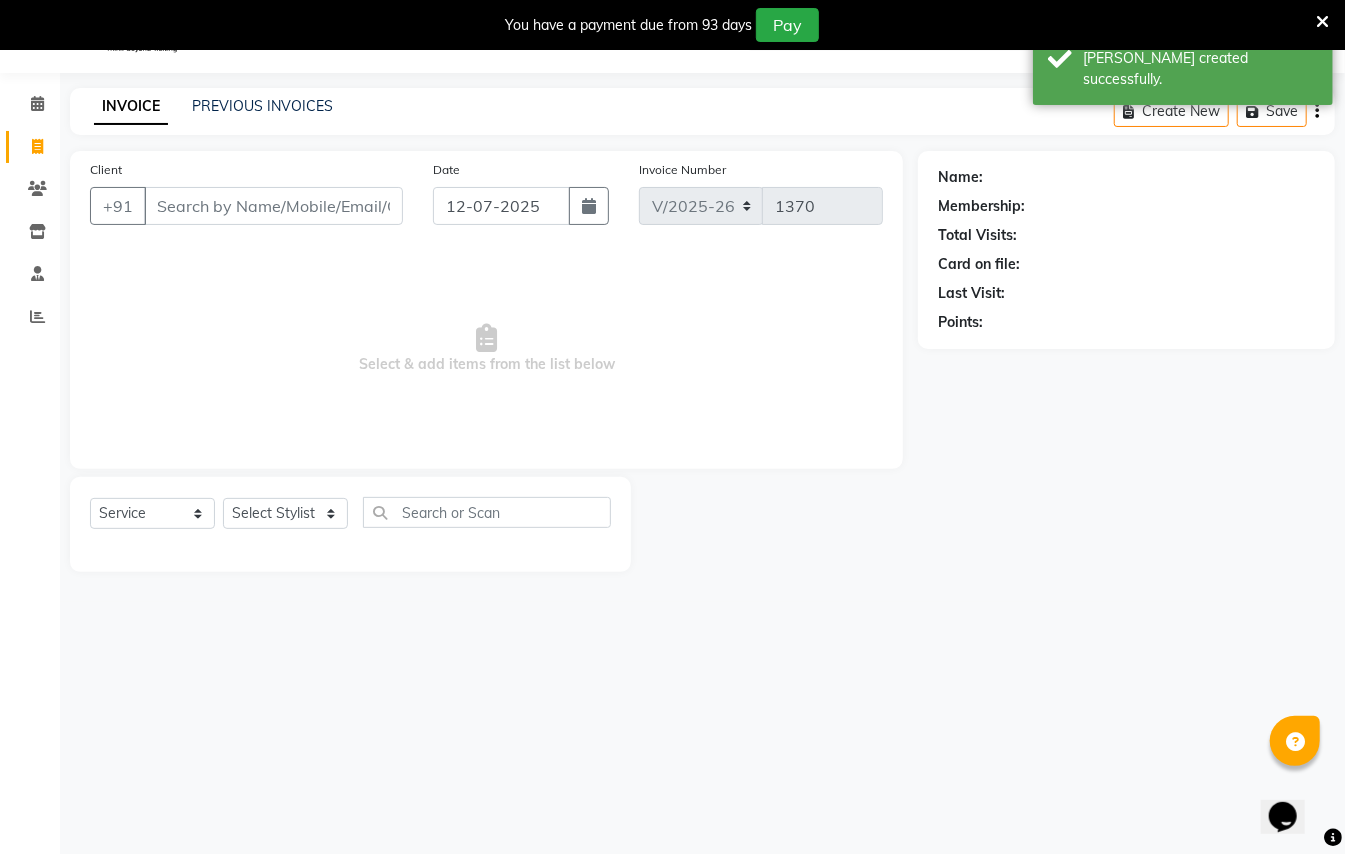 click on "Client" at bounding box center [273, 206] 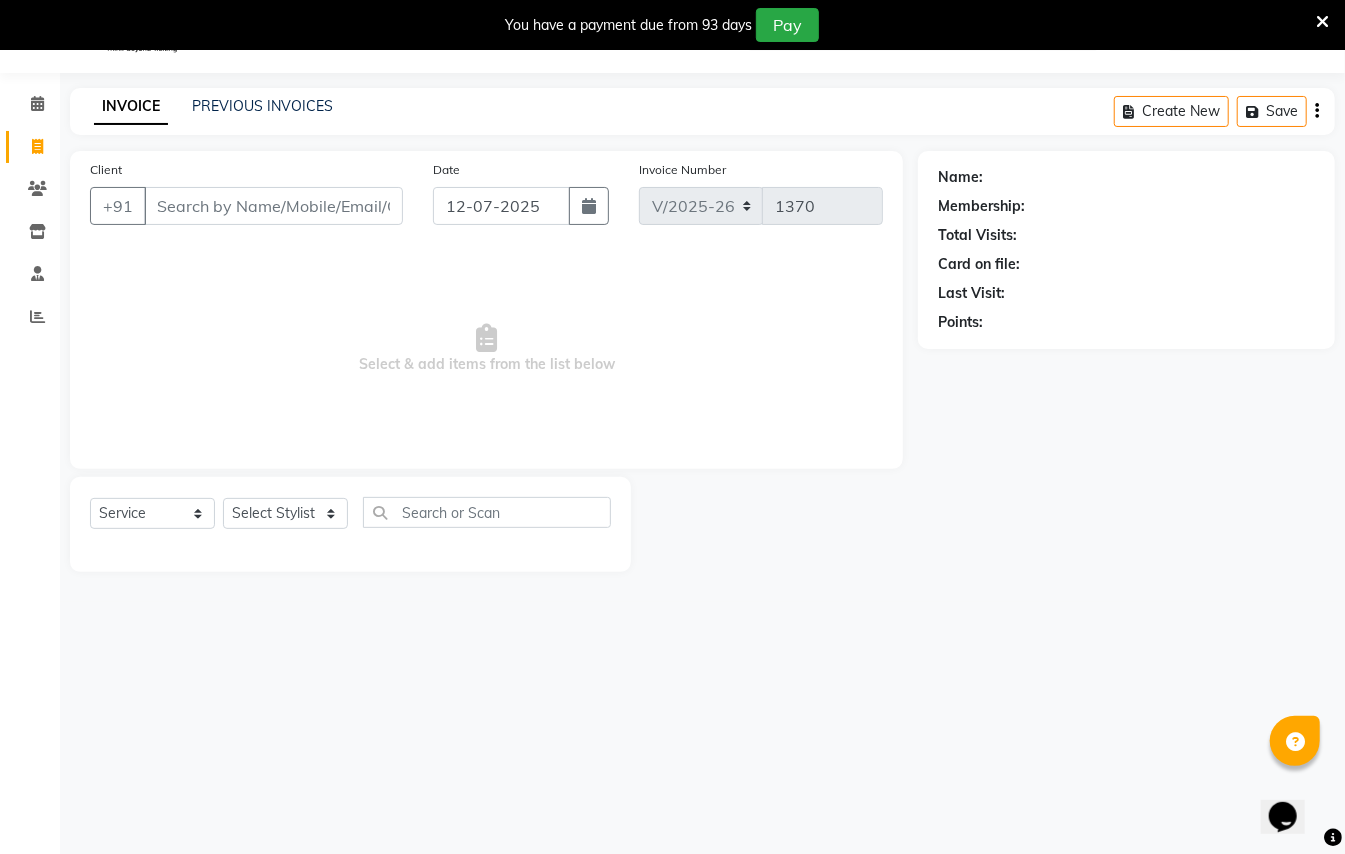 click on "Client" at bounding box center (273, 206) 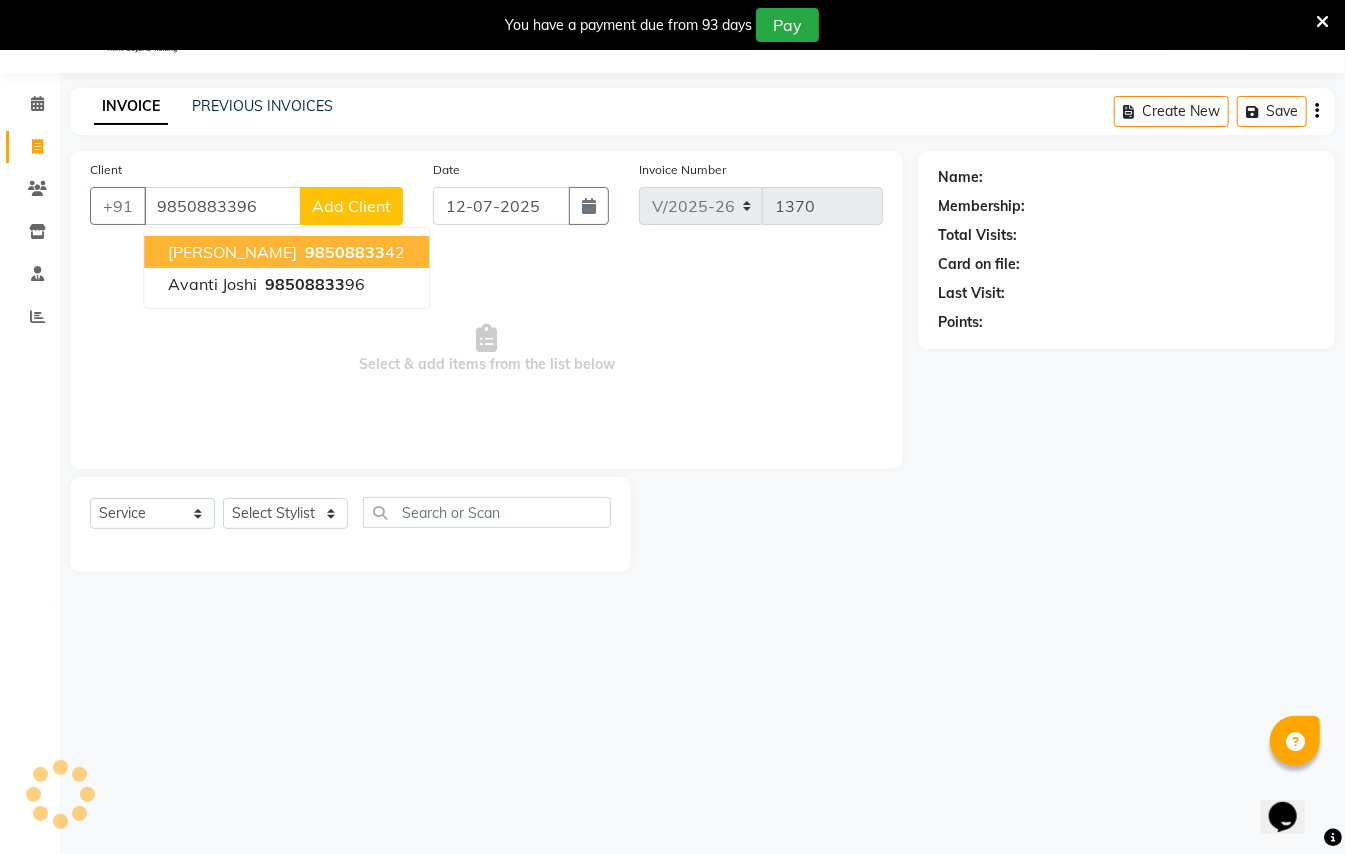 type on "9850883396" 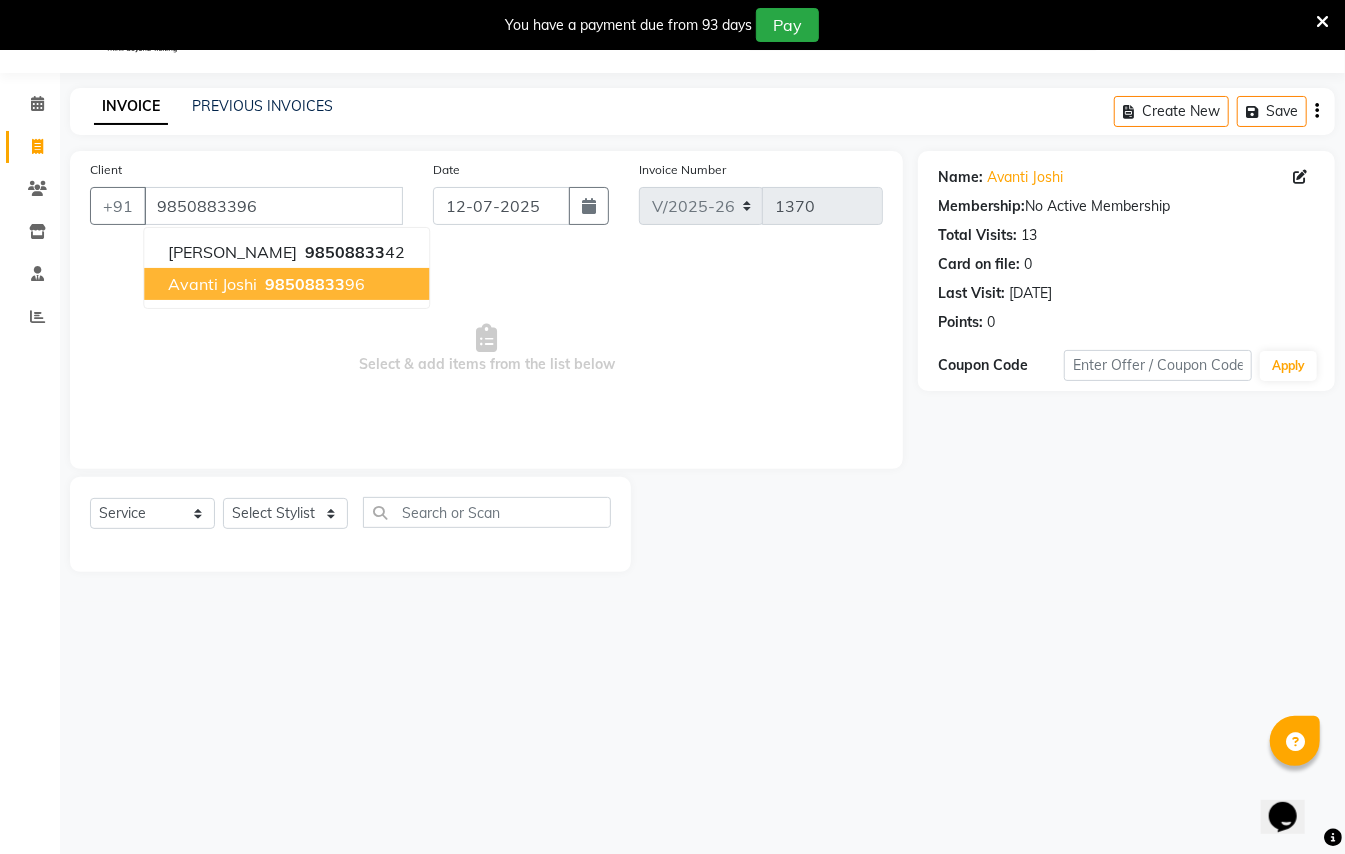 click on "Avanti Joshi" at bounding box center (212, 284) 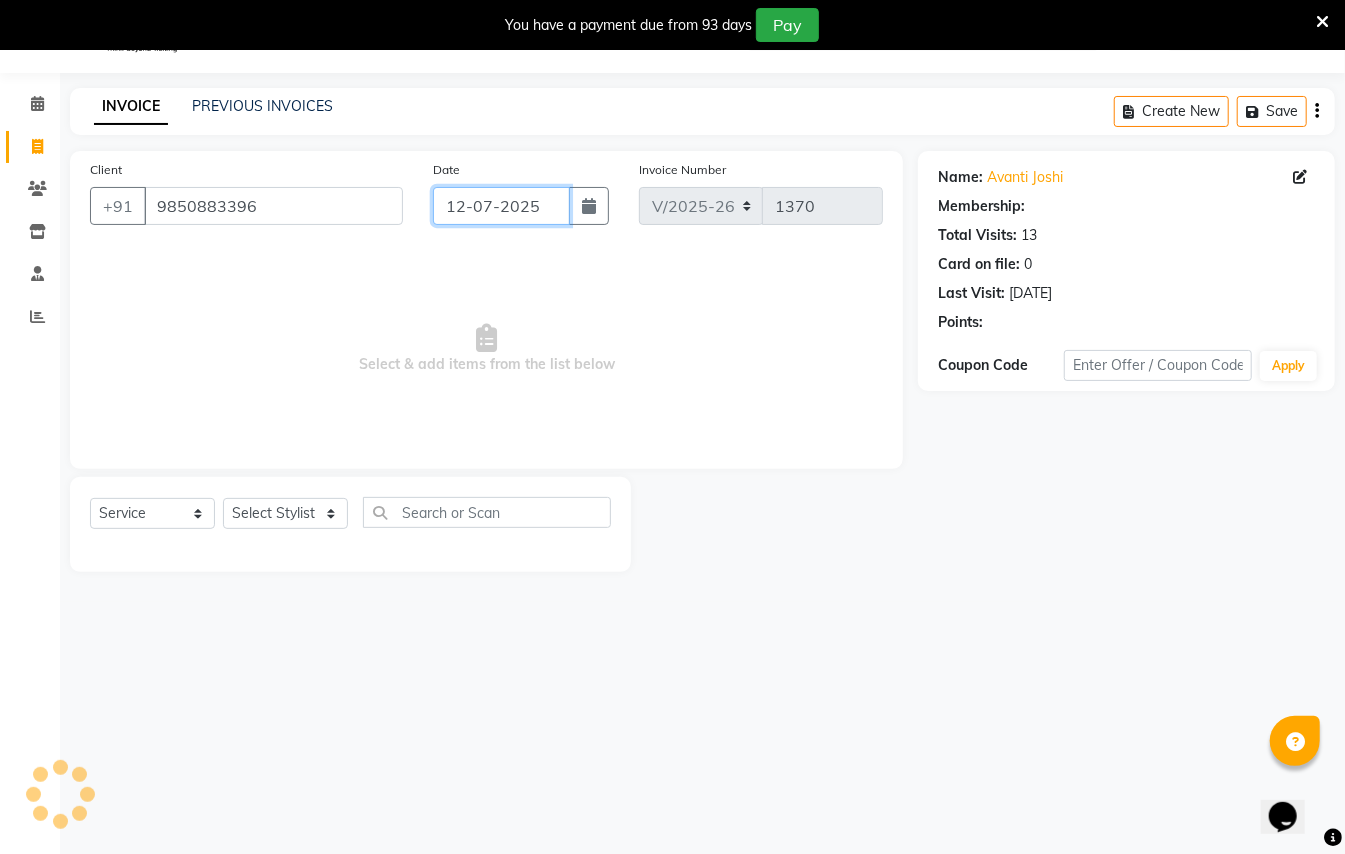 click on "12-07-2025" 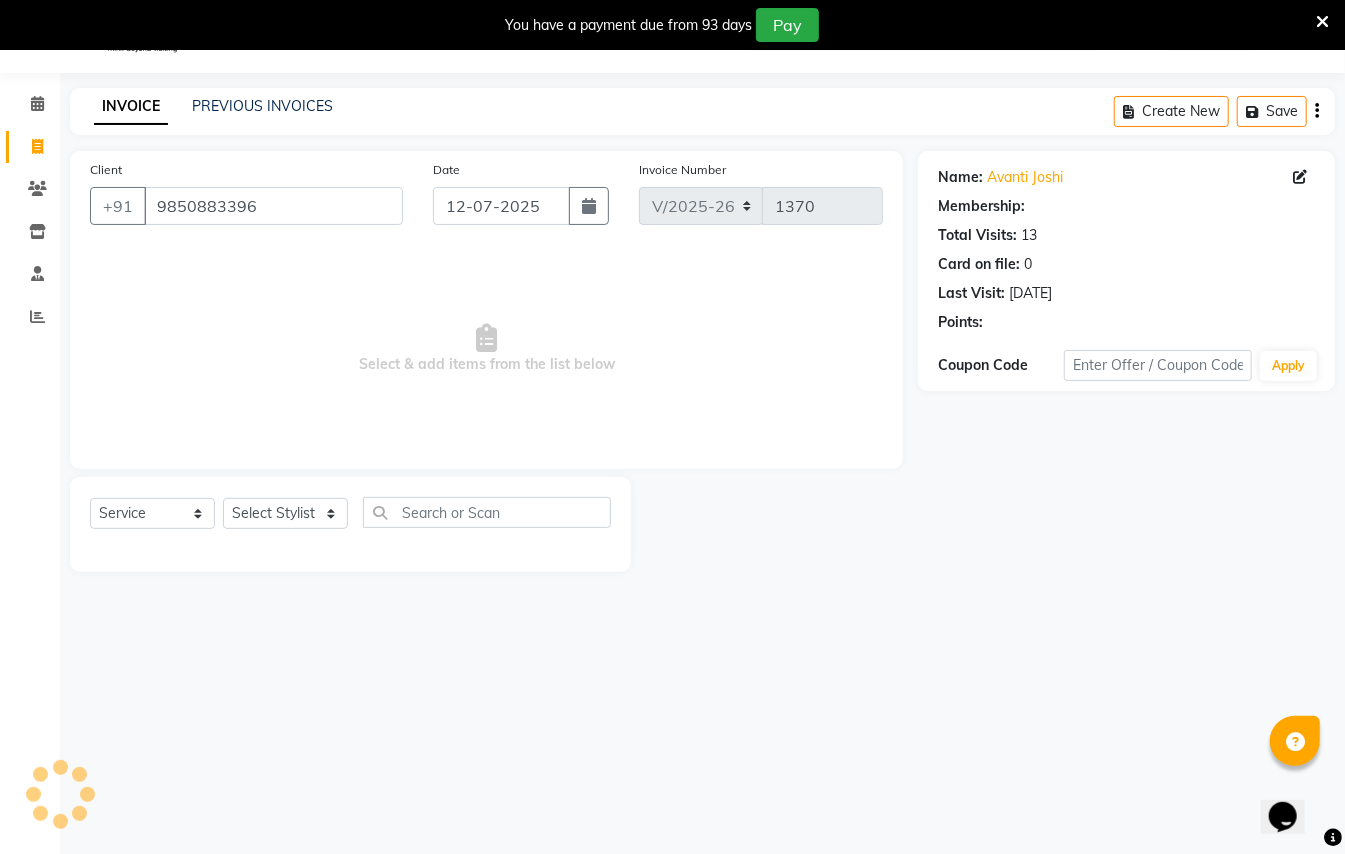 select on "7" 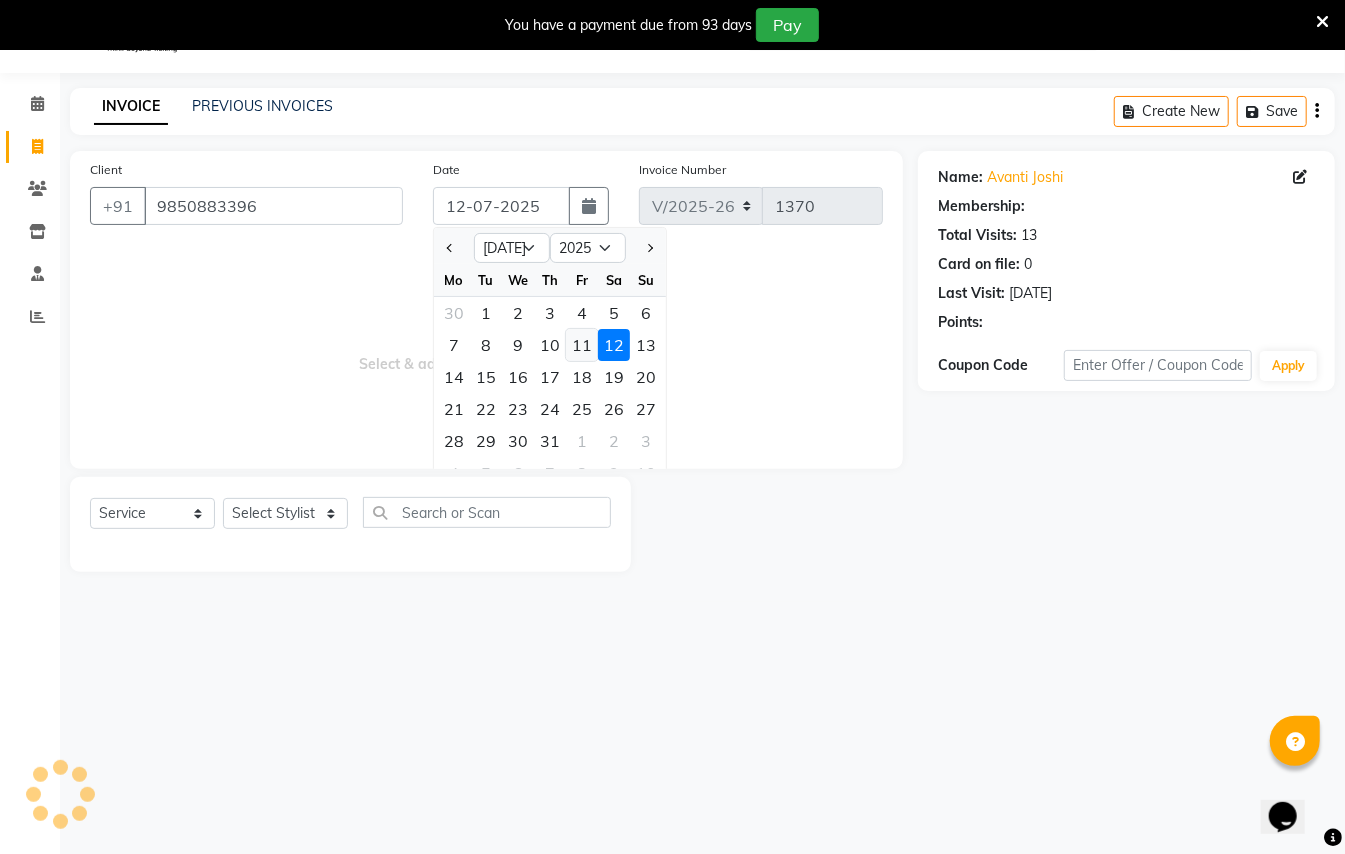 click on "11" 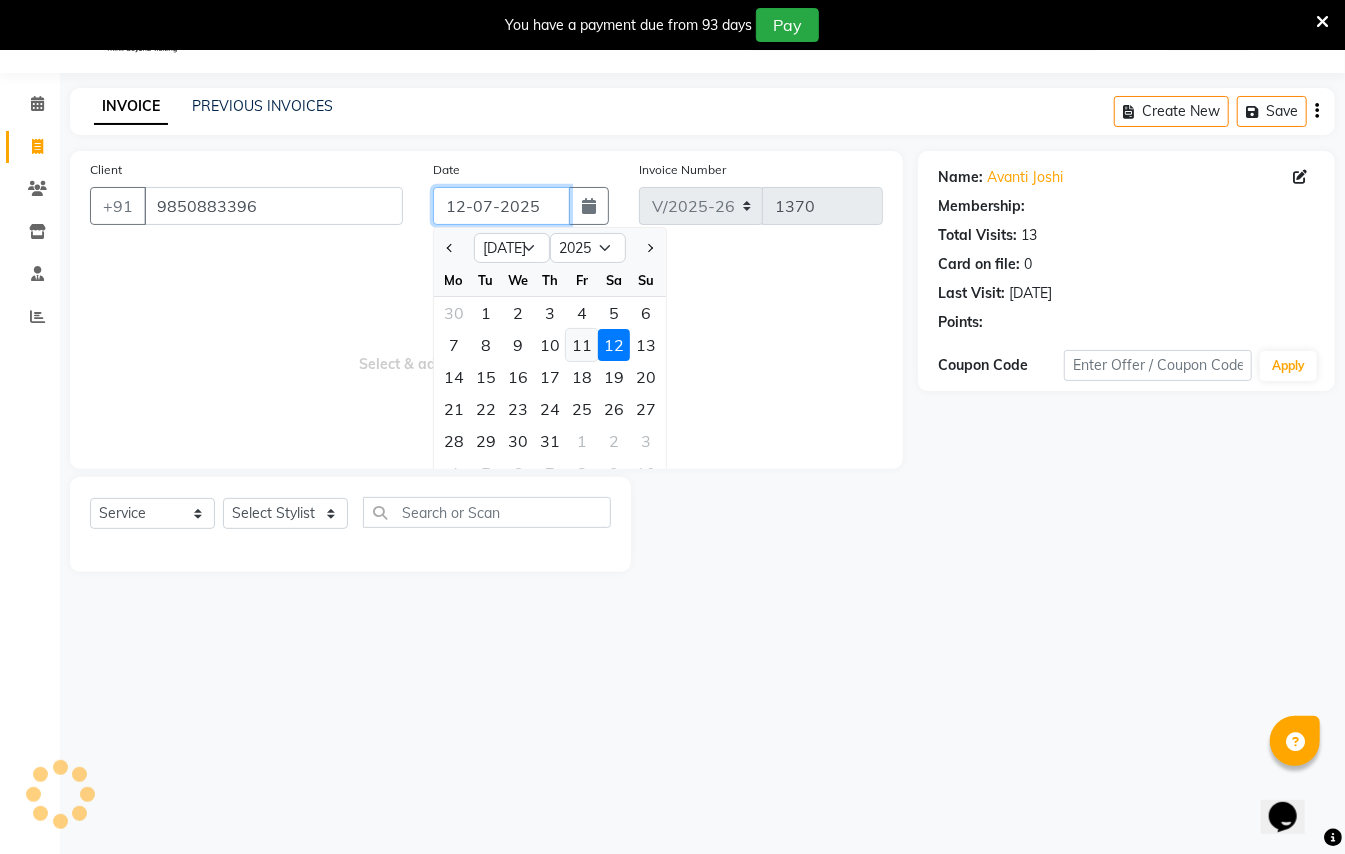 type on "[DATE]" 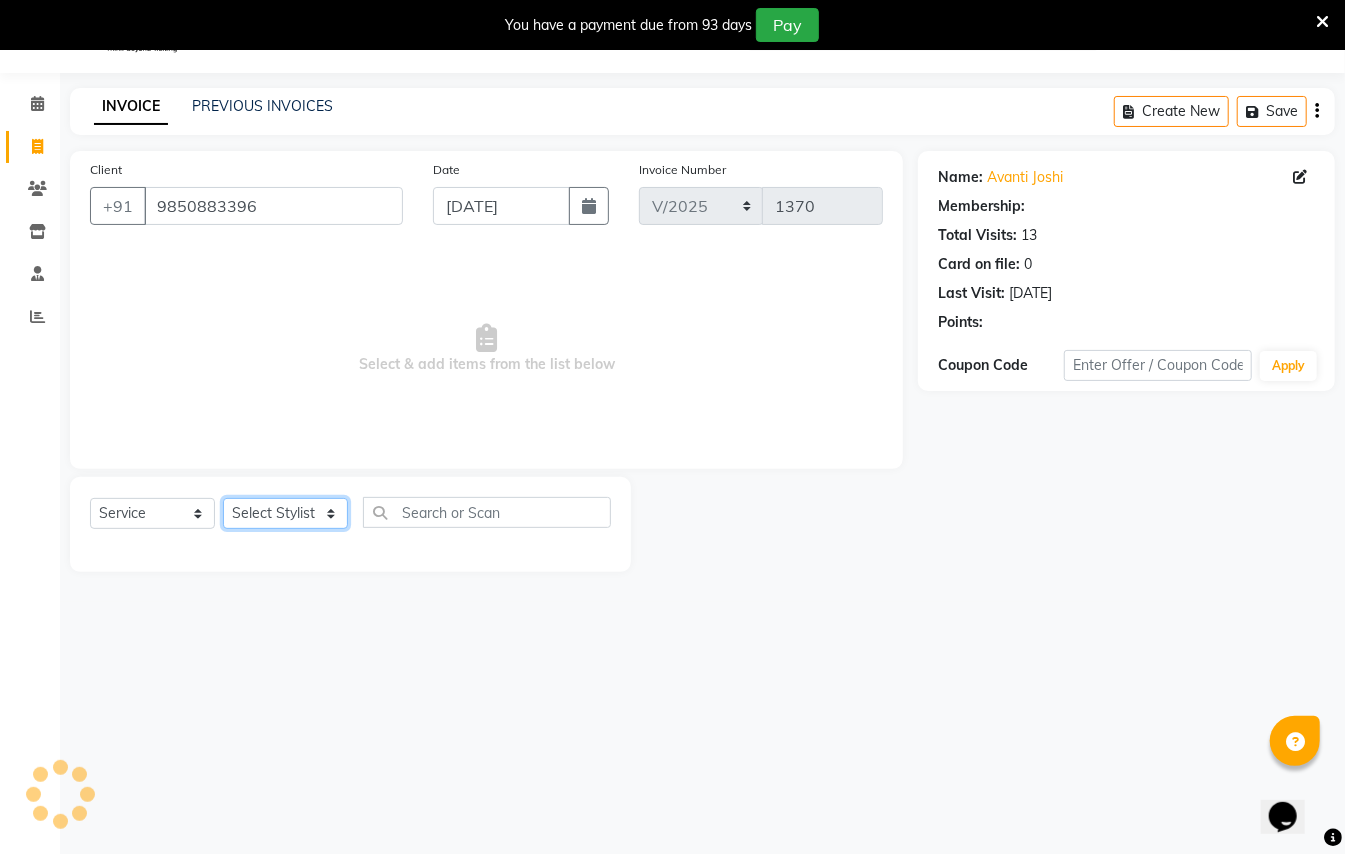 click on "Select Stylist [PERSON_NAME] [PERSON_NAME]  [PERSON_NAME] [PERSON_NAME] [PERSON_NAME] Mane Manager [PERSON_NAME]  [PERSON_NAME] Owner [PERSON_NAME]" 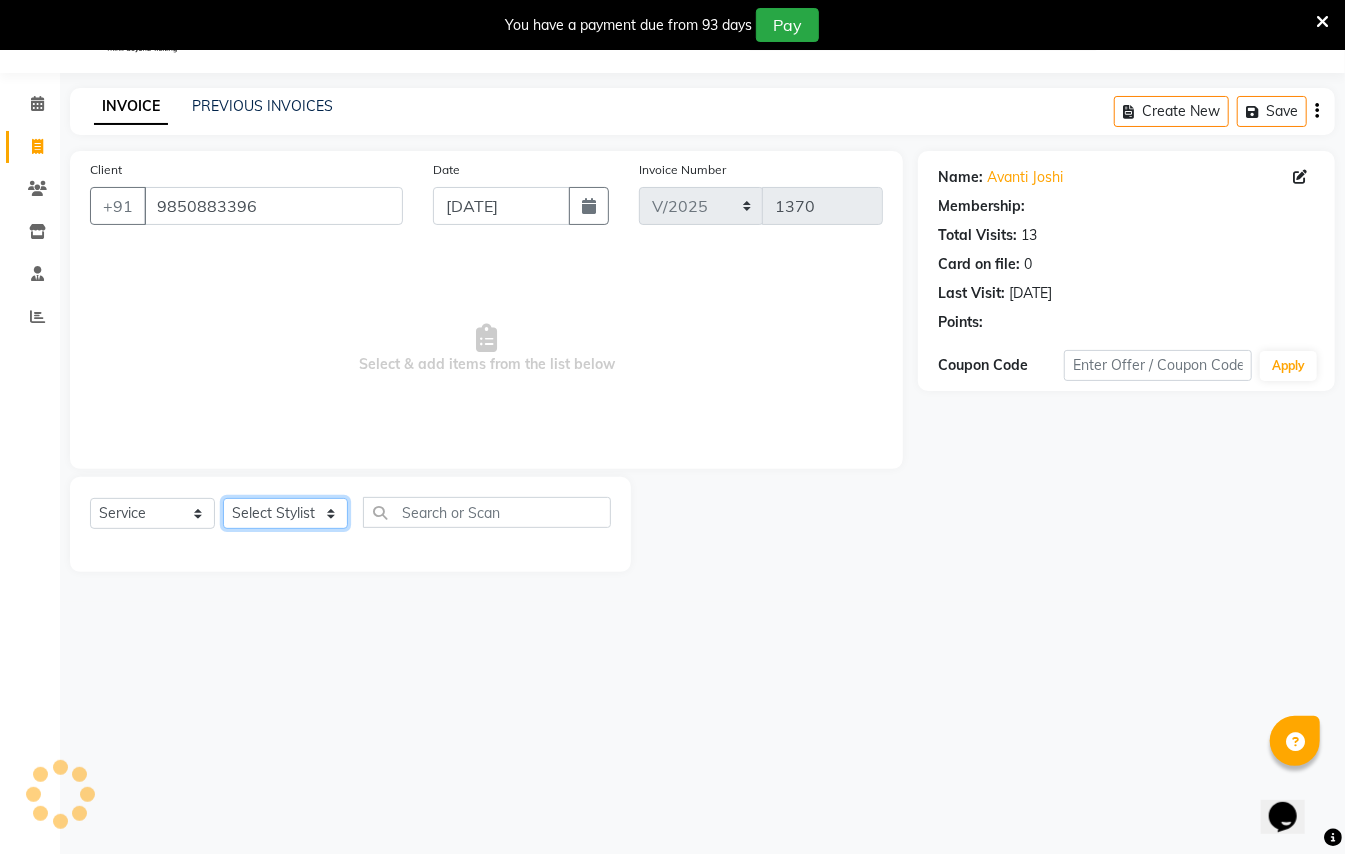 select on "31729" 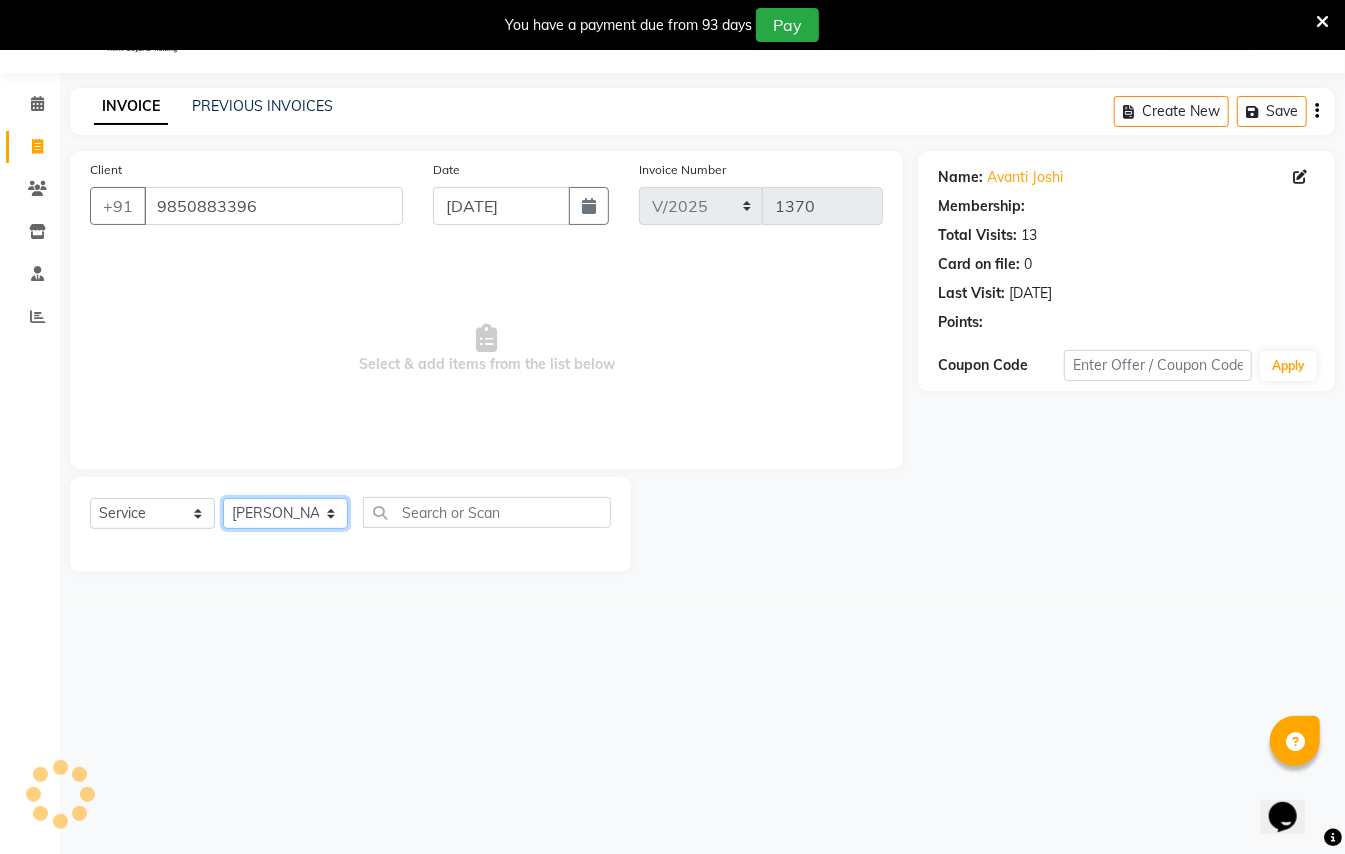 click on "Select Stylist [PERSON_NAME] [PERSON_NAME]  [PERSON_NAME] [PERSON_NAME] [PERSON_NAME] Mane Manager [PERSON_NAME]  [PERSON_NAME] Owner [PERSON_NAME]" 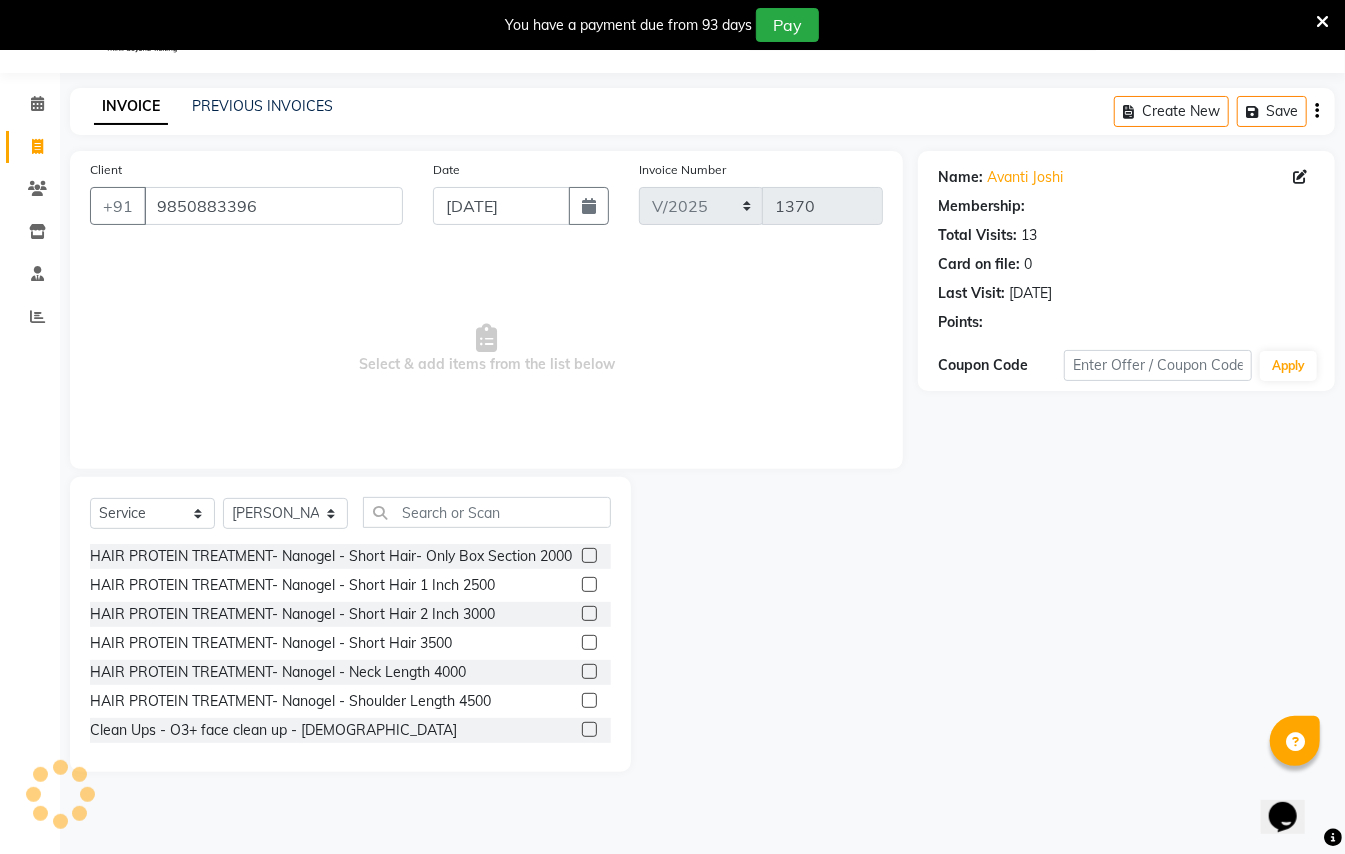 click on "Select  Service  Product  Membership  Package Voucher Prepaid Gift Card  Select Stylist [PERSON_NAME] [PERSON_NAME]  [PERSON_NAME] [PERSON_NAME] [PERSON_NAME] Mane Manager [PERSON_NAME]  [PERSON_NAME] Owner Priyanka [PERSON_NAME] HAIR PROTEIN TREATMENT- Nanogel - Short Hair- Only Box Section 2000  HAIR PROTEIN TREATMENT- Nanogel - Short Hair 1 Inch 2500  HAIR PROTEIN TREATMENT- Nanogel - Short Hair 2 Inch 3000  HAIR PROTEIN TREATMENT- Nanogel - Short Hair 3500  HAIR PROTEIN TREATMENT- Nanogel - Neck Length 4000  HAIR PROTEIN TREATMENT- Nanogel - Shoulder Length 4500  Clean Ups - O3+ face clean up - [DEMOGRAPHIC_DATA]  Clean Ups - signature clean up oily skin - [DEMOGRAPHIC_DATA]  Clean Ups - Signature clean up [MEDICAL_DATA] - [DEMOGRAPHIC_DATA]  Clean Ups - Classic Clean up - [DEMOGRAPHIC_DATA]  Clean Ups - [PERSON_NAME] with neck - [DEMOGRAPHIC_DATA]  Clean Ups - [PERSON_NAME] - [DEMOGRAPHIC_DATA]  Clean Ups - Peel of mask (o3+) - [DEMOGRAPHIC_DATA]  Bleach - Full body - [DEMOGRAPHIC_DATA]  Bleach - Oxy life(face) - [DEMOGRAPHIC_DATA]  Bleach - Classic  bleach ( Face, neck aand half back) - [DEMOGRAPHIC_DATA]  Bleach - Full hand - [DEMOGRAPHIC_DATA]  Bleach - Full legs - [DEMOGRAPHIC_DATA]" 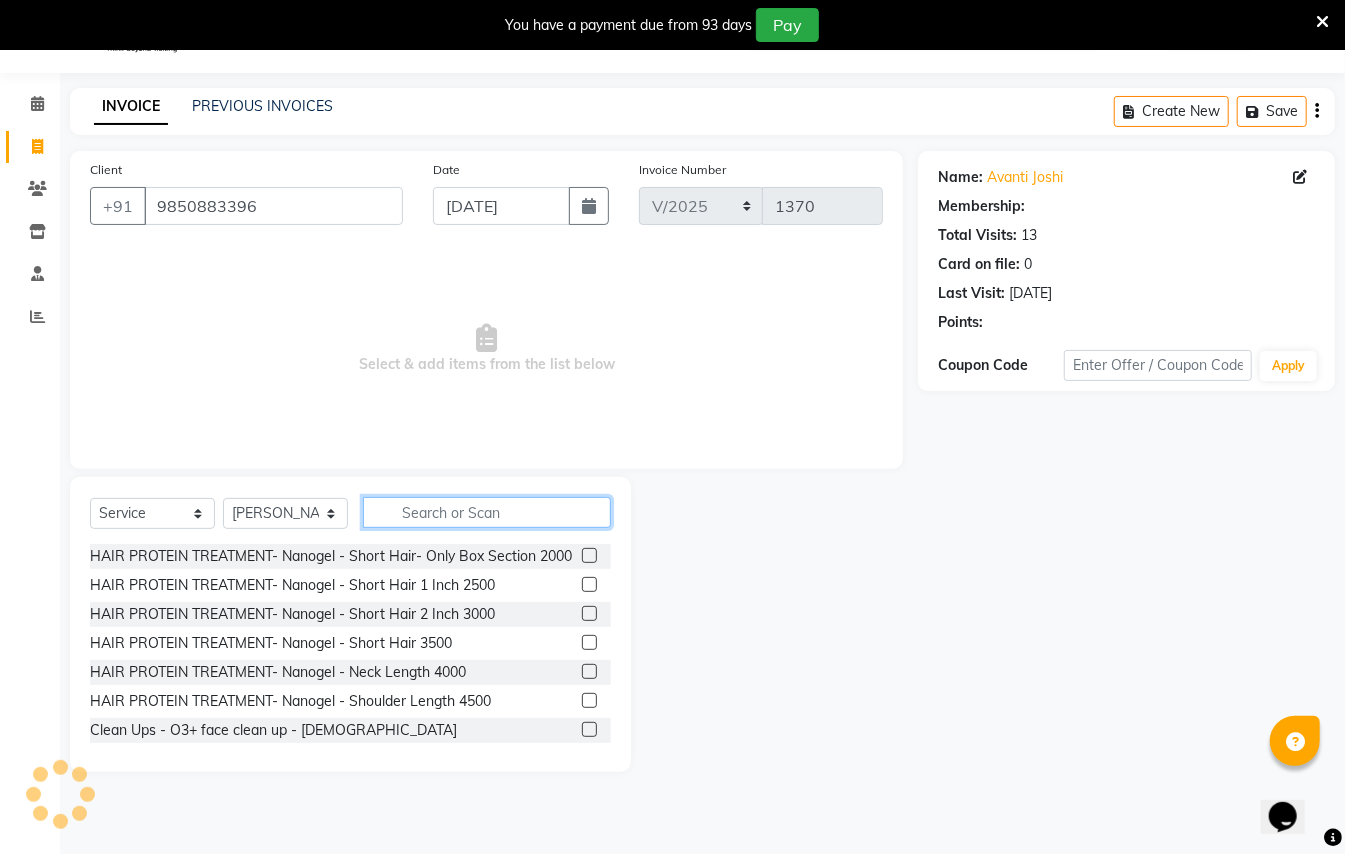 click 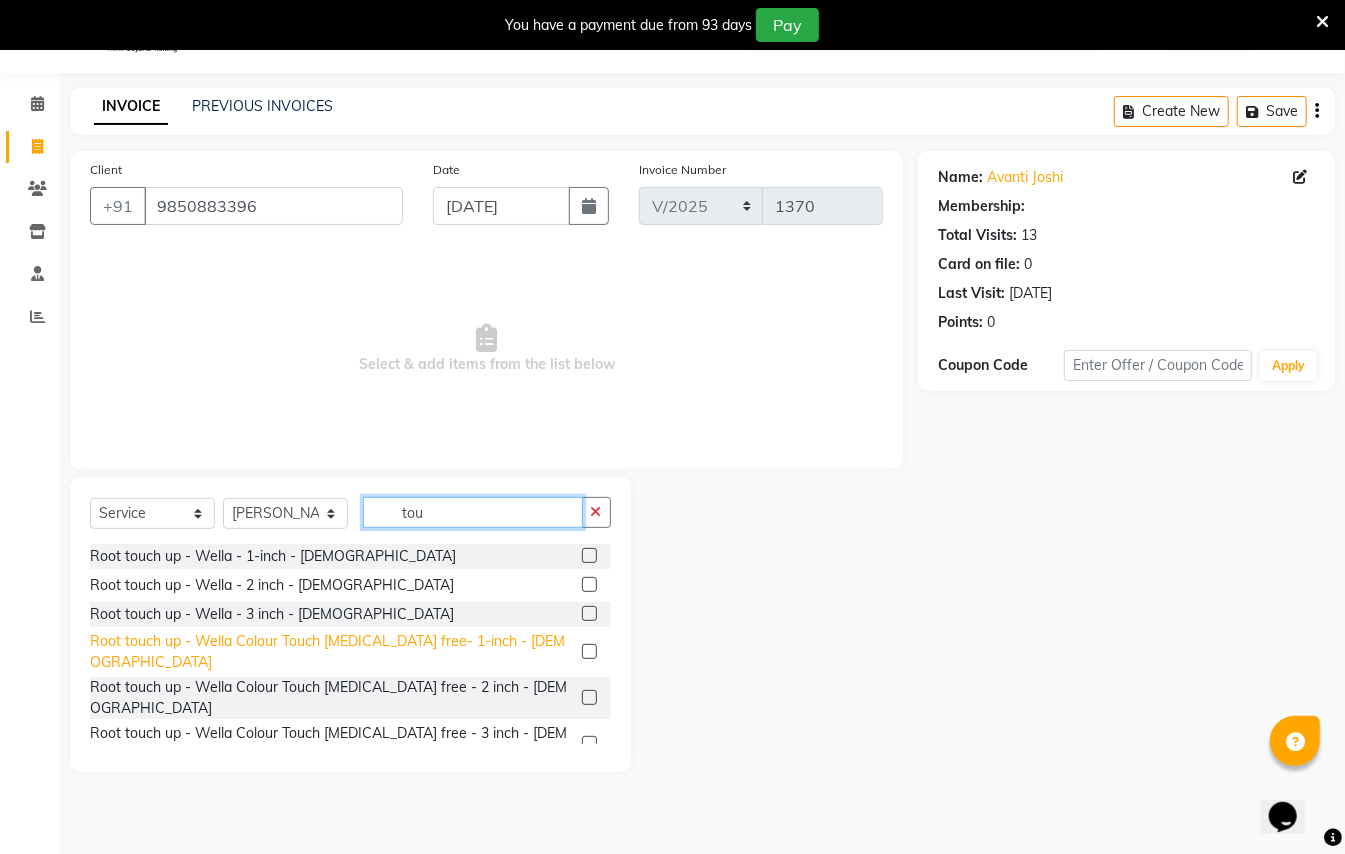 type on "tou" 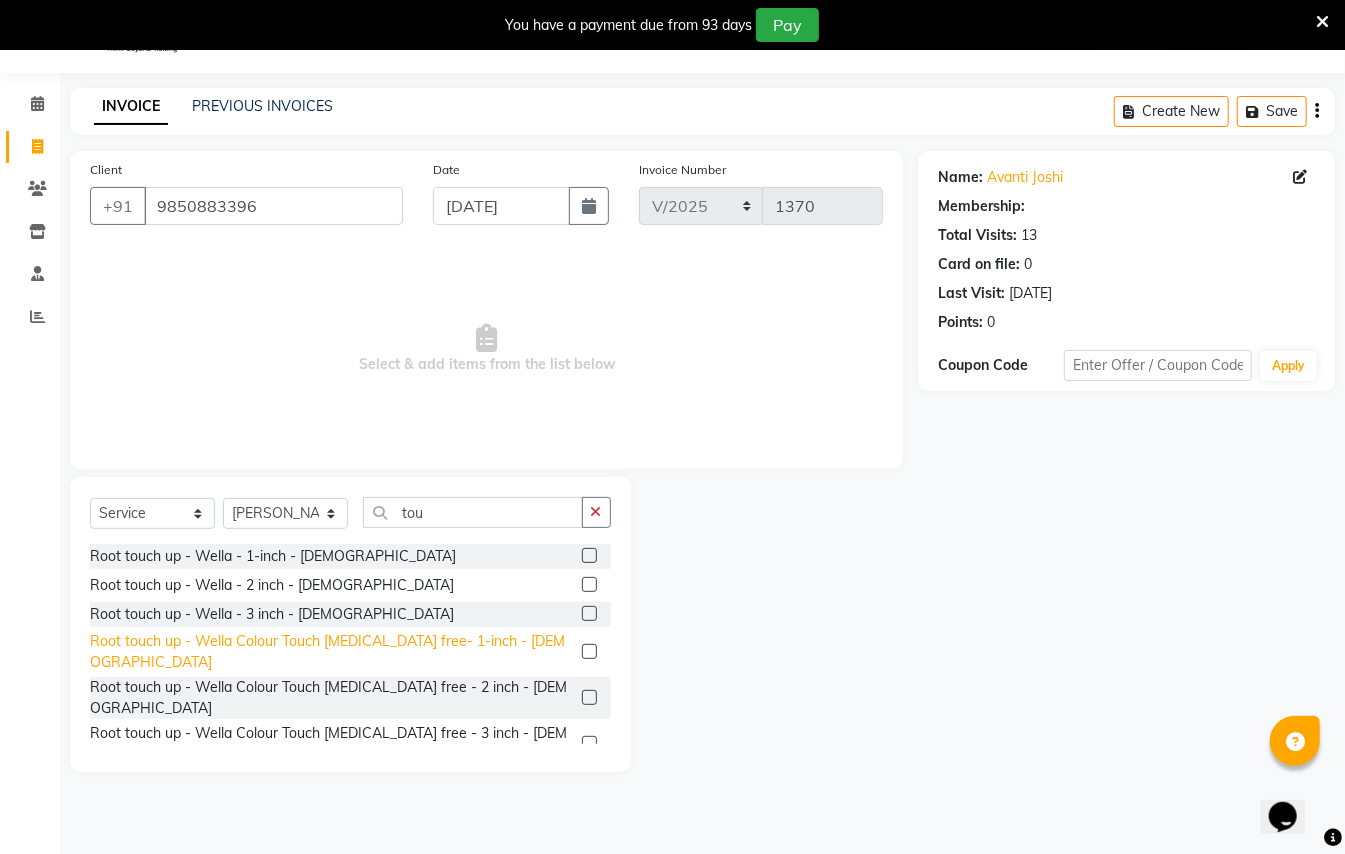 click on "Root touch up - Wella Colour Touch [MEDICAL_DATA] free- 1-inch - [DEMOGRAPHIC_DATA]" 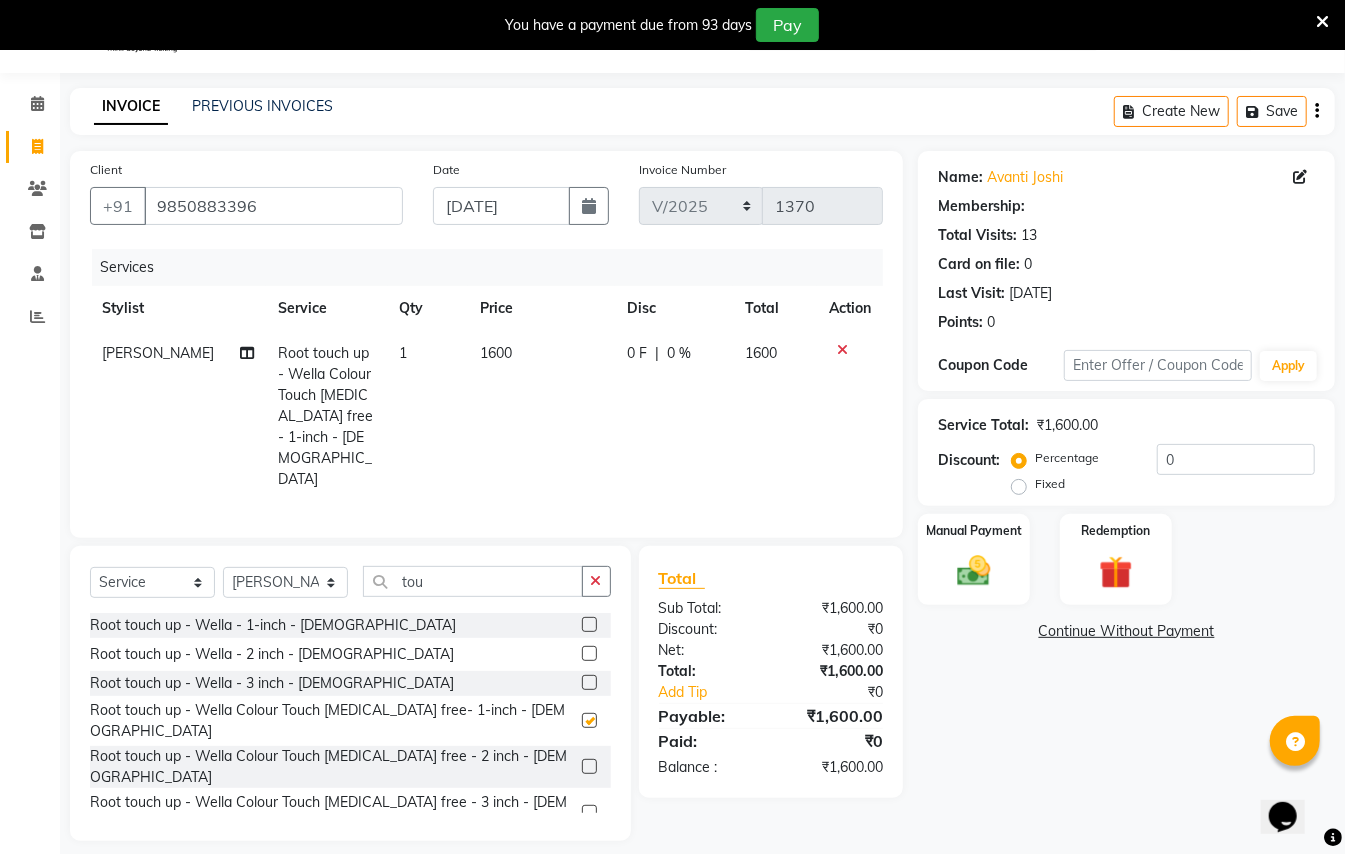 checkbox on "false" 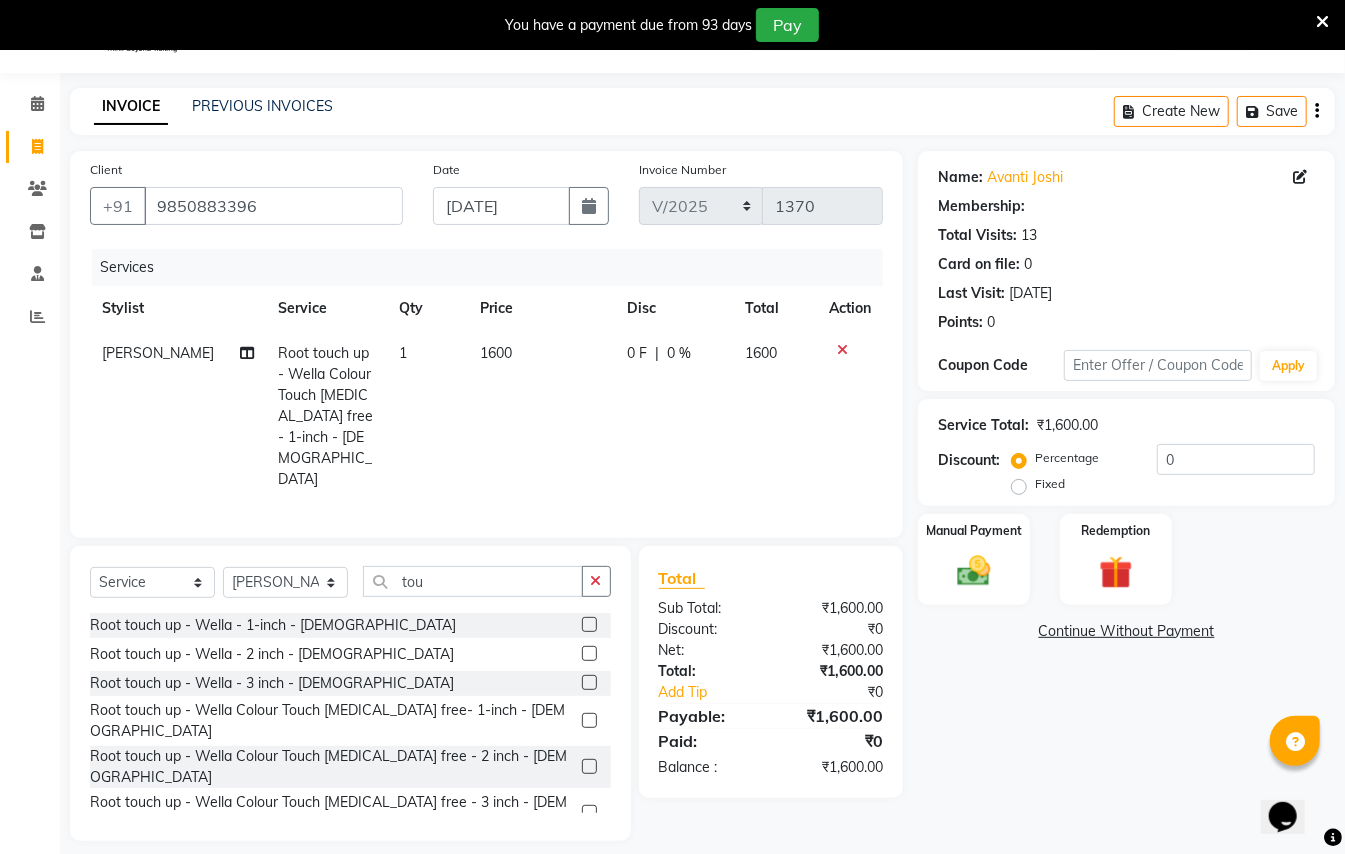 click on "Manual Payment Redemption" 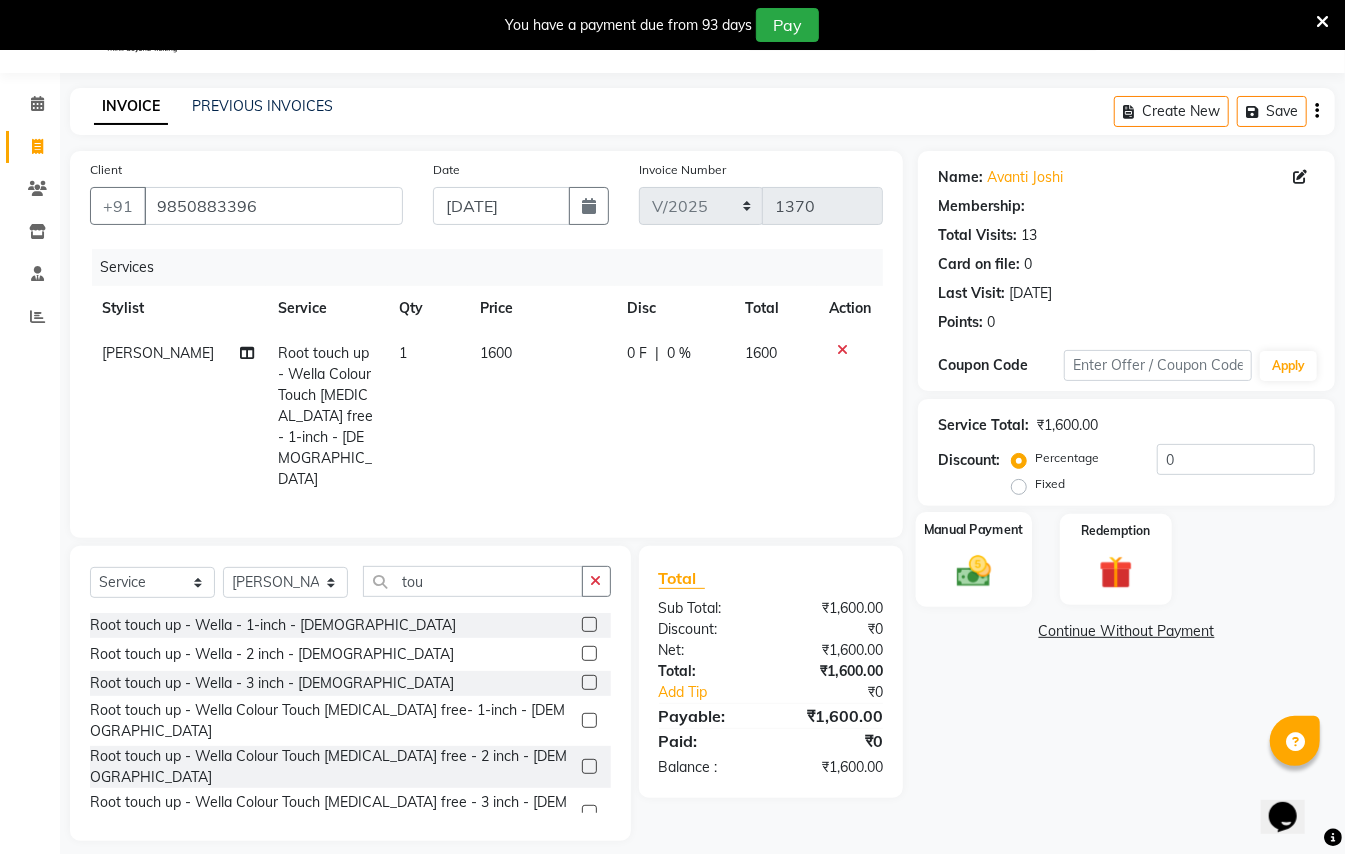 click on "Manual Payment" 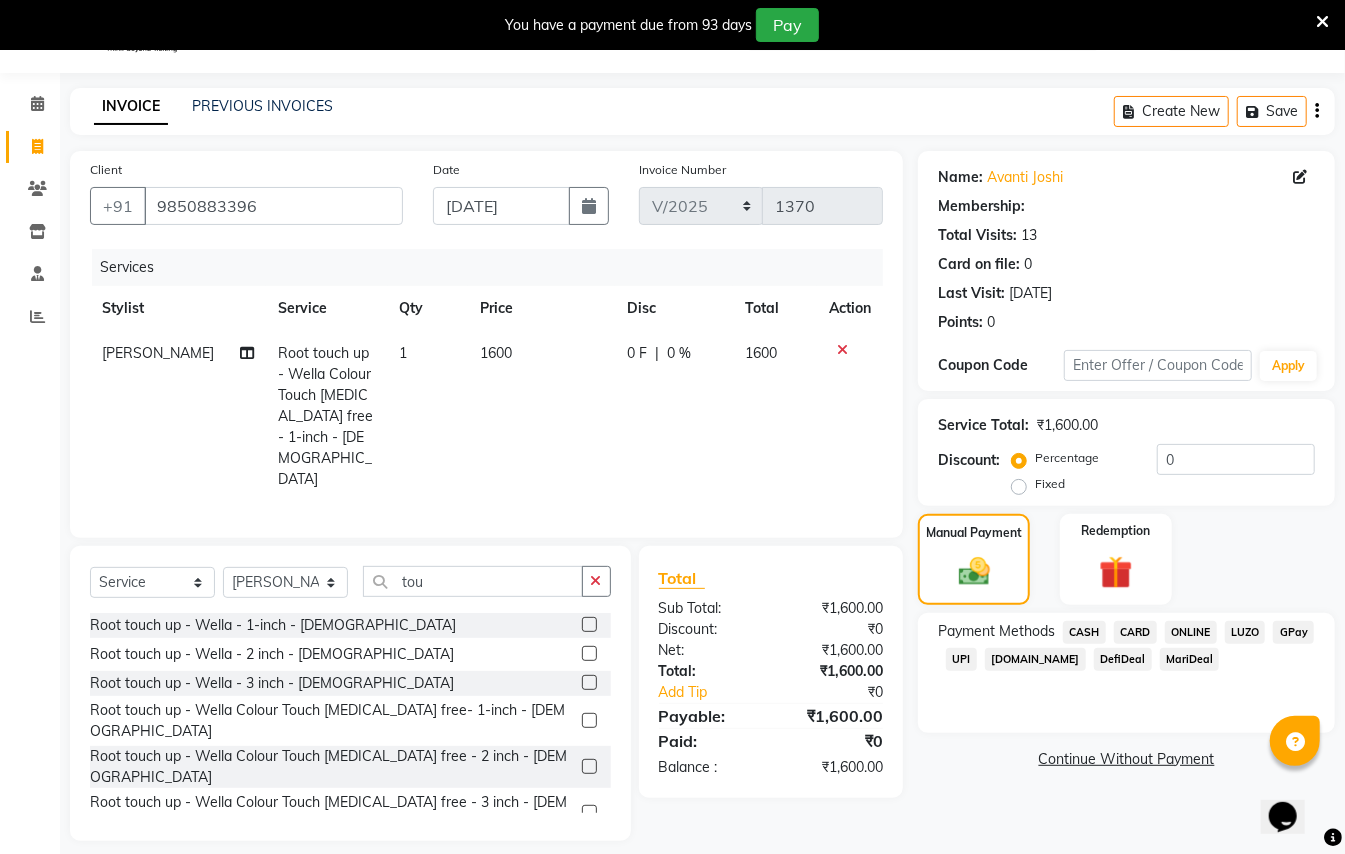 click on "GPay" 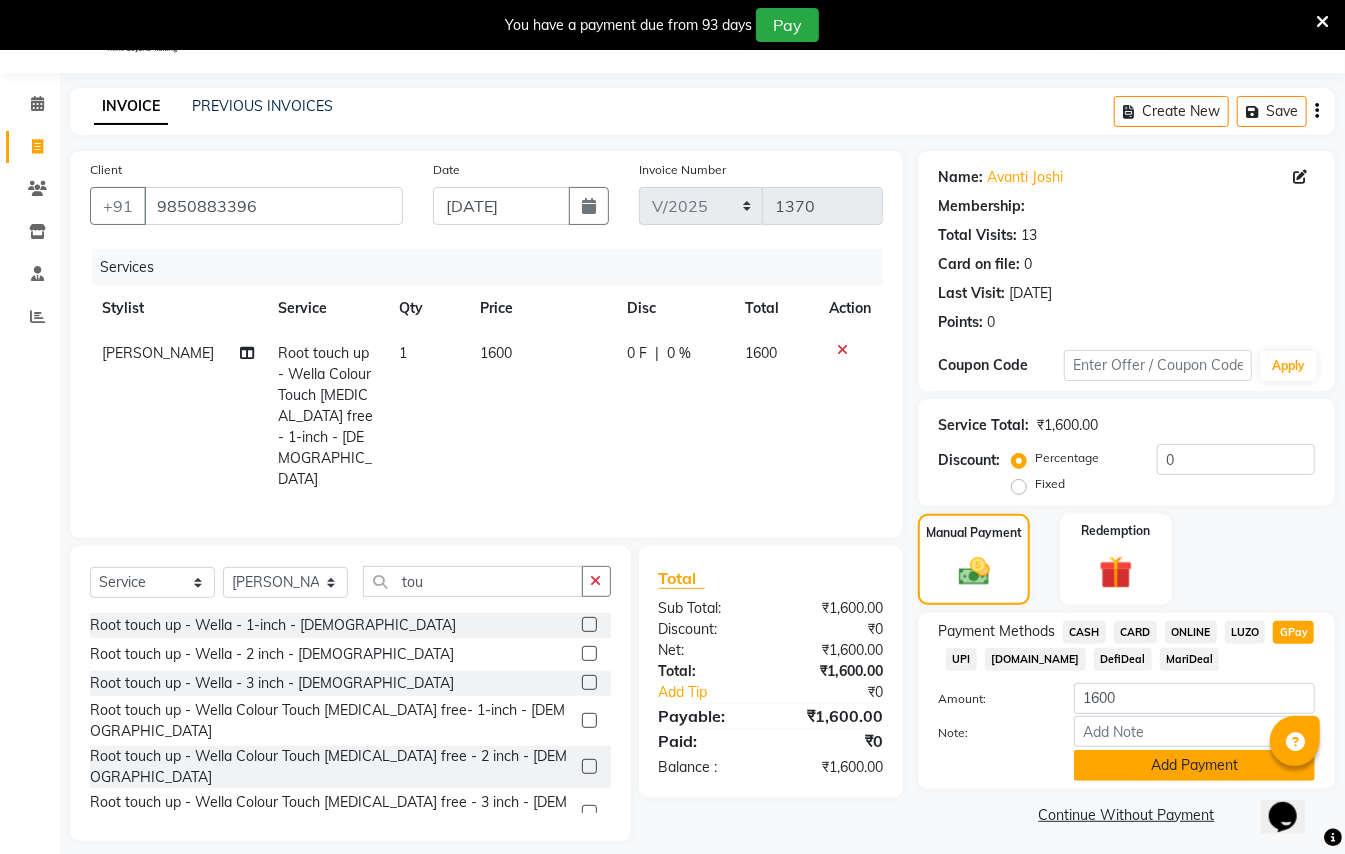 click on "Add Payment" 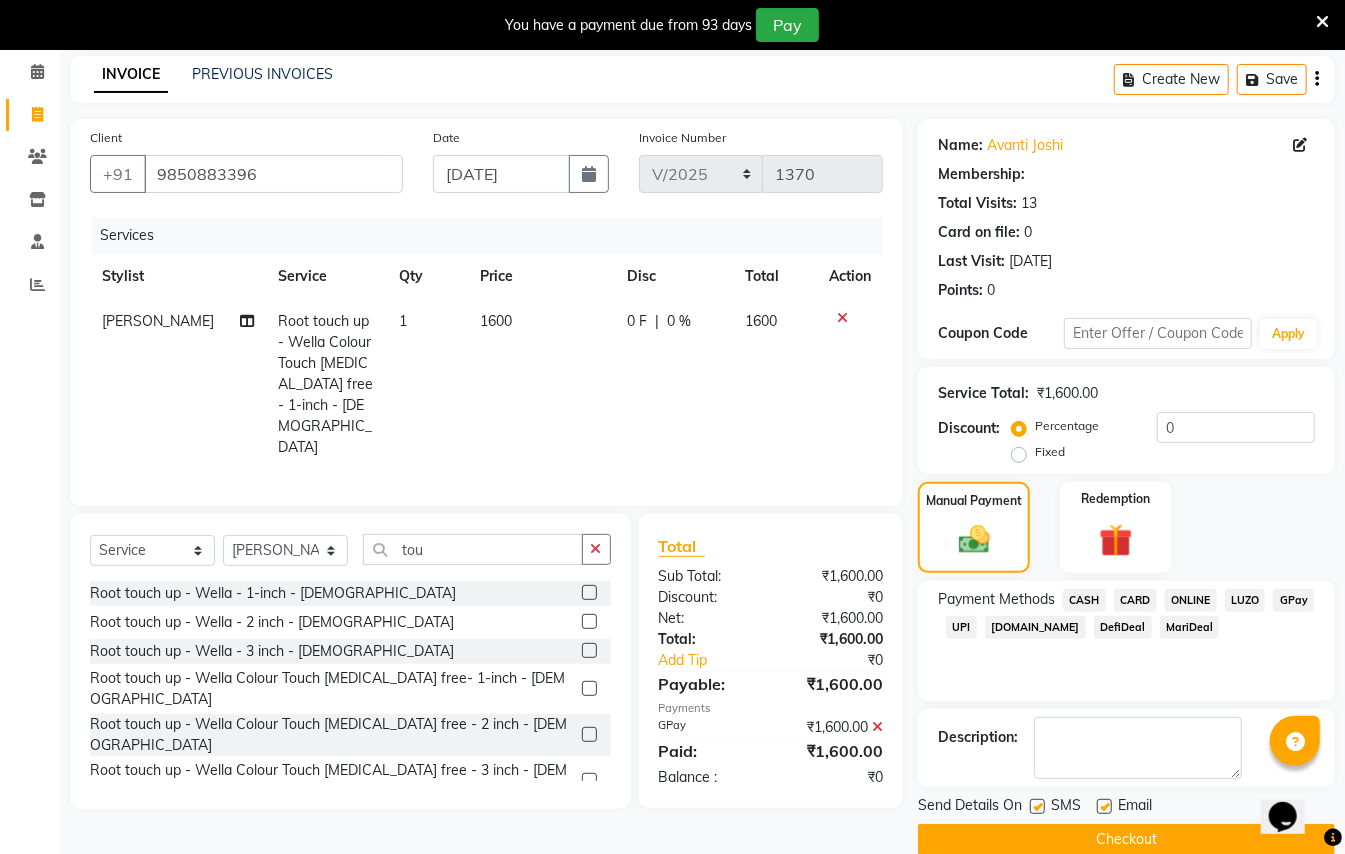 scroll, scrollTop: 114, scrollLeft: 0, axis: vertical 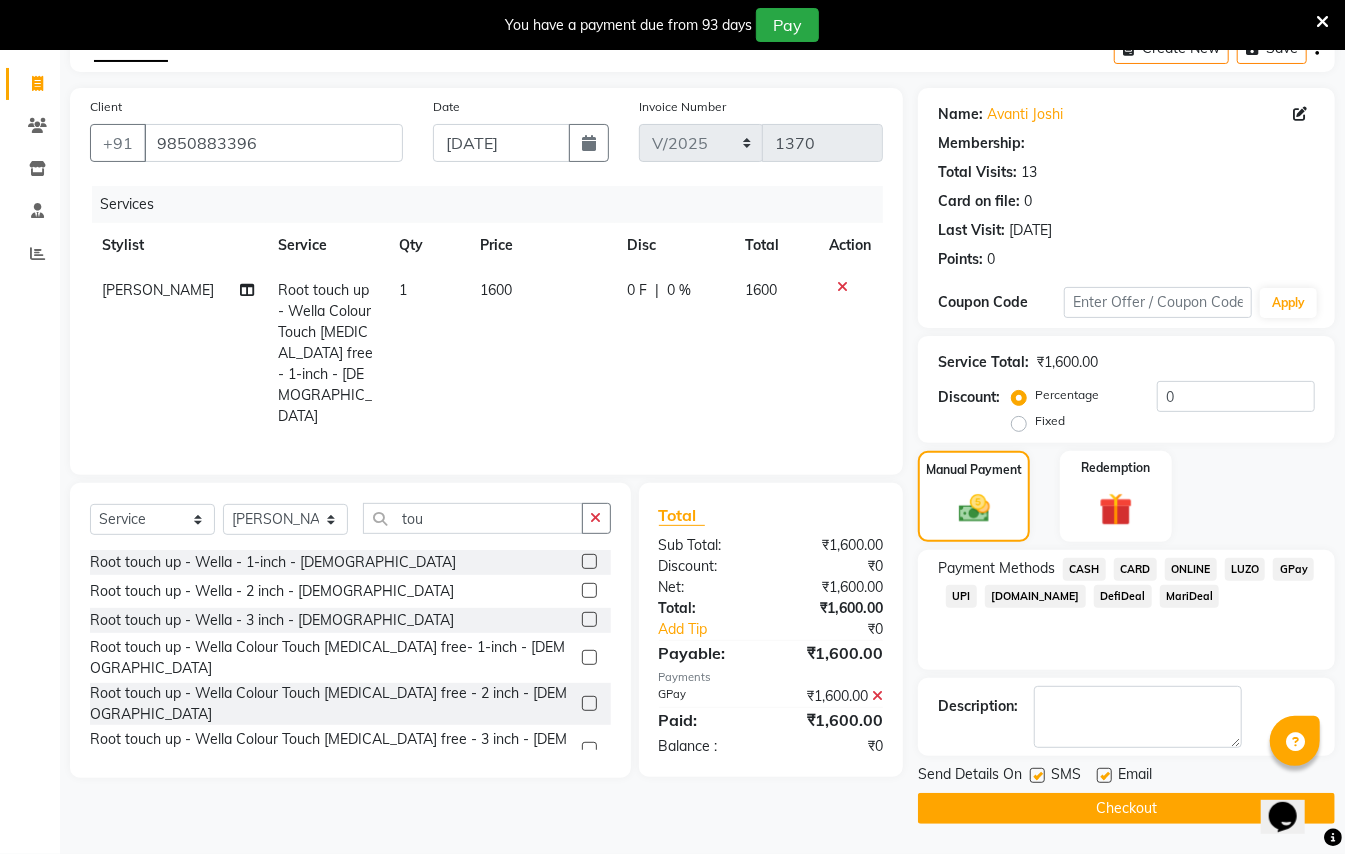 click on "Checkout" 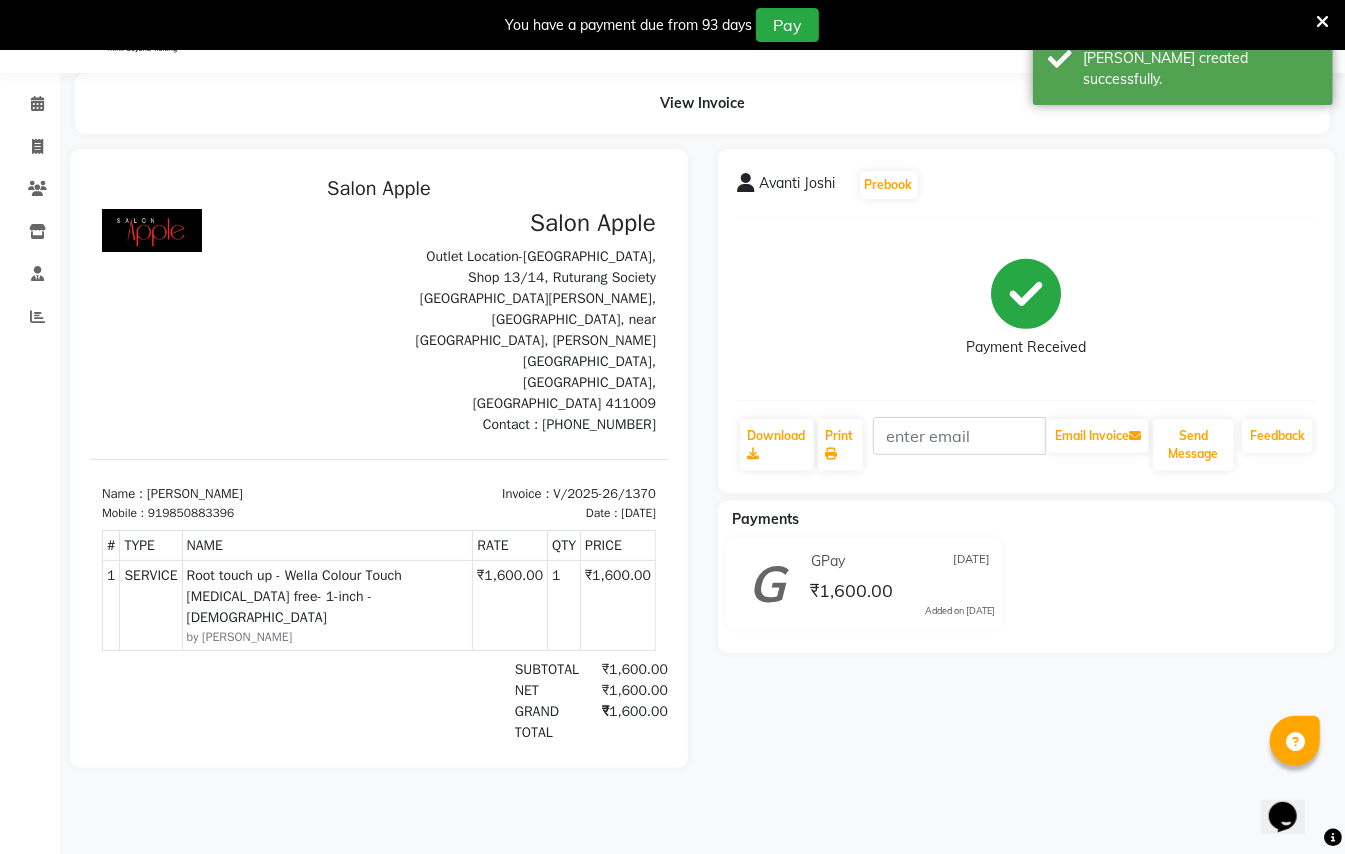 scroll, scrollTop: 0, scrollLeft: 0, axis: both 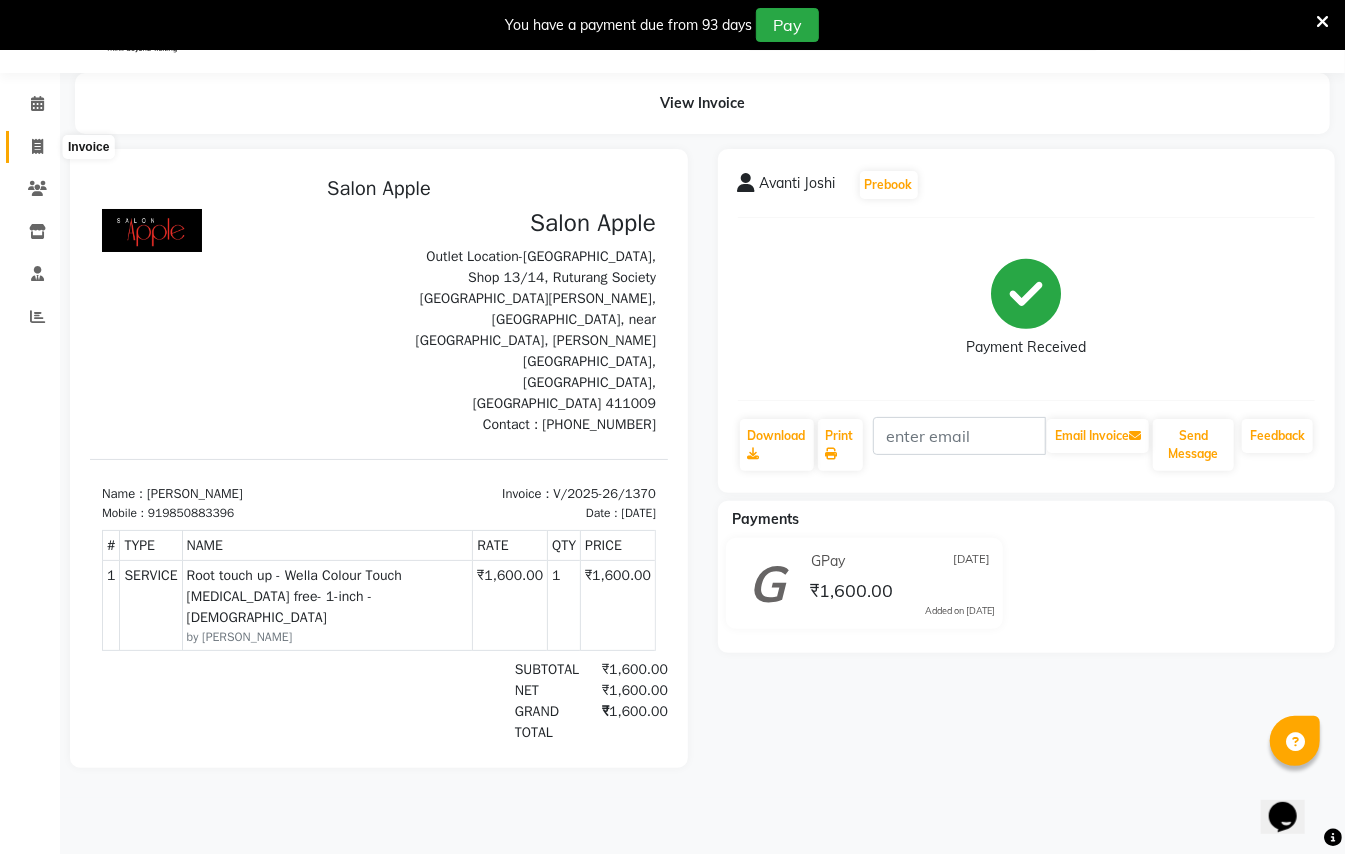 click 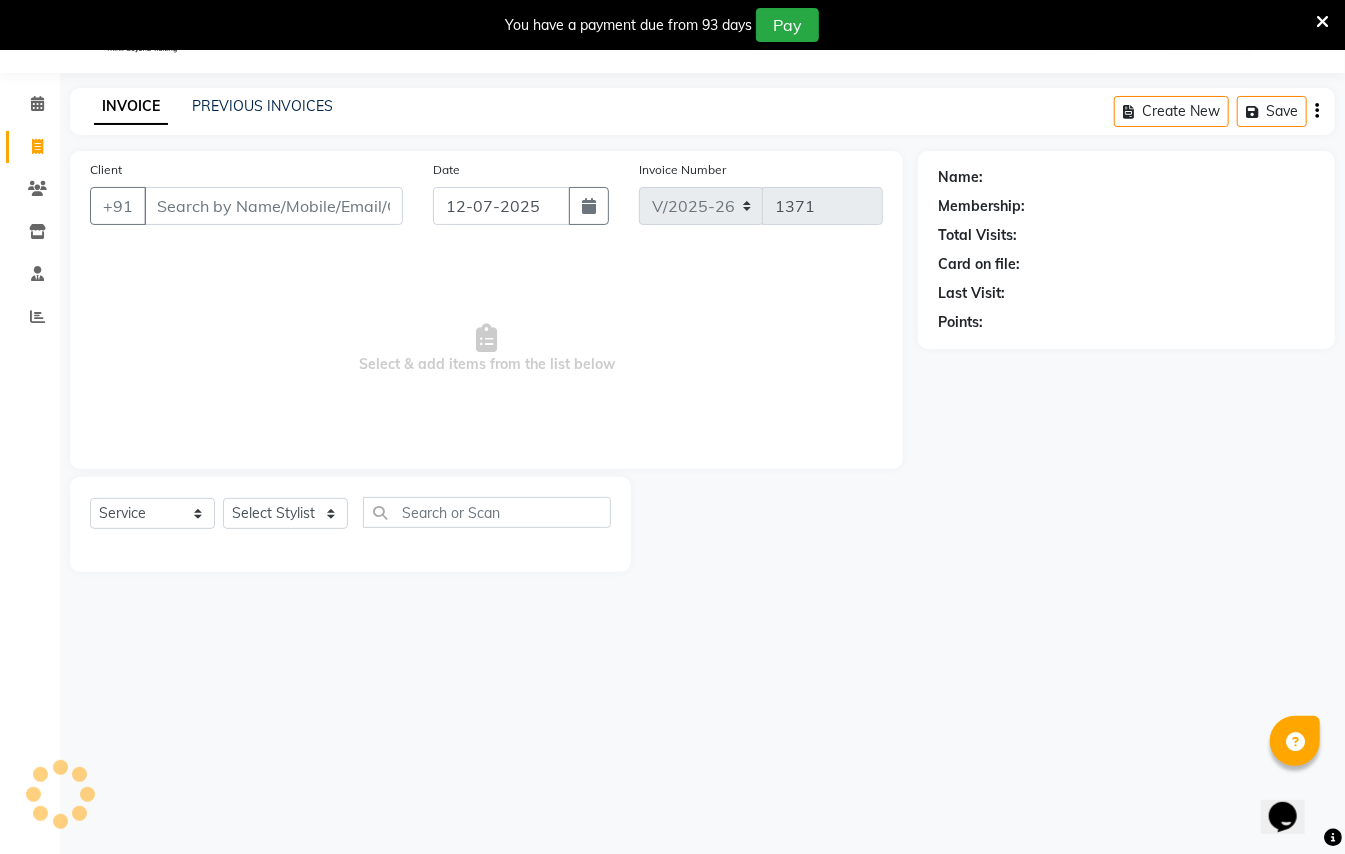click on "Client" at bounding box center [273, 206] 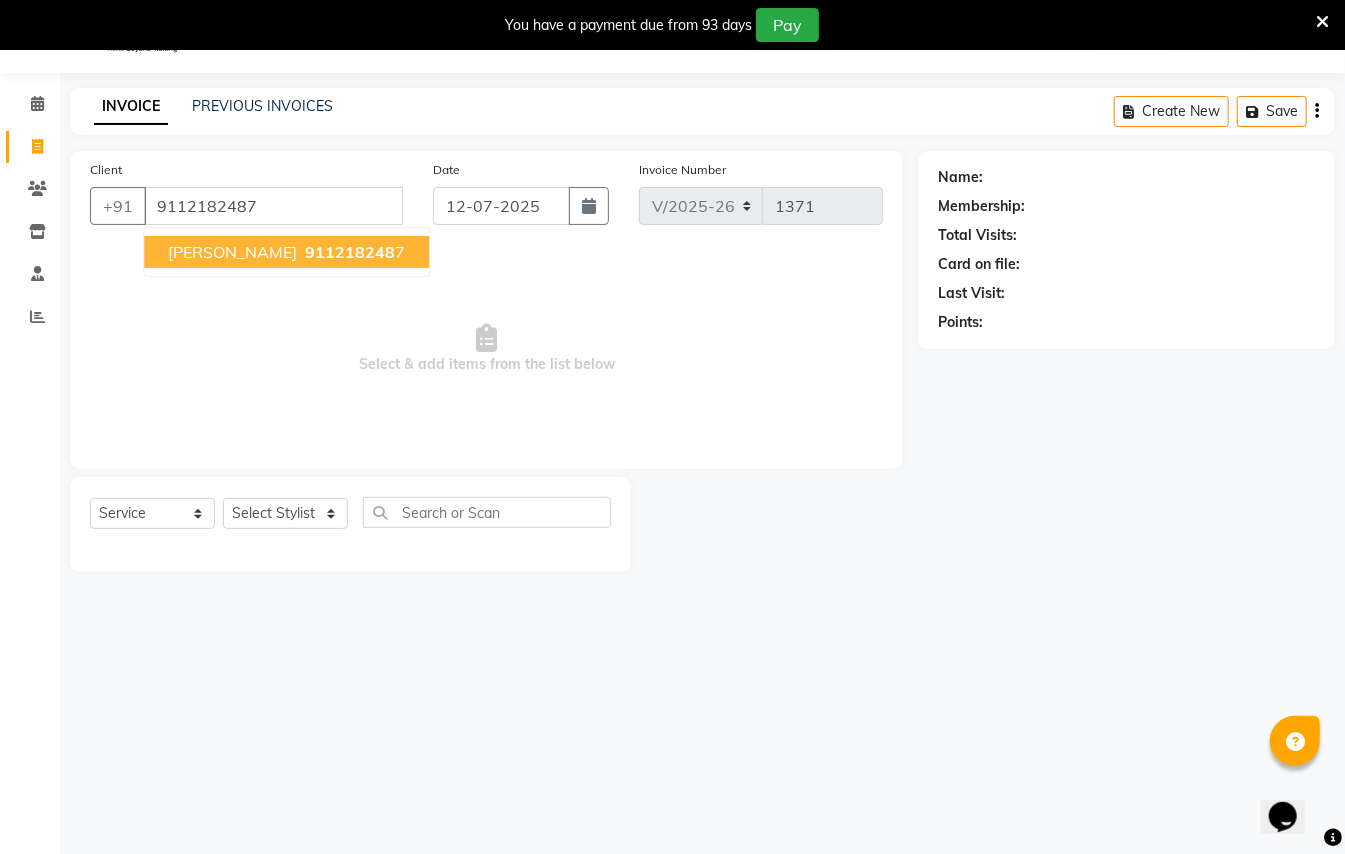 type on "9112182487" 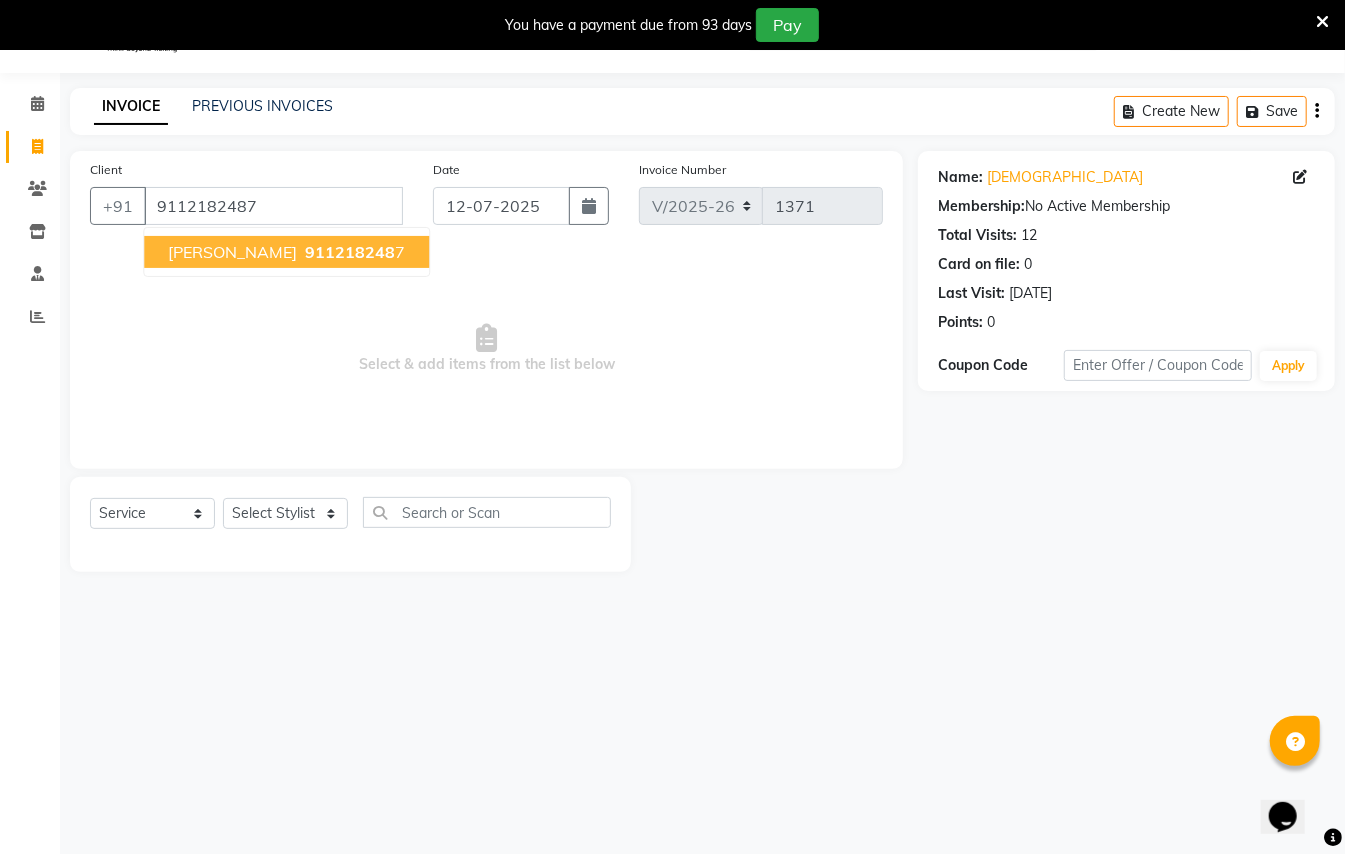 click on "911218248" at bounding box center (350, 252) 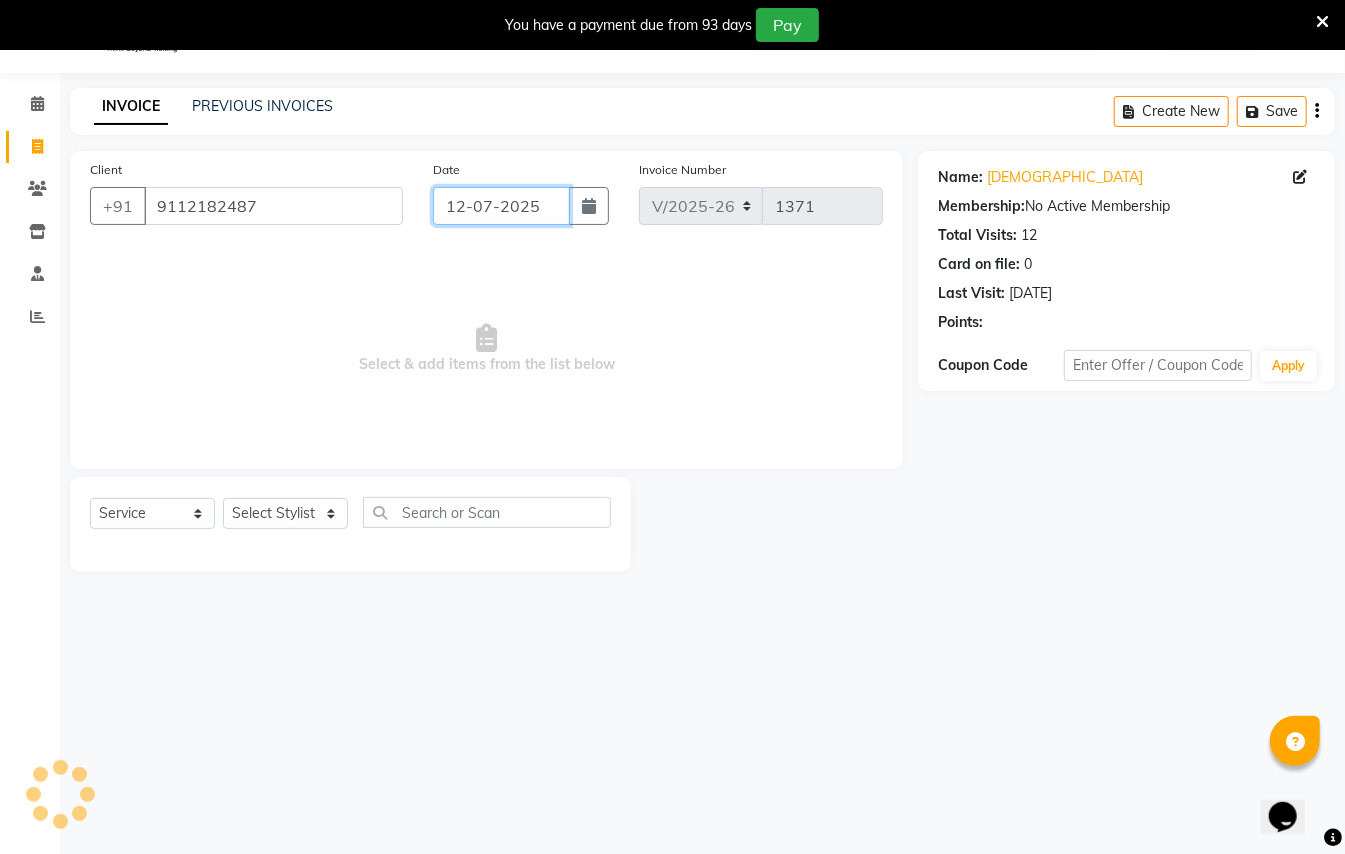 click on "12-07-2025" 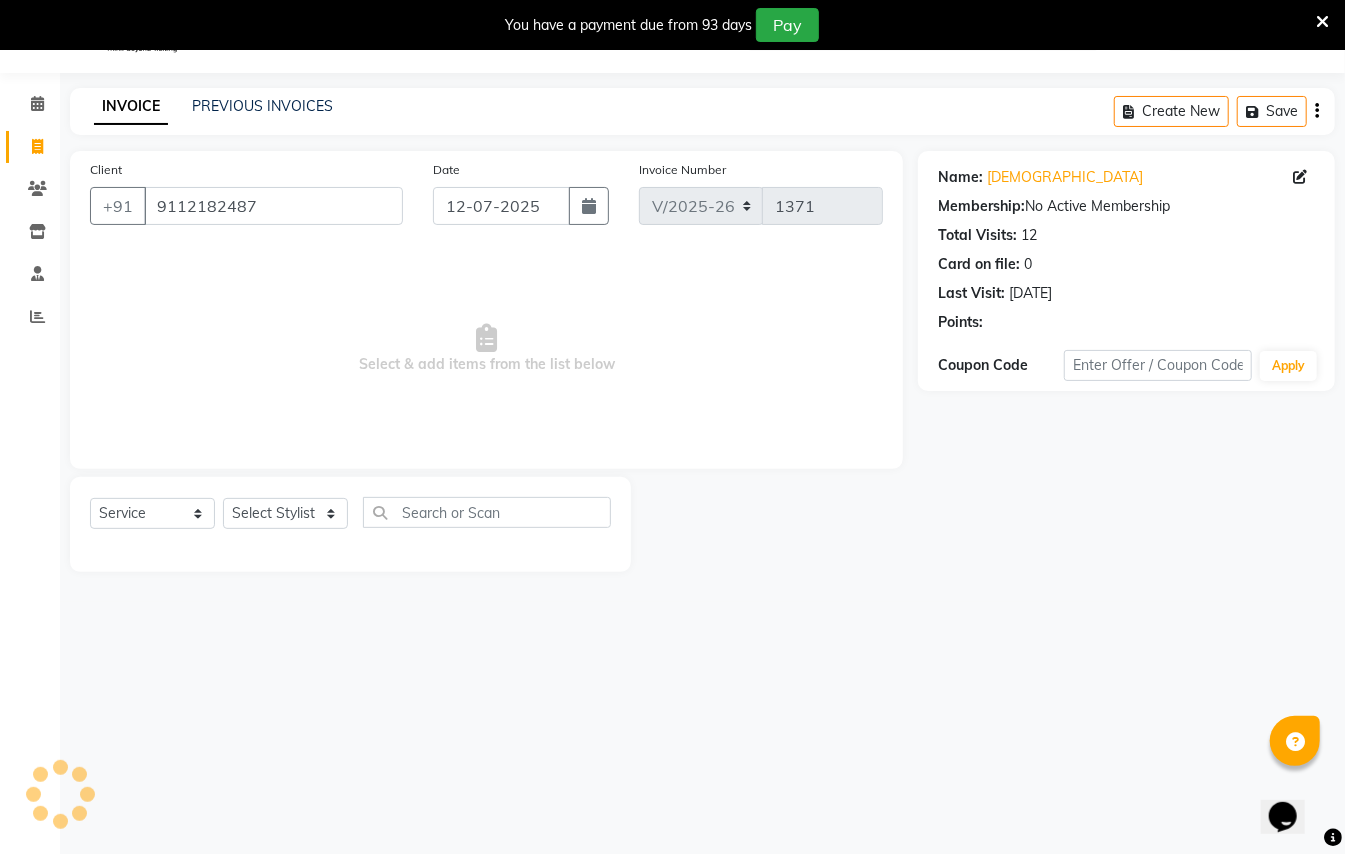 select on "7" 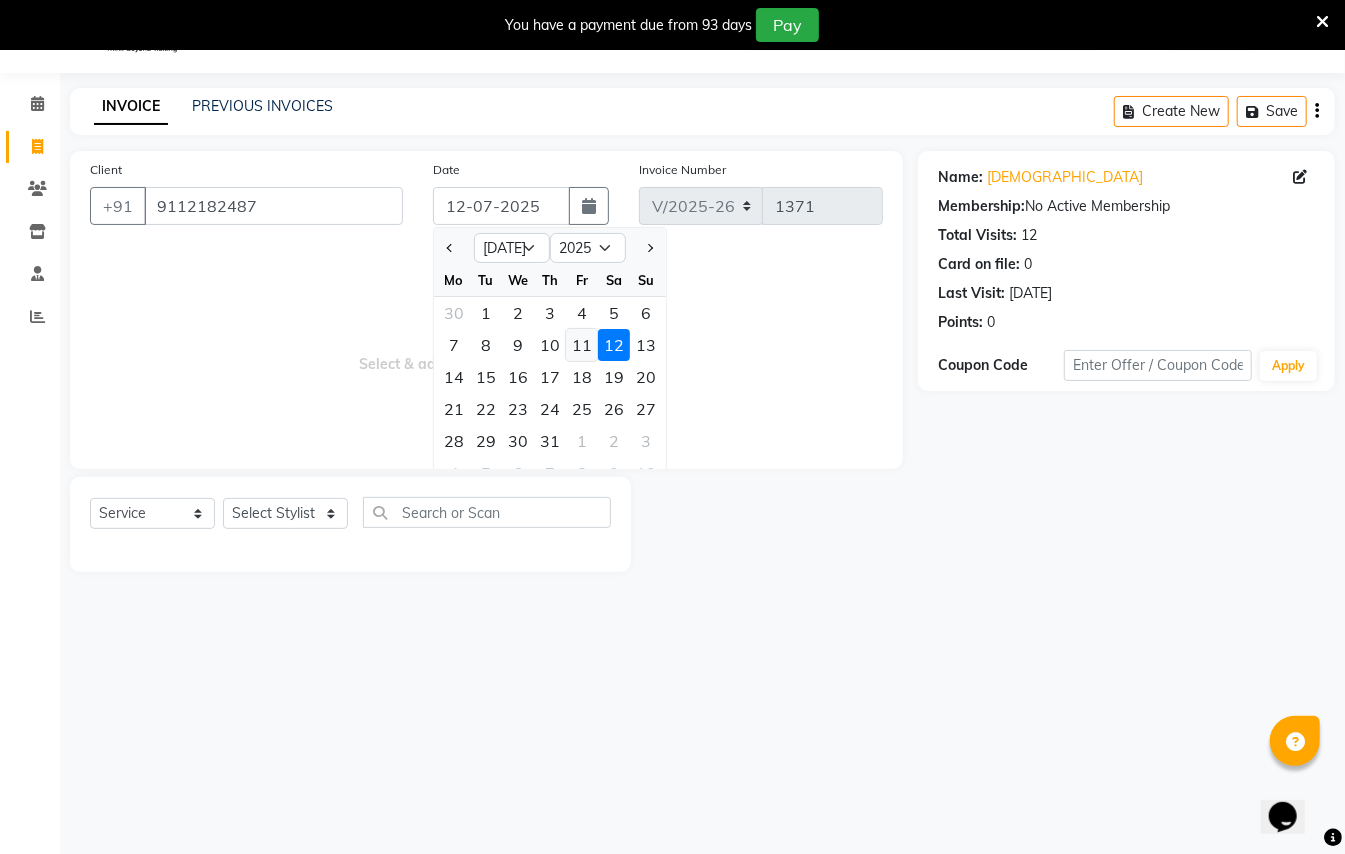 click on "11" 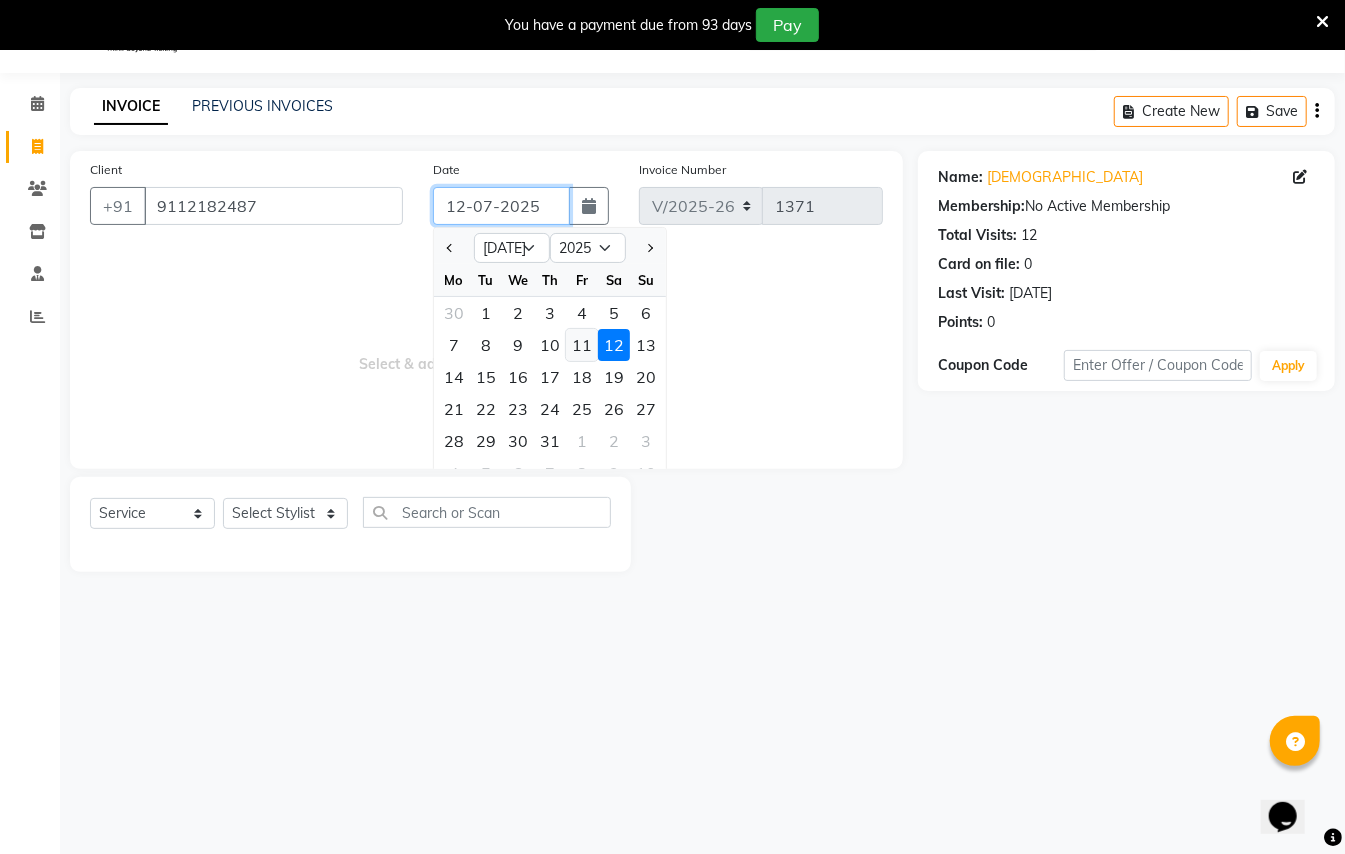 type on "[DATE]" 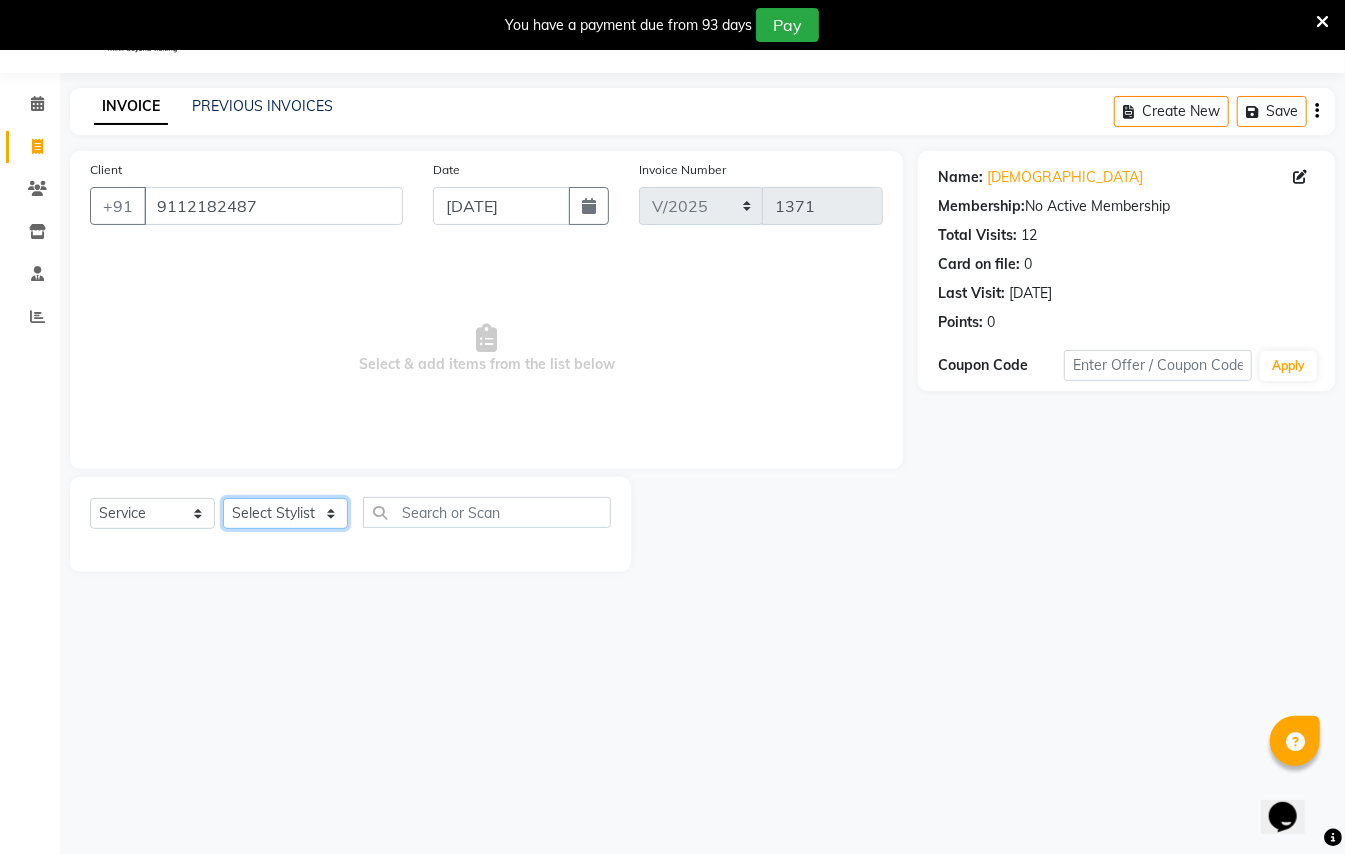 click on "Select Stylist [PERSON_NAME] [PERSON_NAME]  [PERSON_NAME] [PERSON_NAME] [PERSON_NAME] Mane Manager [PERSON_NAME]  [PERSON_NAME] Owner [PERSON_NAME]" 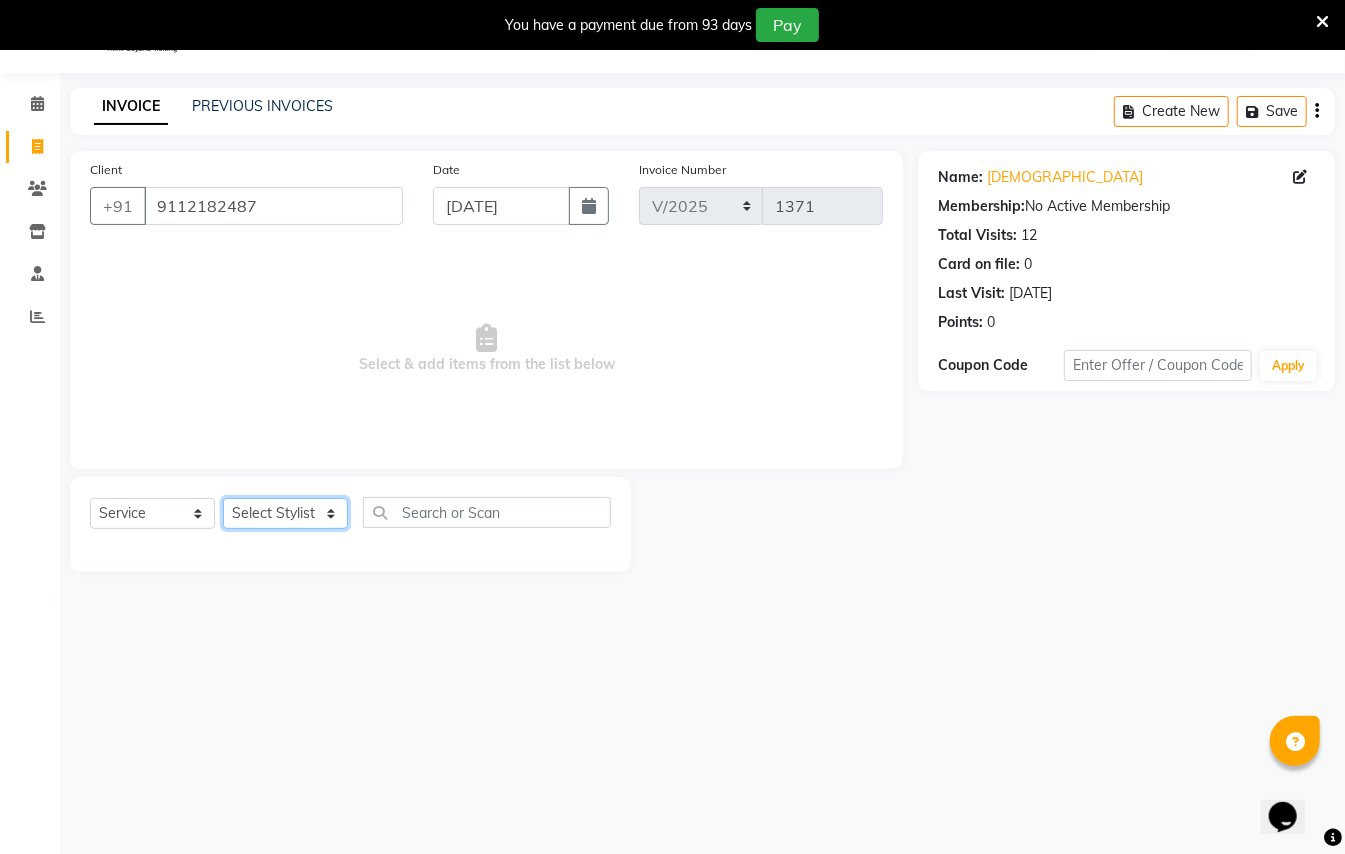 select on "44601" 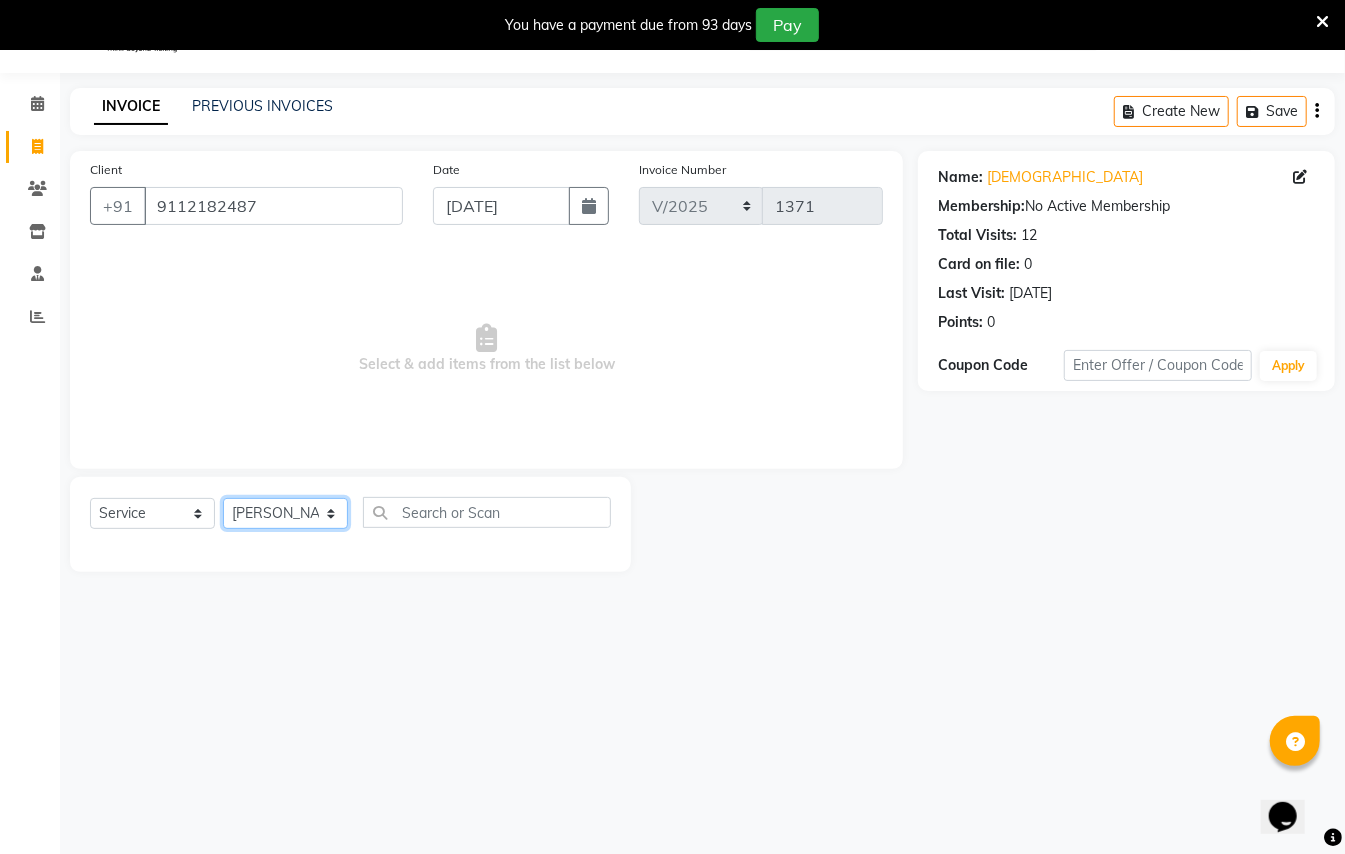 click on "Select Stylist [PERSON_NAME] [PERSON_NAME]  [PERSON_NAME] [PERSON_NAME] [PERSON_NAME] Mane Manager [PERSON_NAME]  [PERSON_NAME] Owner [PERSON_NAME]" 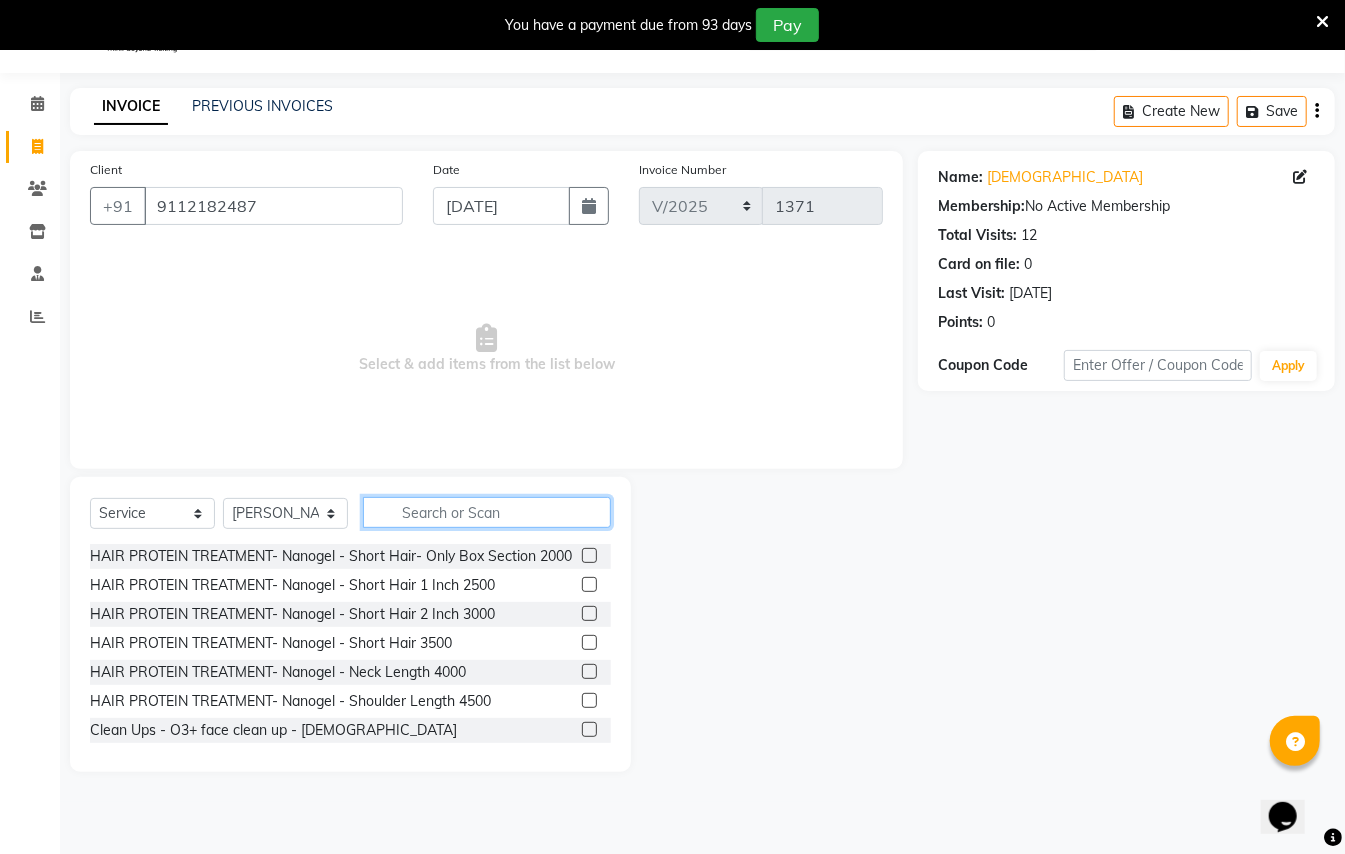 click 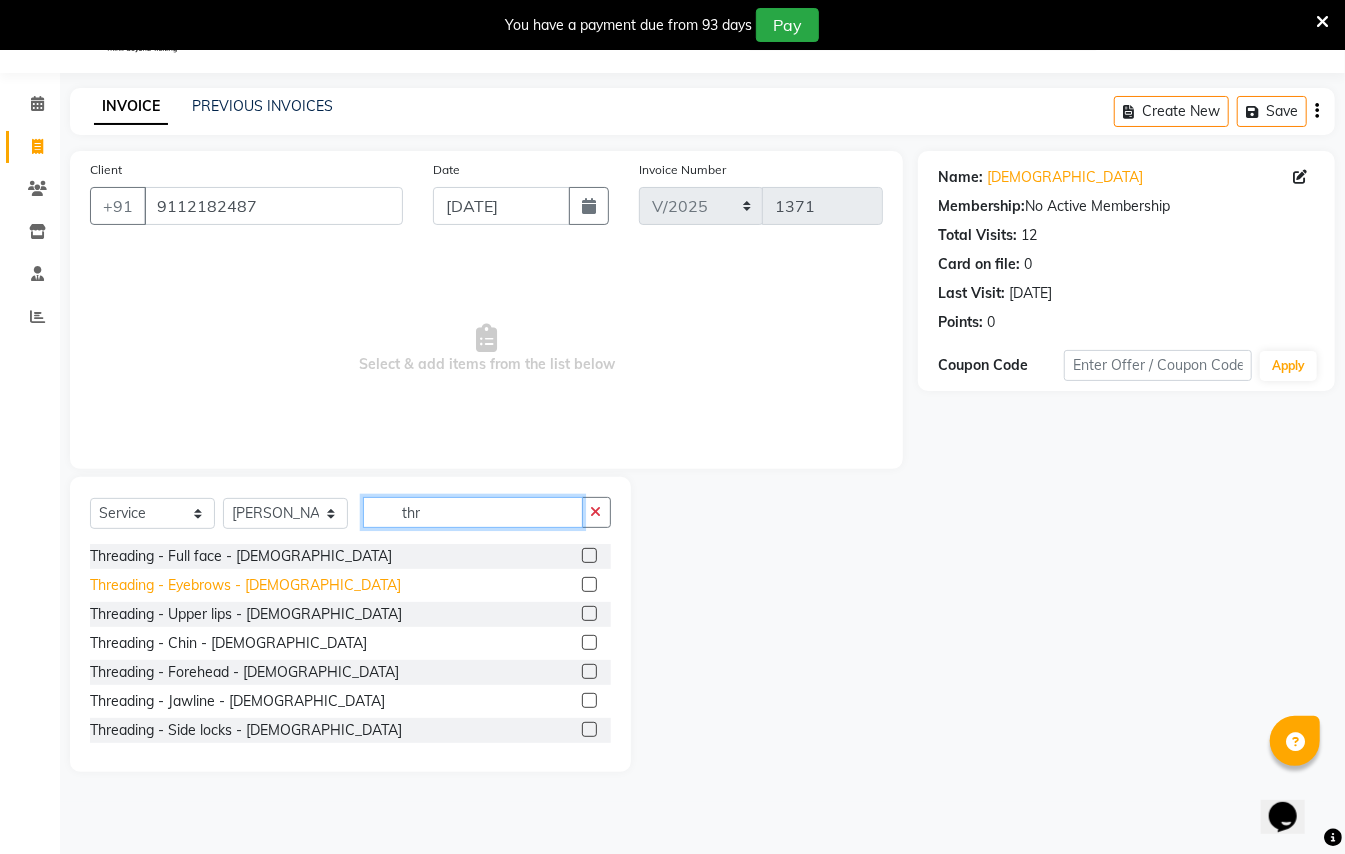 type on "thr" 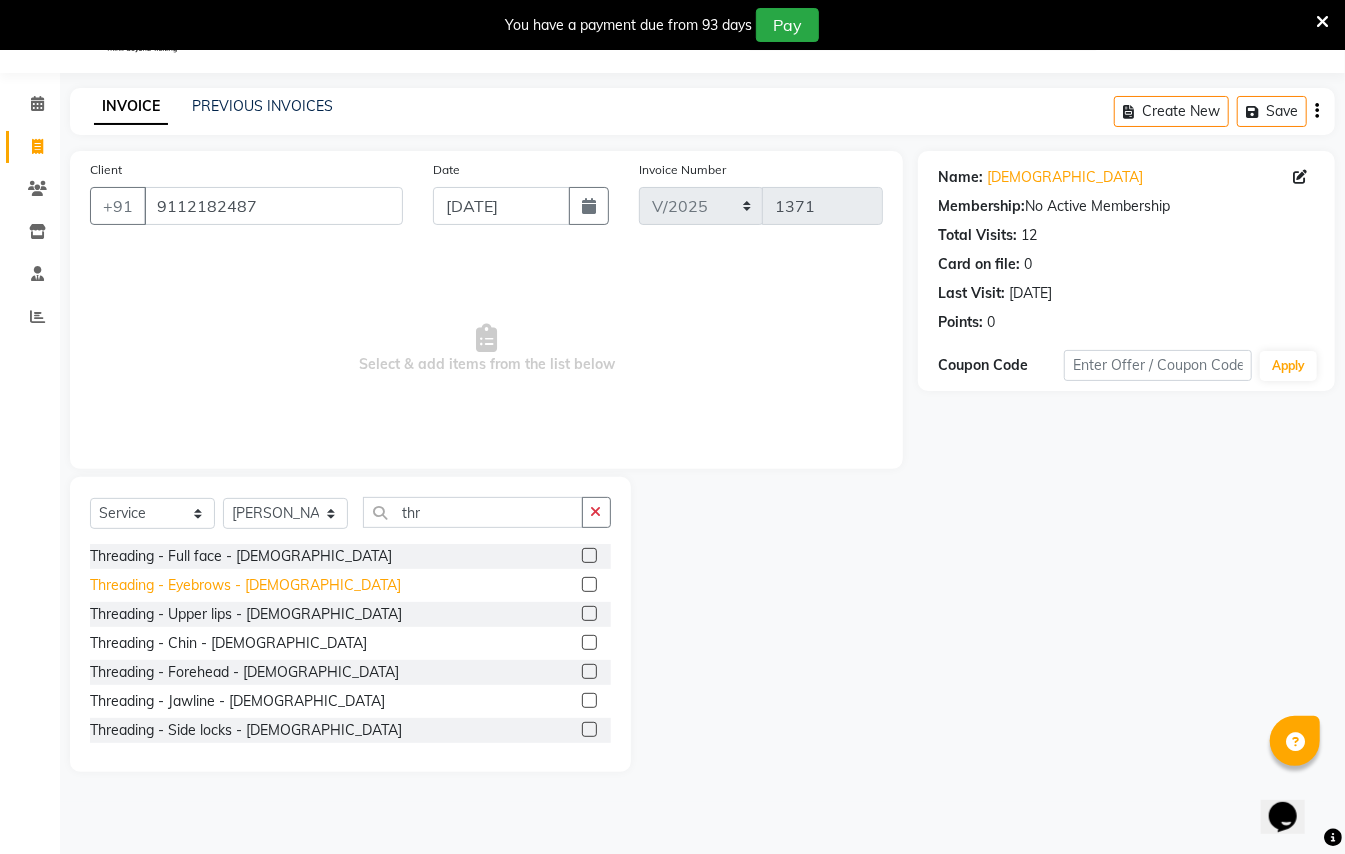 click on "Threading - Eyebrows - [DEMOGRAPHIC_DATA]" 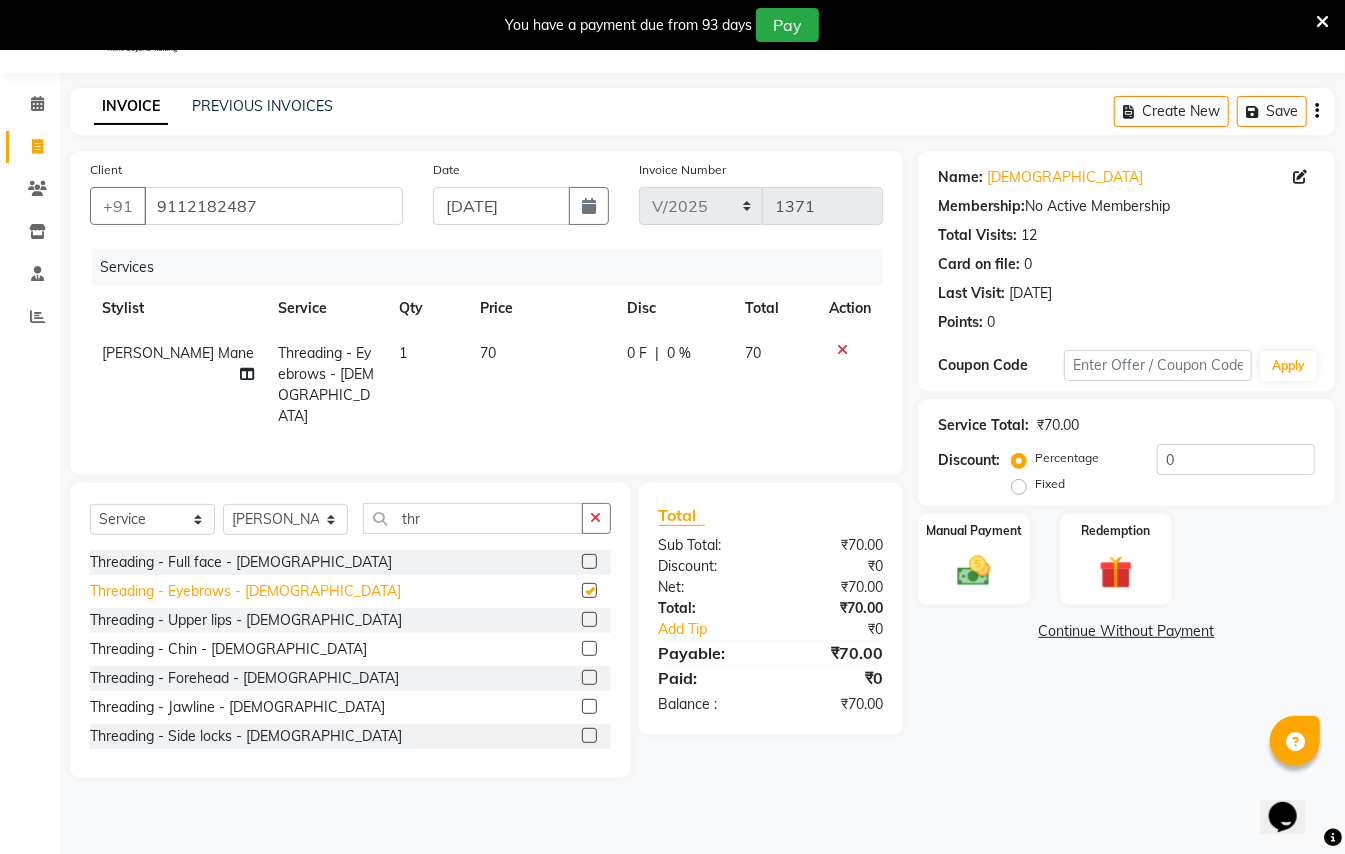 checkbox on "false" 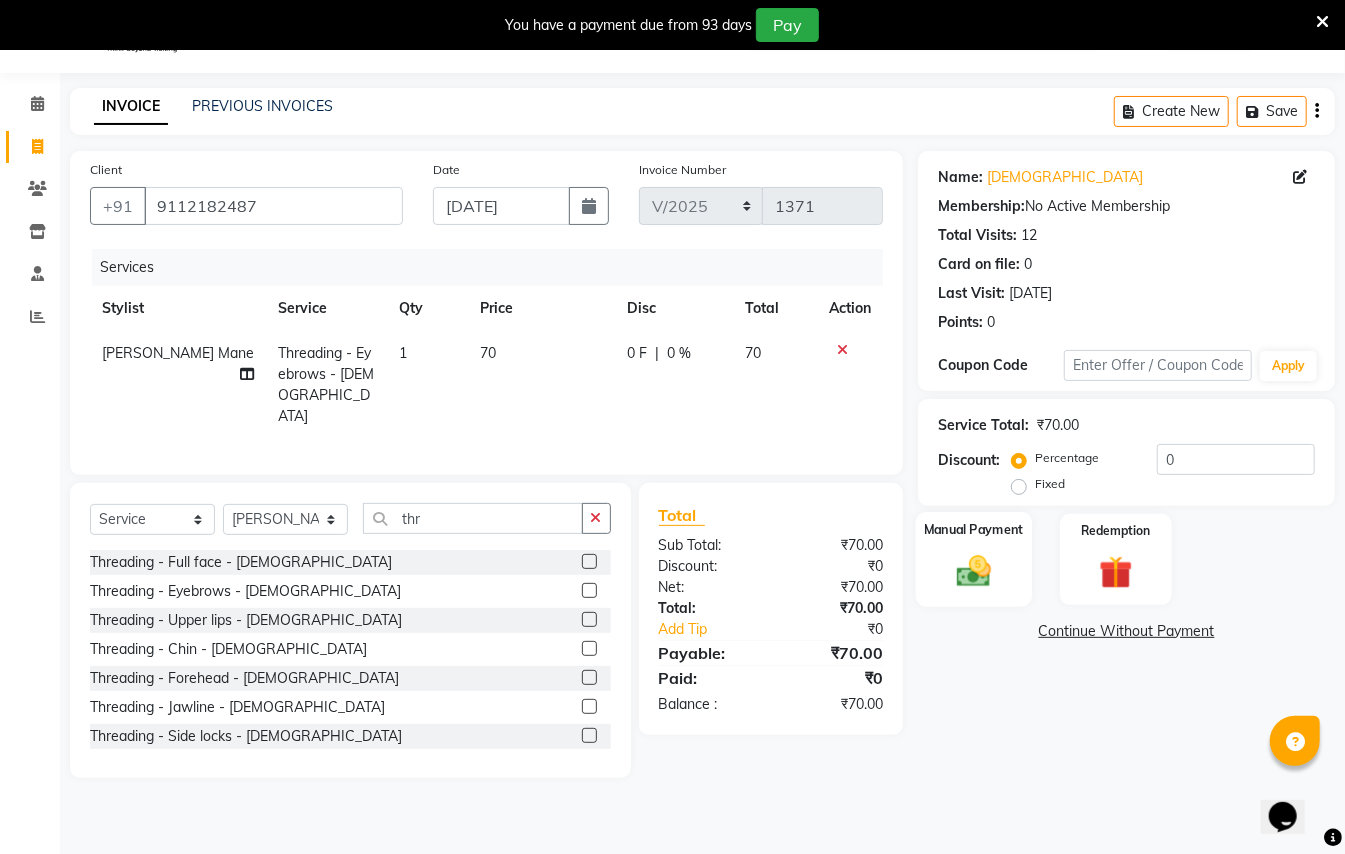 click 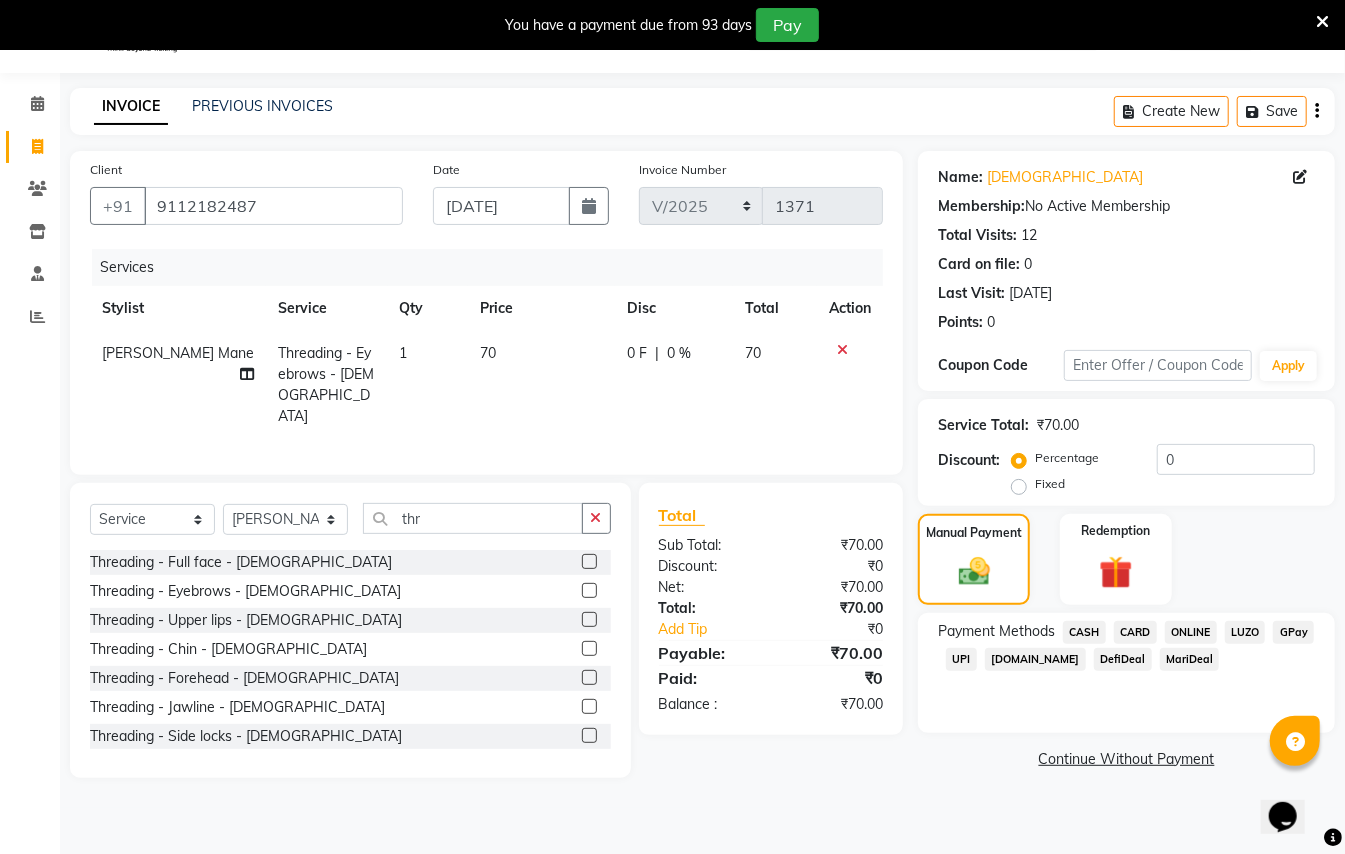 click on "GPay" 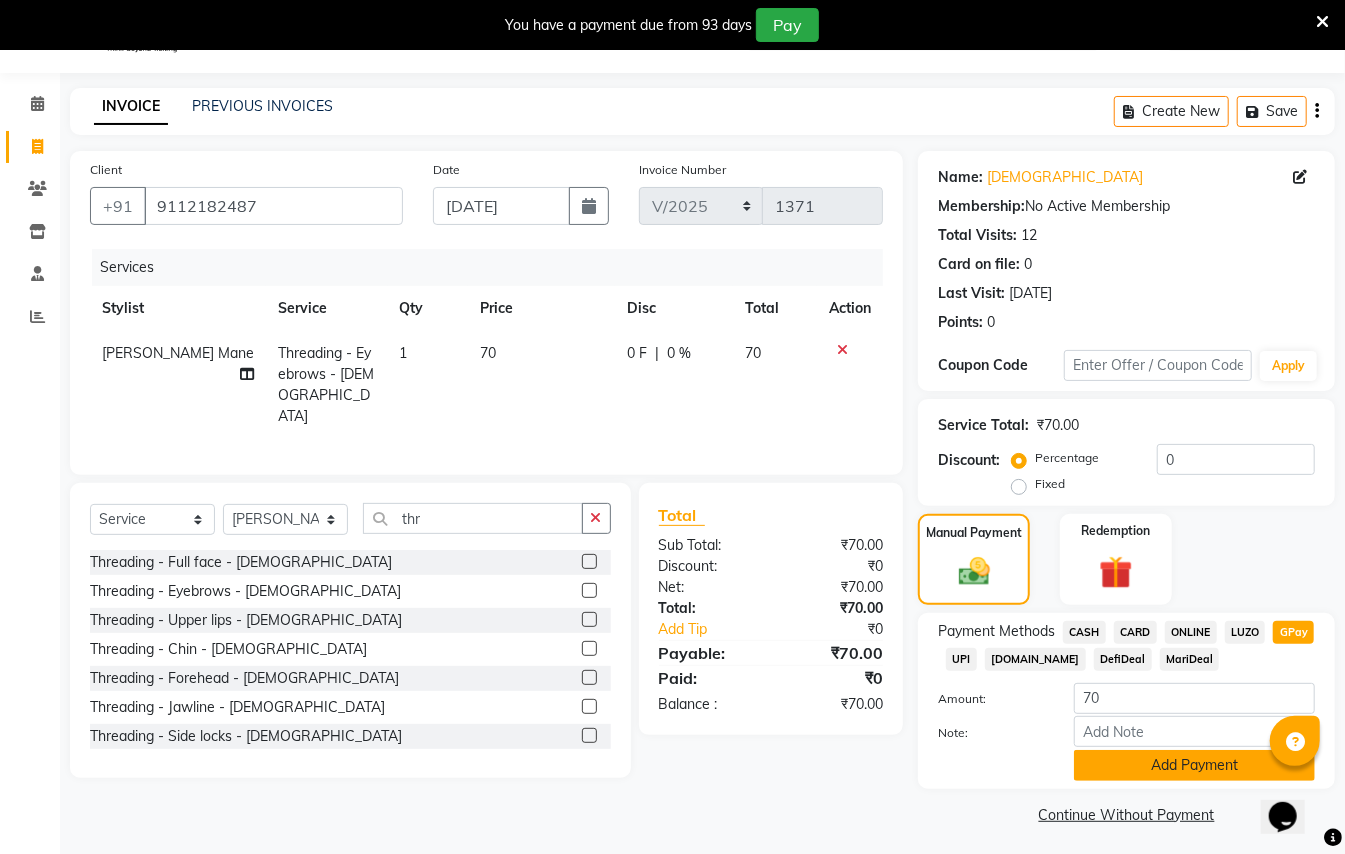 click on "Add Payment" 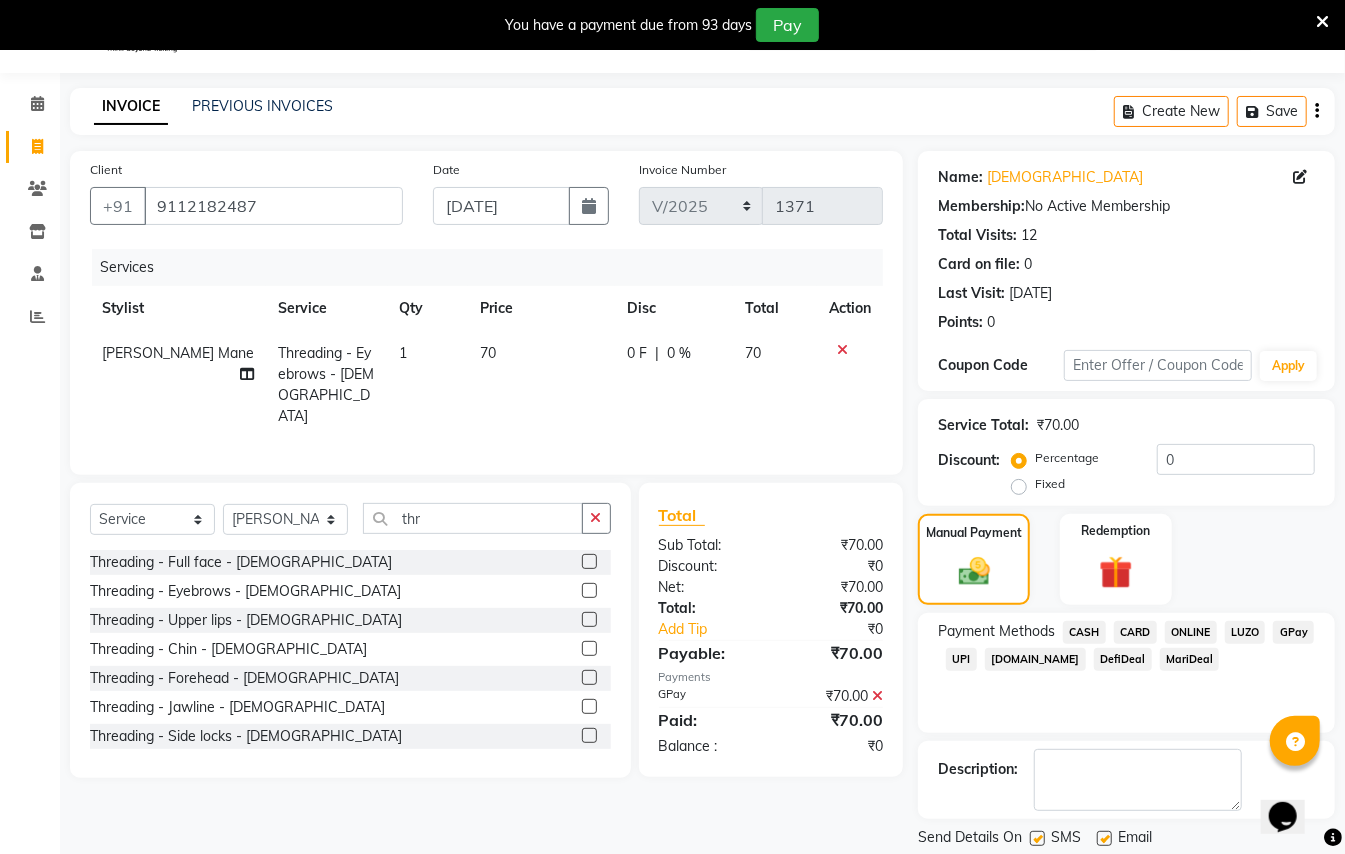 scroll, scrollTop: 114, scrollLeft: 0, axis: vertical 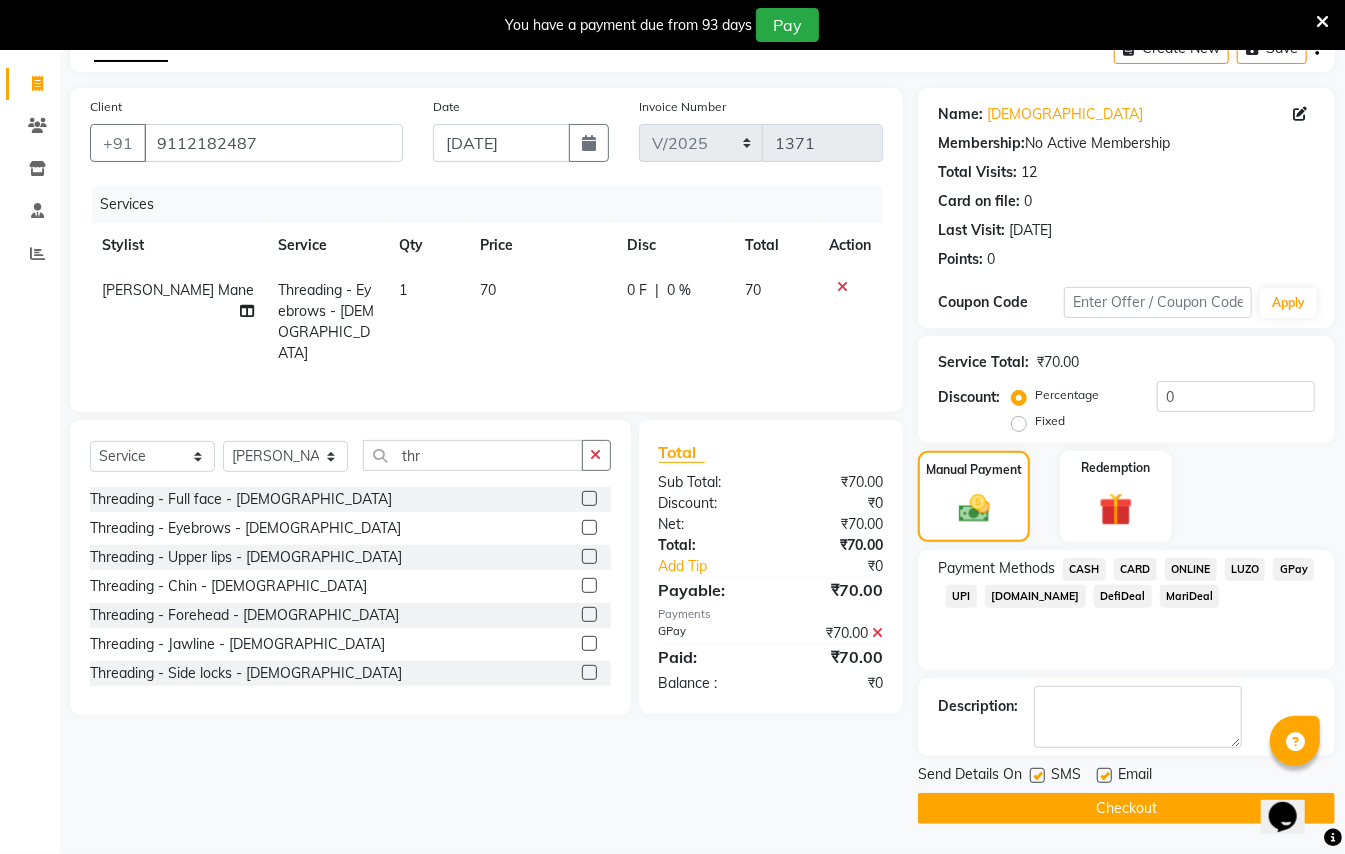 click on "Checkout" 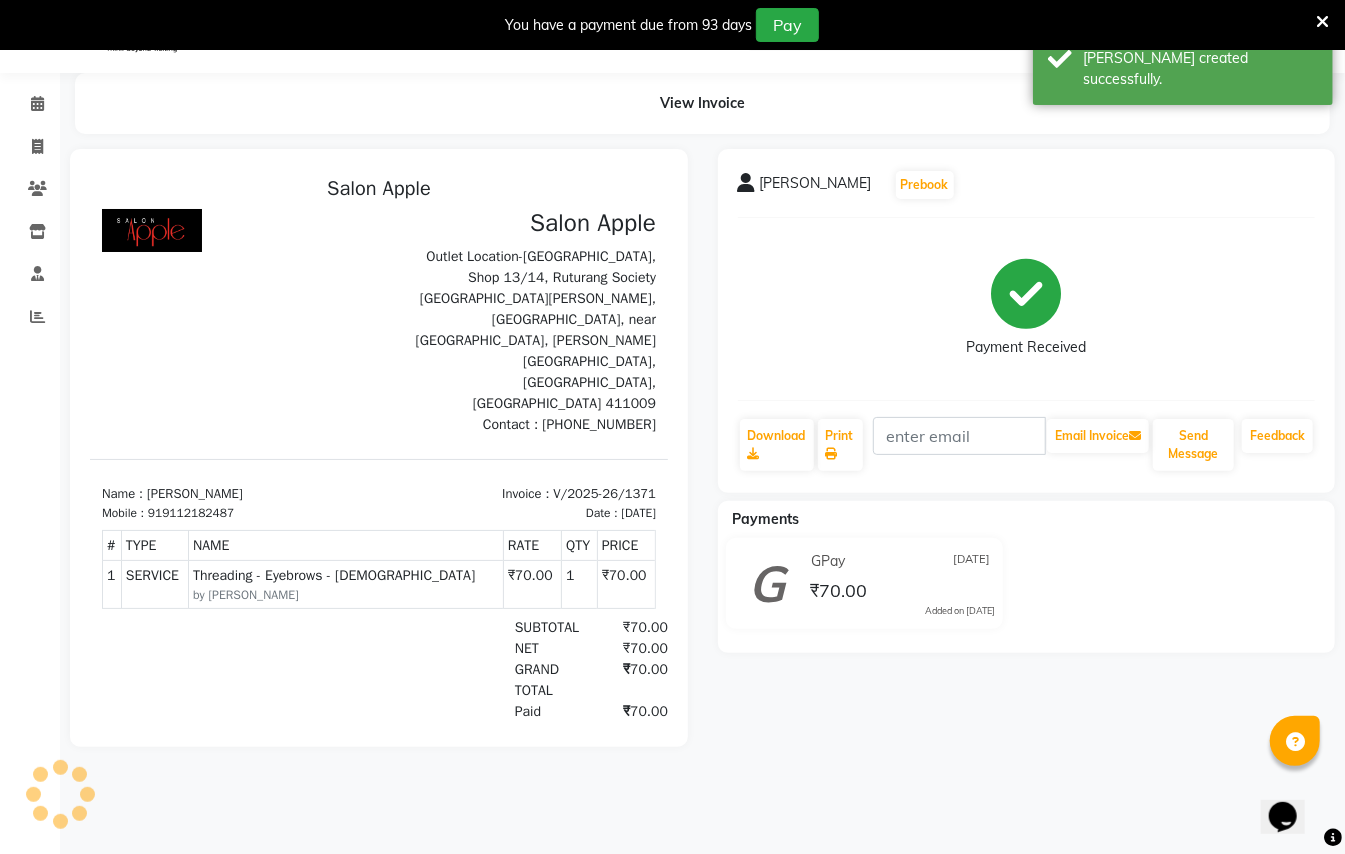 scroll, scrollTop: 0, scrollLeft: 0, axis: both 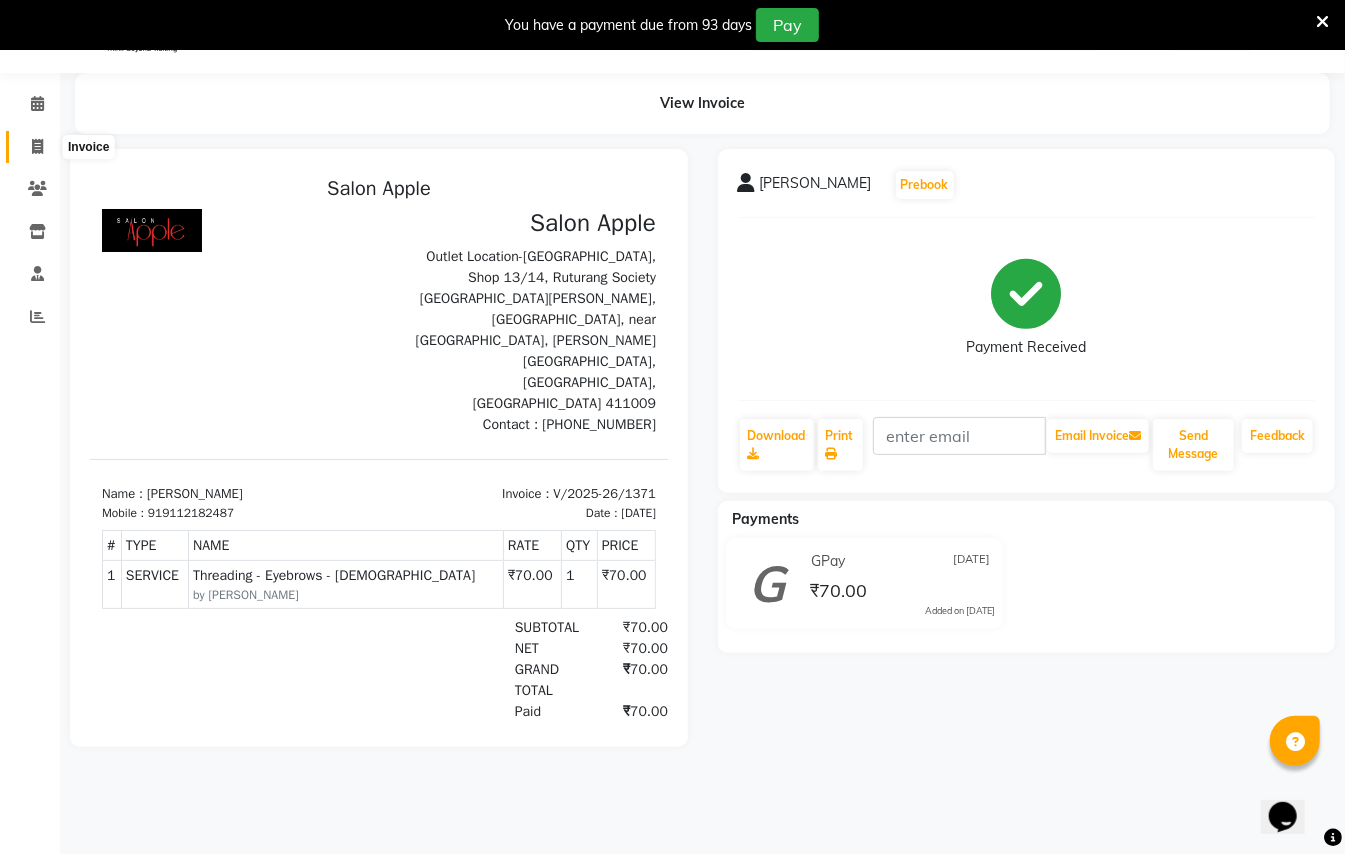 click 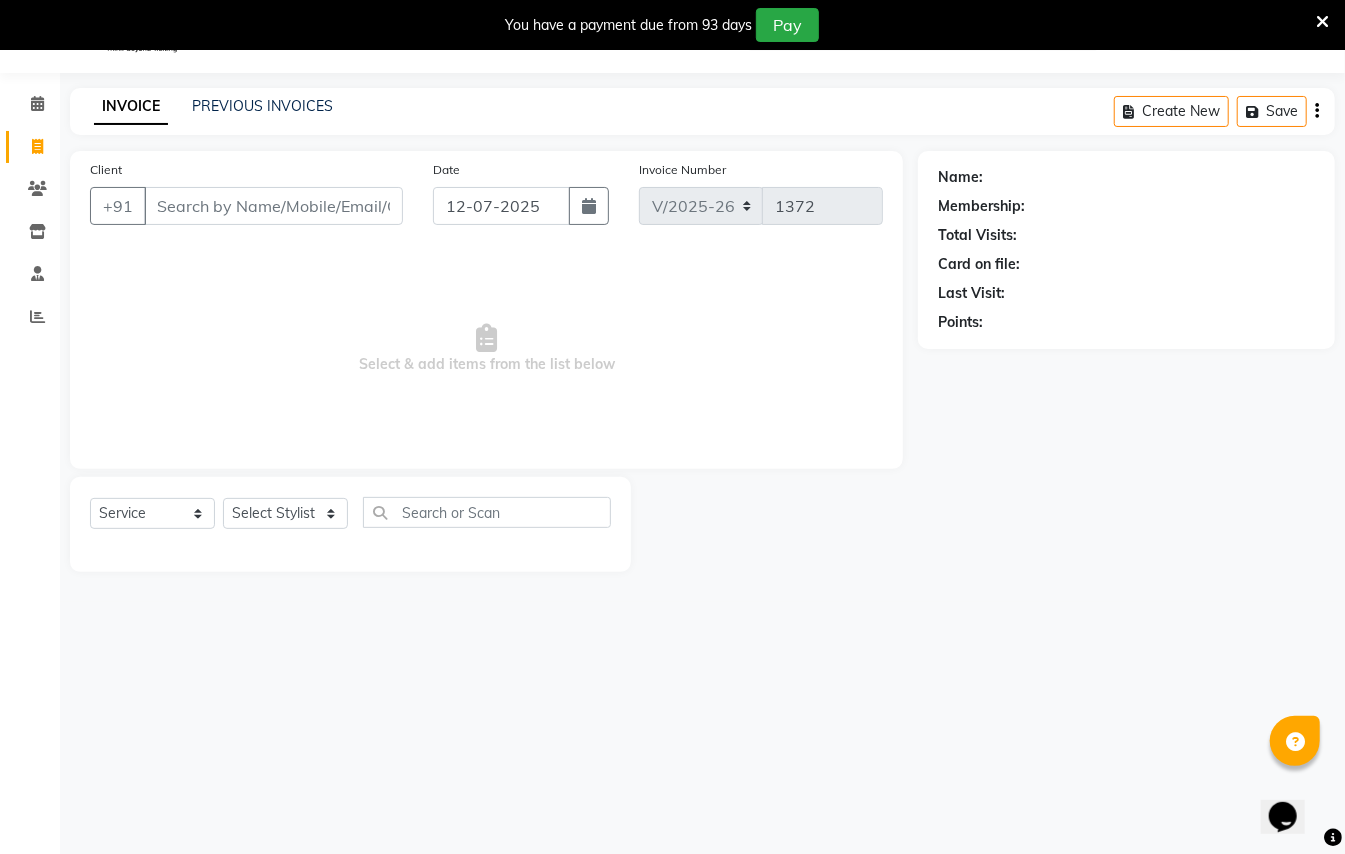 click on "Client" at bounding box center [273, 206] 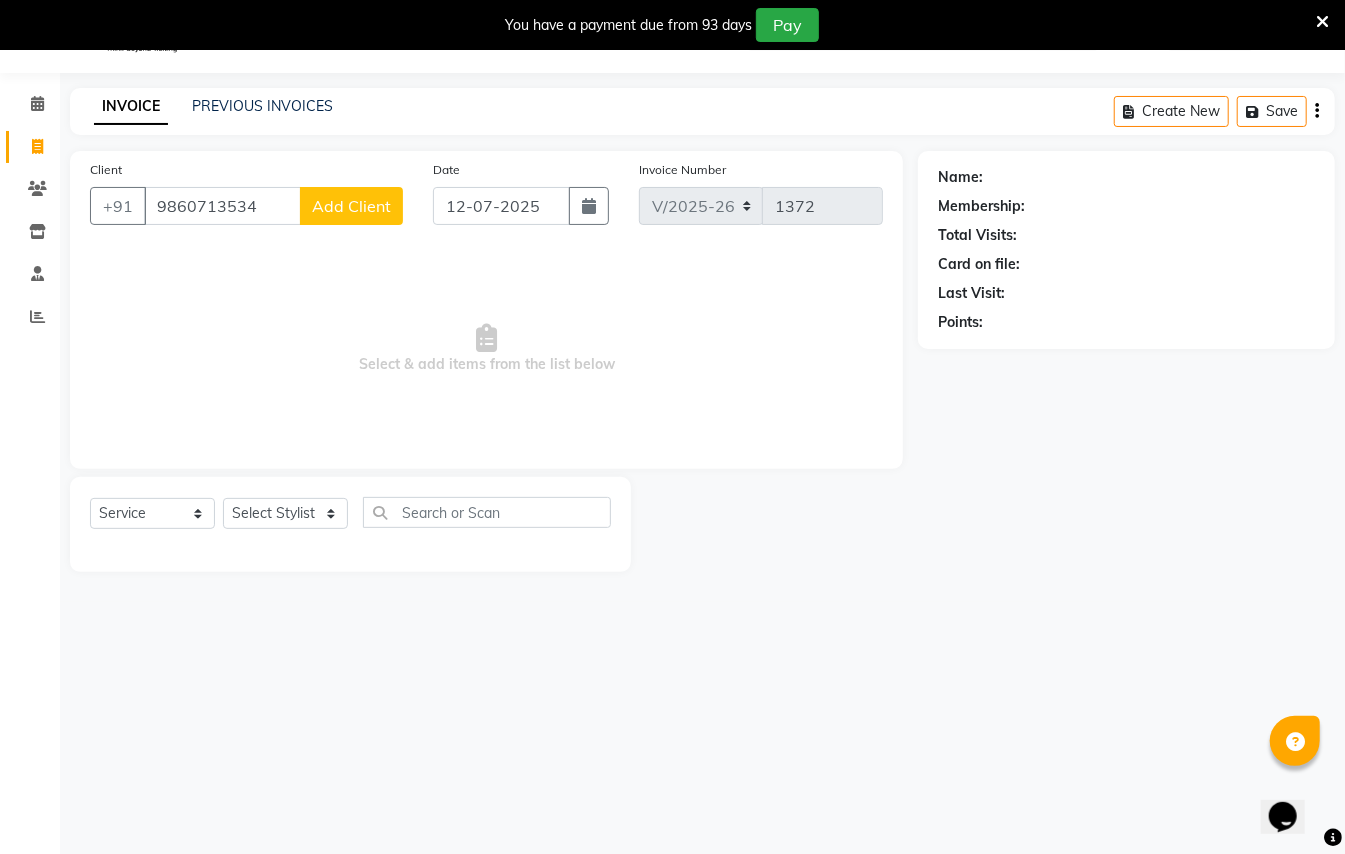 type on "9860713534" 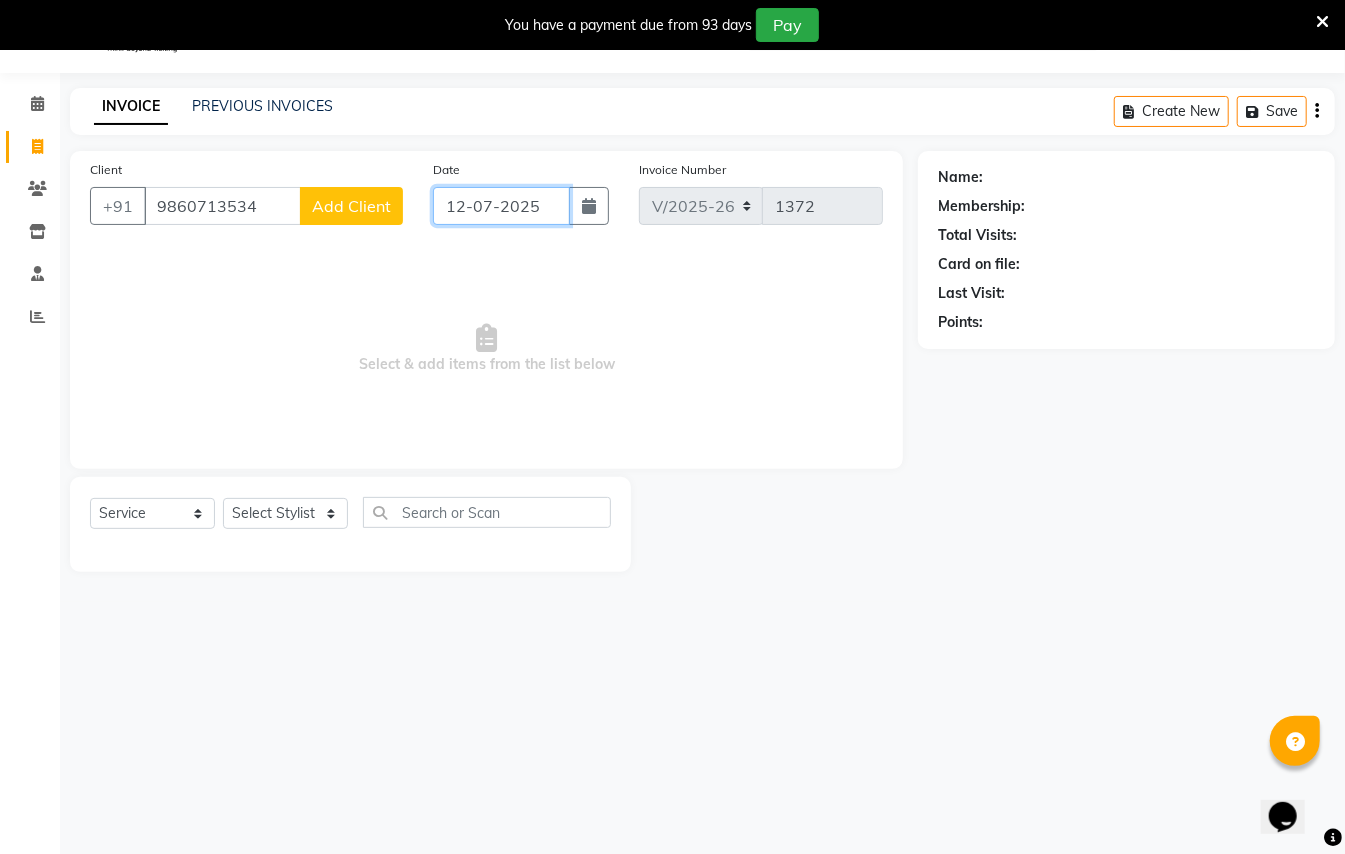 click on "12-07-2025" 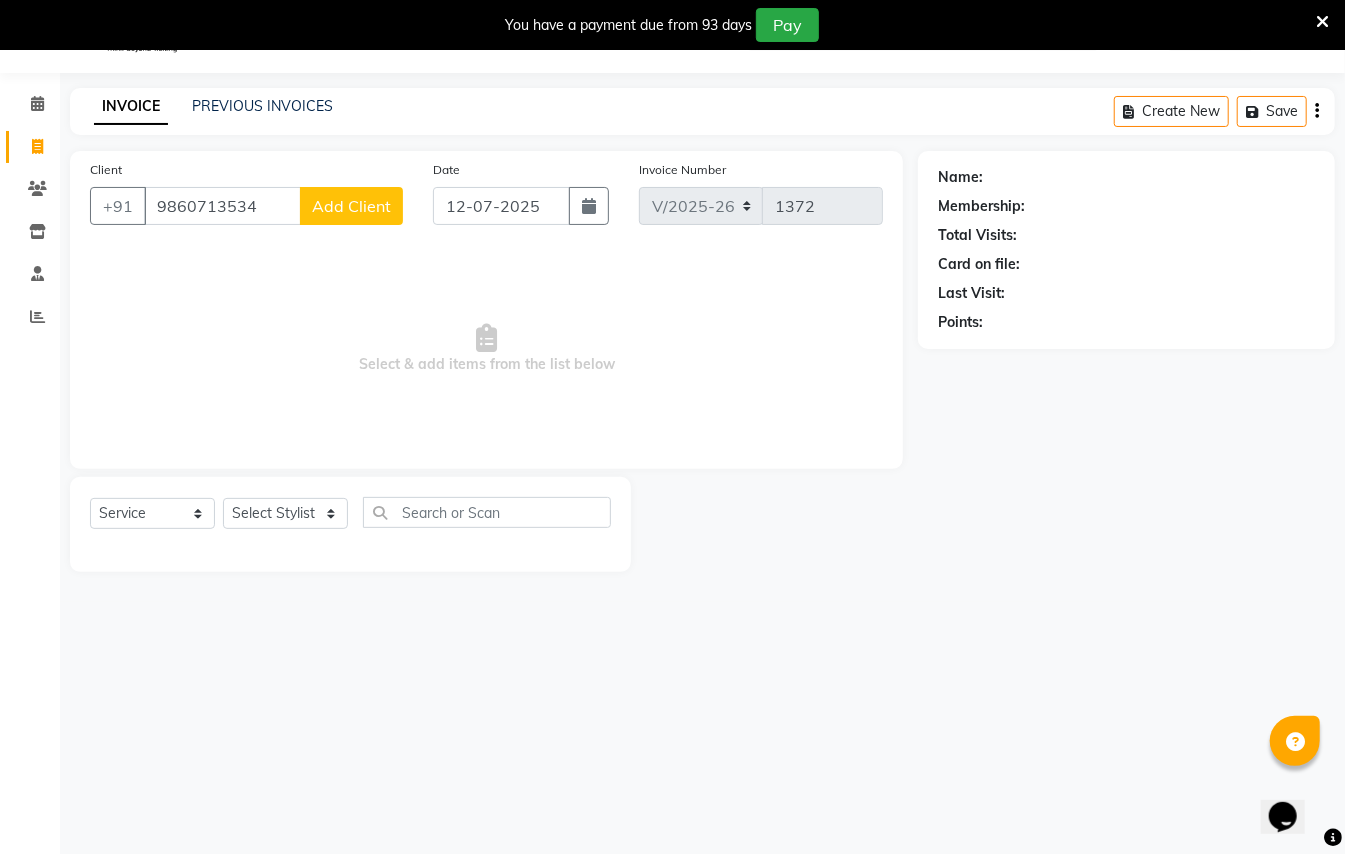 select on "7" 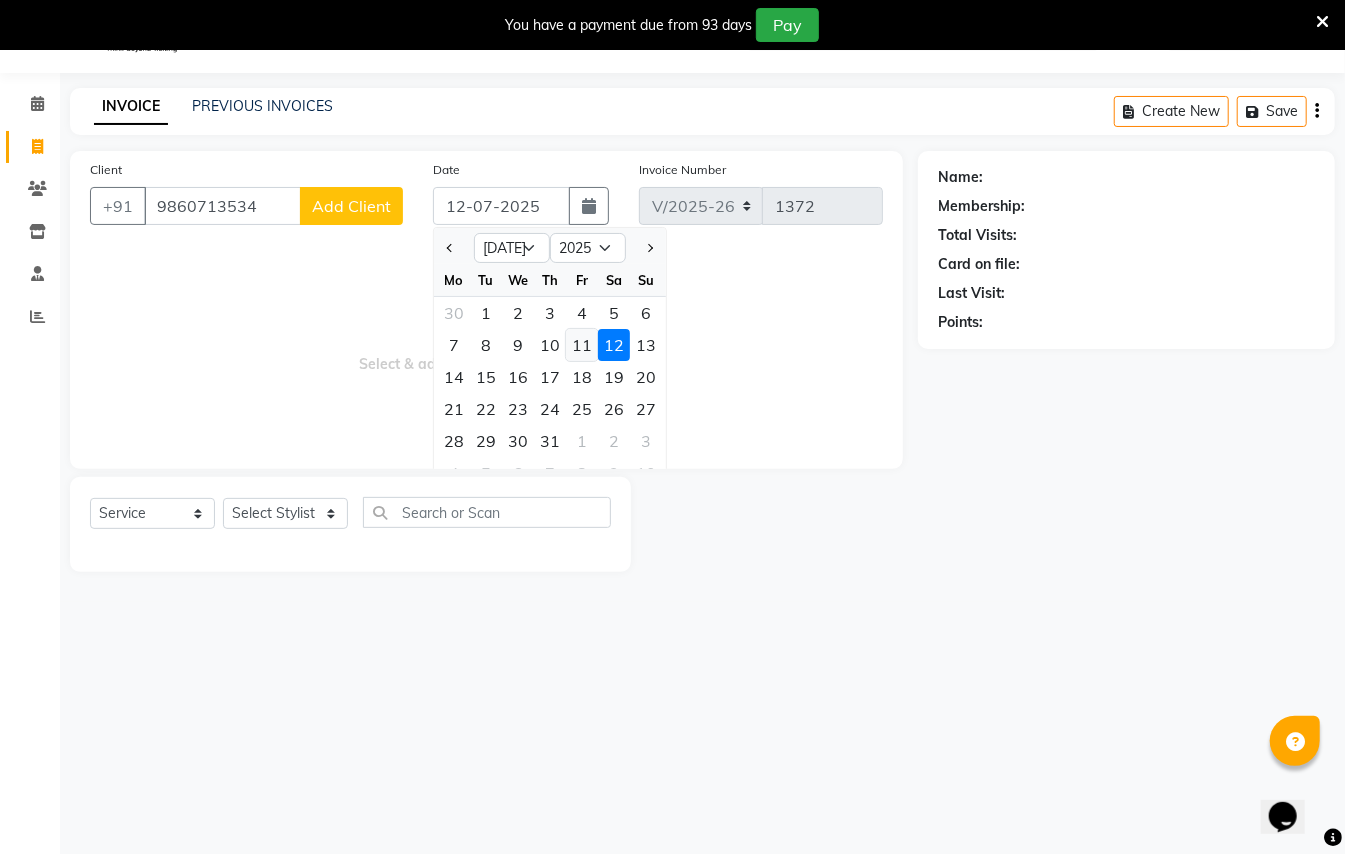 click on "11" 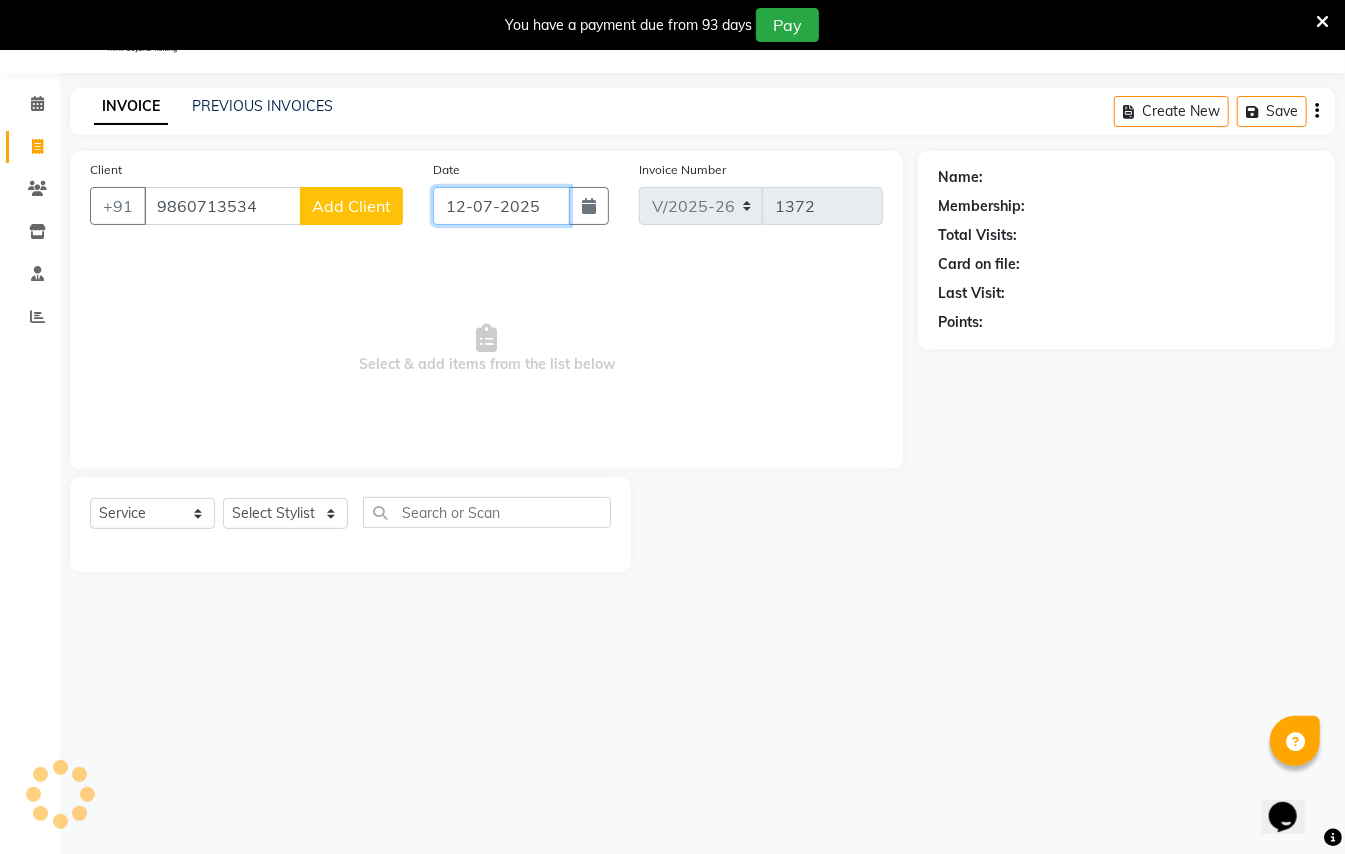 type on "[DATE]" 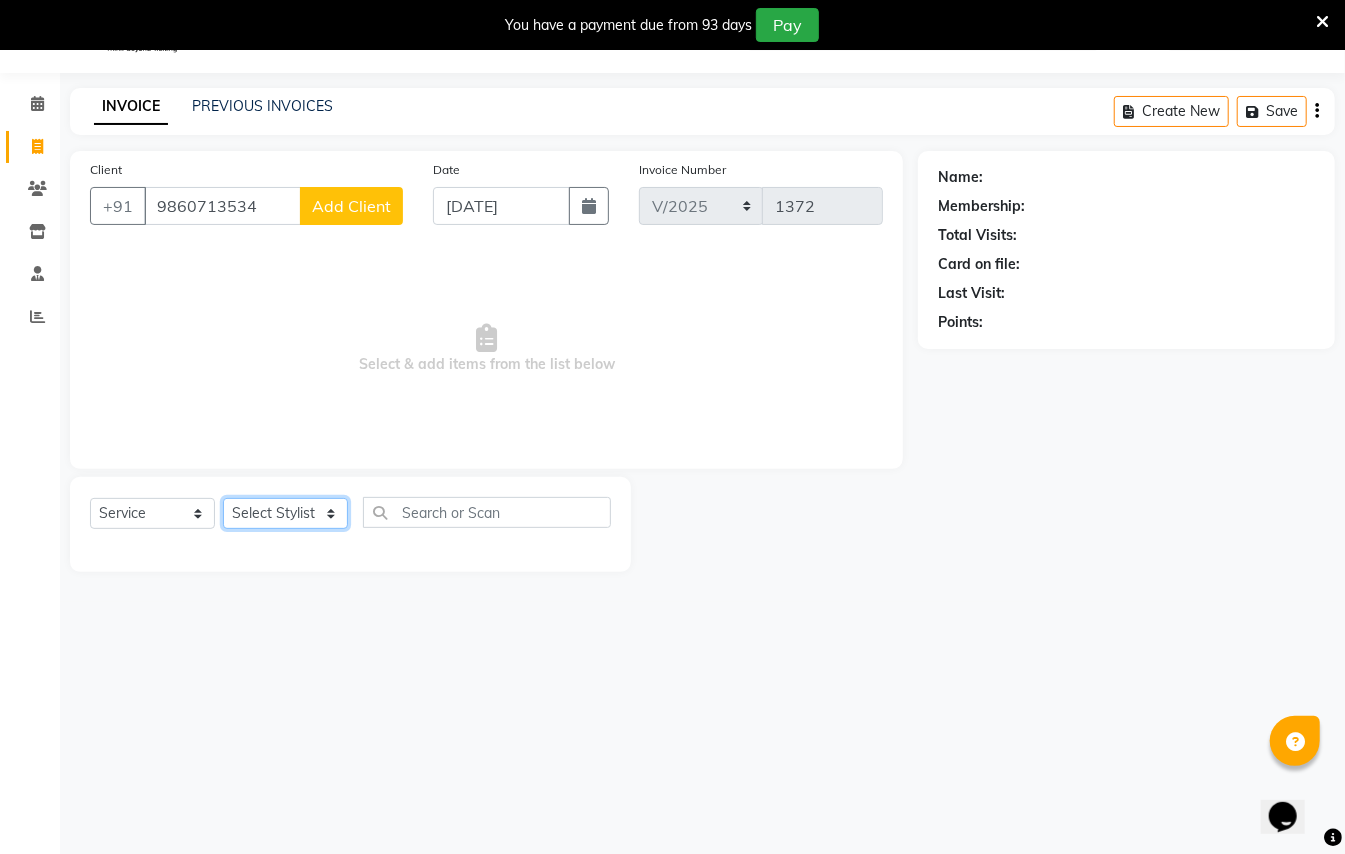click on "Select Stylist [PERSON_NAME] [PERSON_NAME]  [PERSON_NAME] [PERSON_NAME] [PERSON_NAME] Mane Manager [PERSON_NAME]  [PERSON_NAME] Owner [PERSON_NAME]" 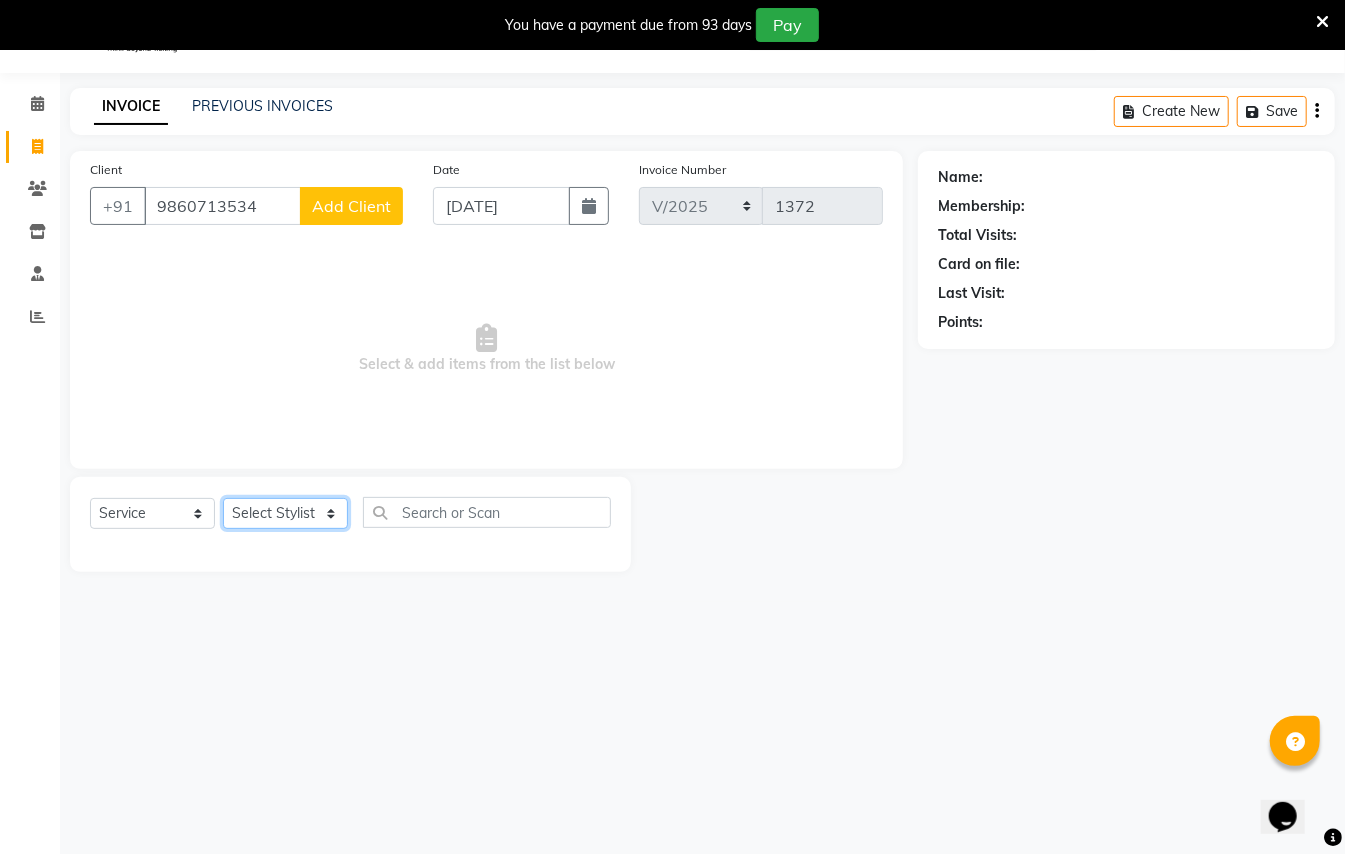 select on "31729" 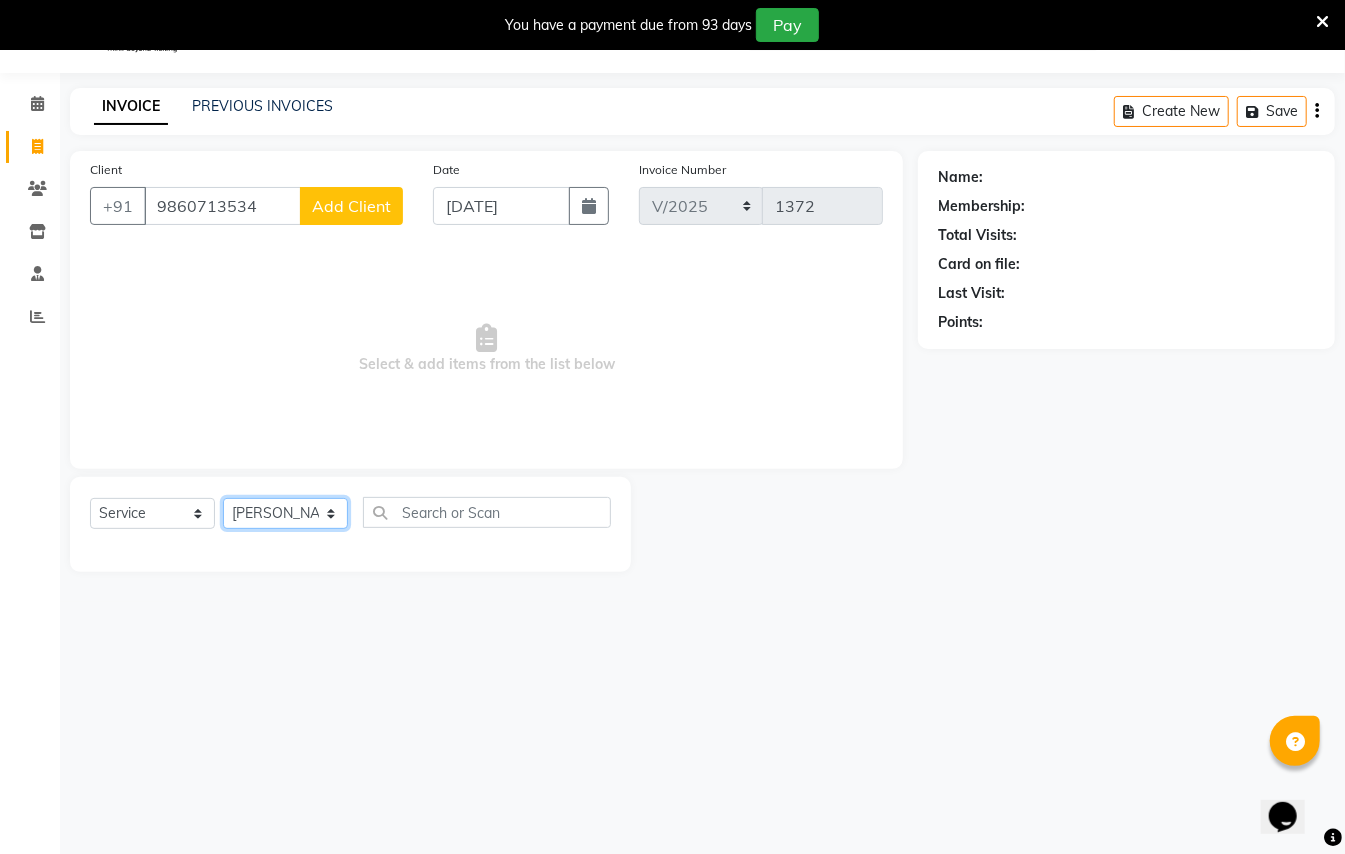click on "Select Stylist [PERSON_NAME] [PERSON_NAME]  [PERSON_NAME] [PERSON_NAME] [PERSON_NAME] Mane Manager [PERSON_NAME]  [PERSON_NAME] Owner [PERSON_NAME]" 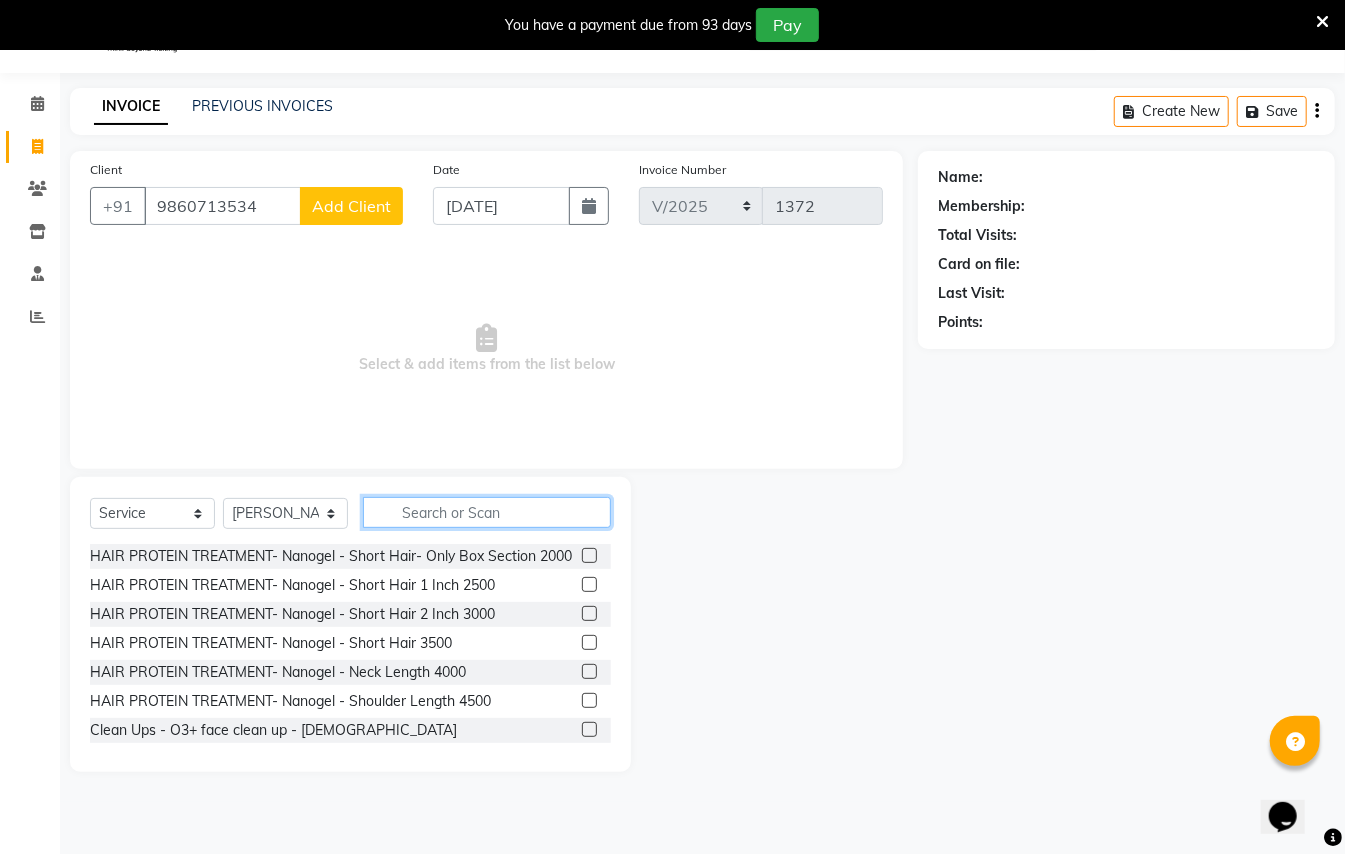 click 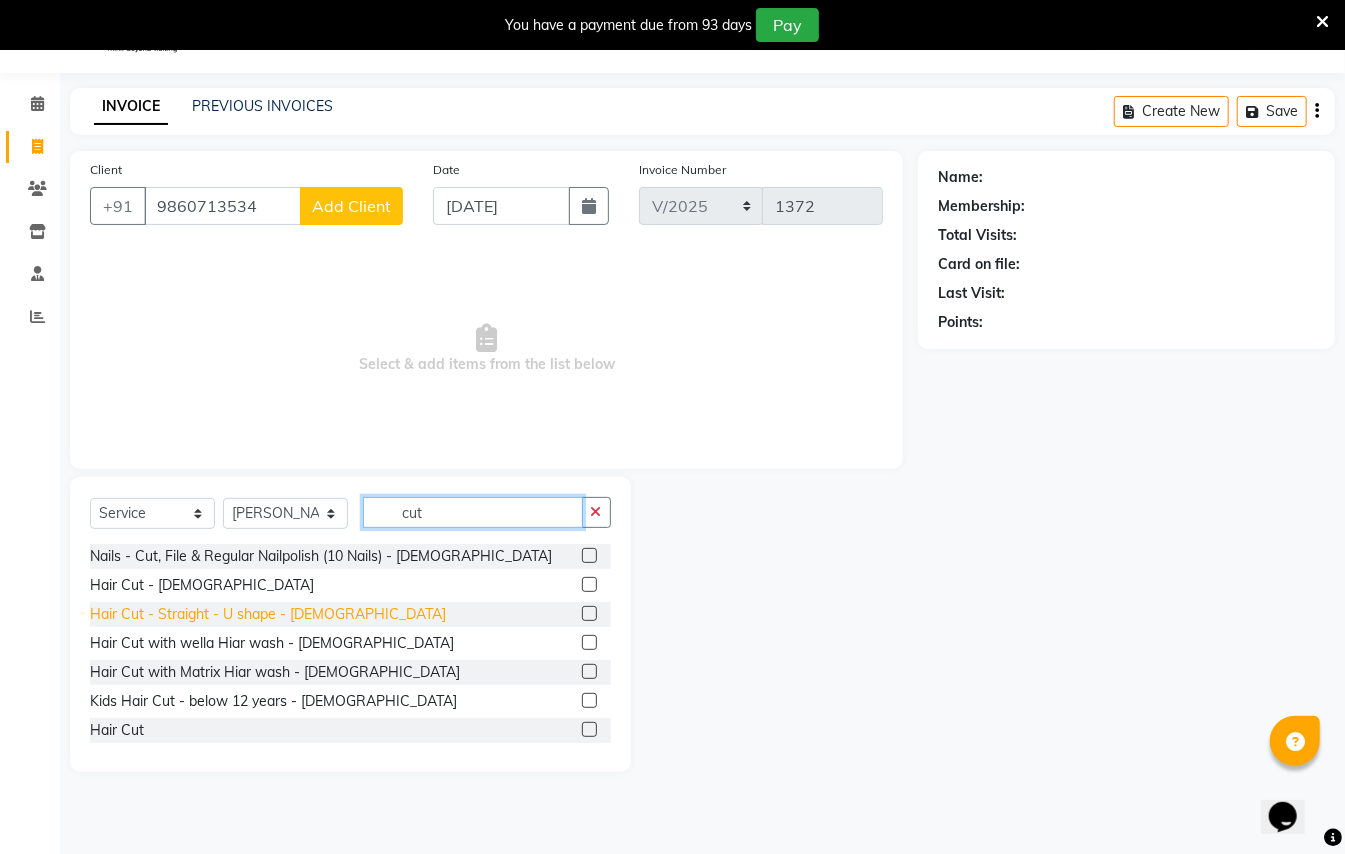 type on "cut" 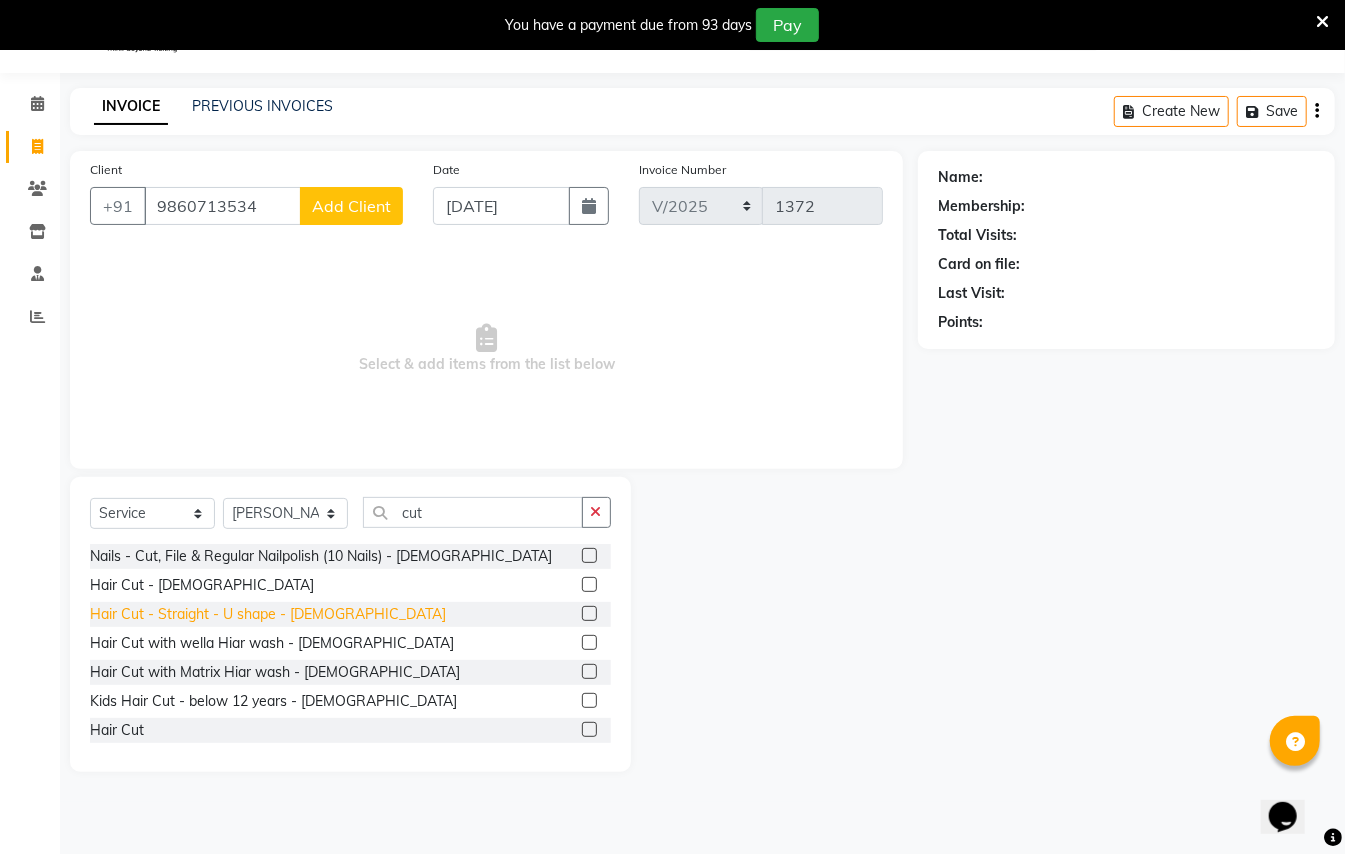 click on "Hair Cut - Straight - U shape - [DEMOGRAPHIC_DATA]" 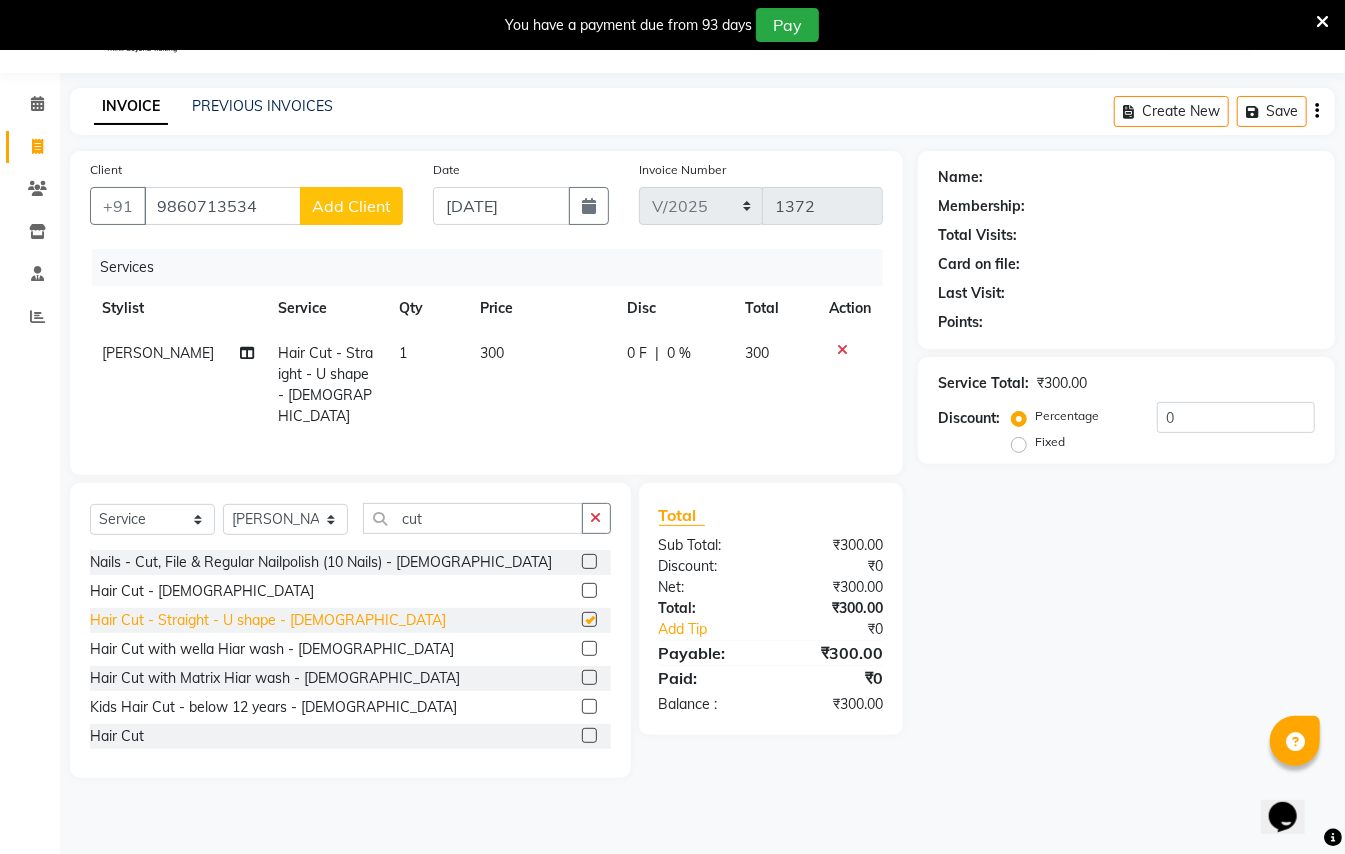 checkbox on "false" 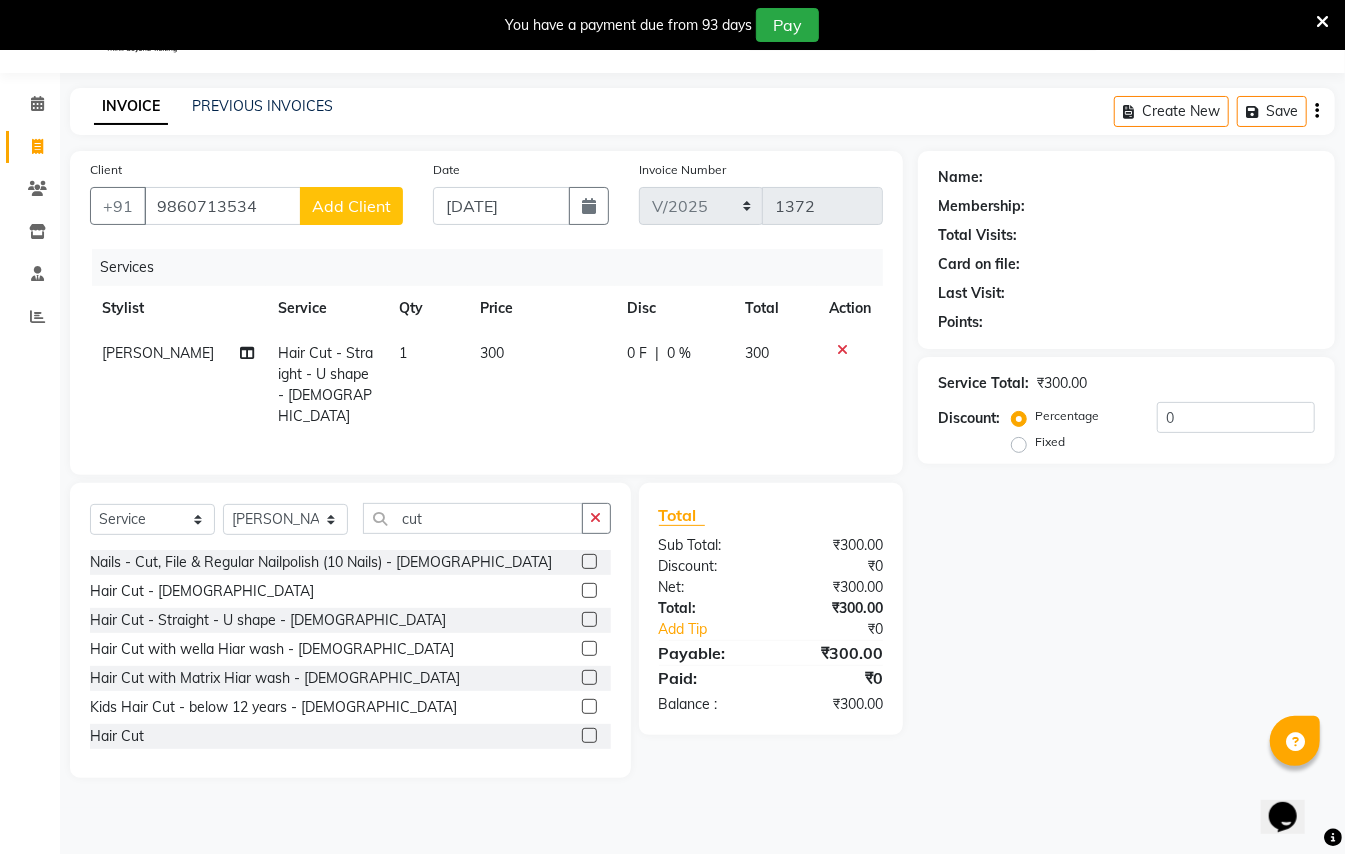 click on "Add Client" 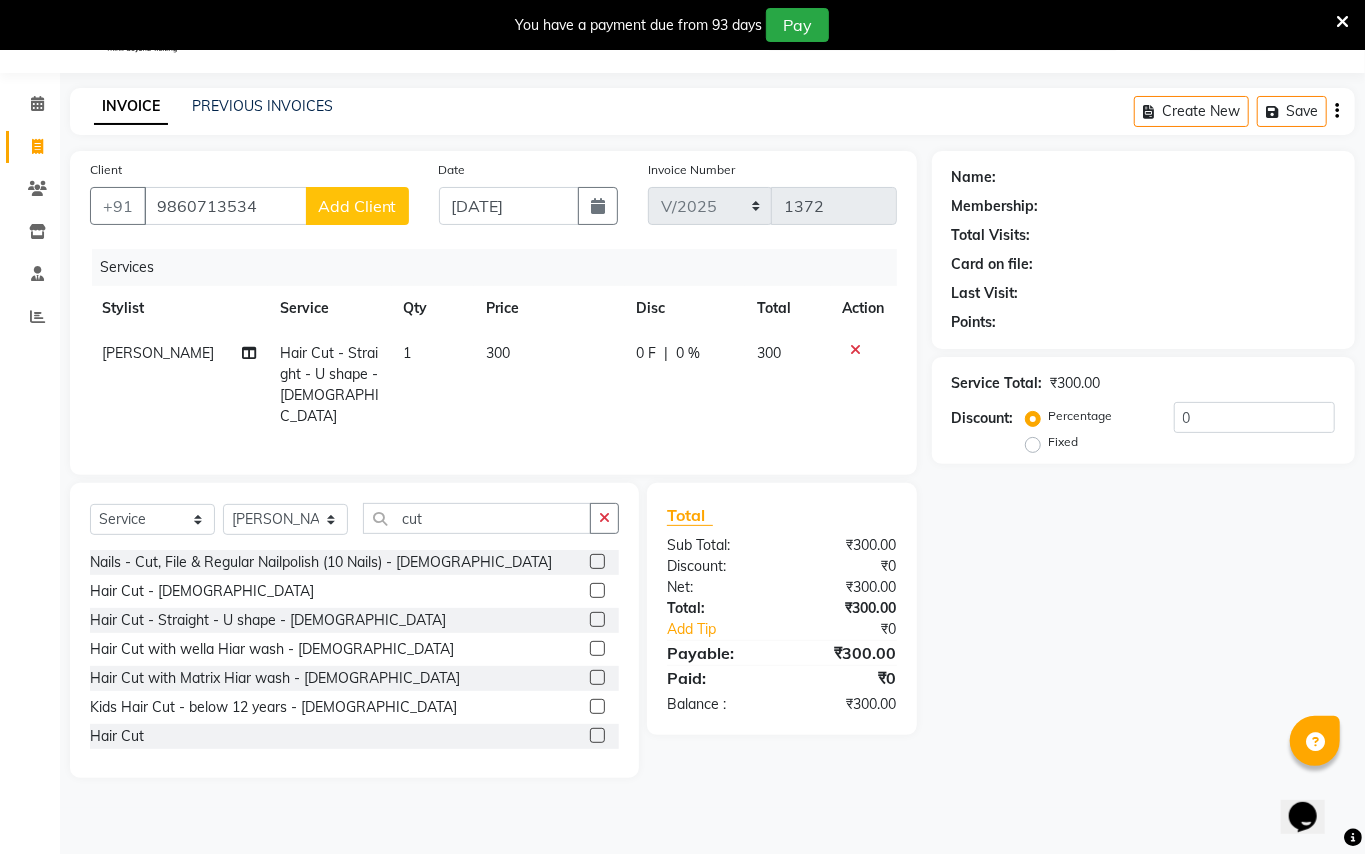 select on "22" 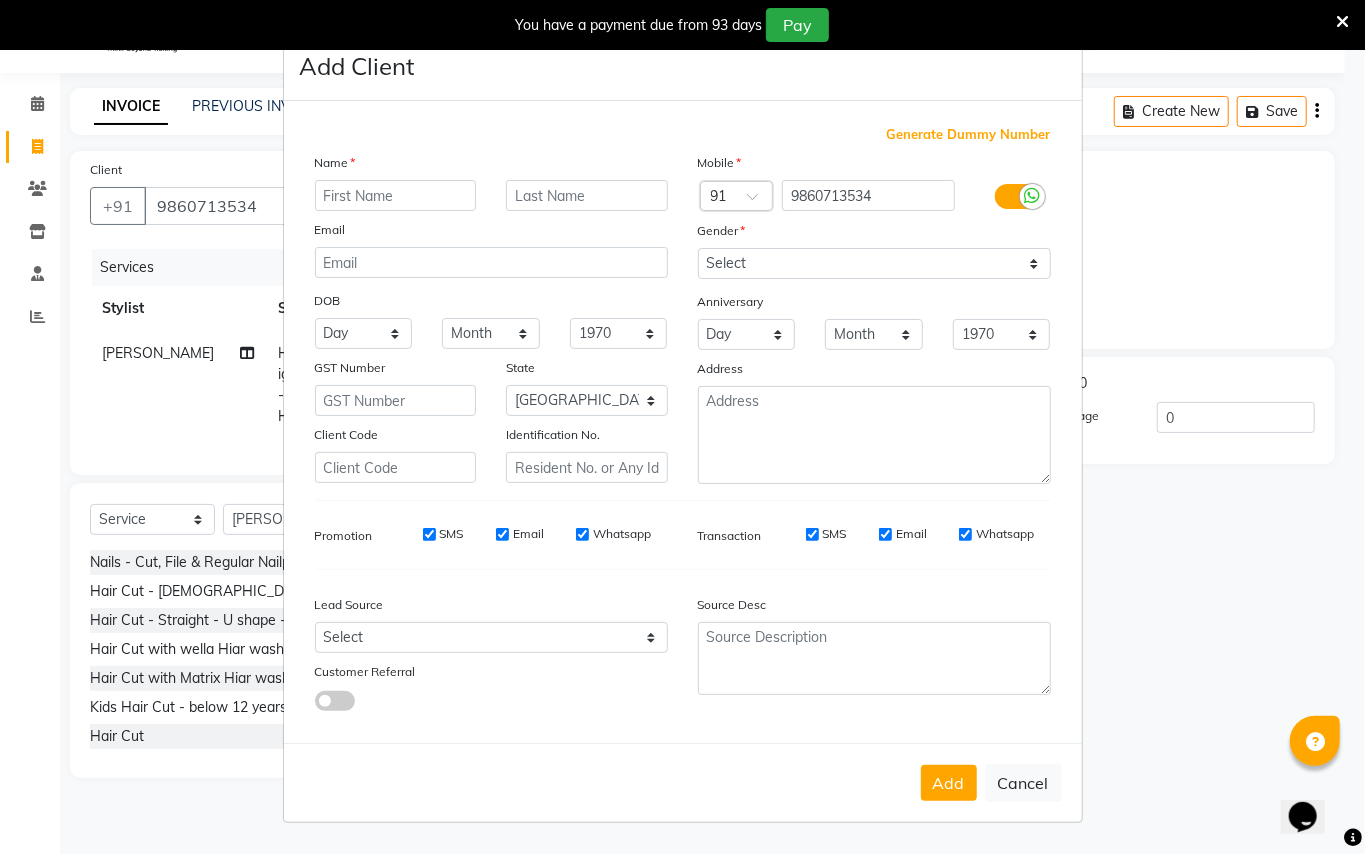 click at bounding box center (396, 195) 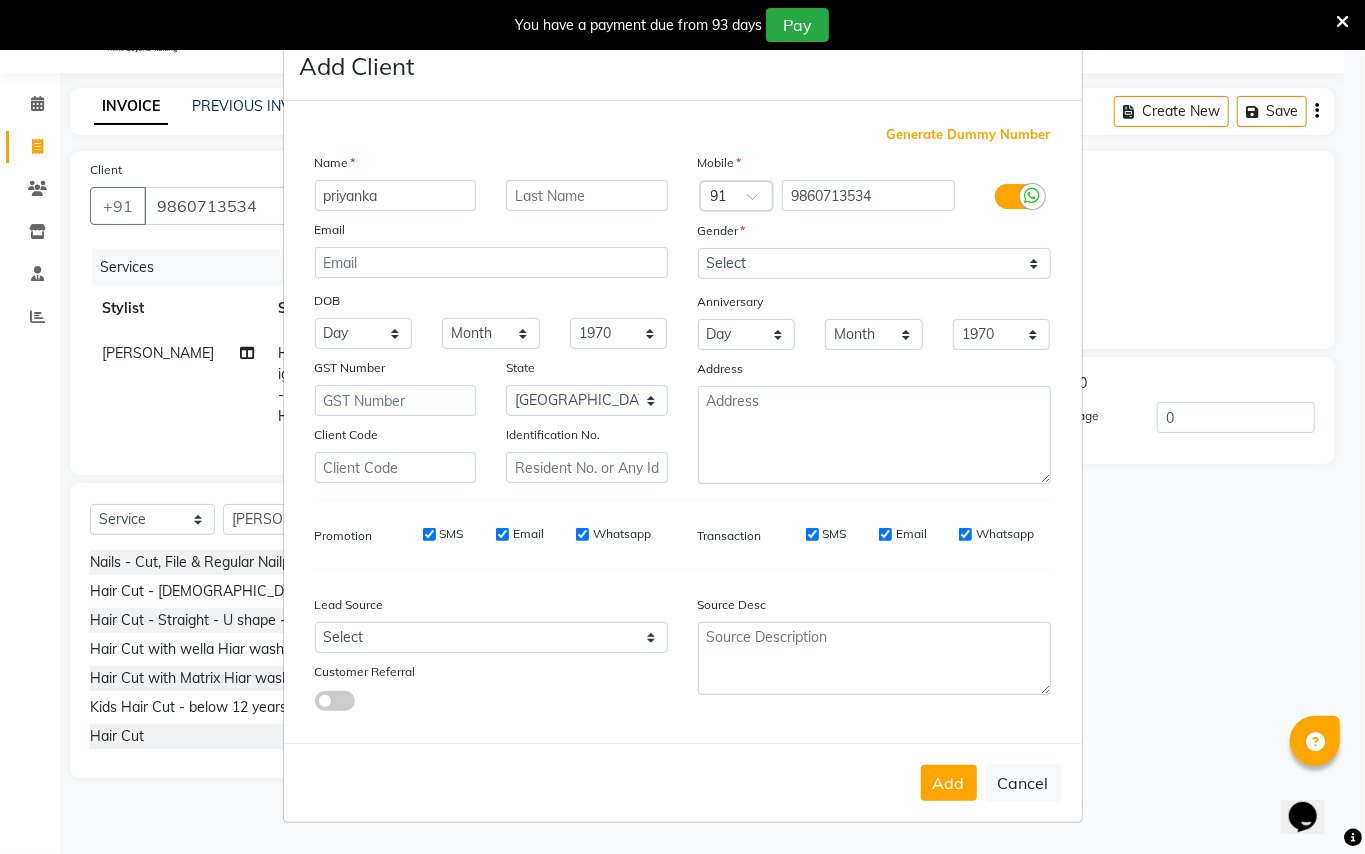 type on "priyanka" 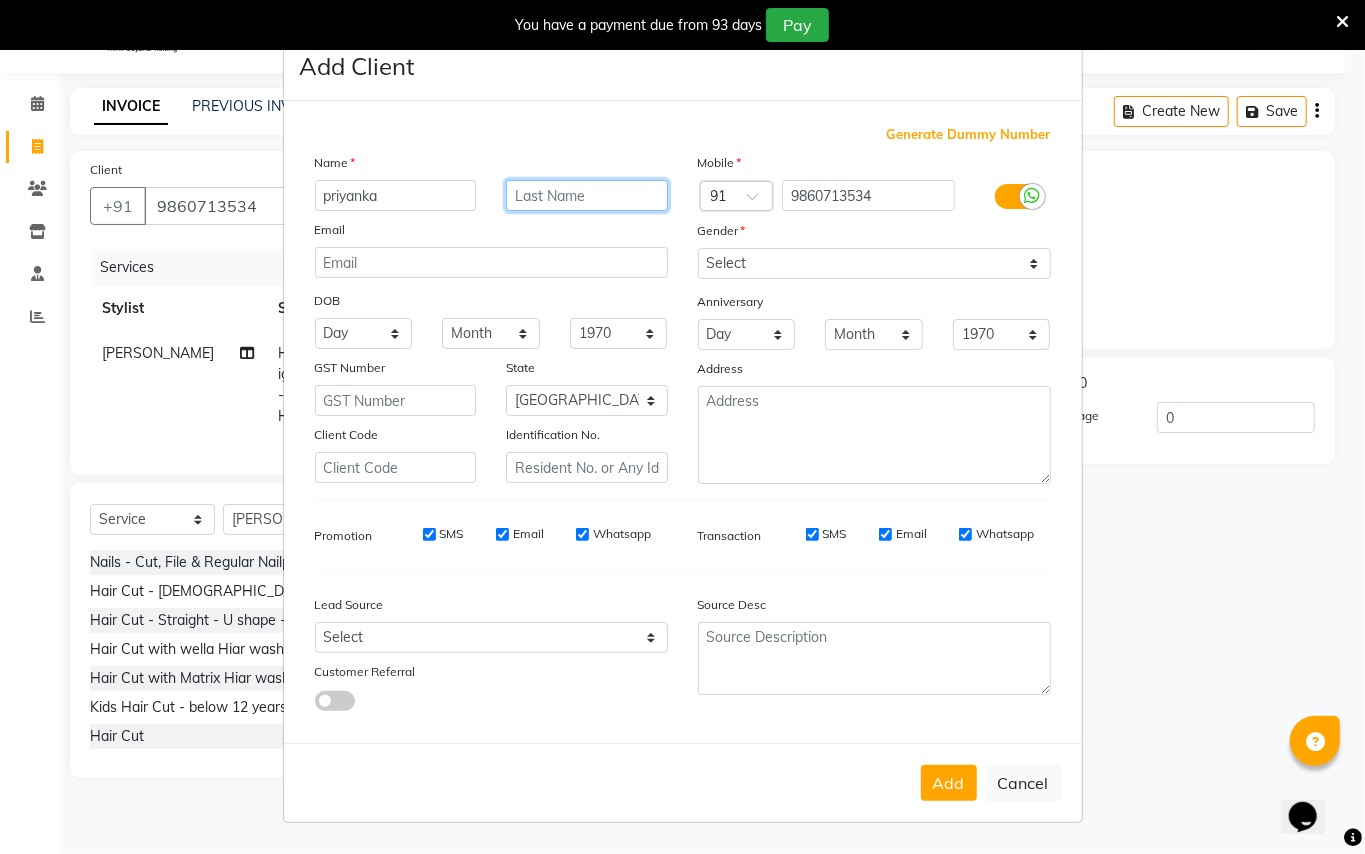 click at bounding box center (587, 195) 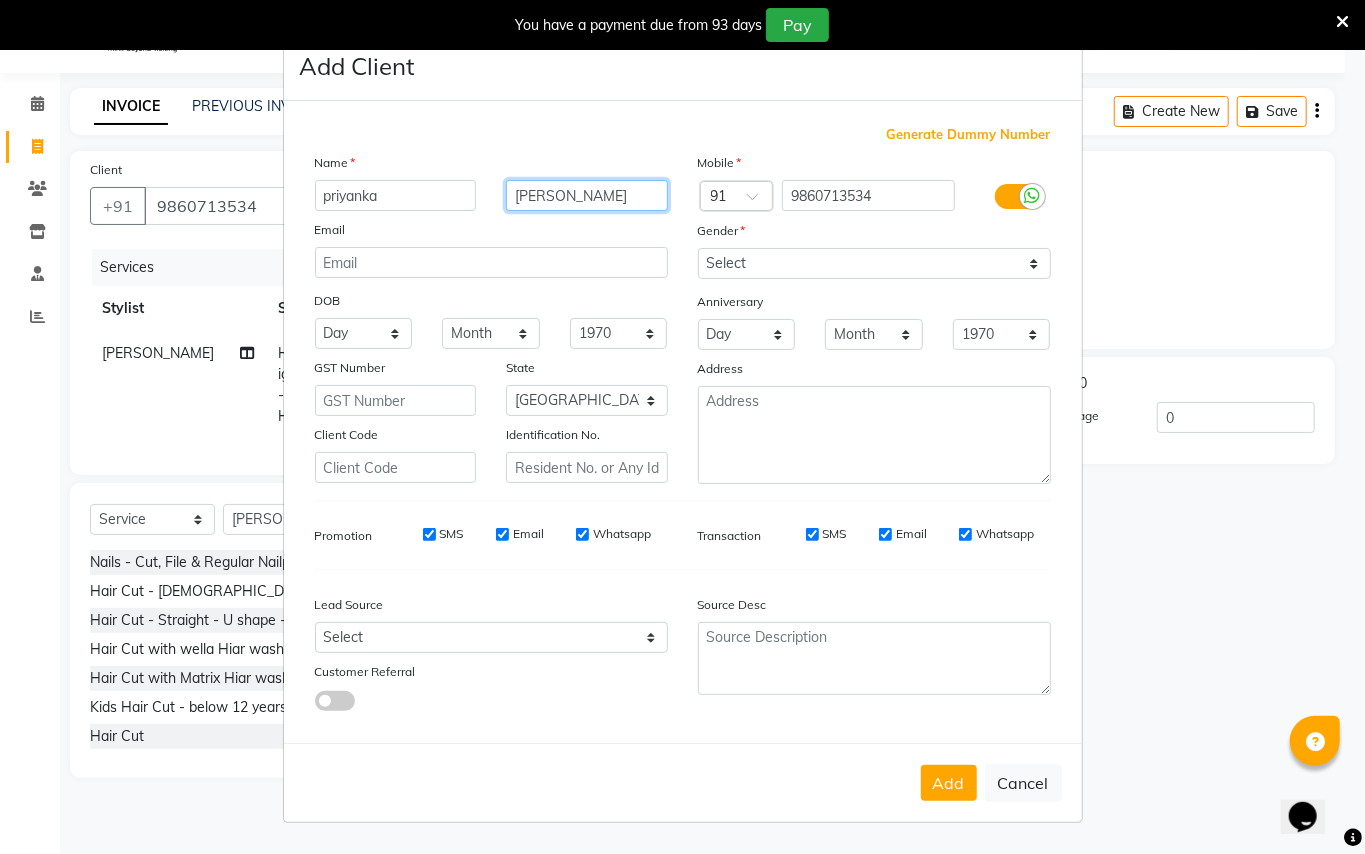 type on "[PERSON_NAME]" 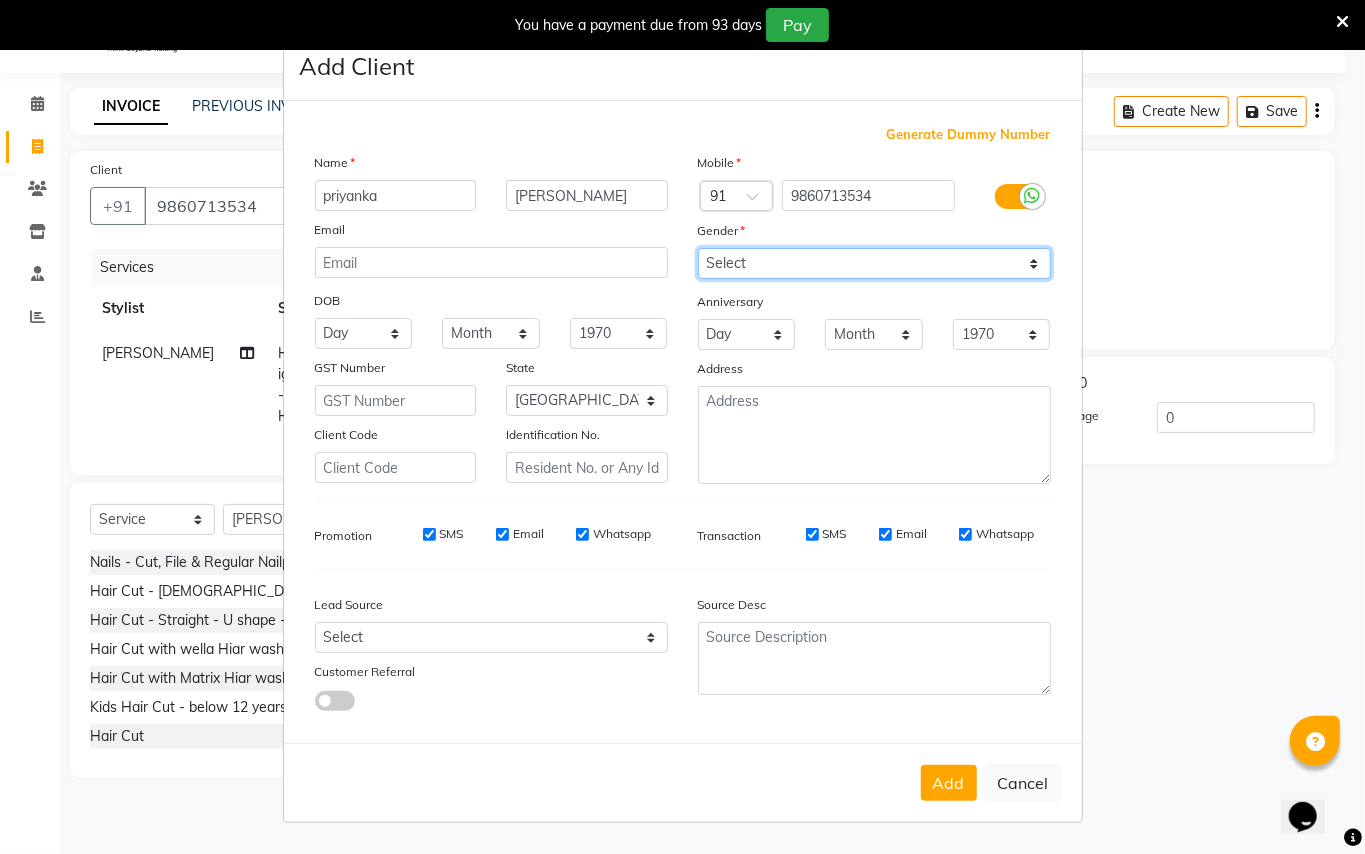 click on "Select [DEMOGRAPHIC_DATA] [DEMOGRAPHIC_DATA] Other Prefer Not To Say" at bounding box center (874, 263) 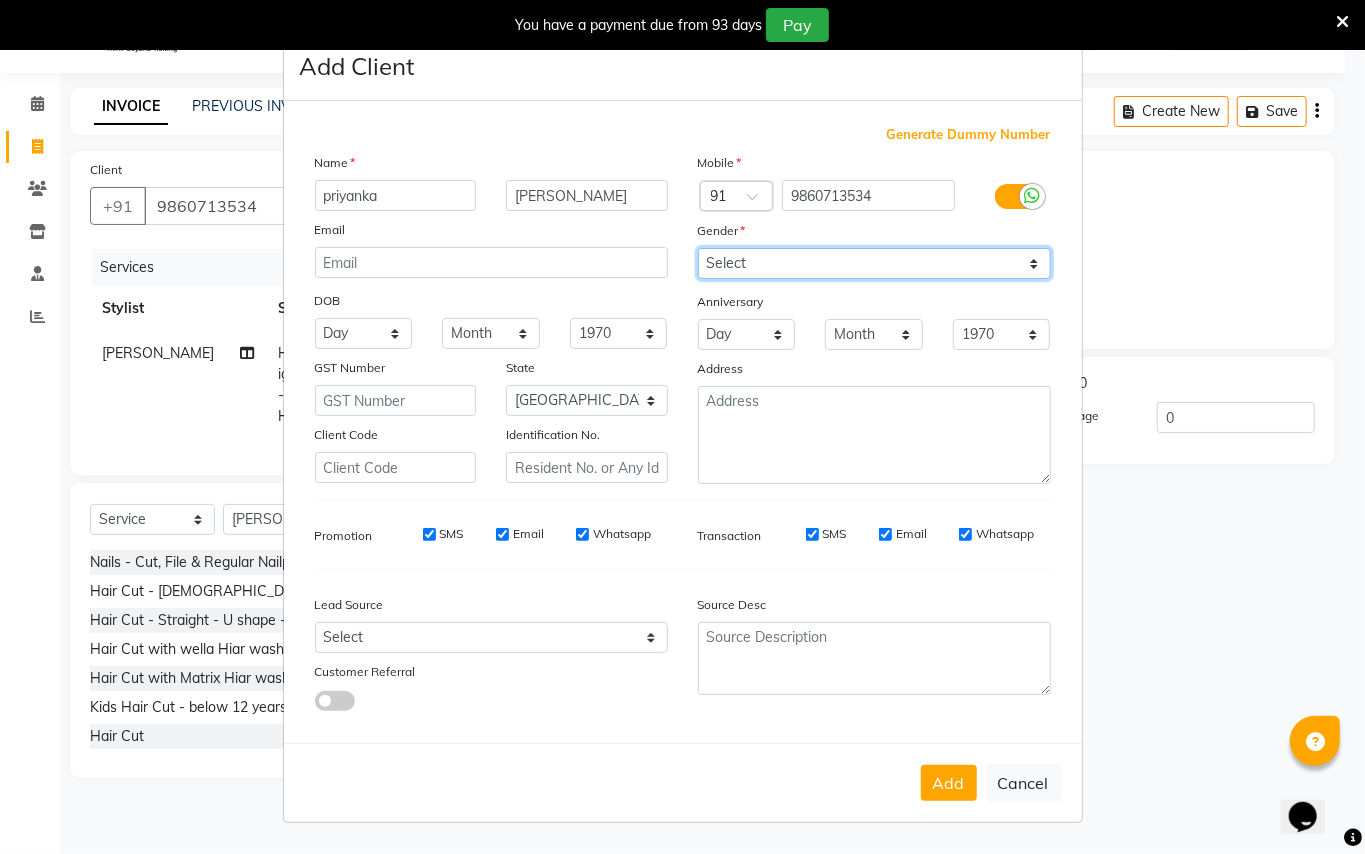 select on "[DEMOGRAPHIC_DATA]" 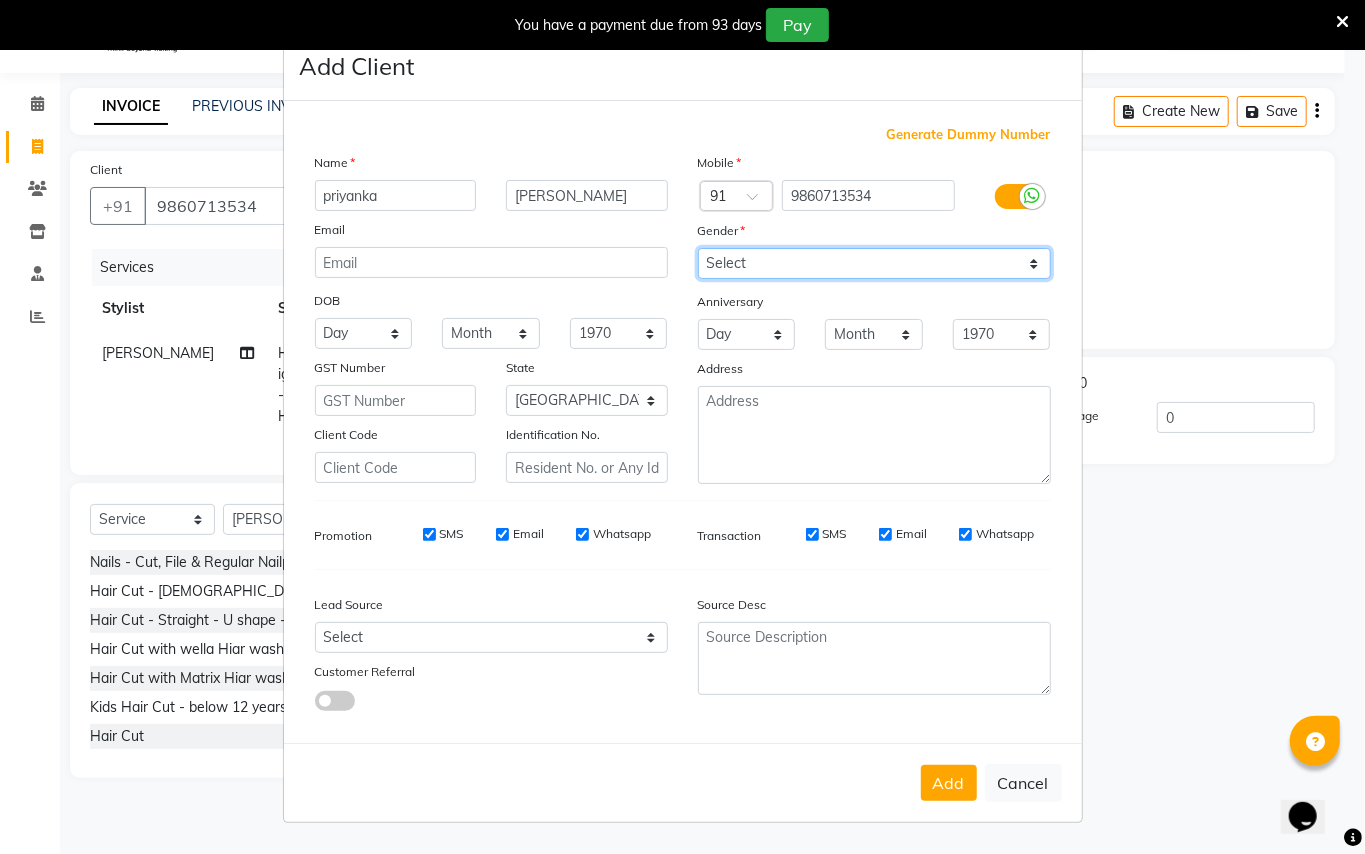 click on "Select [DEMOGRAPHIC_DATA] [DEMOGRAPHIC_DATA] Other Prefer Not To Say" at bounding box center (874, 263) 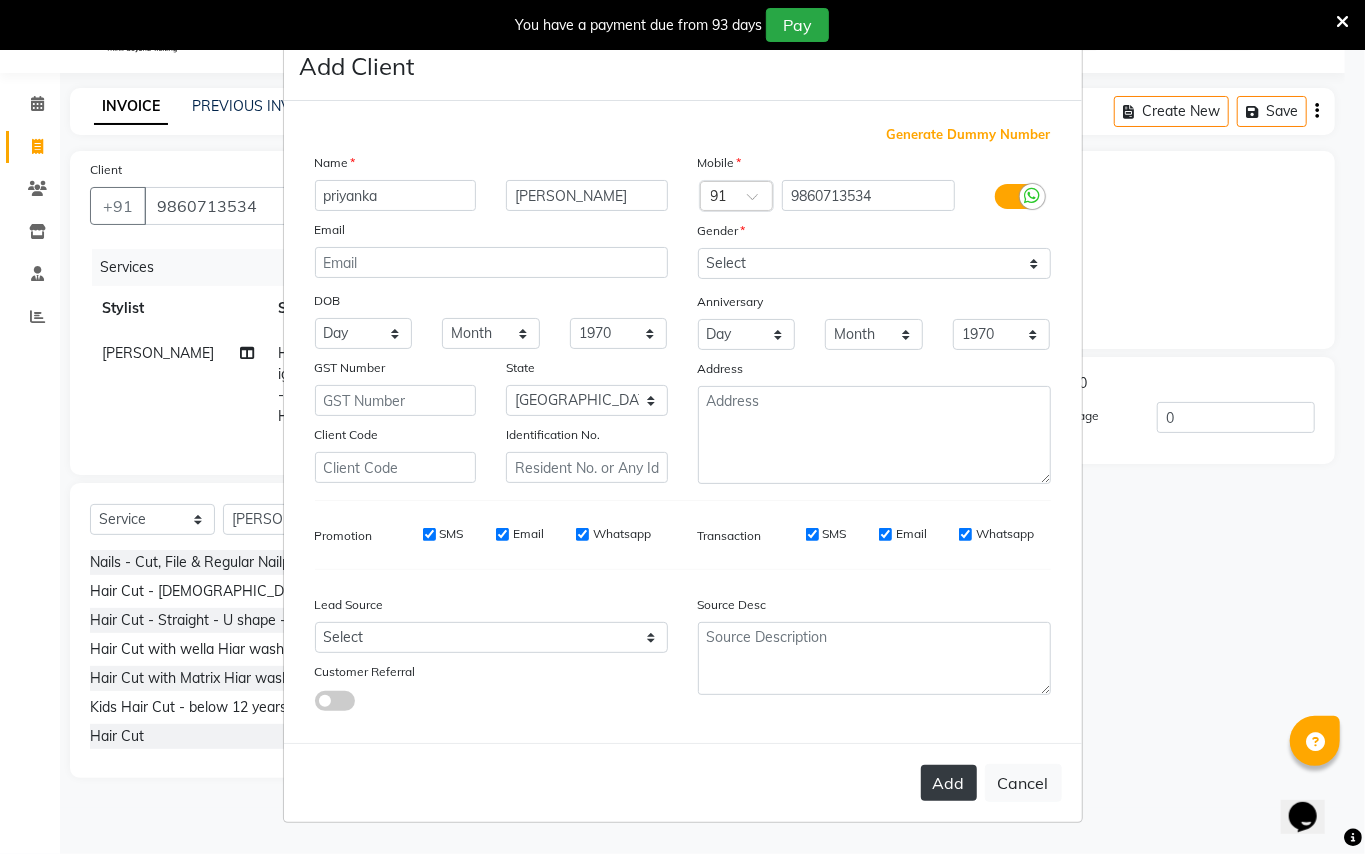 click on "Add" at bounding box center [949, 783] 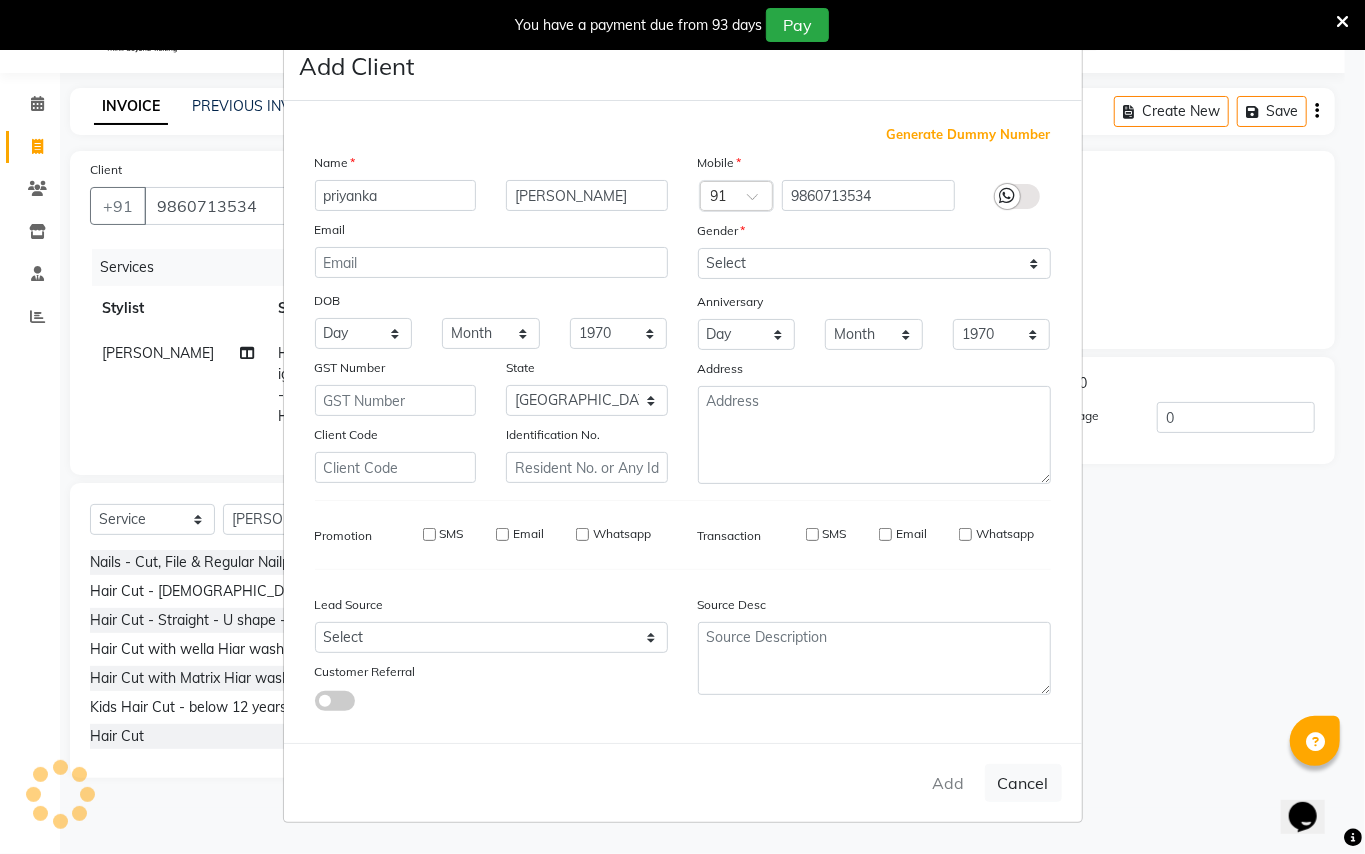 type 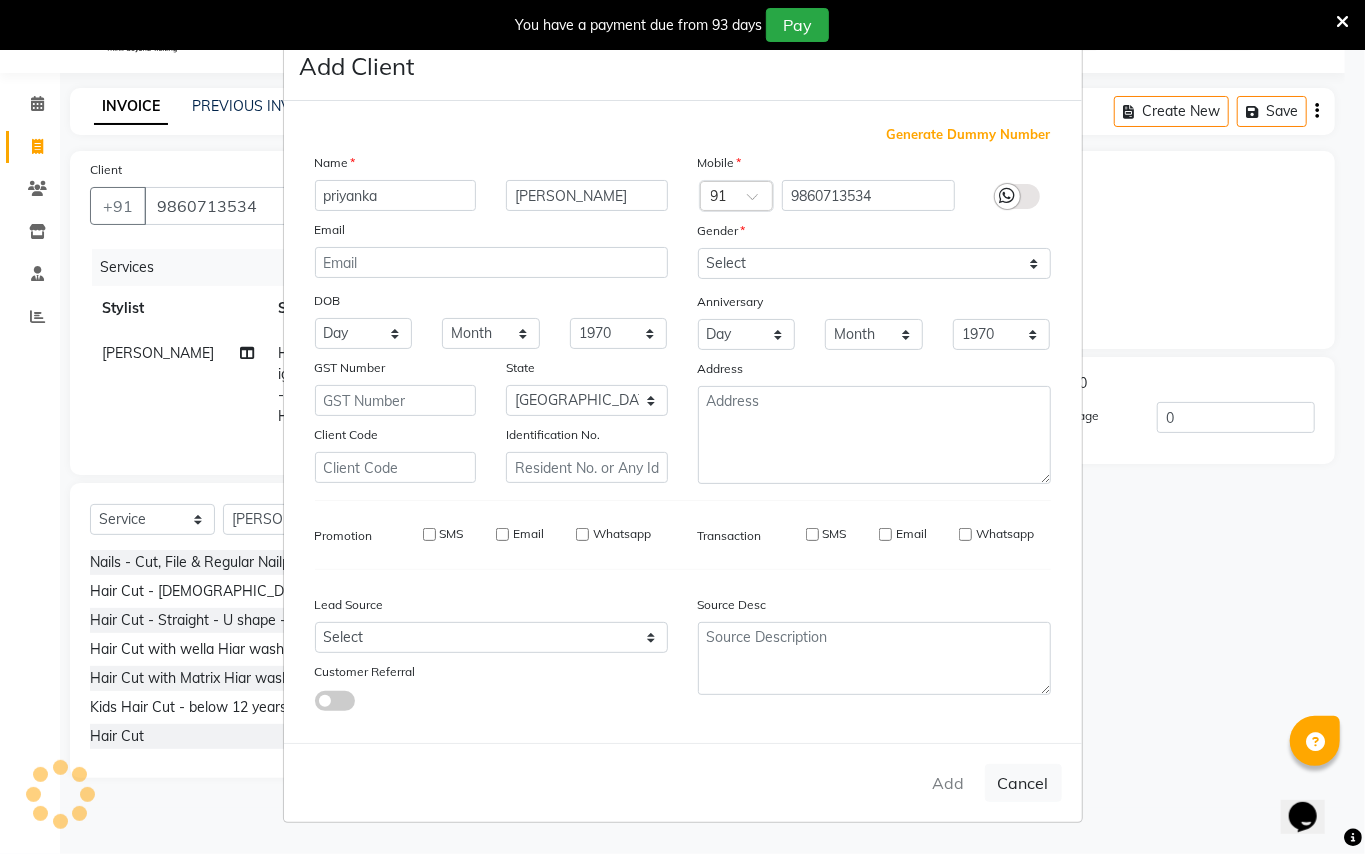 type 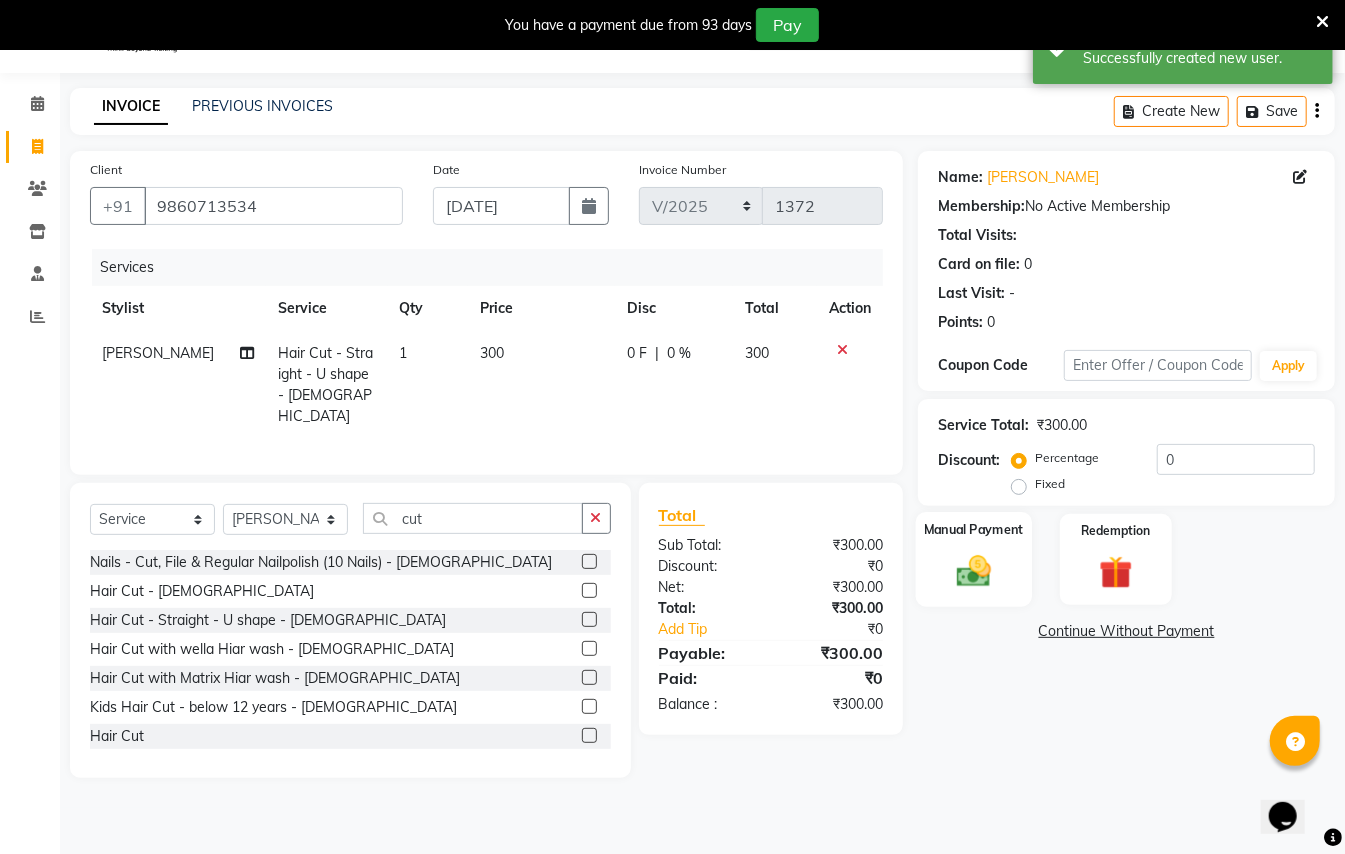 click 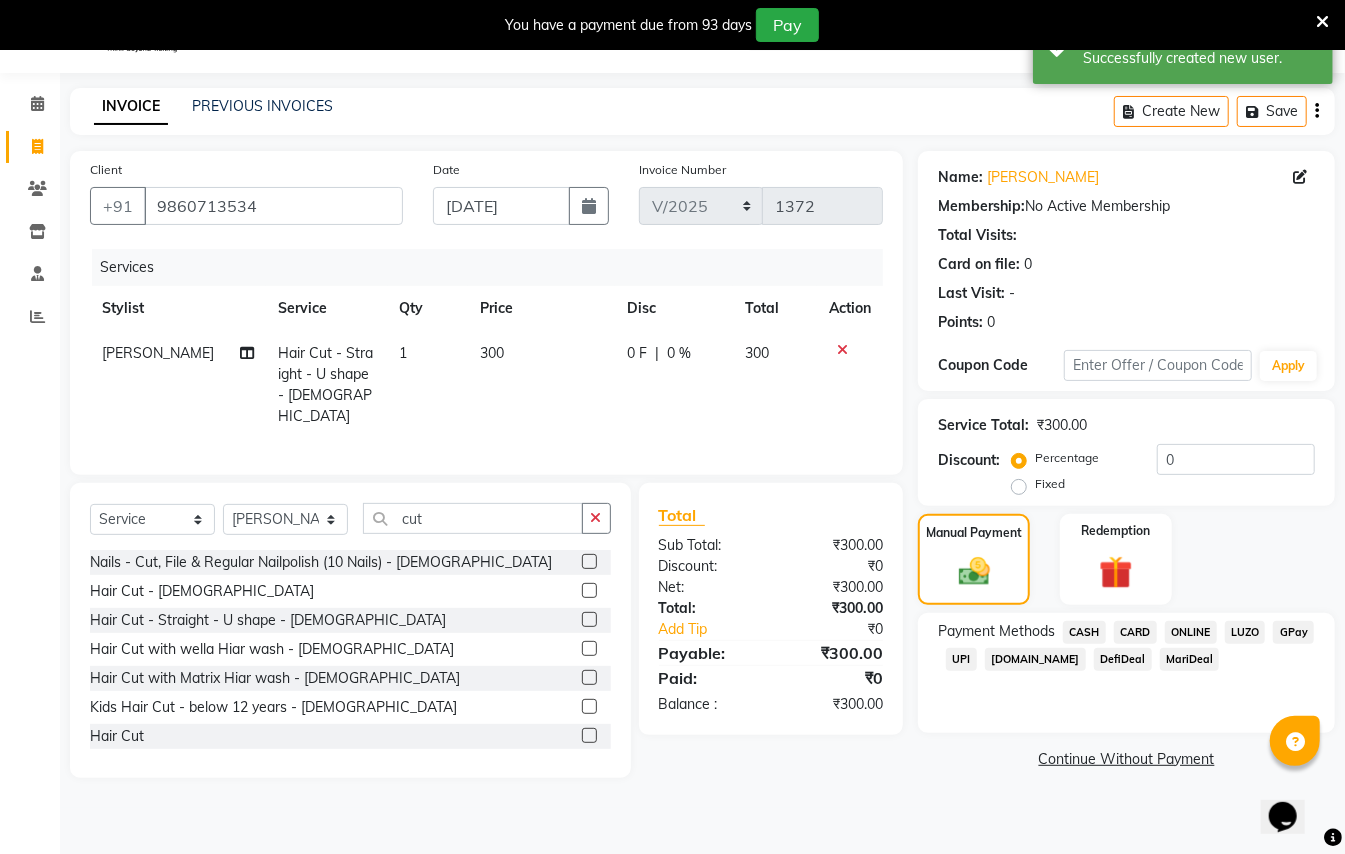 click on "GPay" 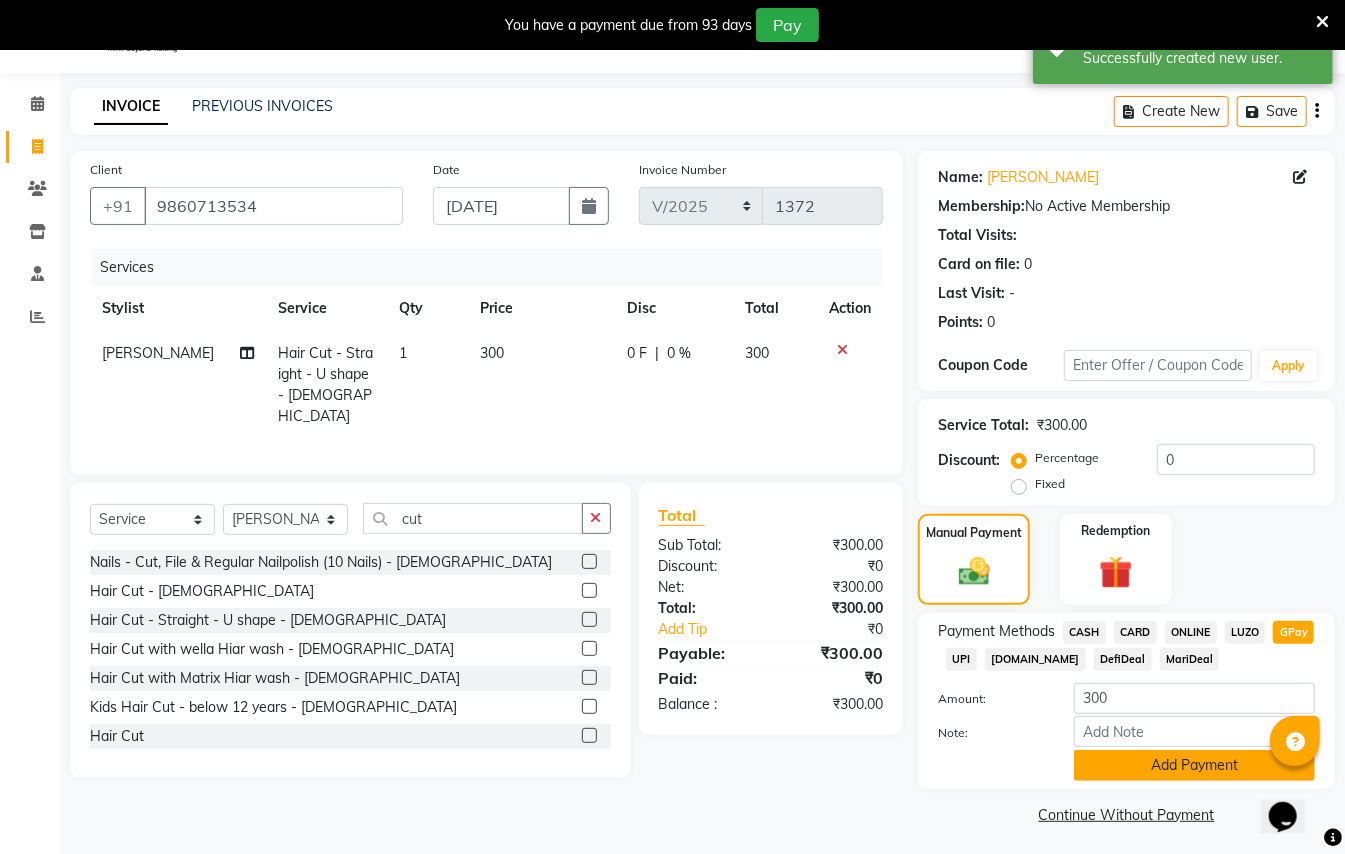 click on "Add Payment" 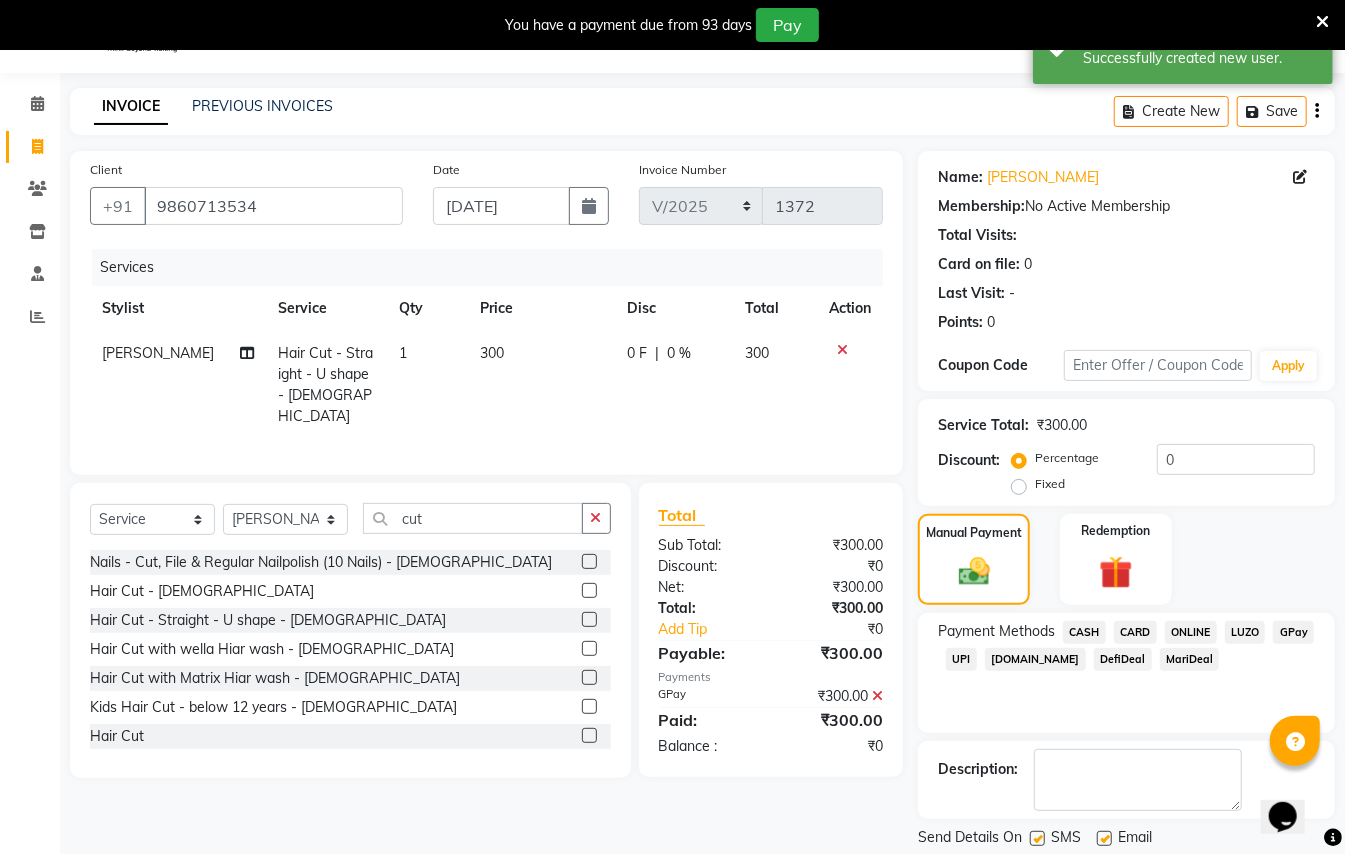 scroll, scrollTop: 114, scrollLeft: 0, axis: vertical 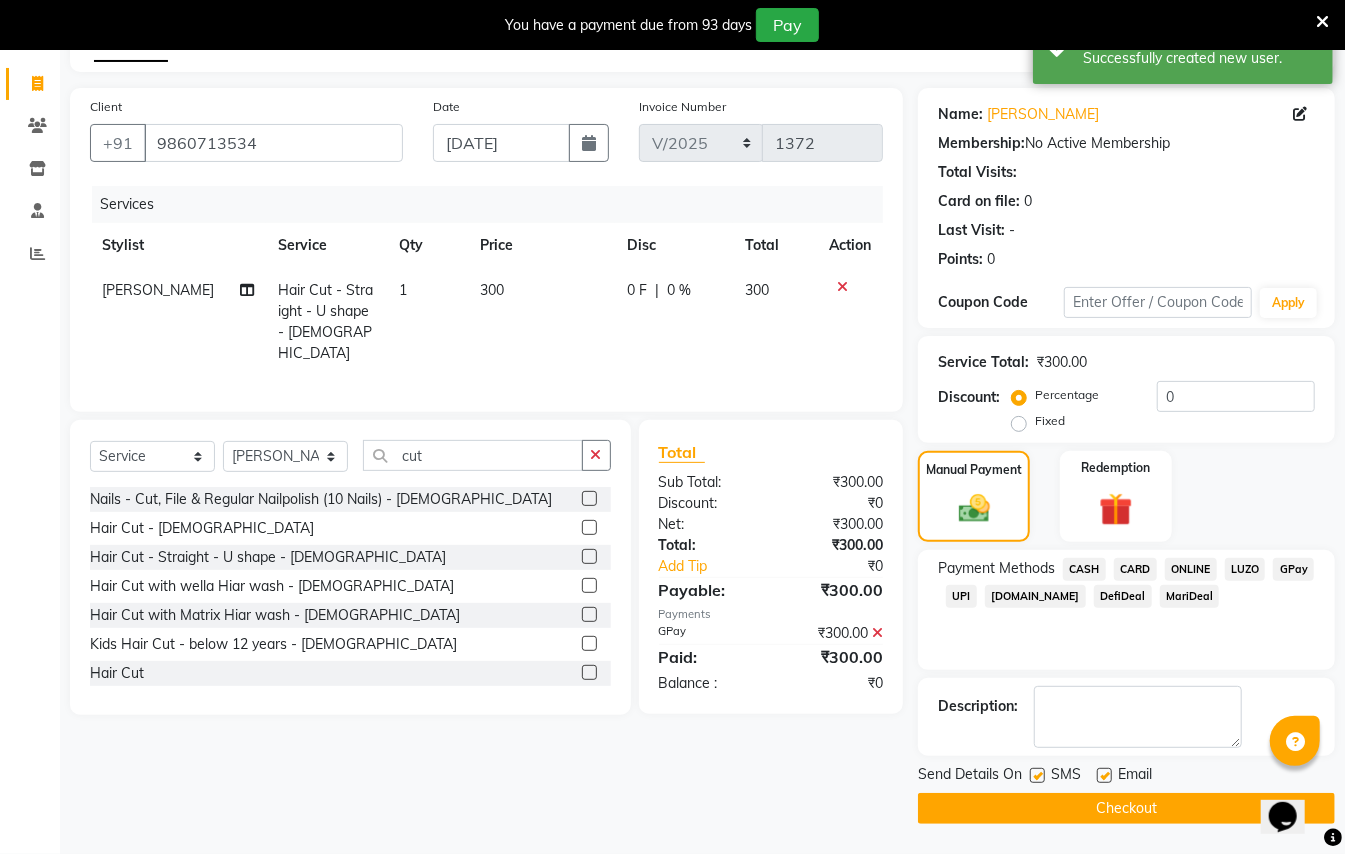 click on "Checkout" 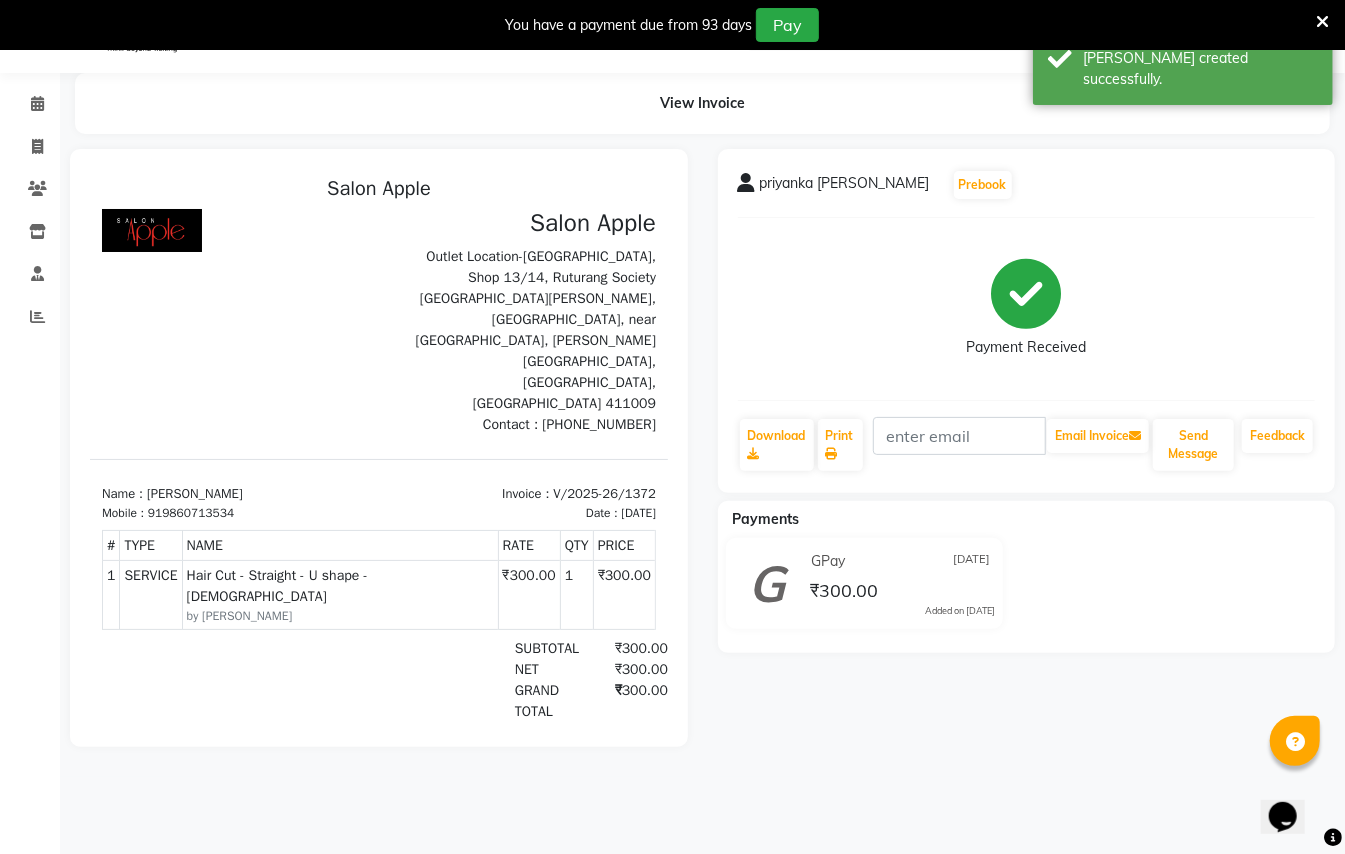 scroll, scrollTop: 0, scrollLeft: 0, axis: both 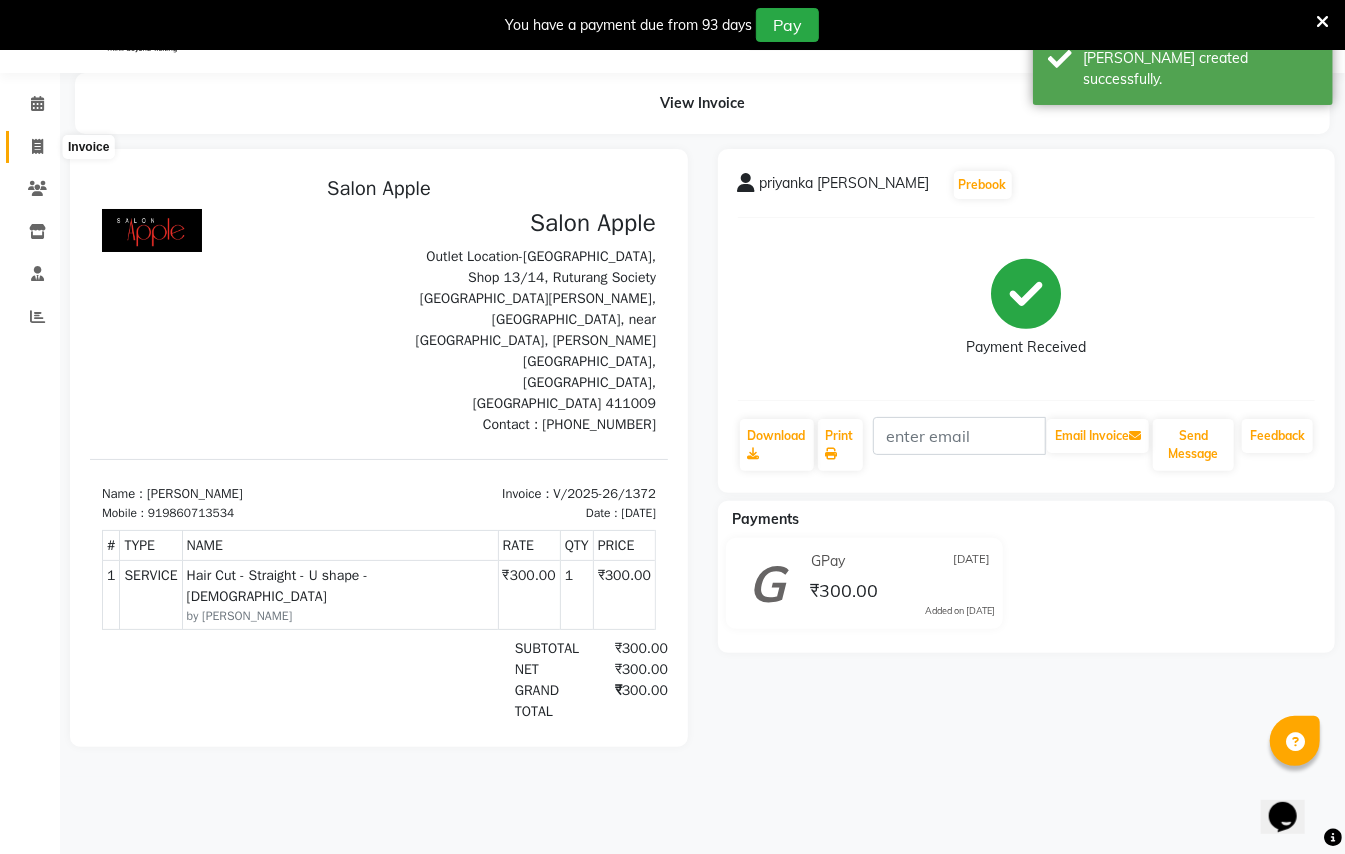 click 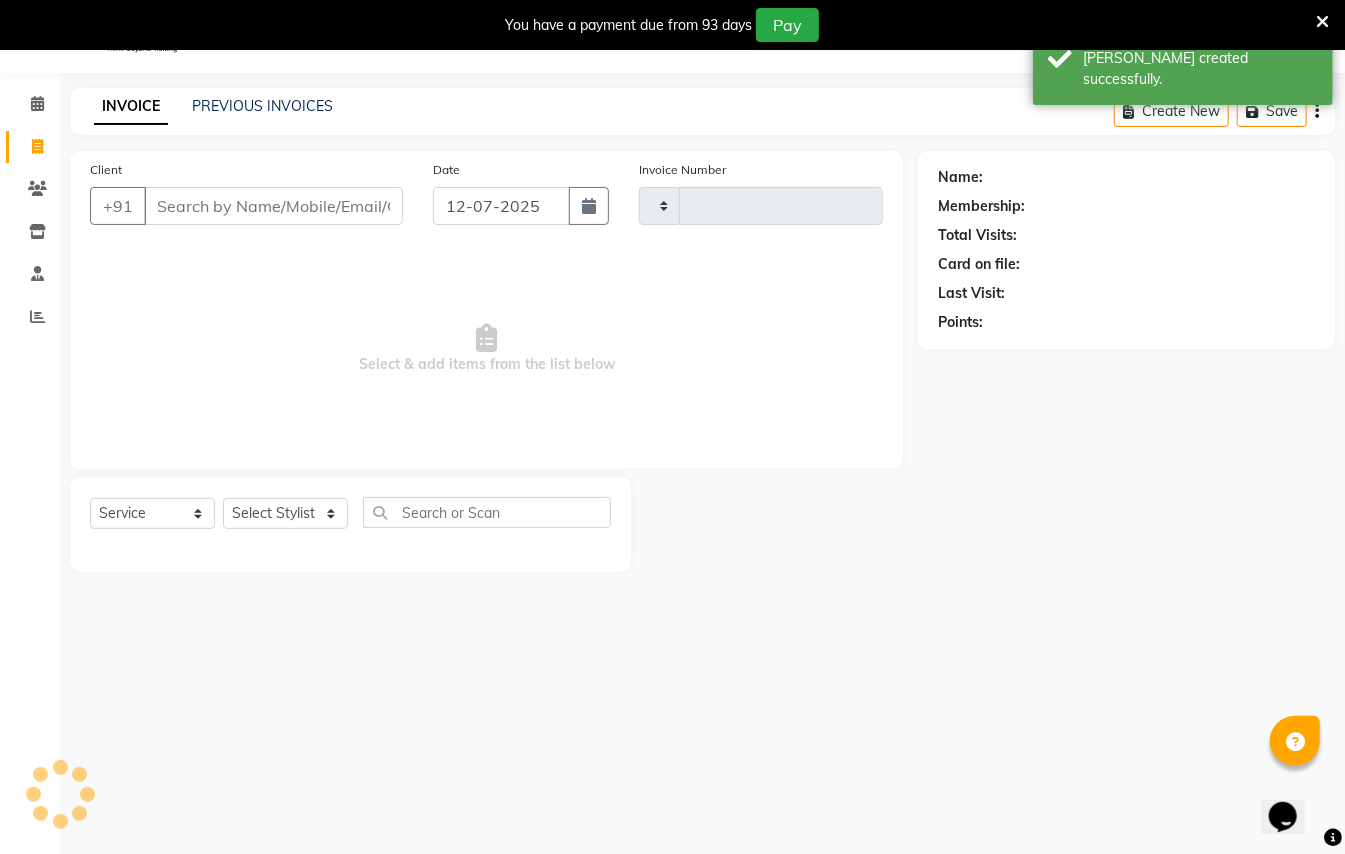 type on "1373" 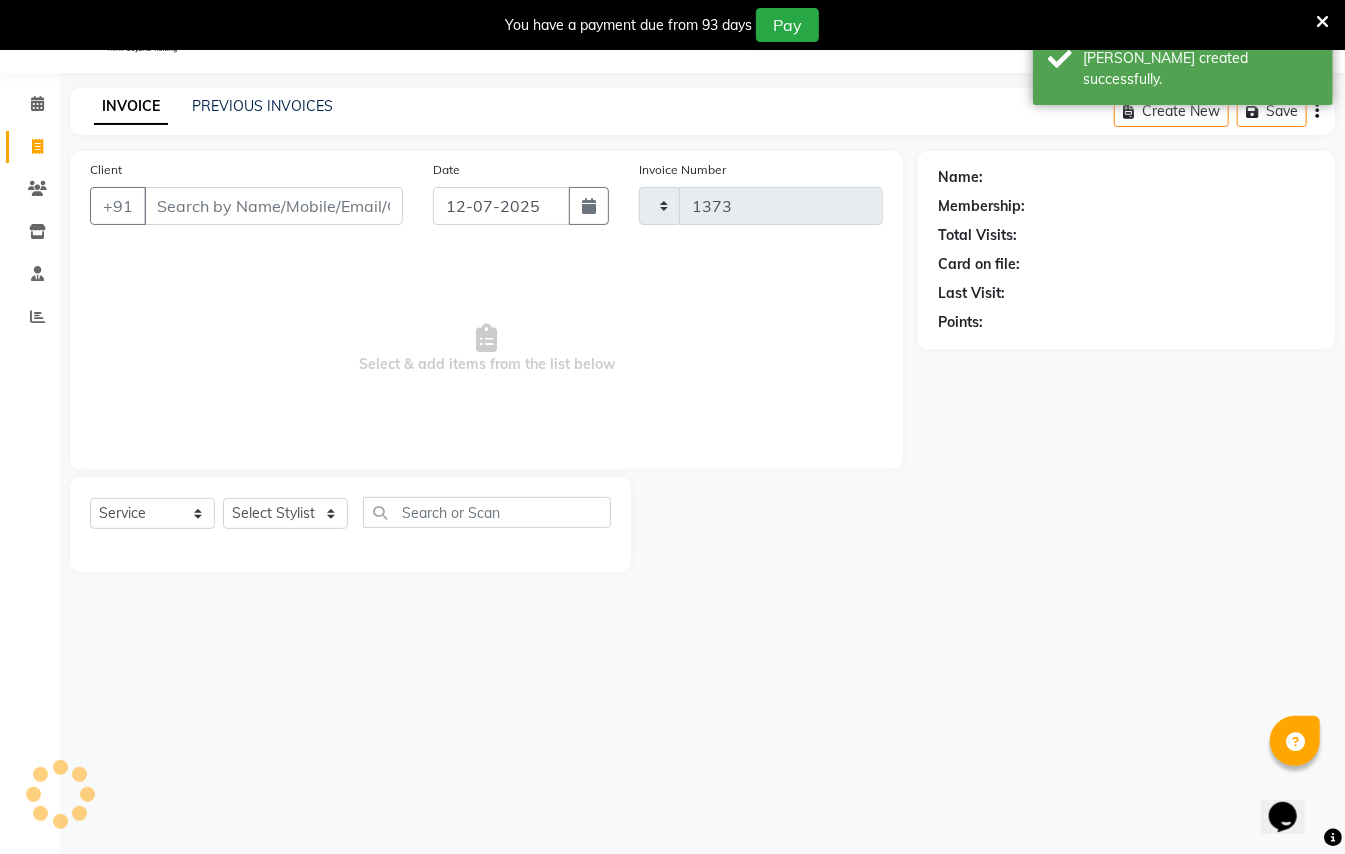 select on "123" 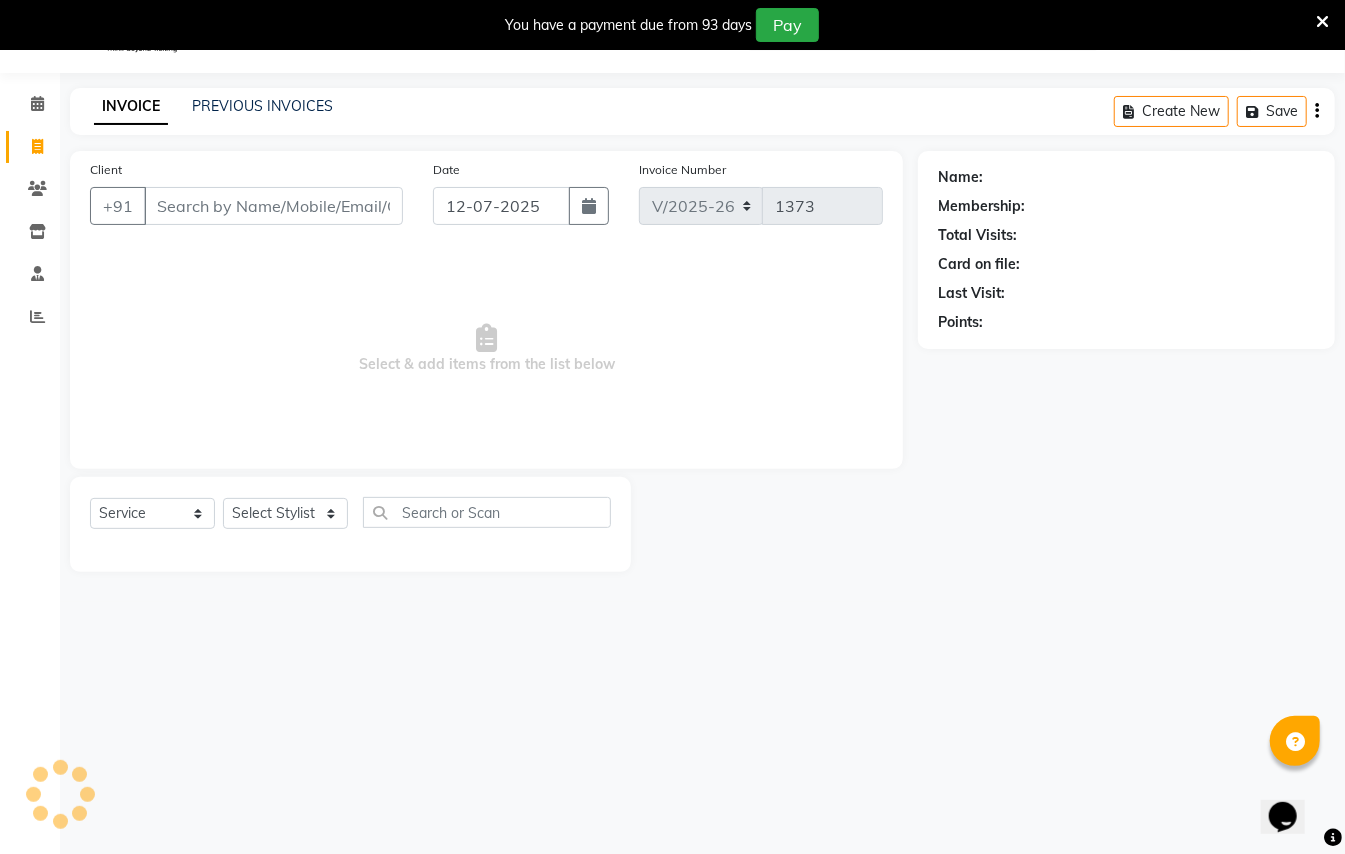 click on "Client" at bounding box center (273, 206) 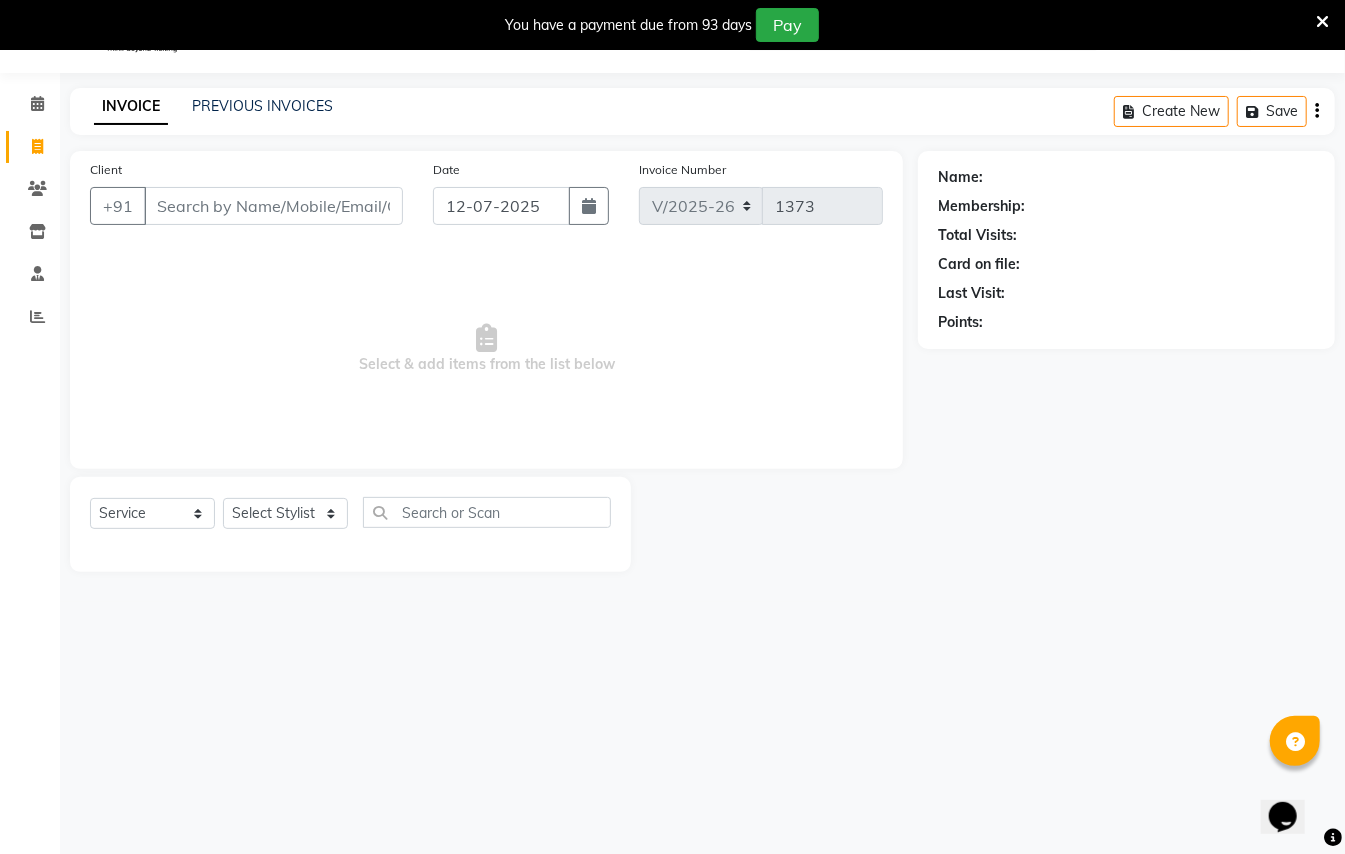 click on "Client" at bounding box center (273, 206) 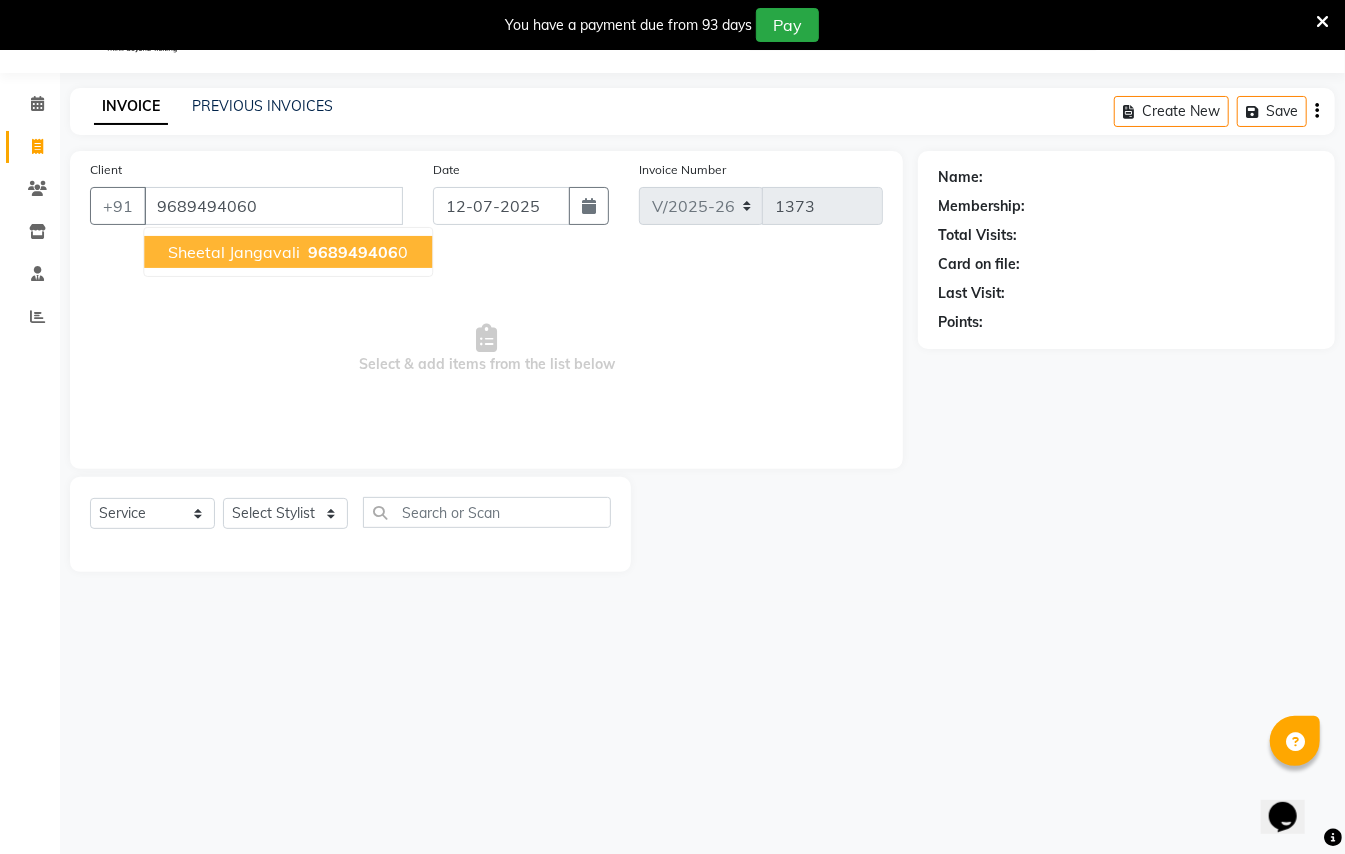 type on "9689494060" 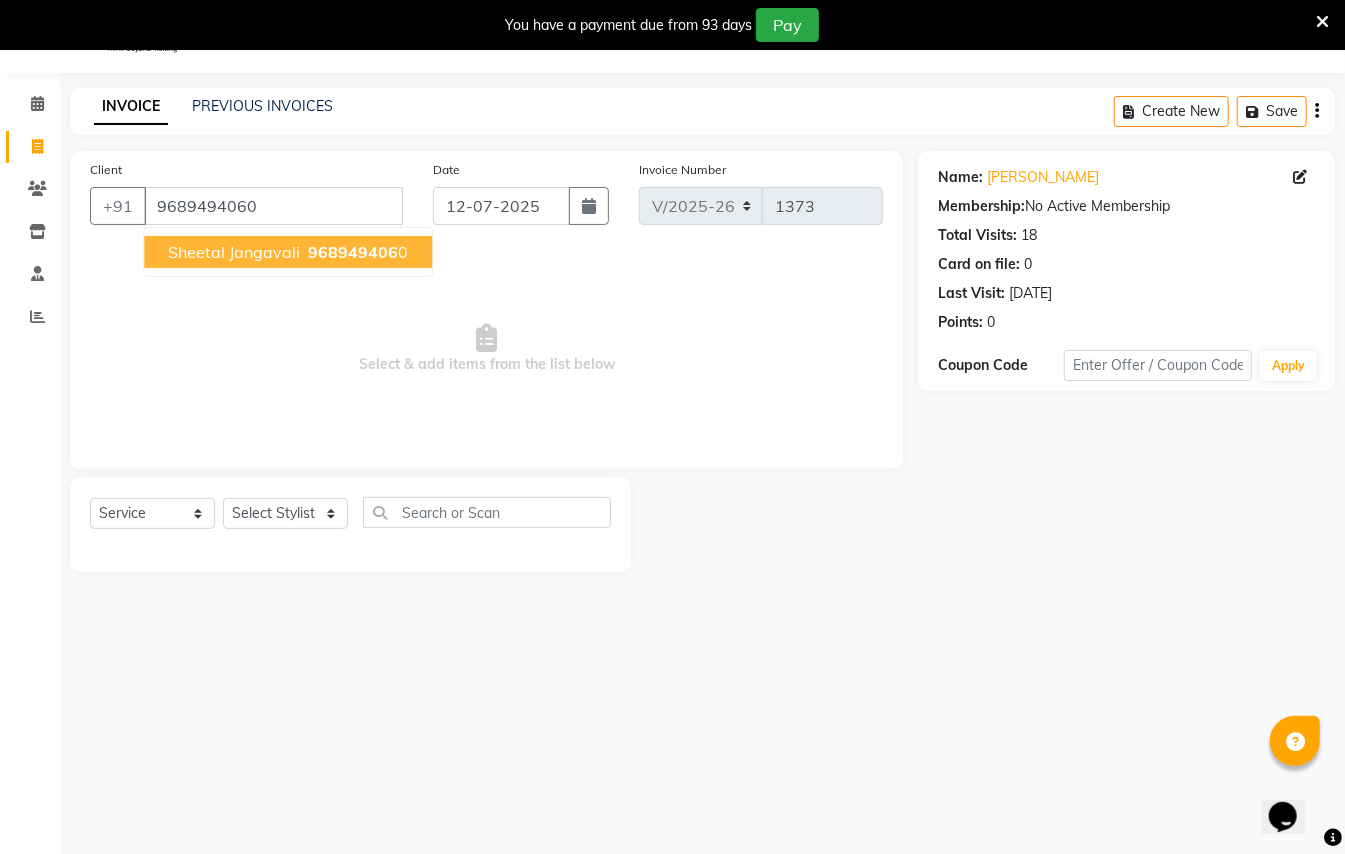 click on "968949406 0" at bounding box center [356, 252] 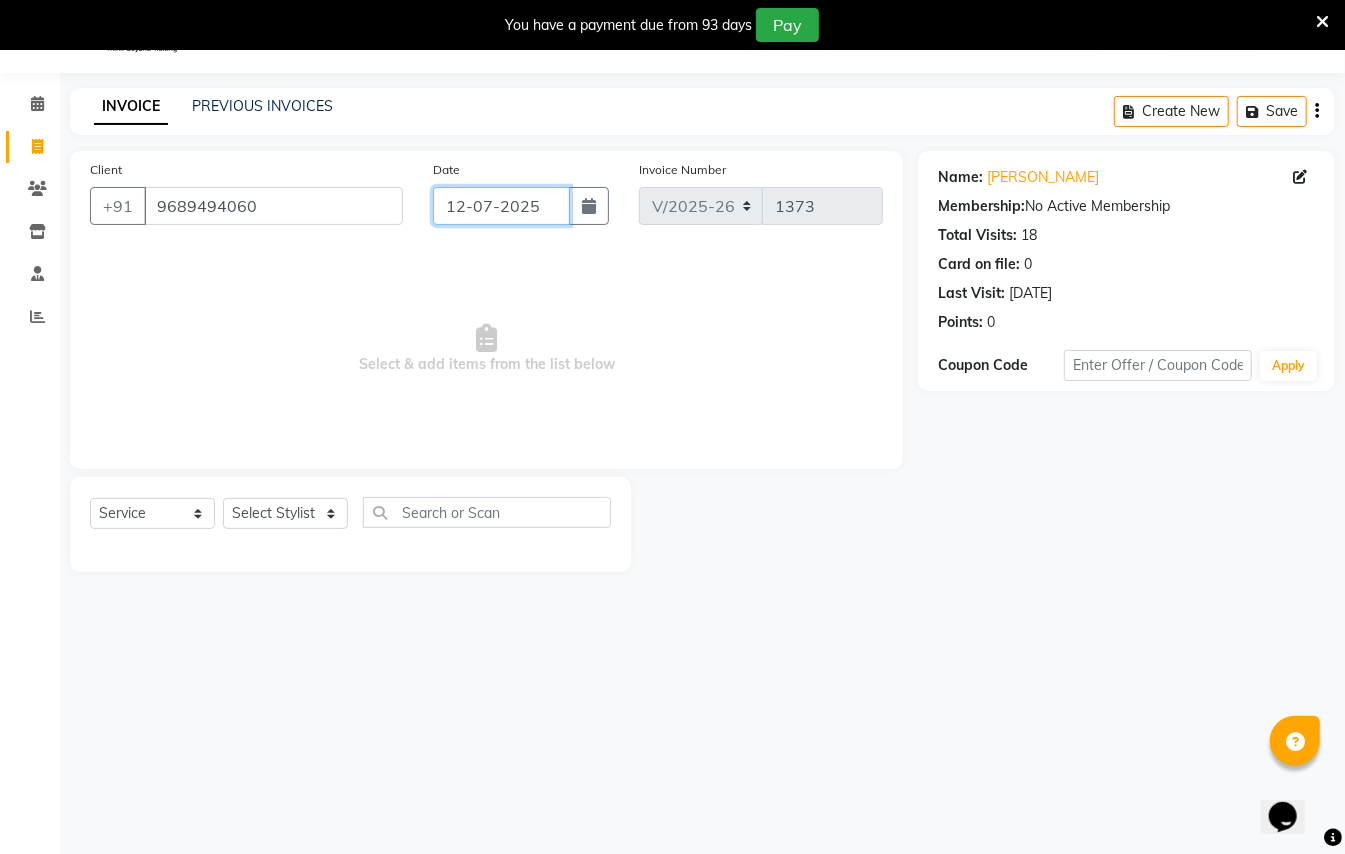 click on "12-07-2025" 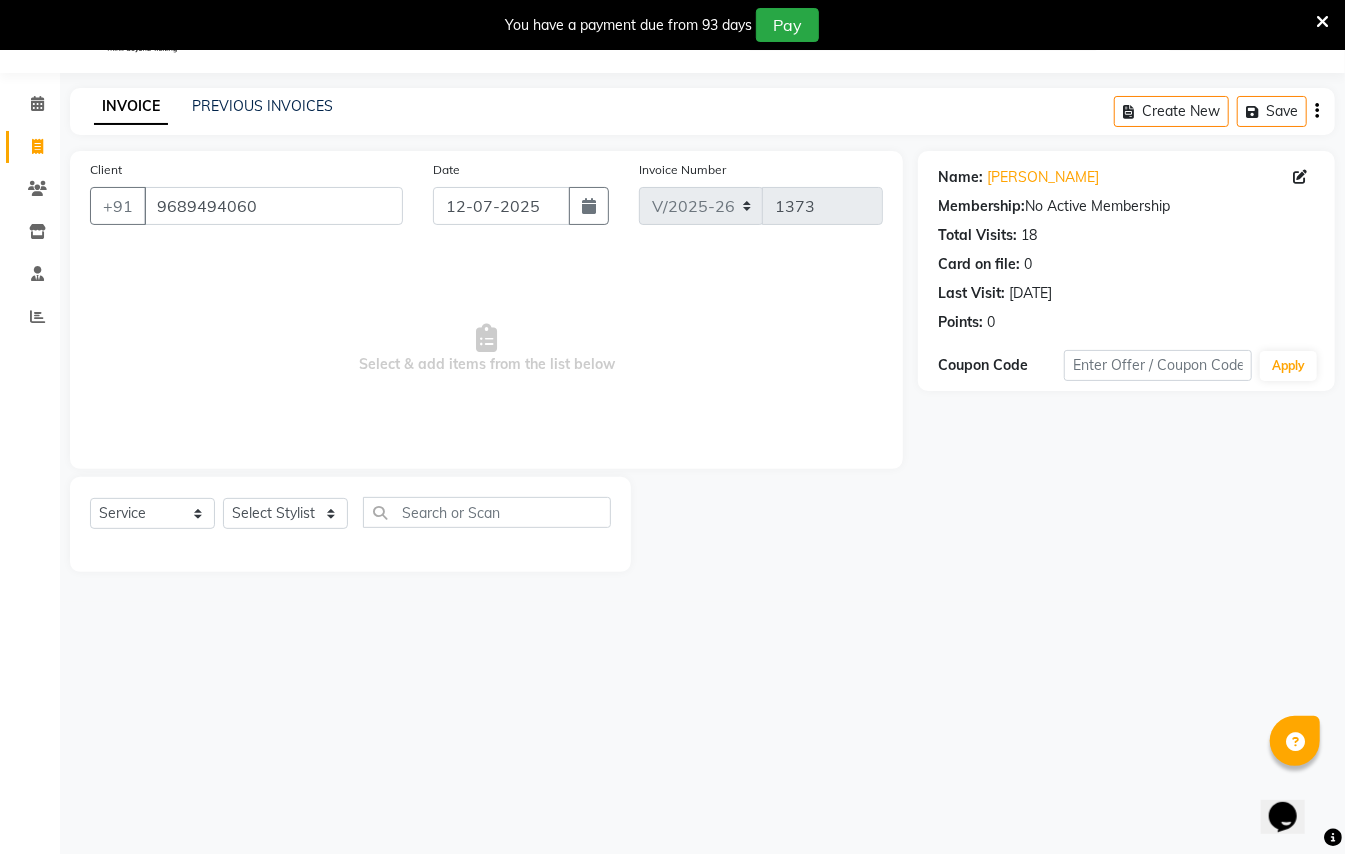 select on "7" 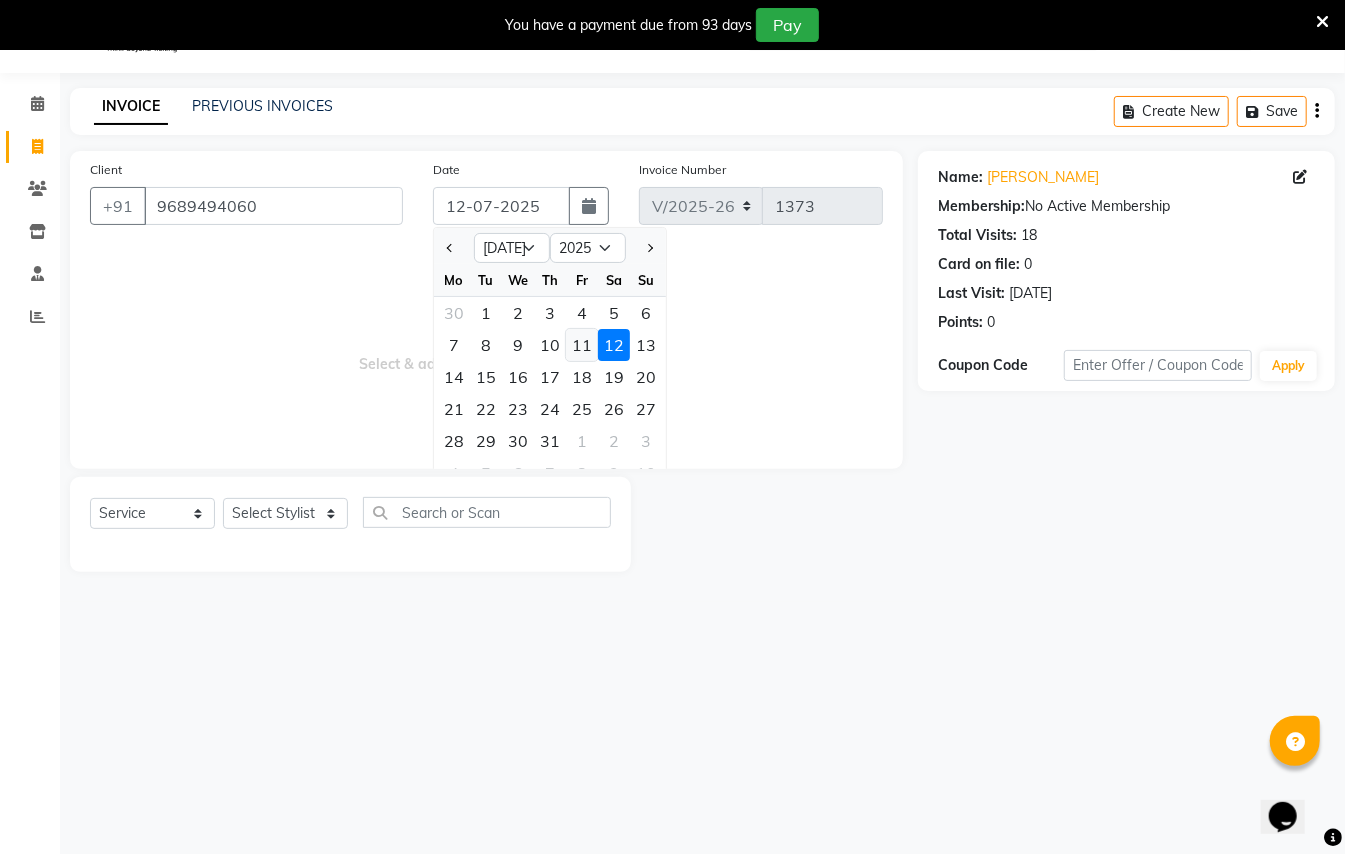 click on "11" 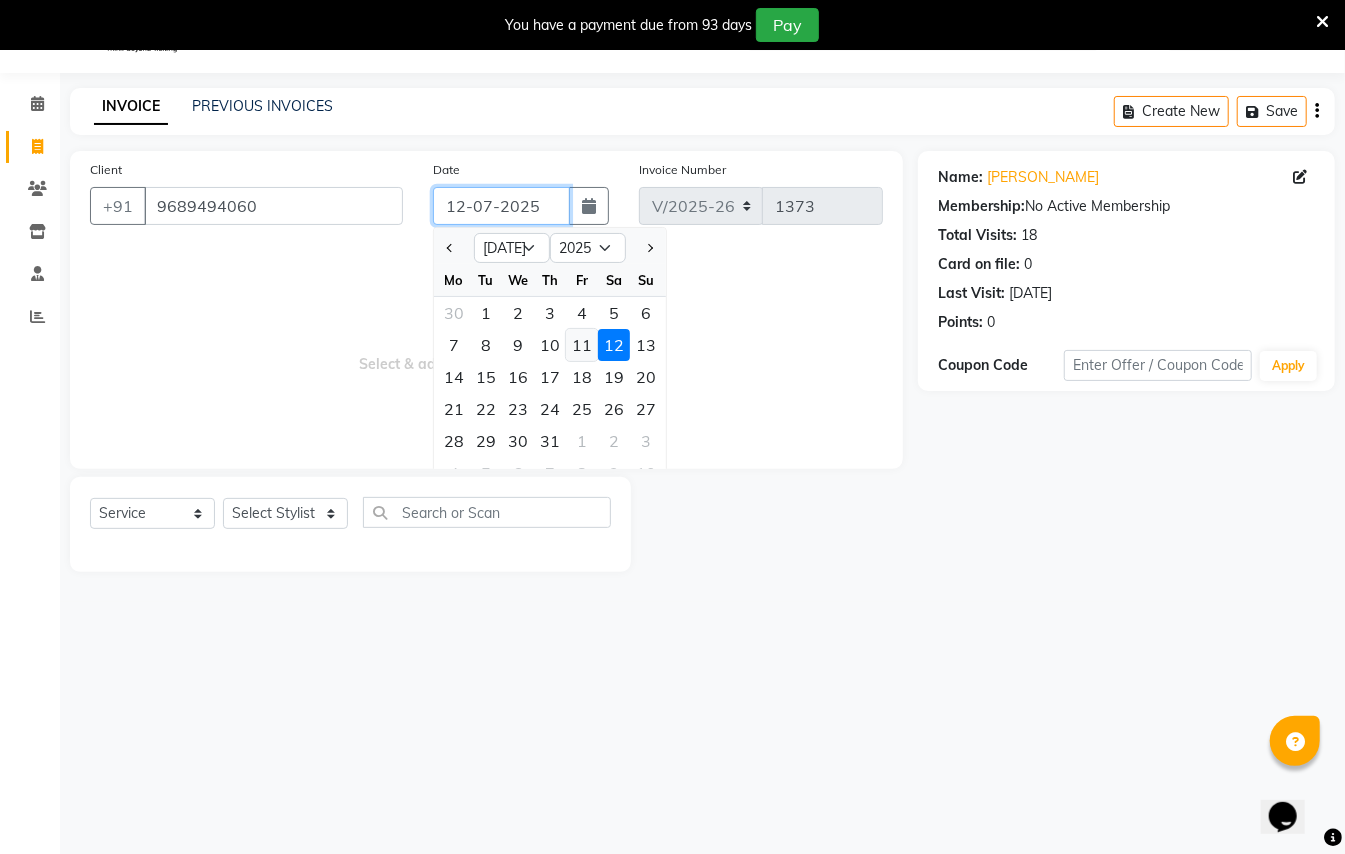 type on "[DATE]" 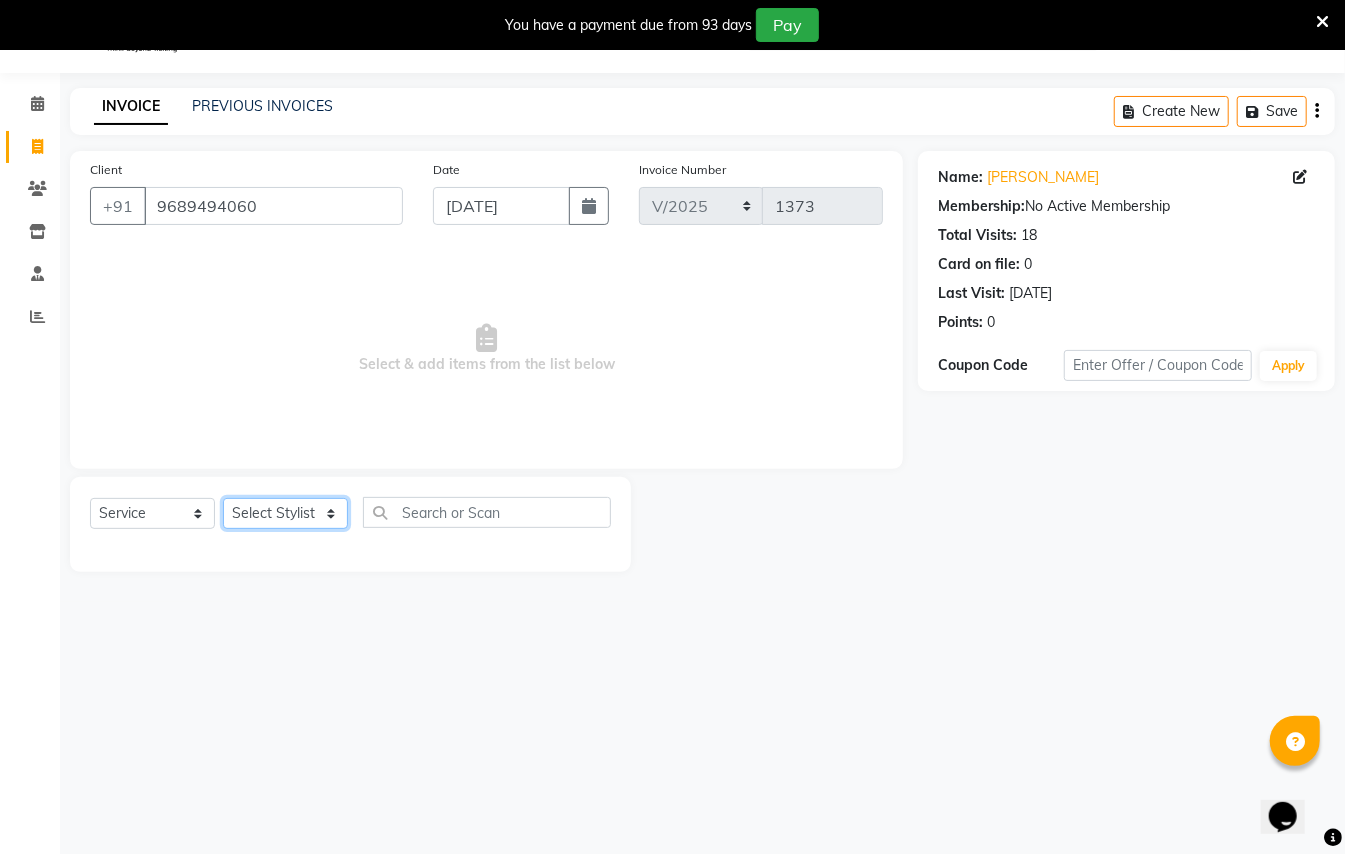 click on "Select Stylist [PERSON_NAME] [PERSON_NAME]  [PERSON_NAME] [PERSON_NAME] [PERSON_NAME] Mane Manager [PERSON_NAME]  [PERSON_NAME] Owner [PERSON_NAME]" 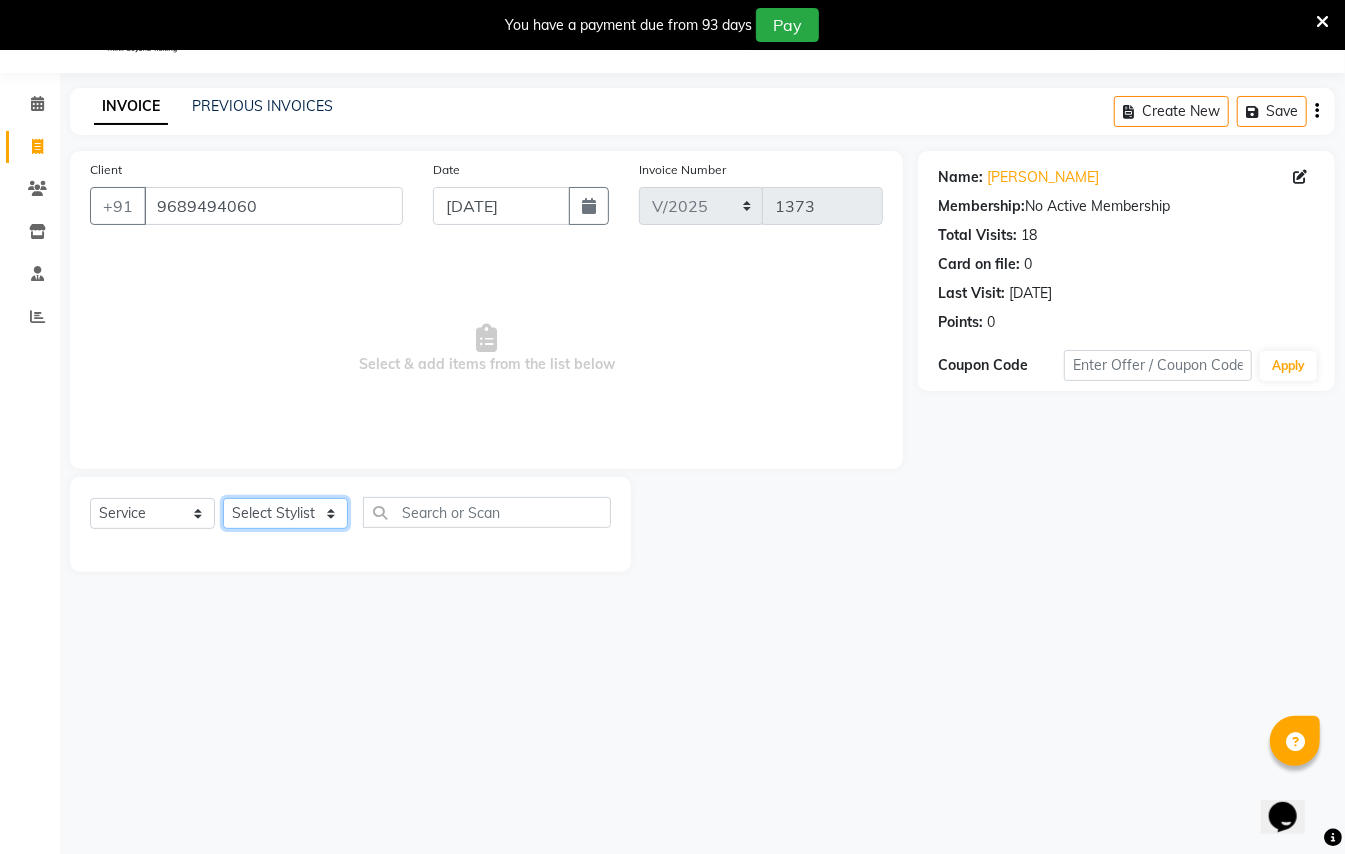 select on "3707" 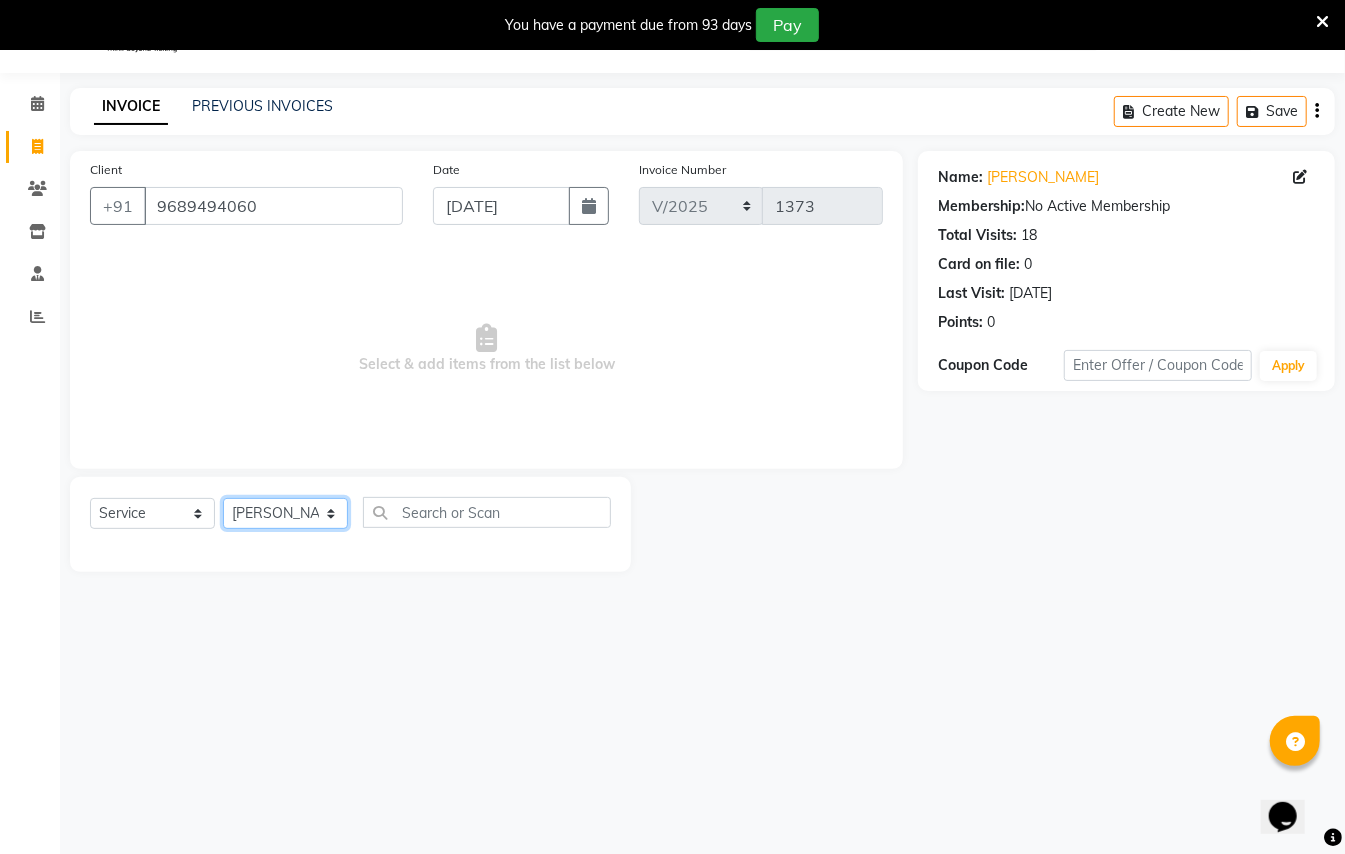 click on "Select Stylist [PERSON_NAME] [PERSON_NAME]  [PERSON_NAME] [PERSON_NAME] [PERSON_NAME] Mane Manager [PERSON_NAME]  [PERSON_NAME] Owner [PERSON_NAME]" 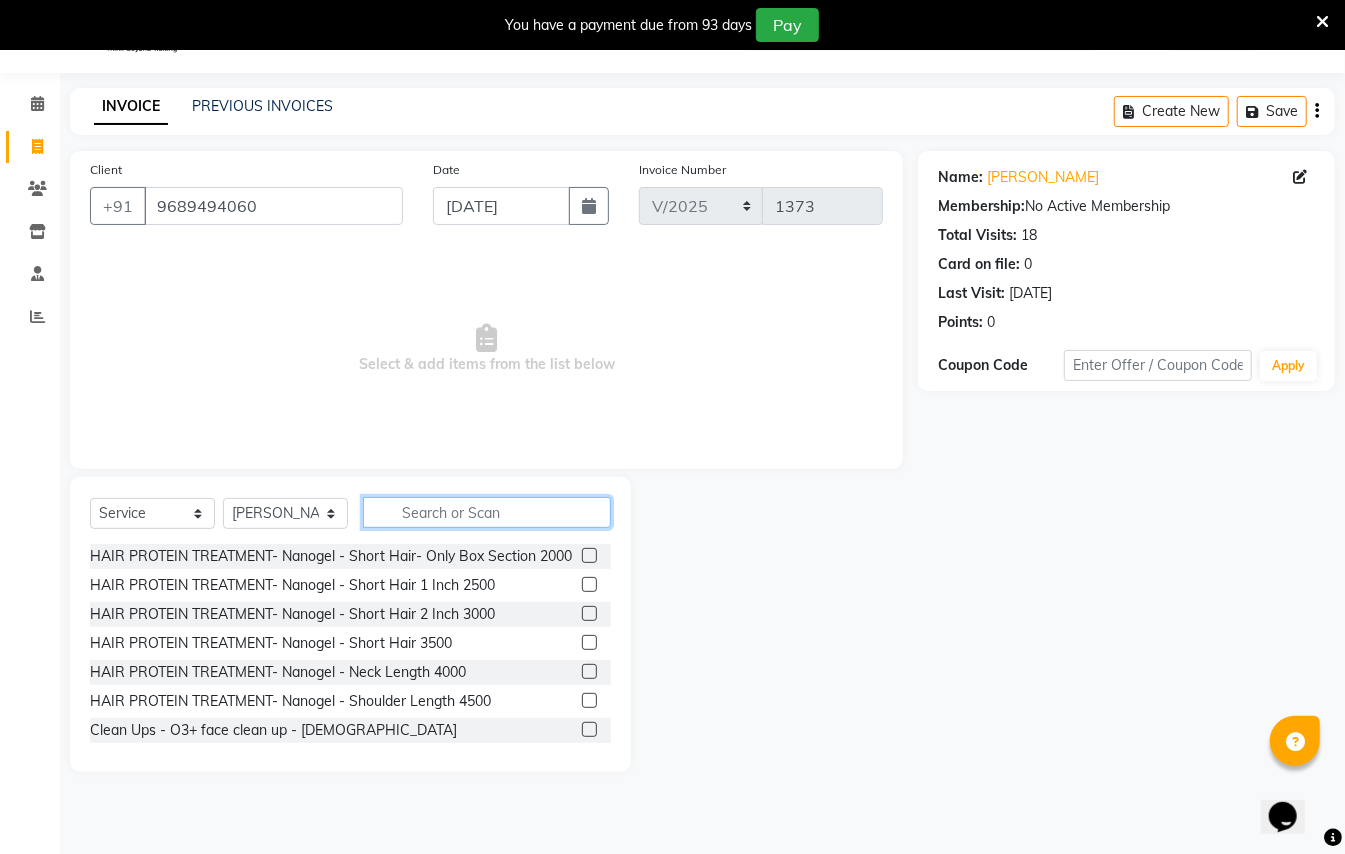 click 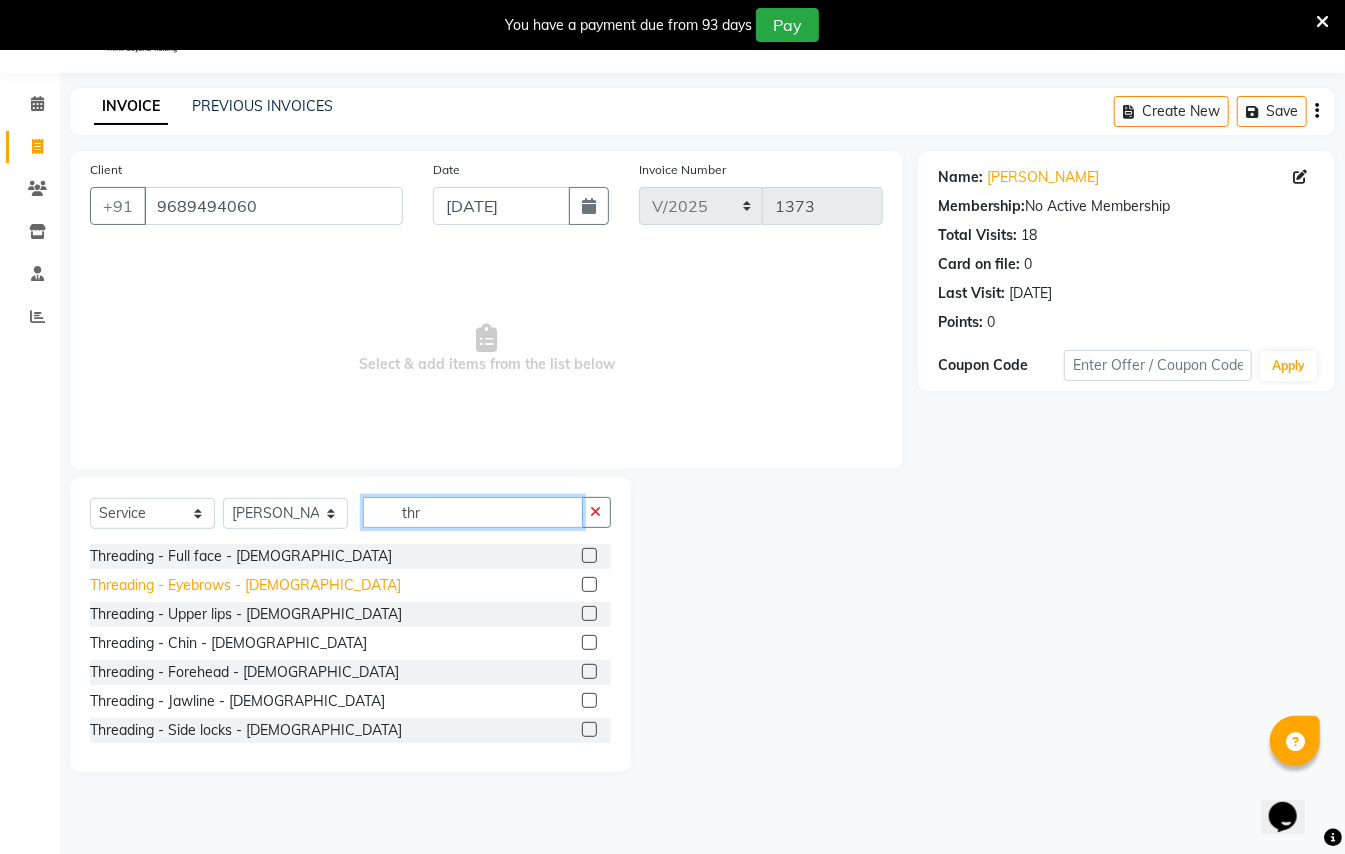 type on "thr" 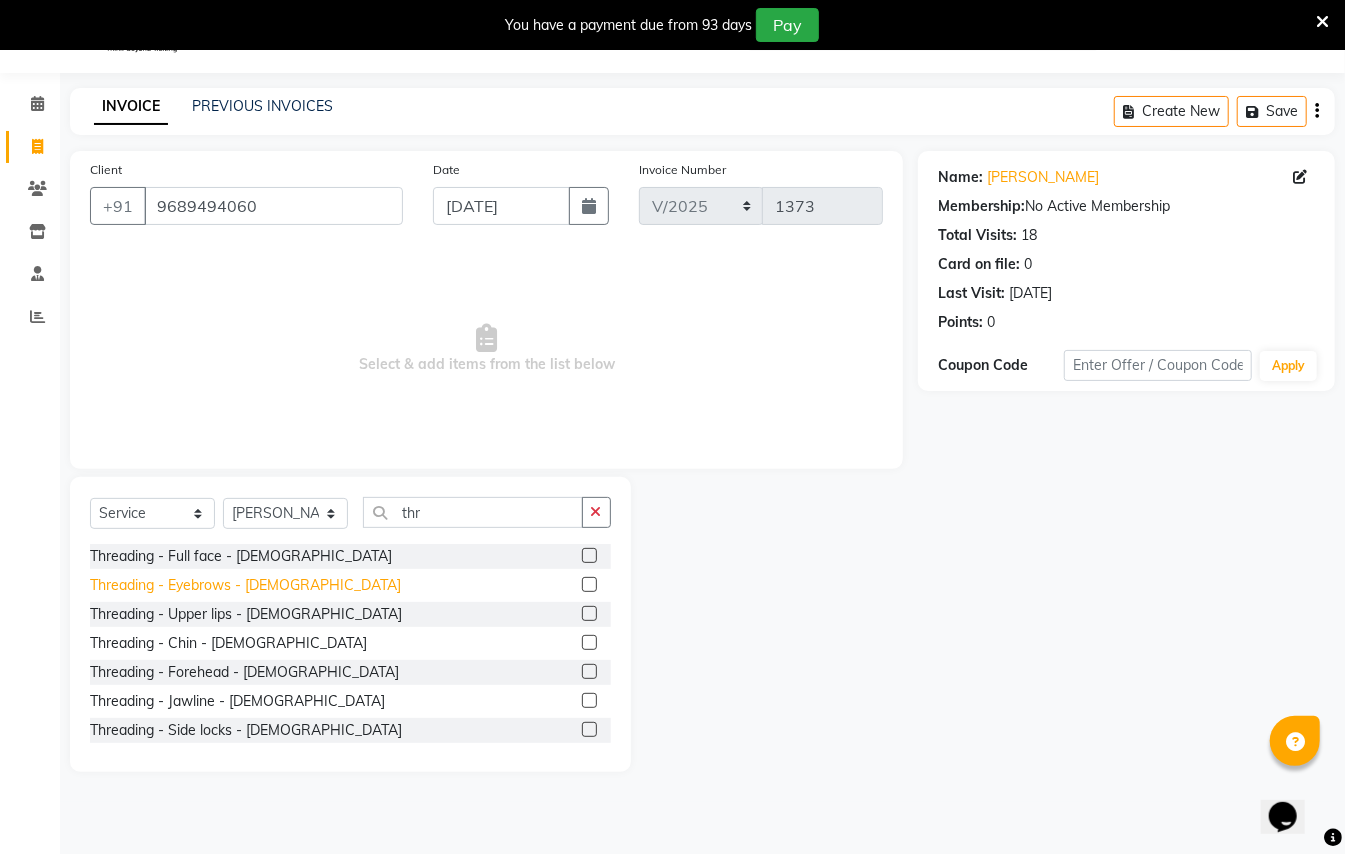 click on "Threading - Eyebrows - [DEMOGRAPHIC_DATA]" 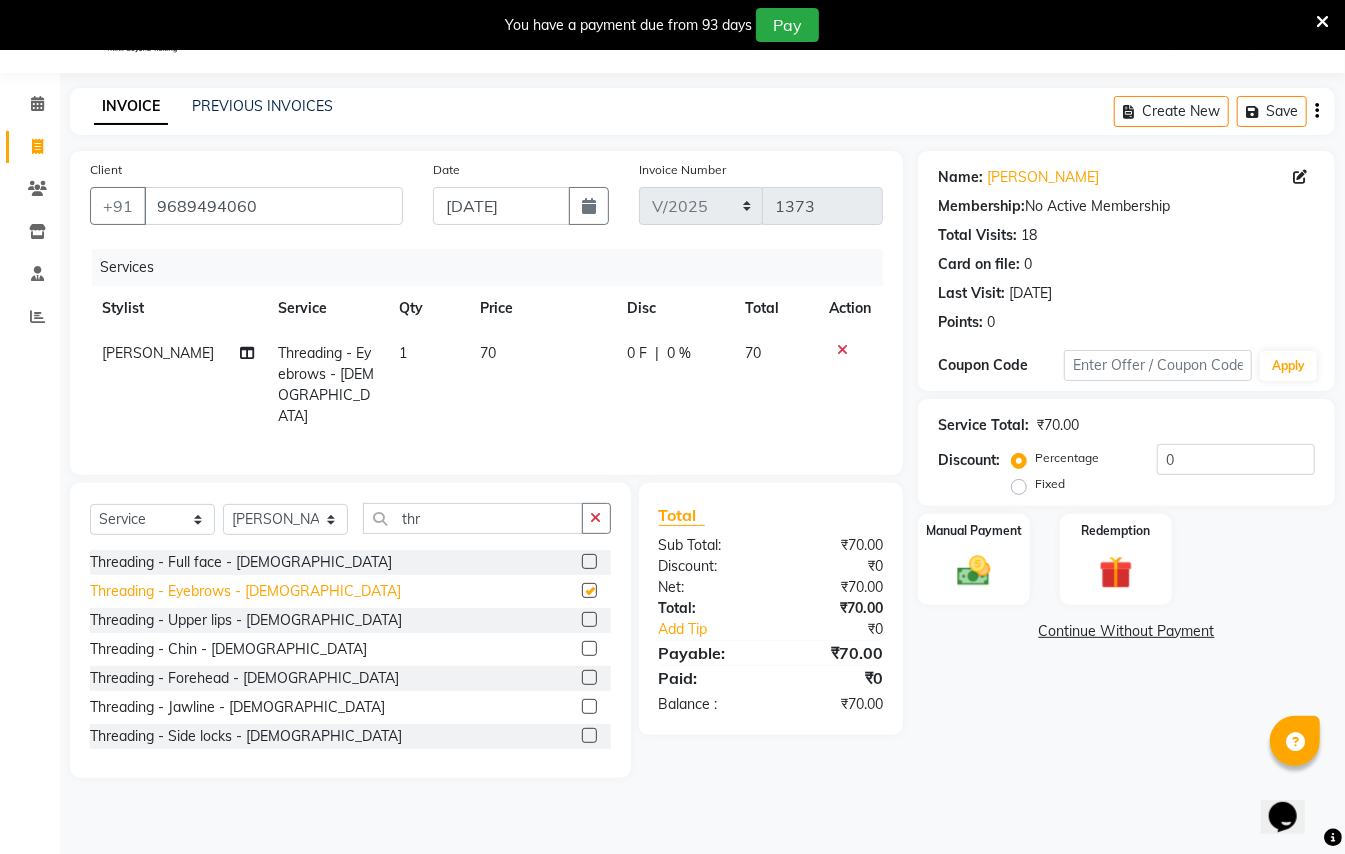 checkbox on "false" 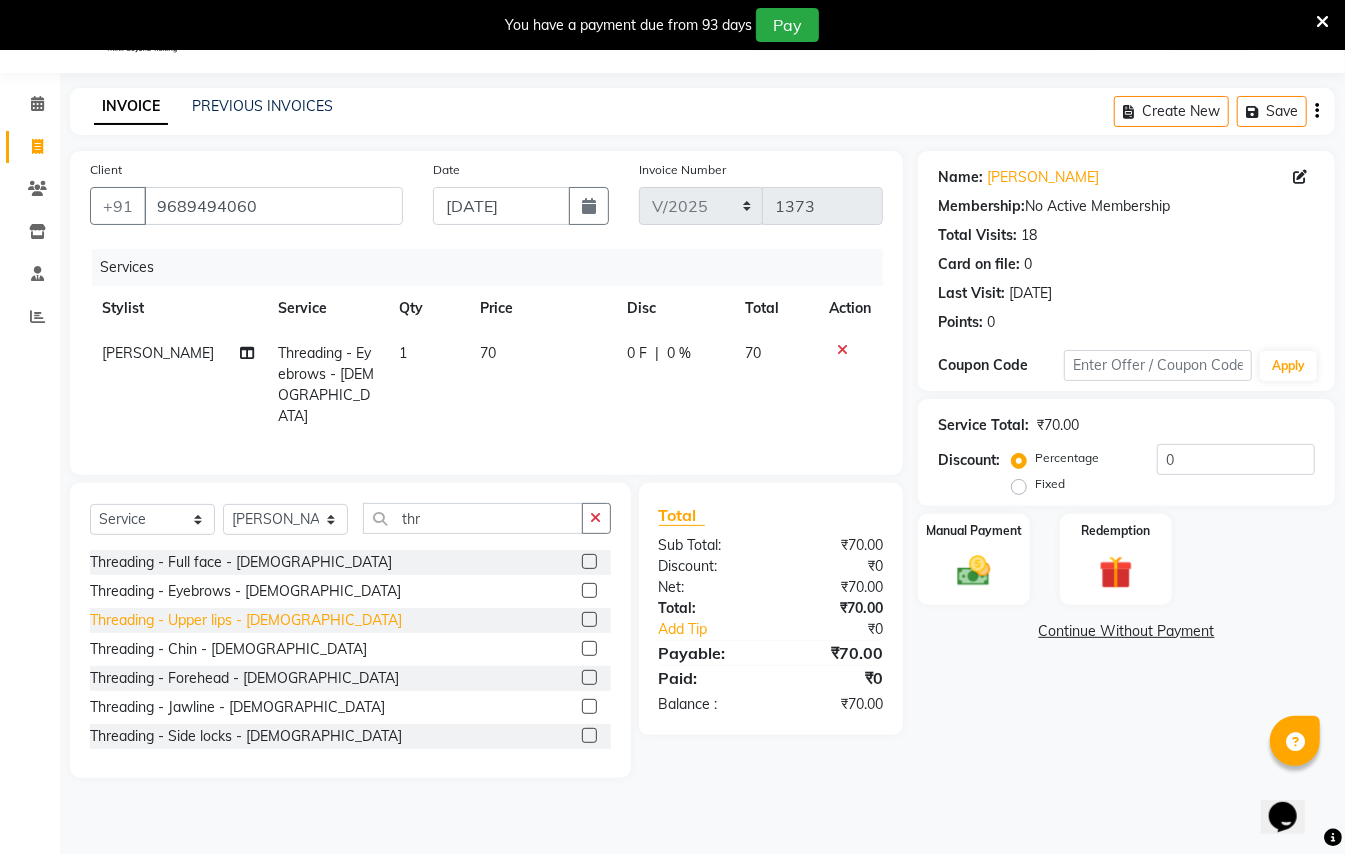 click on "Threading - Upper lips - [DEMOGRAPHIC_DATA]" 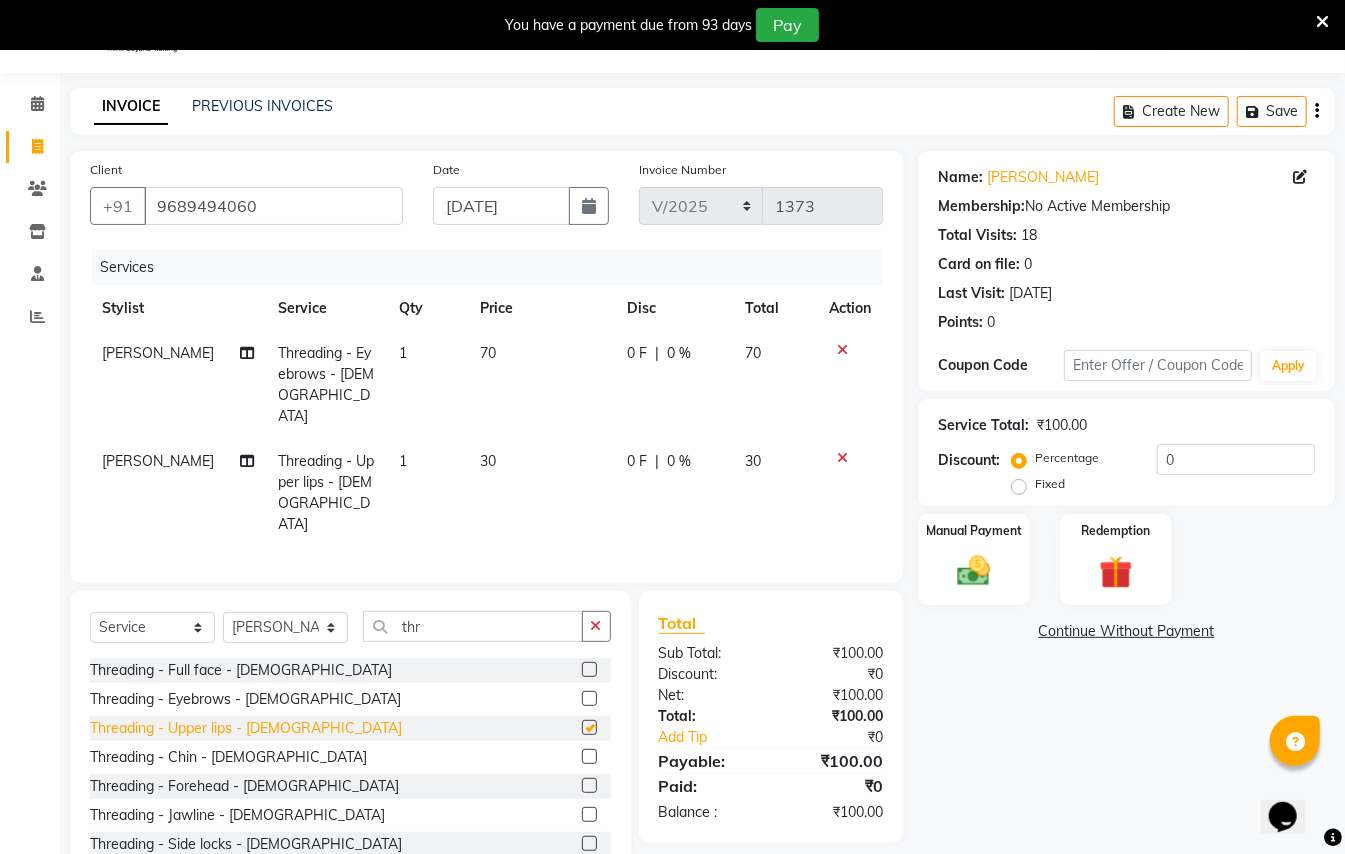 checkbox on "false" 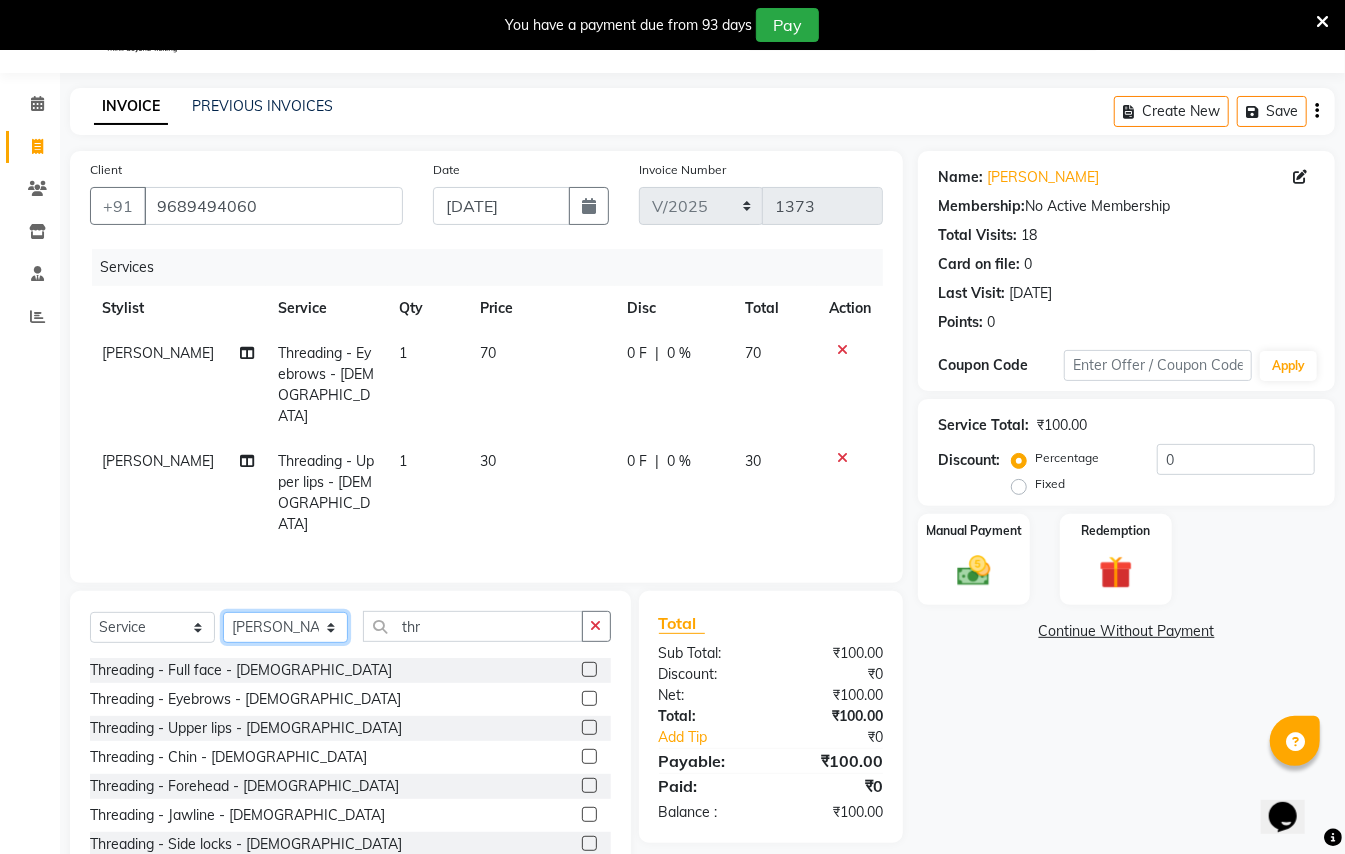 click on "Select Stylist [PERSON_NAME] [PERSON_NAME]  [PERSON_NAME] [PERSON_NAME] [PERSON_NAME] Mane Manager [PERSON_NAME]  [PERSON_NAME] Owner [PERSON_NAME]" 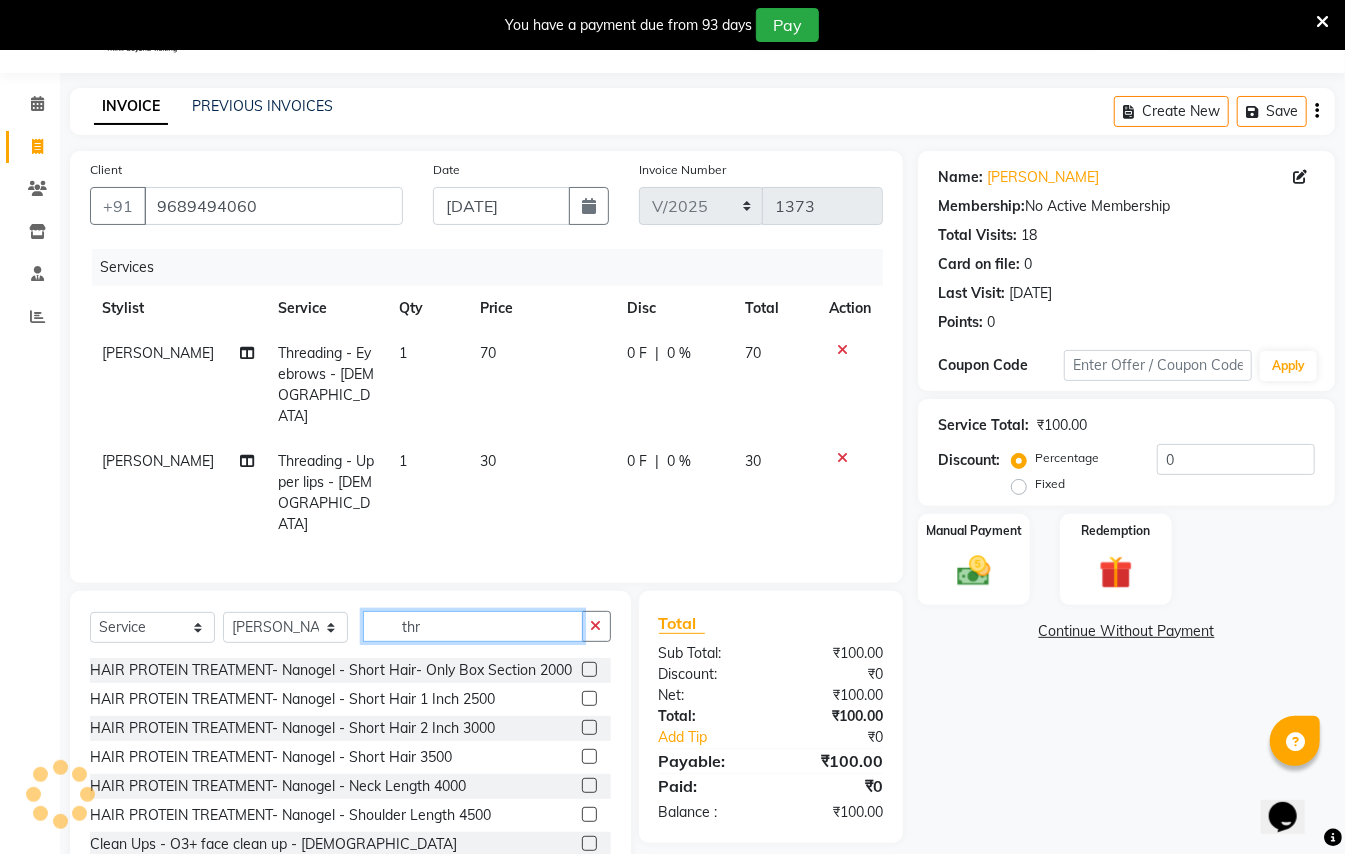 click on "thr" 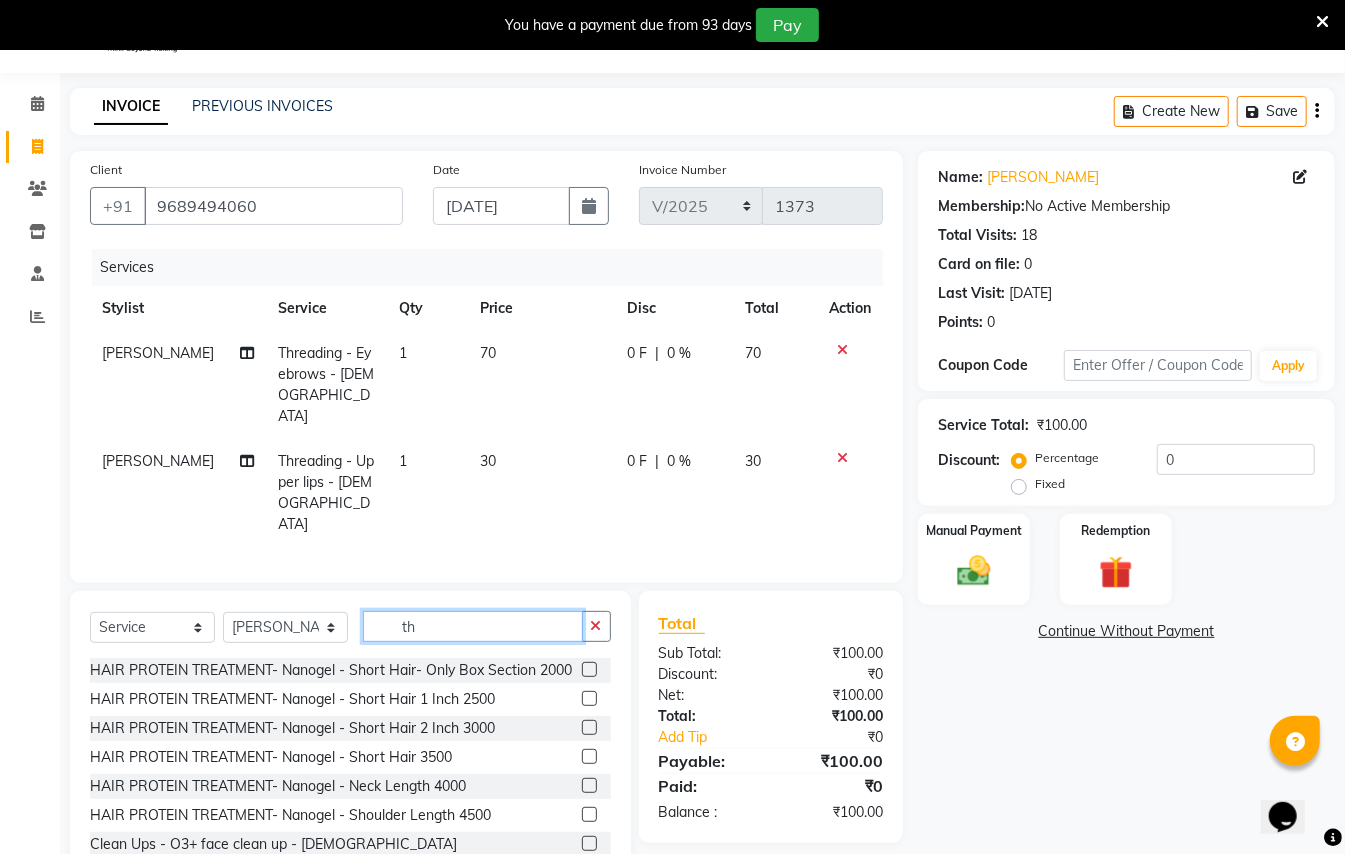 type on "t" 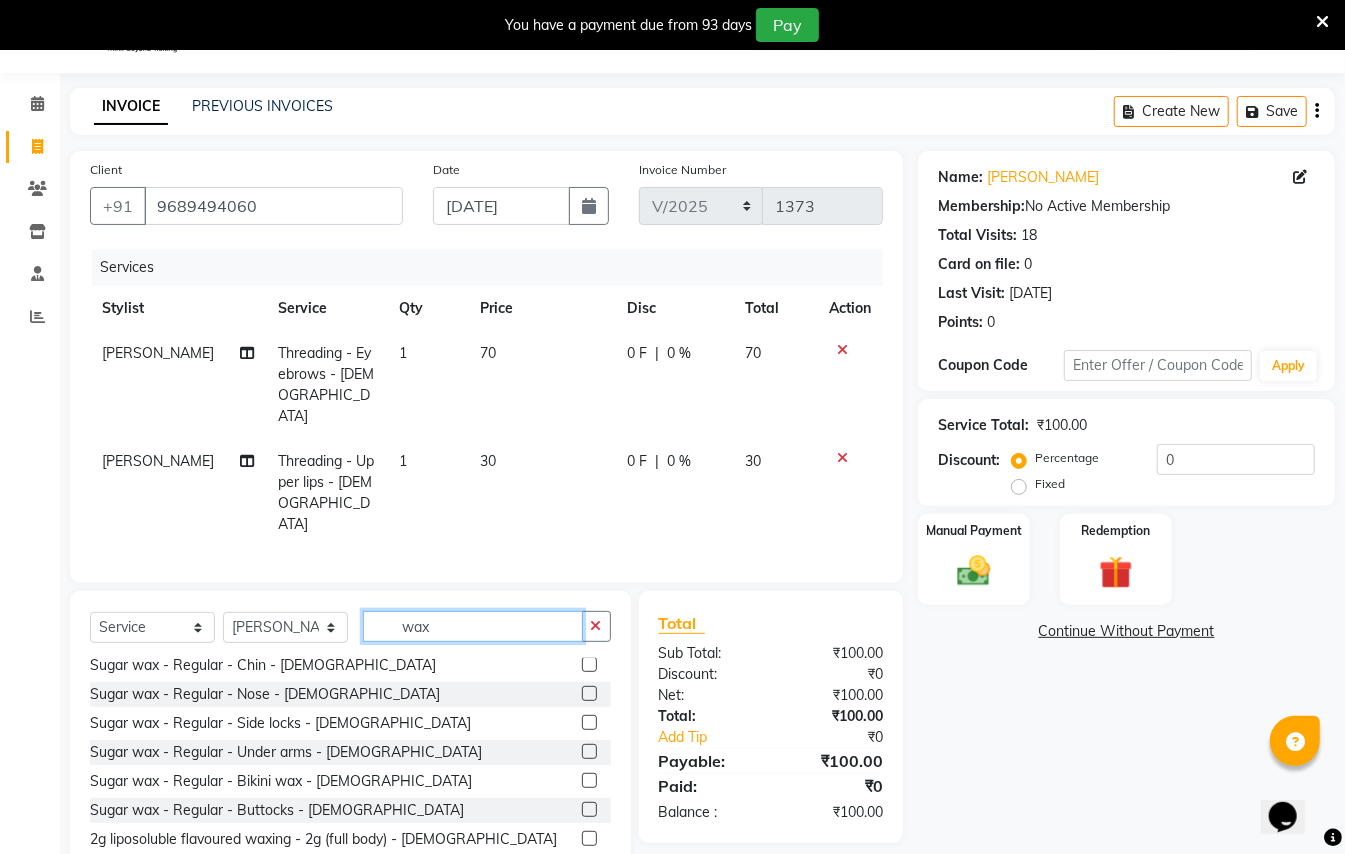 scroll, scrollTop: 400, scrollLeft: 0, axis: vertical 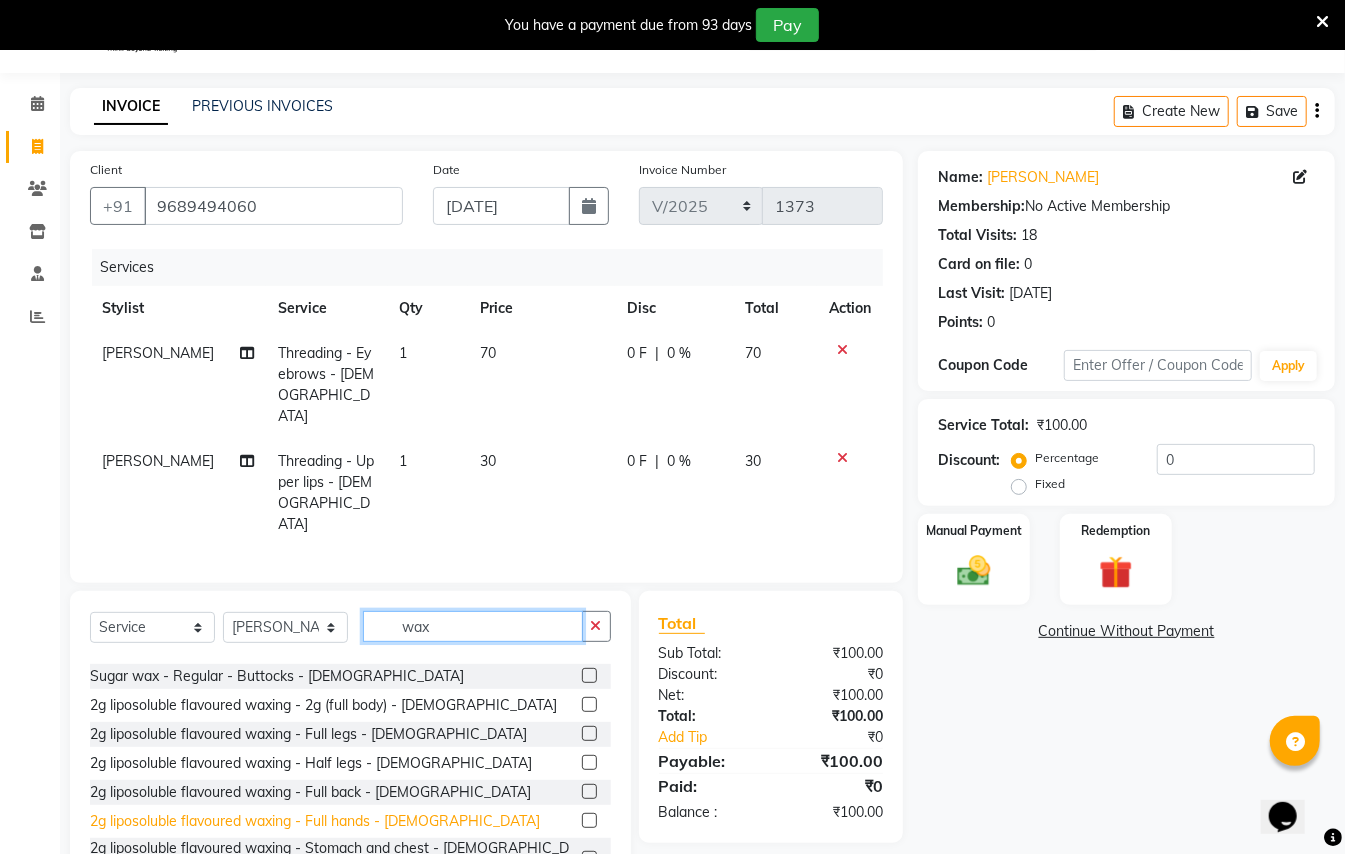 type on "wax" 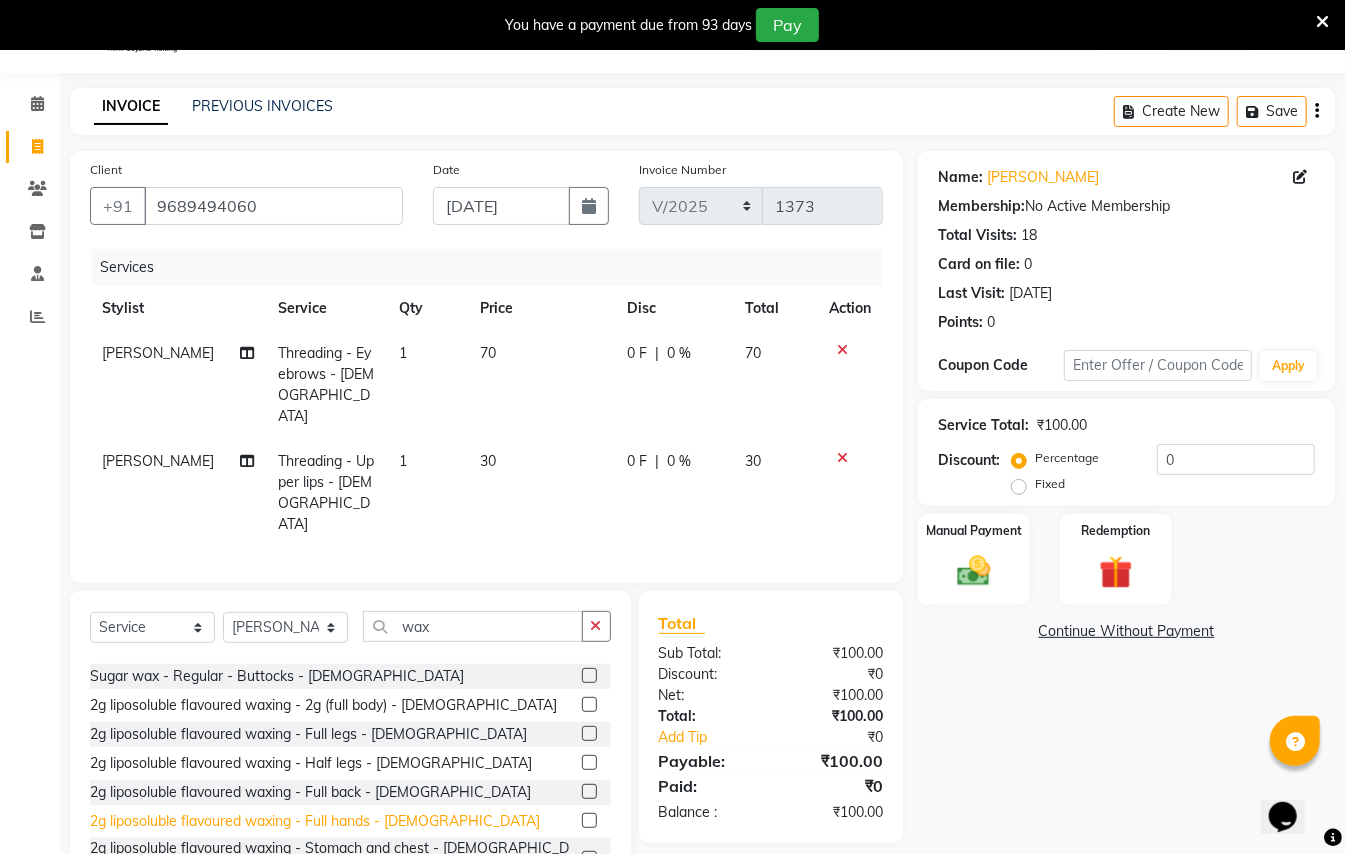 click on "2g liposoluble flavoured waxing - Full hands - [DEMOGRAPHIC_DATA]" 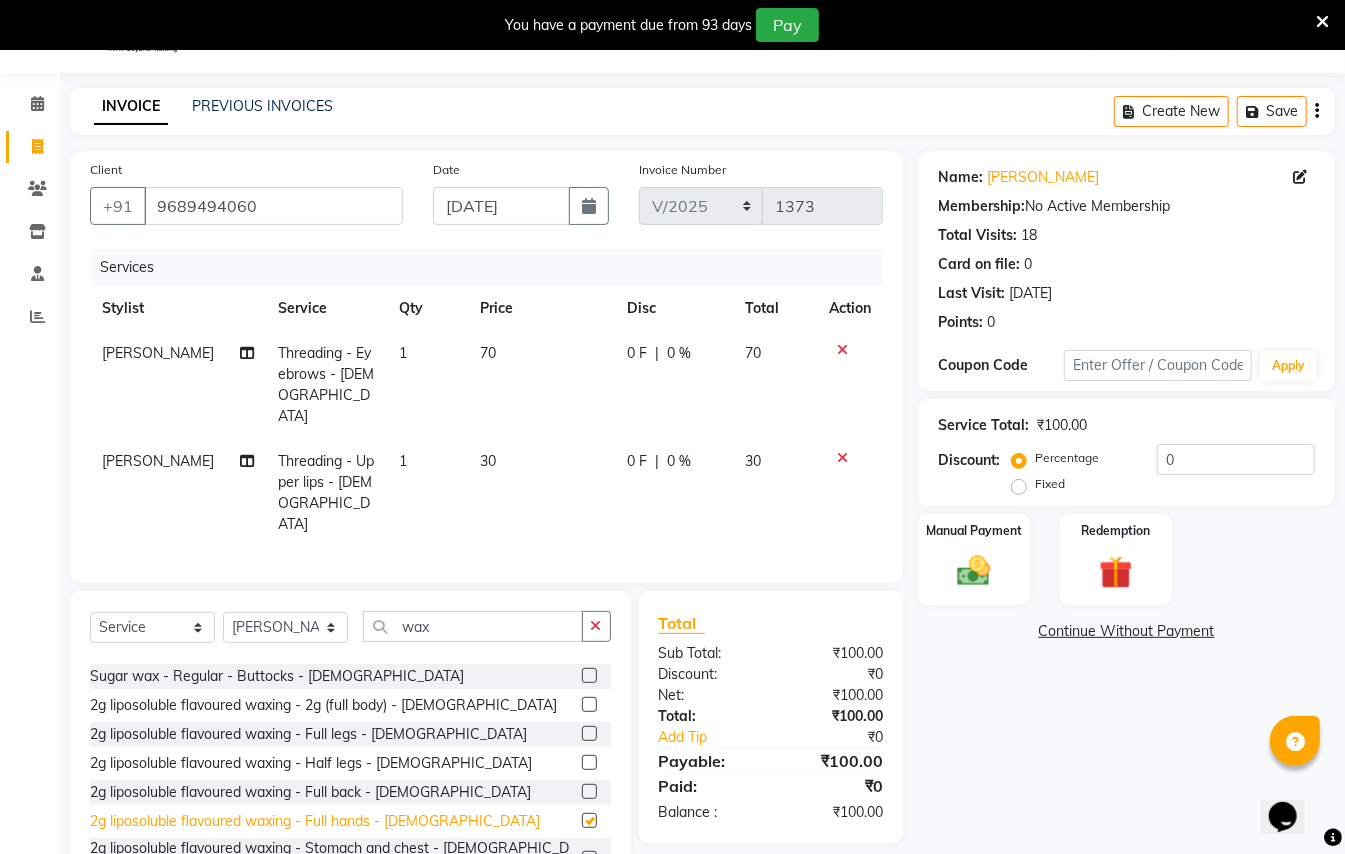 checkbox on "false" 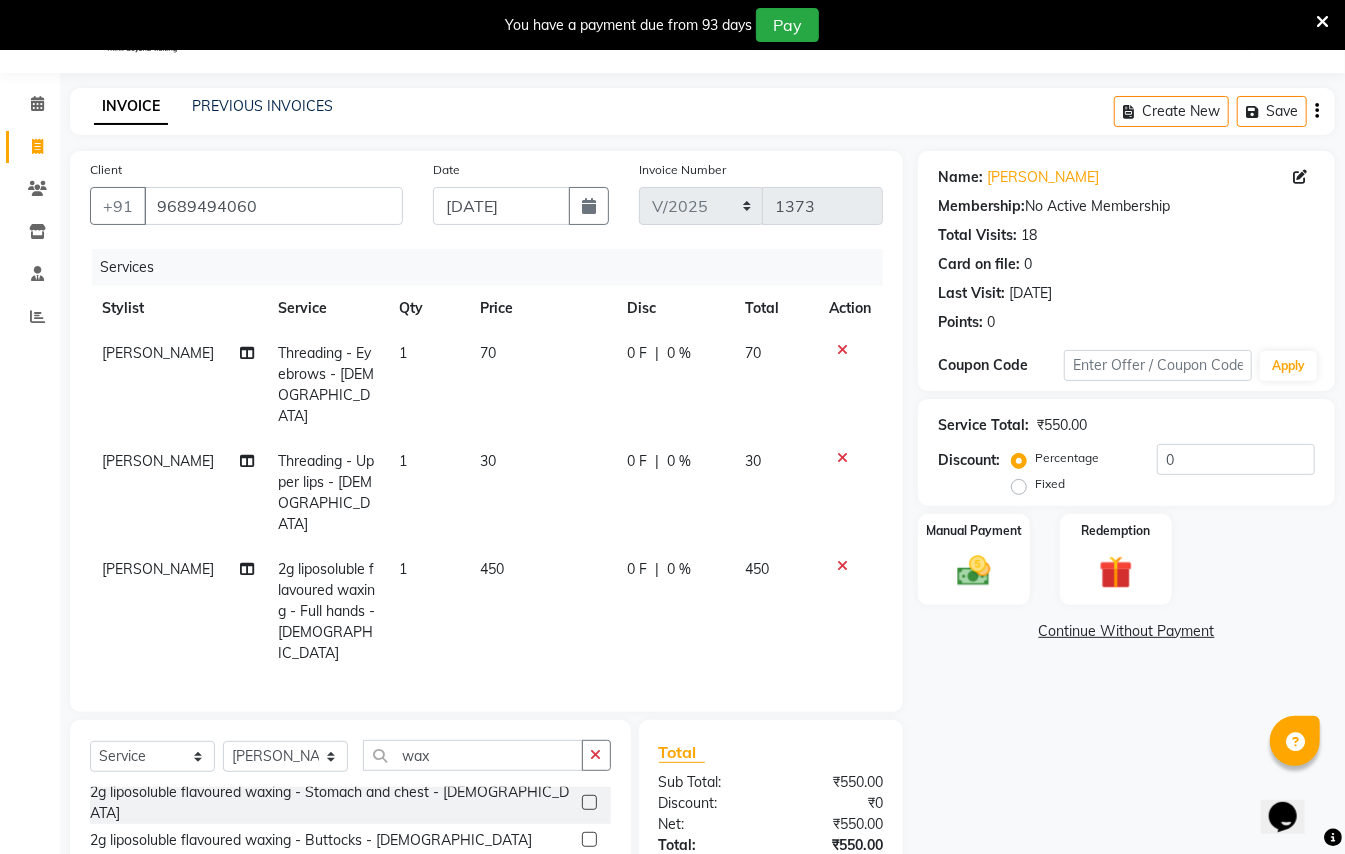 scroll, scrollTop: 666, scrollLeft: 0, axis: vertical 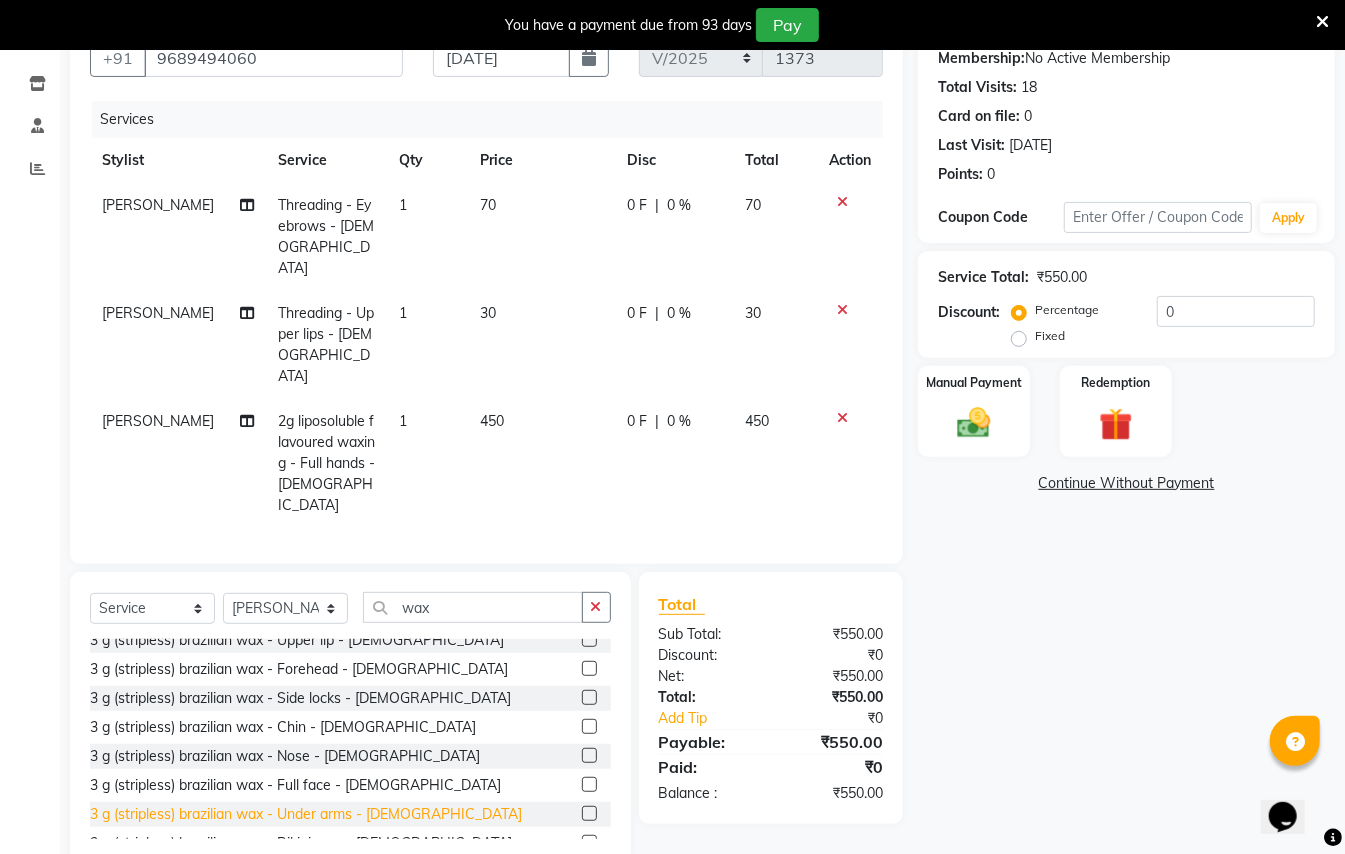 click on "3 g (stripless) brazilian wax - Under arms - [DEMOGRAPHIC_DATA]" 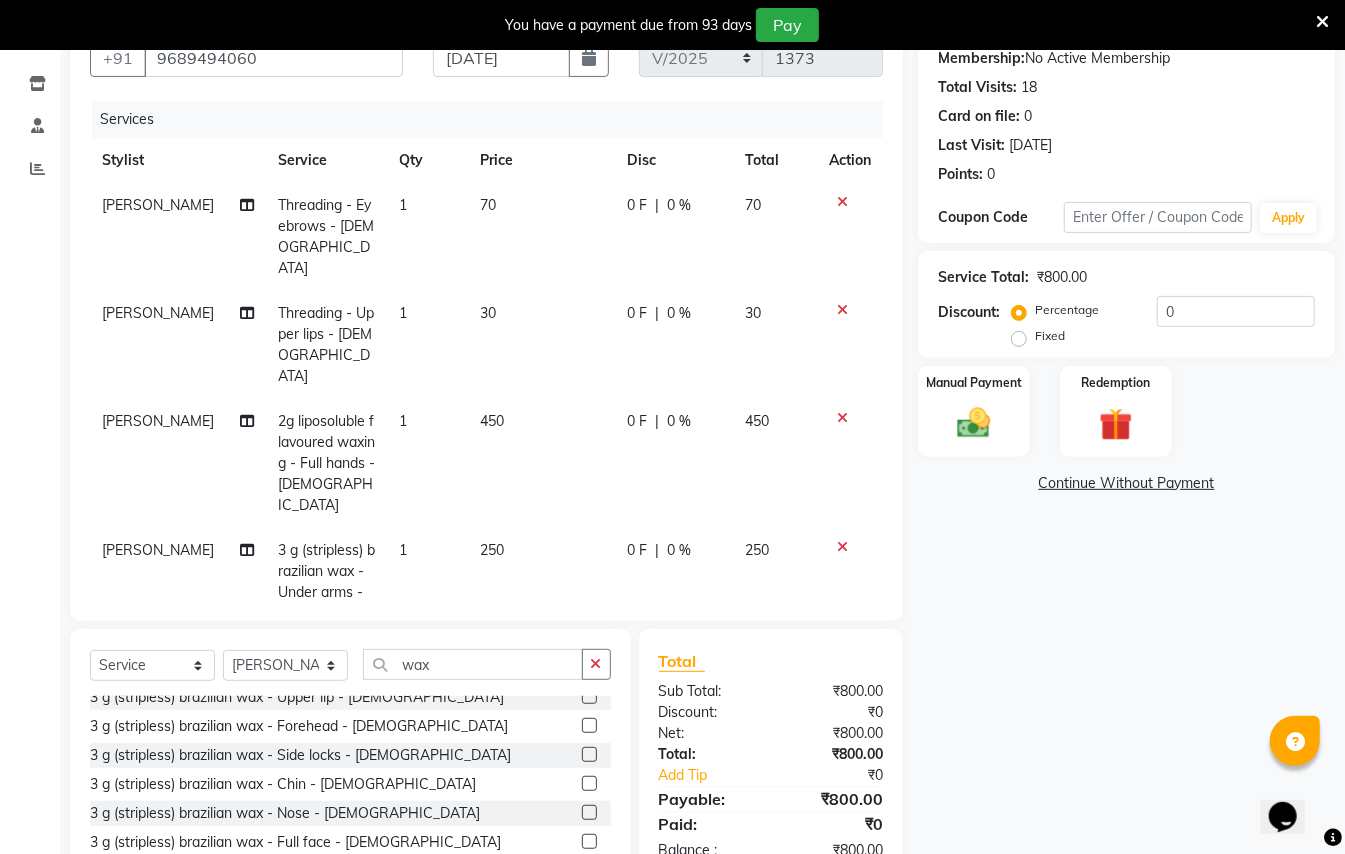 checkbox on "false" 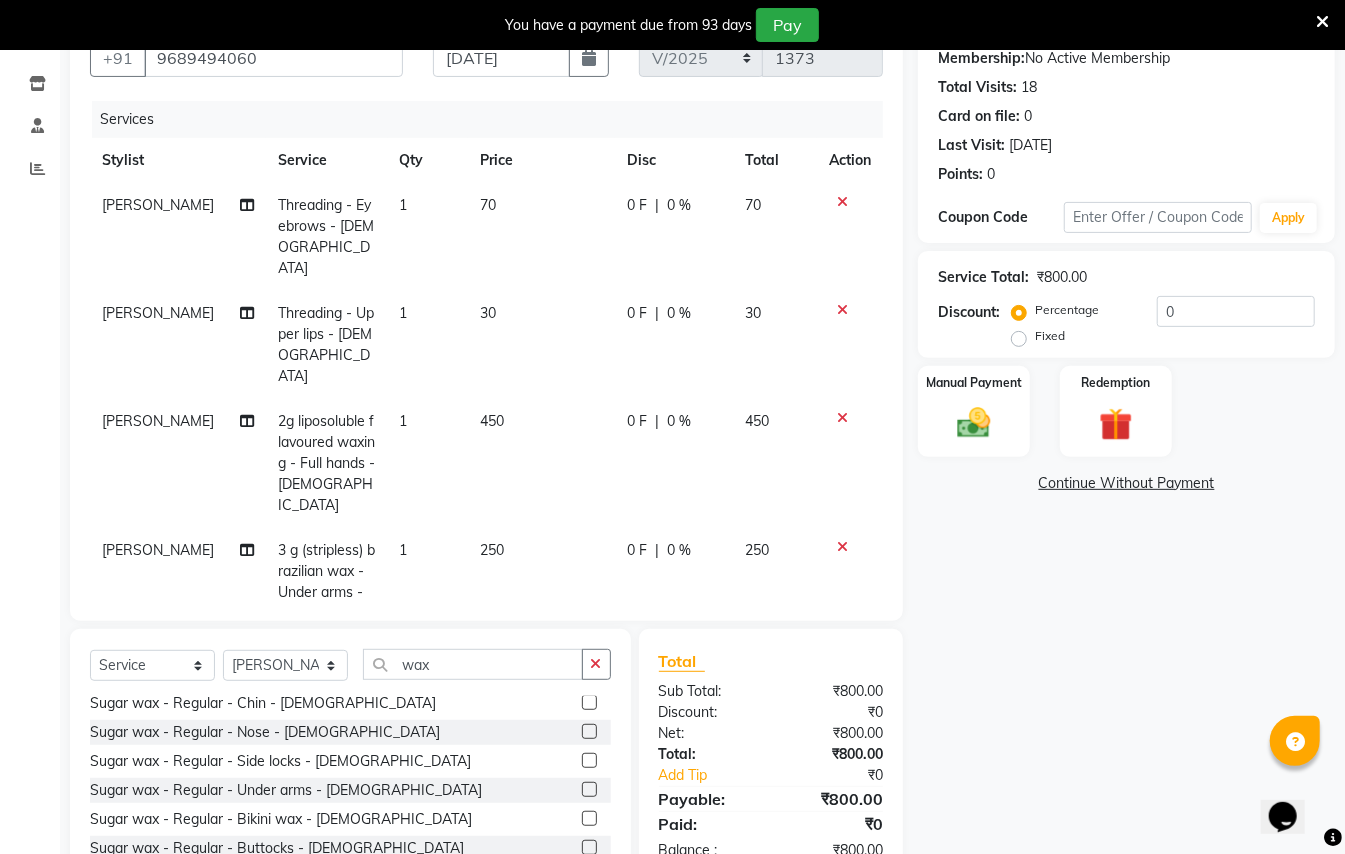 scroll, scrollTop: 400, scrollLeft: 0, axis: vertical 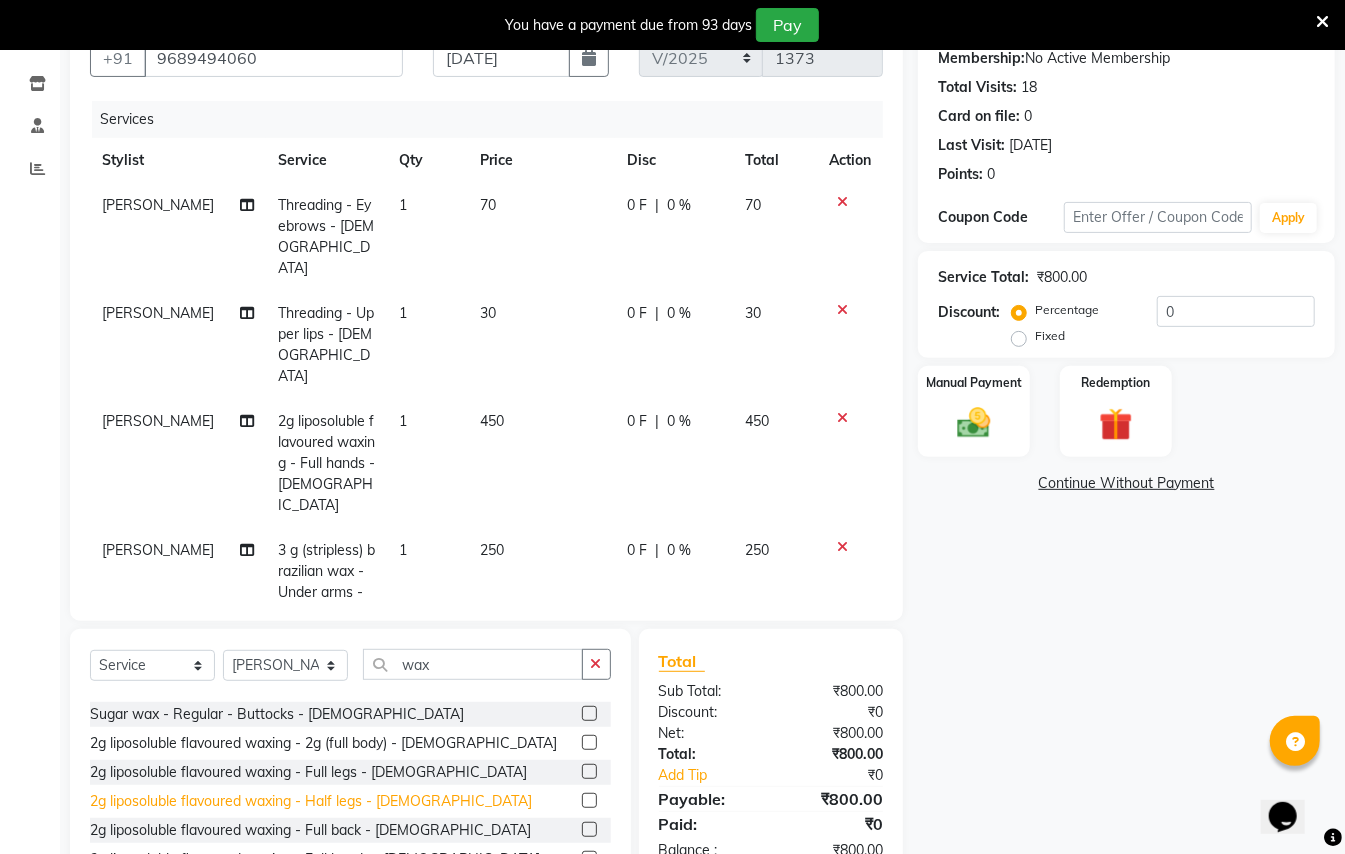 click on "2g liposoluble flavoured waxing - Half legs - [DEMOGRAPHIC_DATA]" 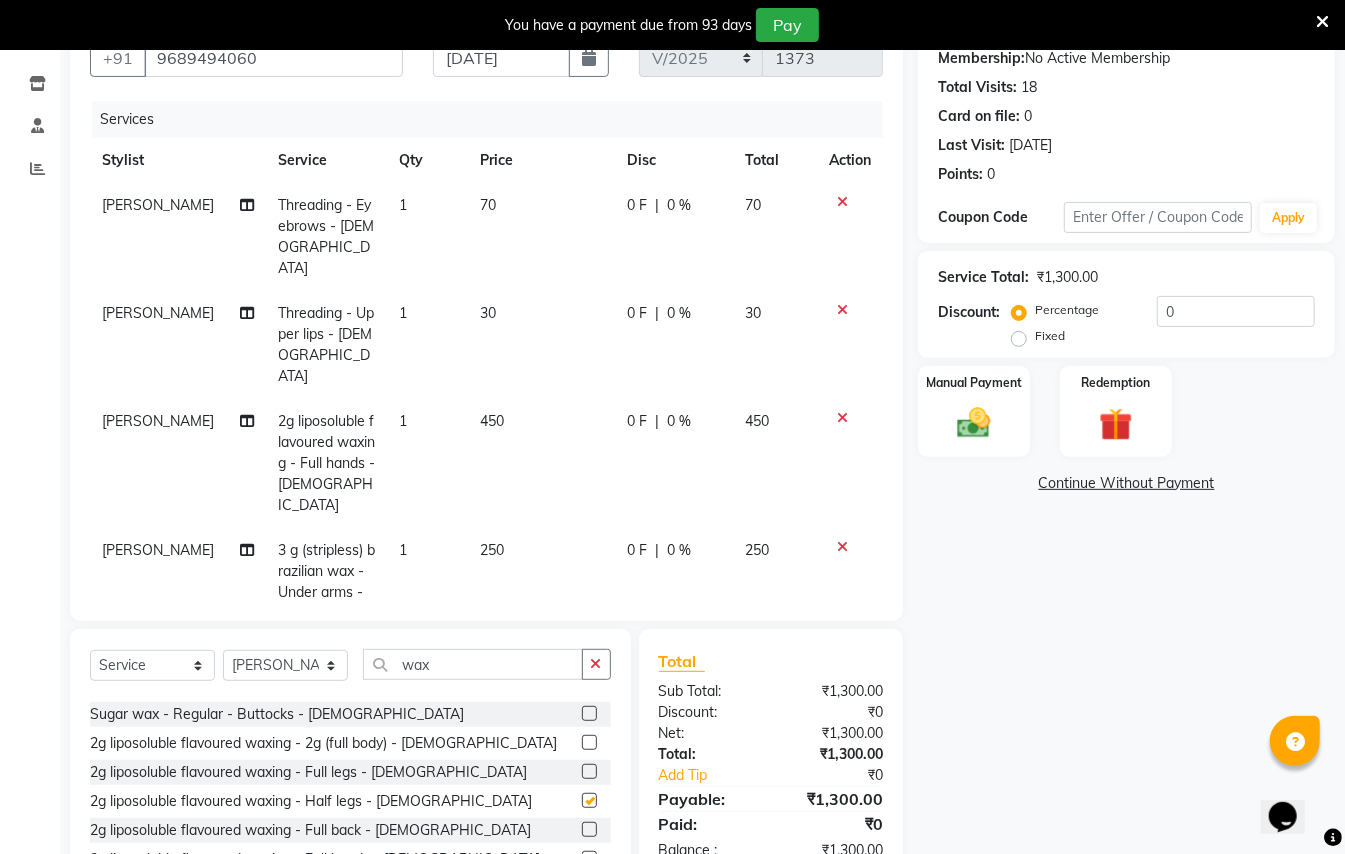 checkbox on "false" 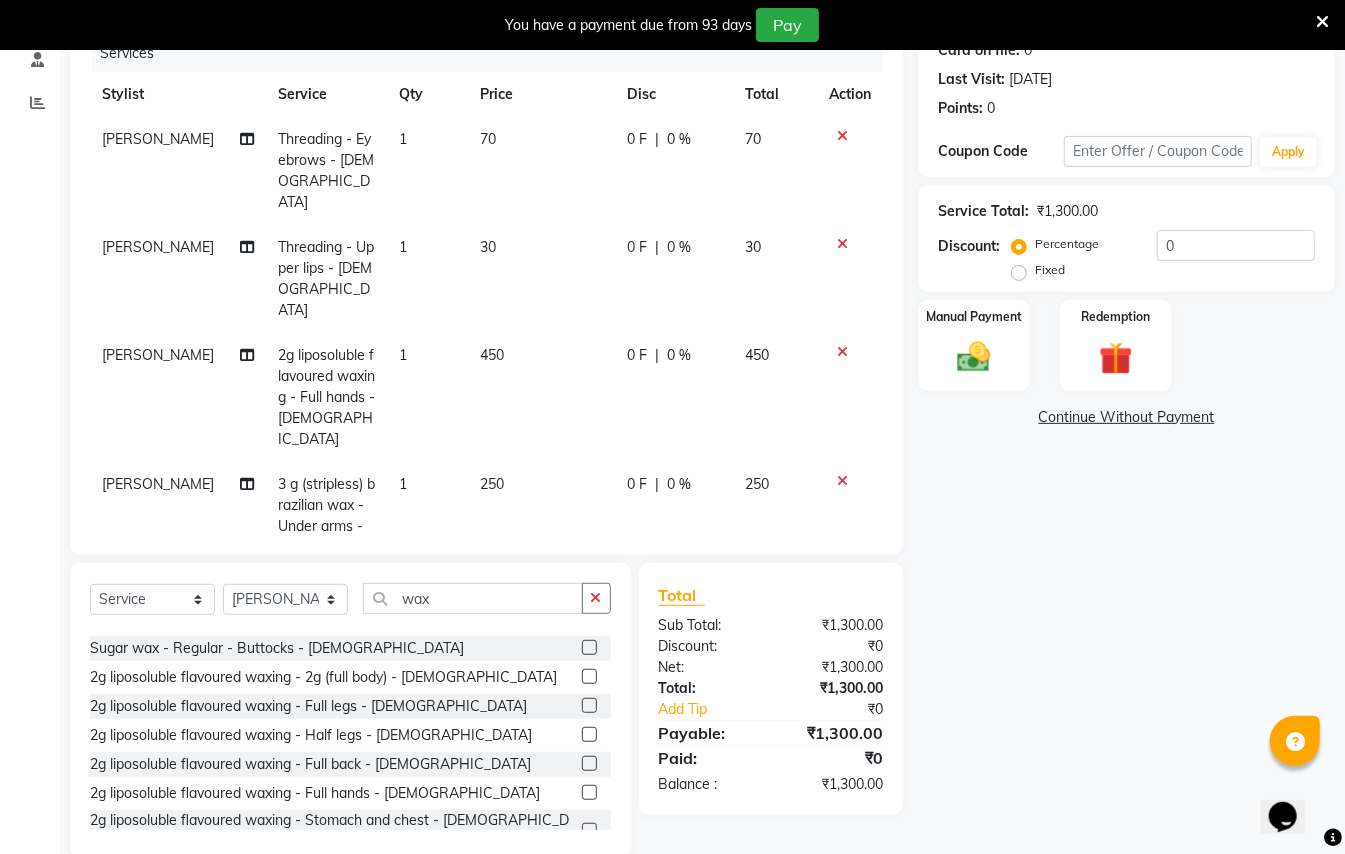 scroll, scrollTop: 298, scrollLeft: 0, axis: vertical 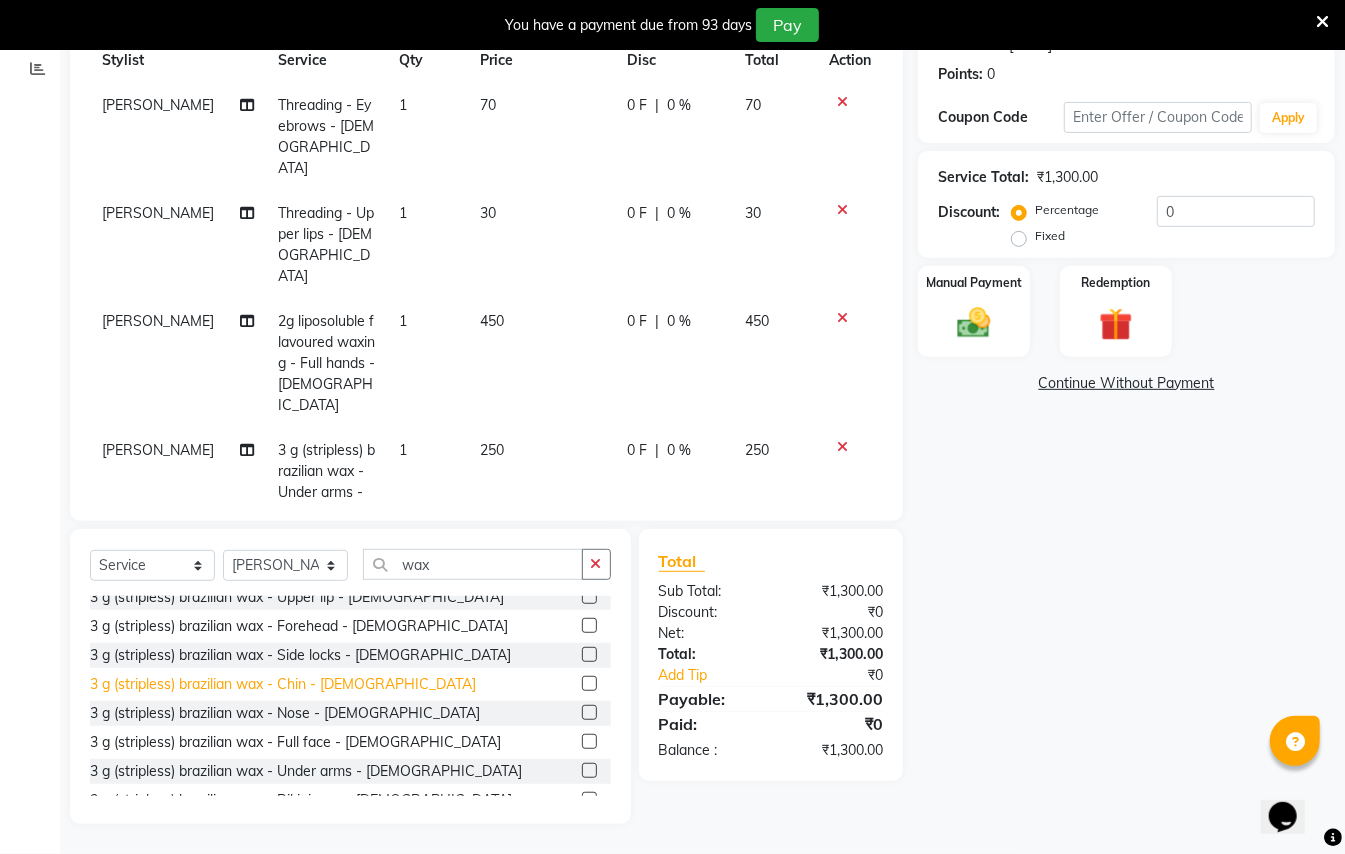click on "3 g (stripless) brazilian wax - Chin - [DEMOGRAPHIC_DATA]" 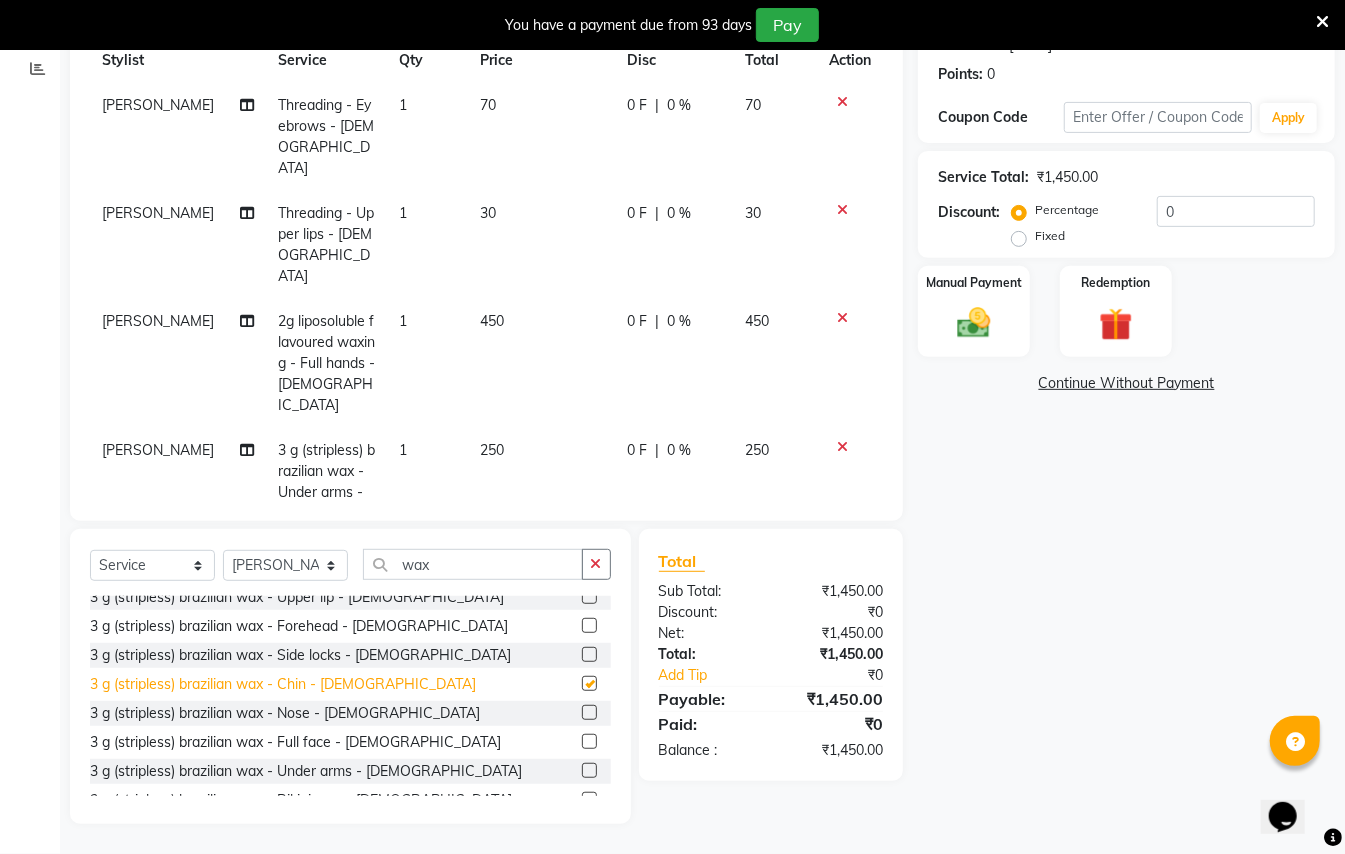 checkbox on "false" 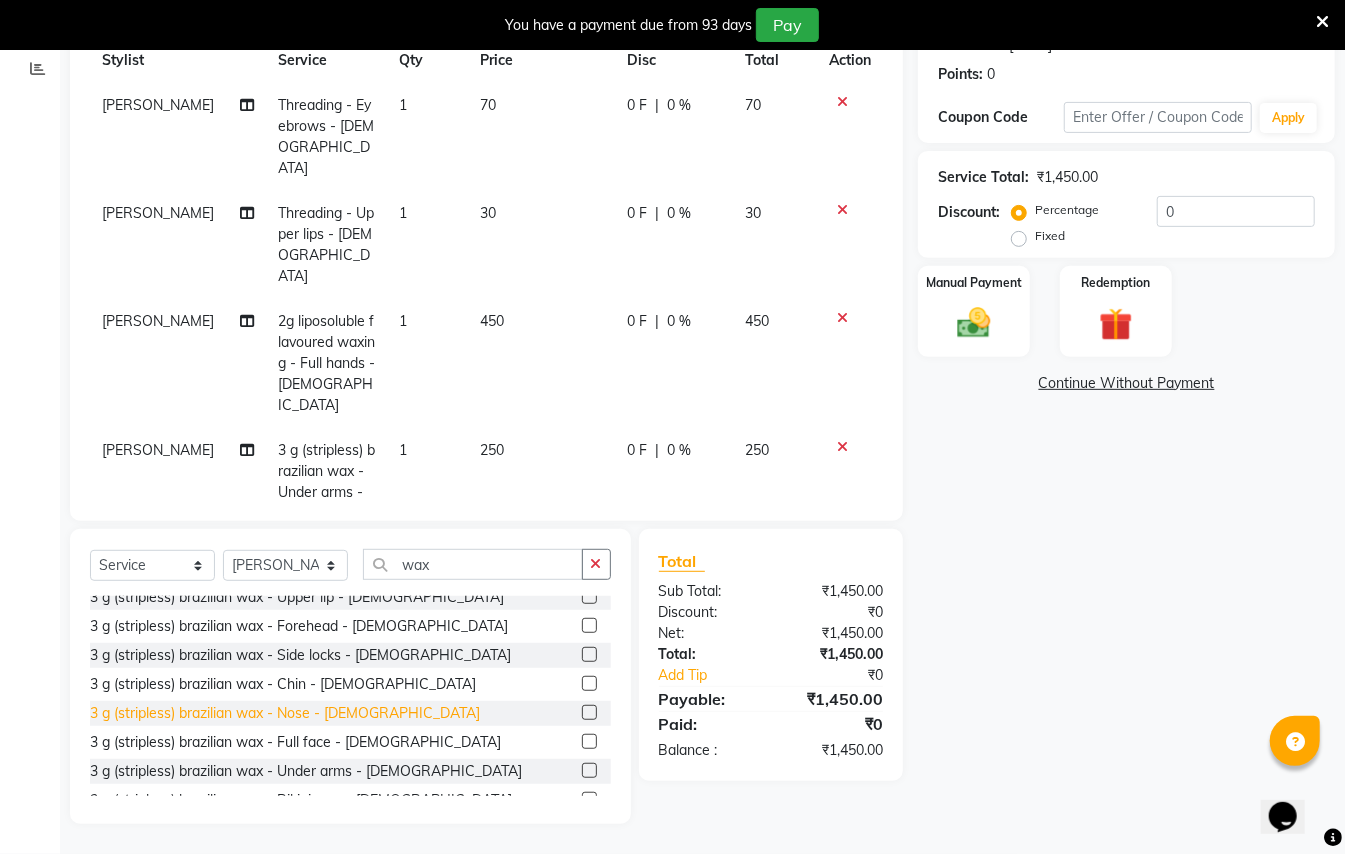 click on "3 g (stripless) brazilian wax - Nose - [DEMOGRAPHIC_DATA]" 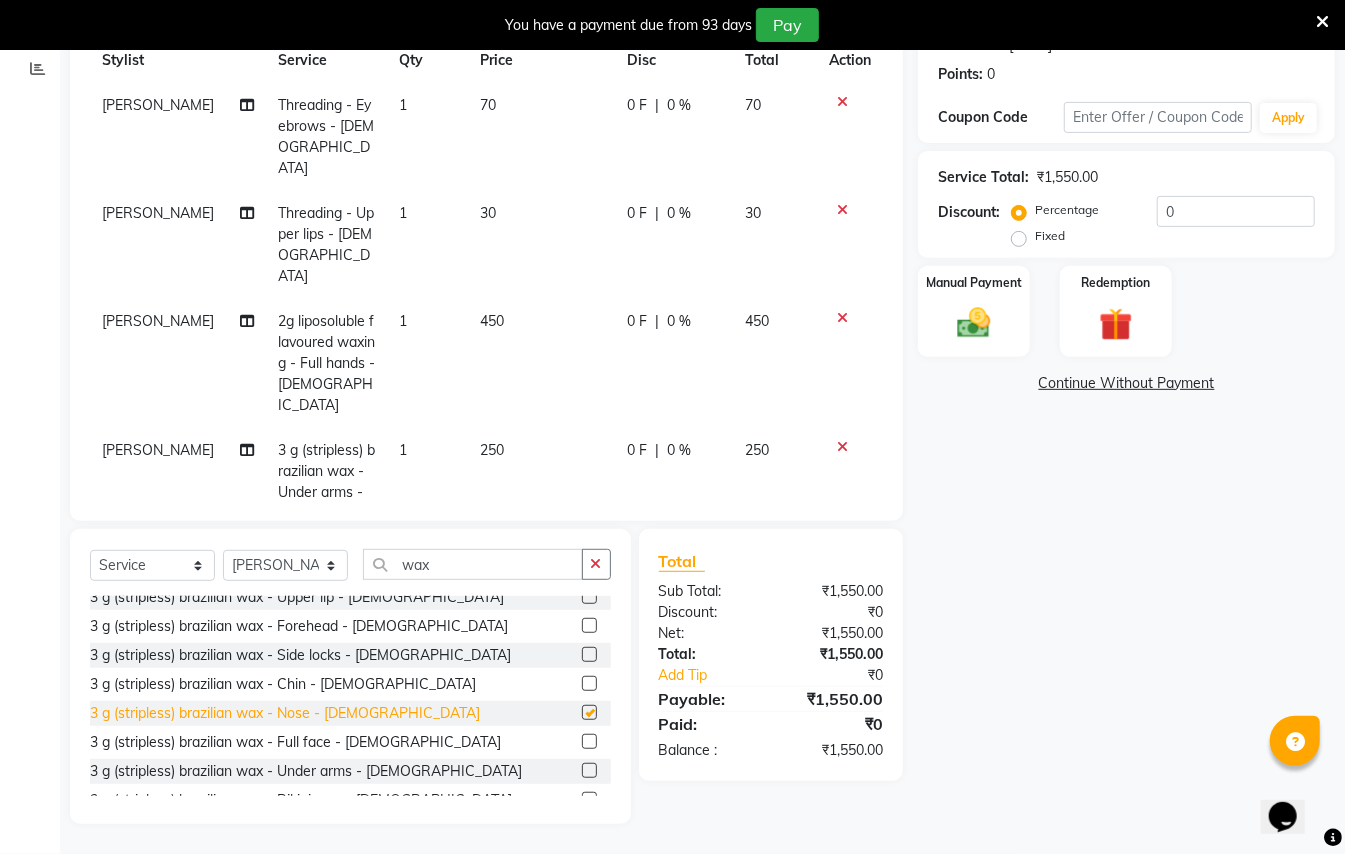 checkbox on "false" 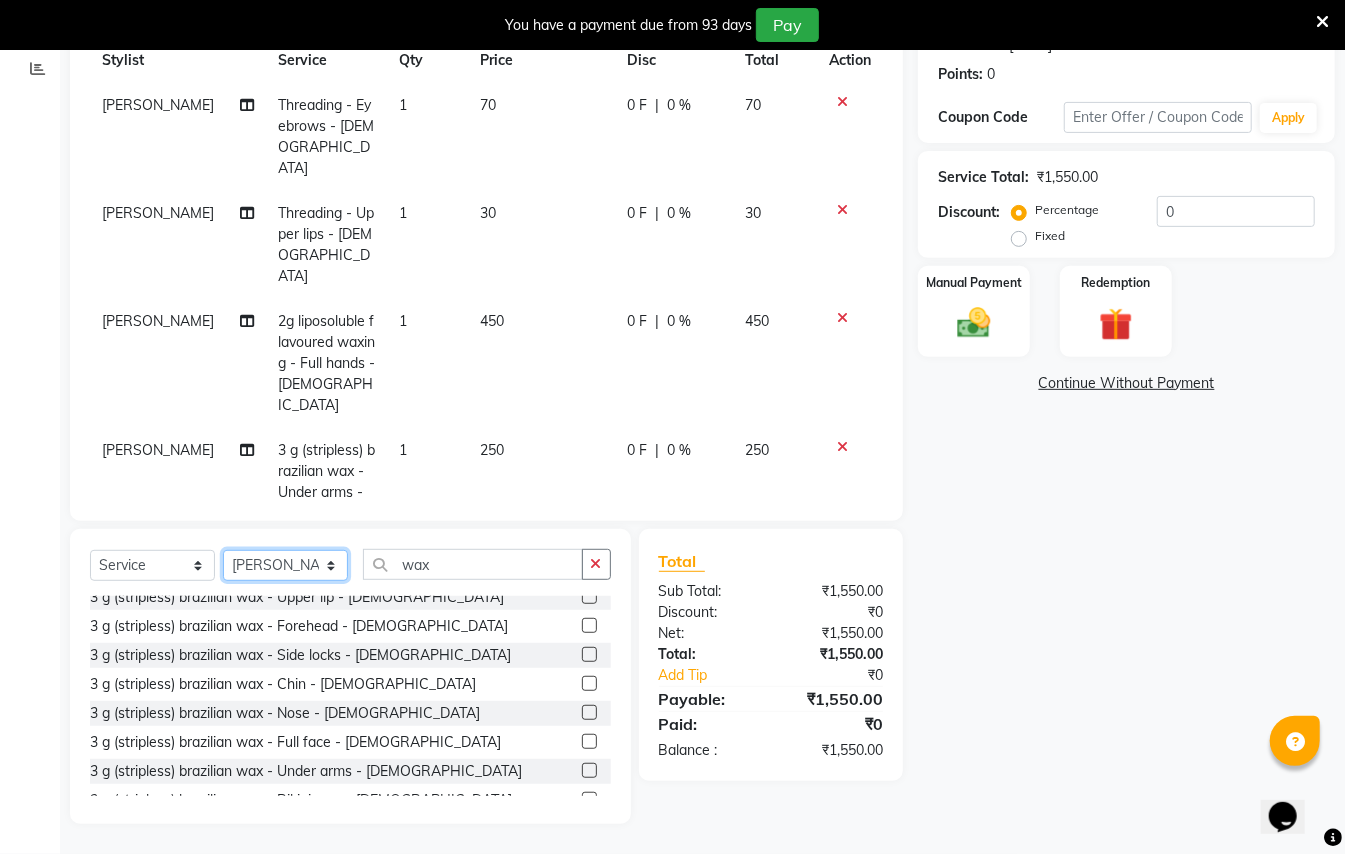 click on "Select Stylist [PERSON_NAME] [PERSON_NAME]  [PERSON_NAME] [PERSON_NAME] [PERSON_NAME] Mane Manager [PERSON_NAME]  [PERSON_NAME] Owner [PERSON_NAME]" 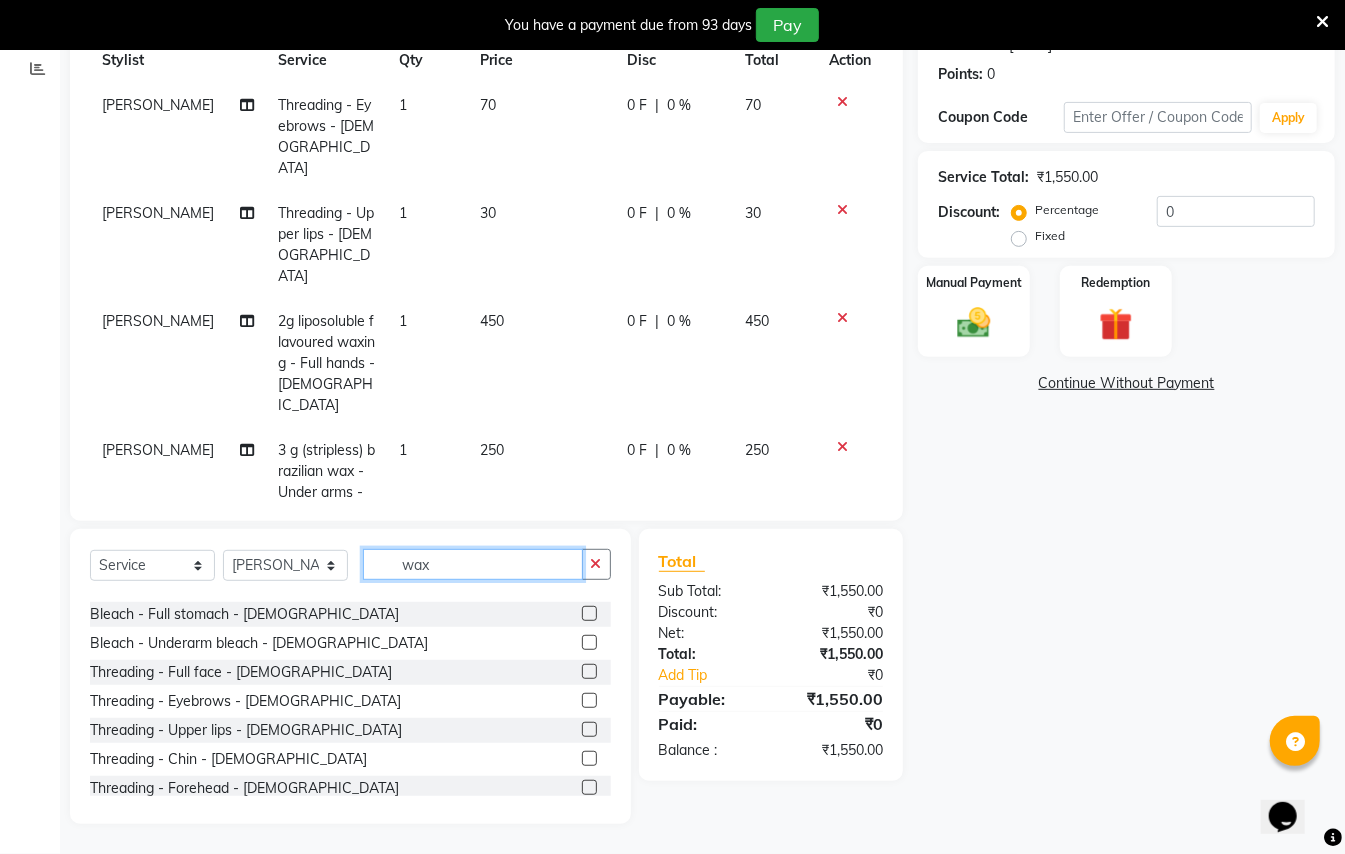 click on "wax" 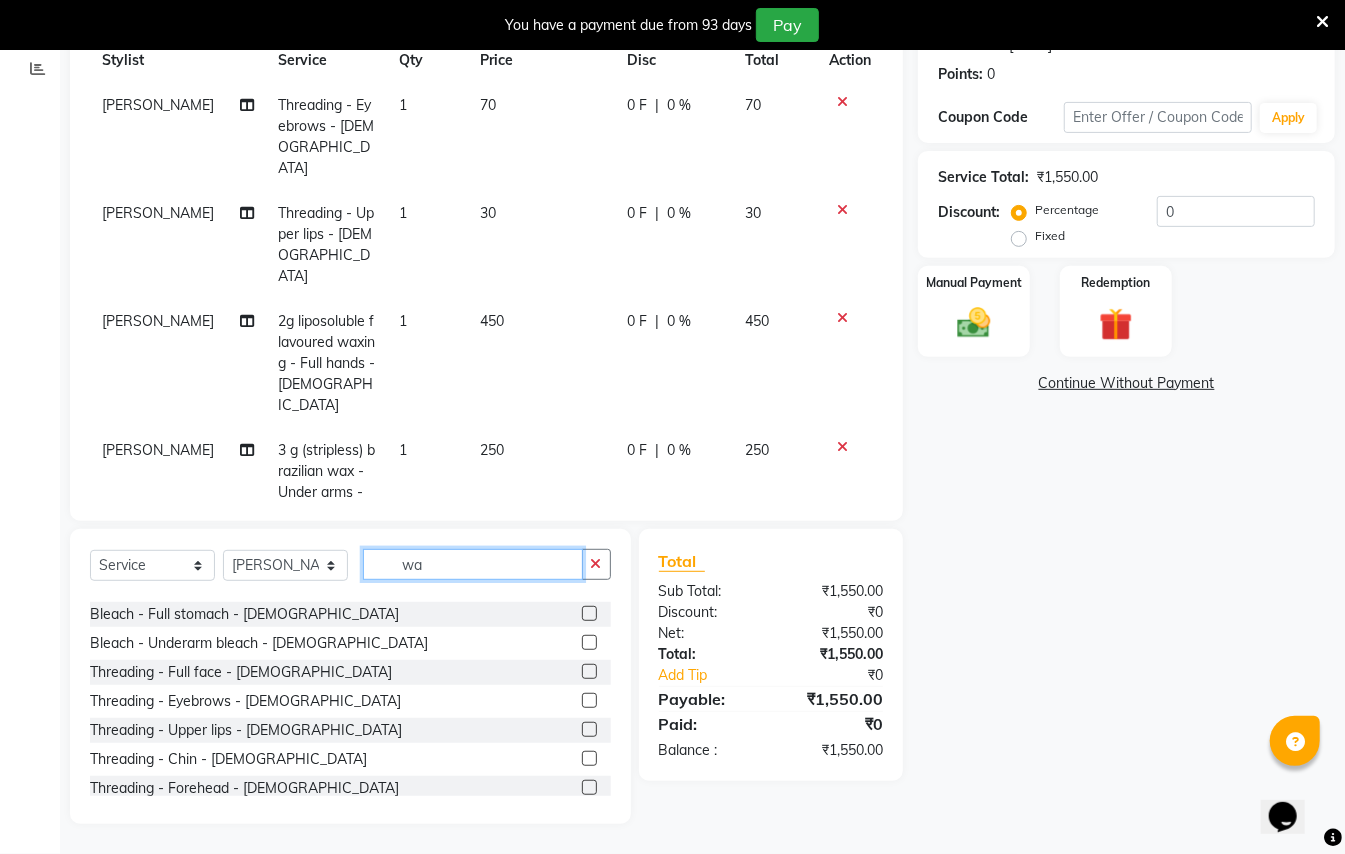 type on "w" 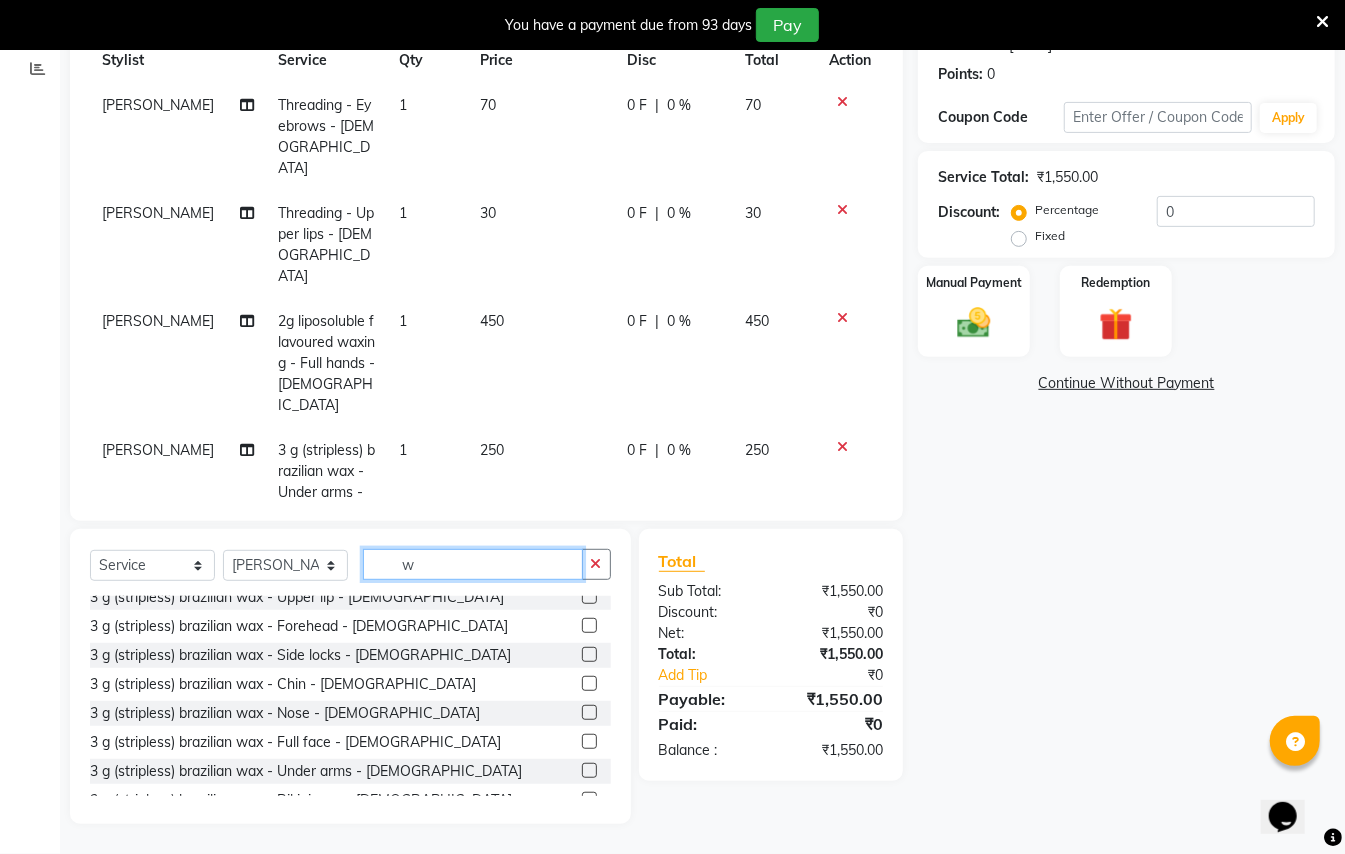 scroll, scrollTop: 782, scrollLeft: 0, axis: vertical 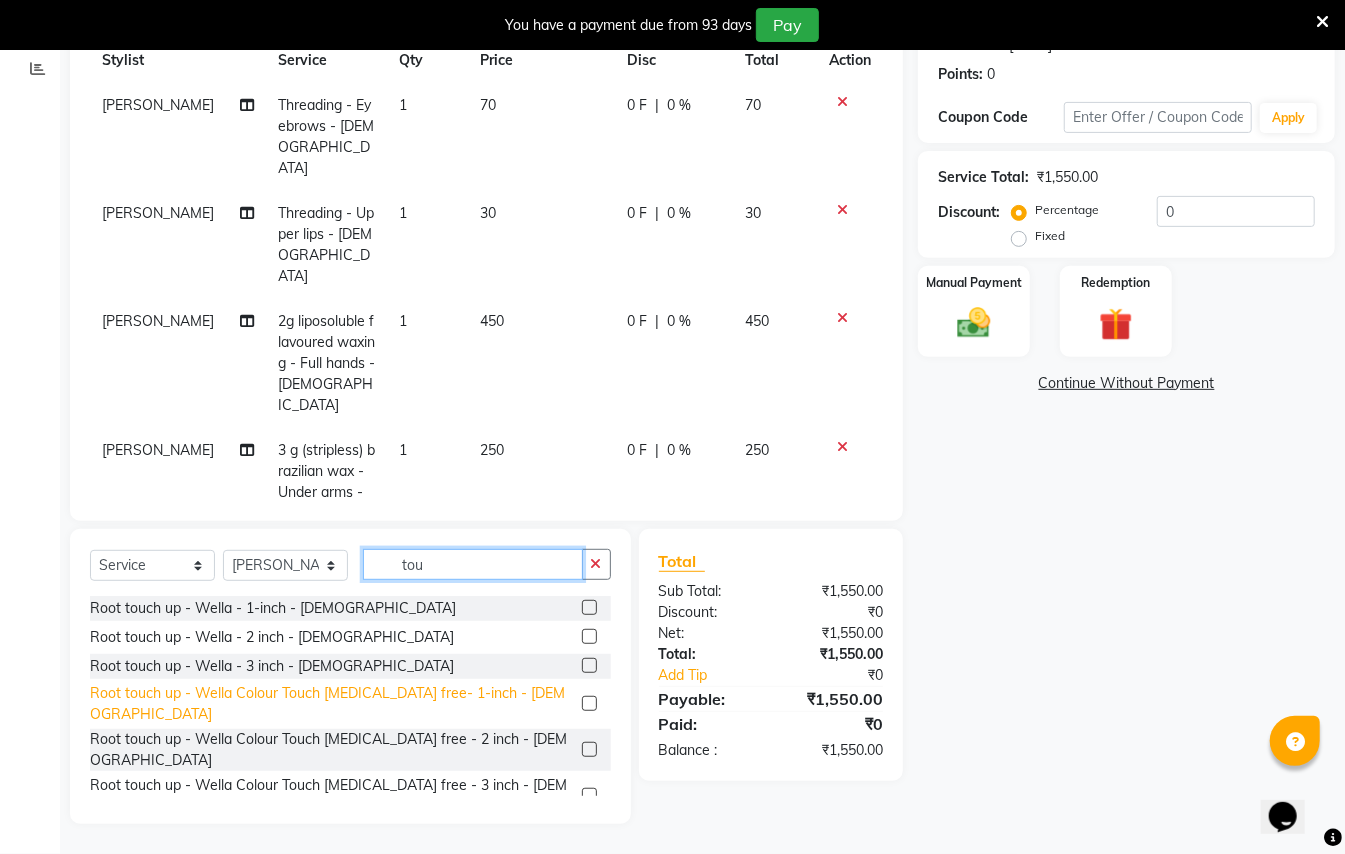 type on "tou" 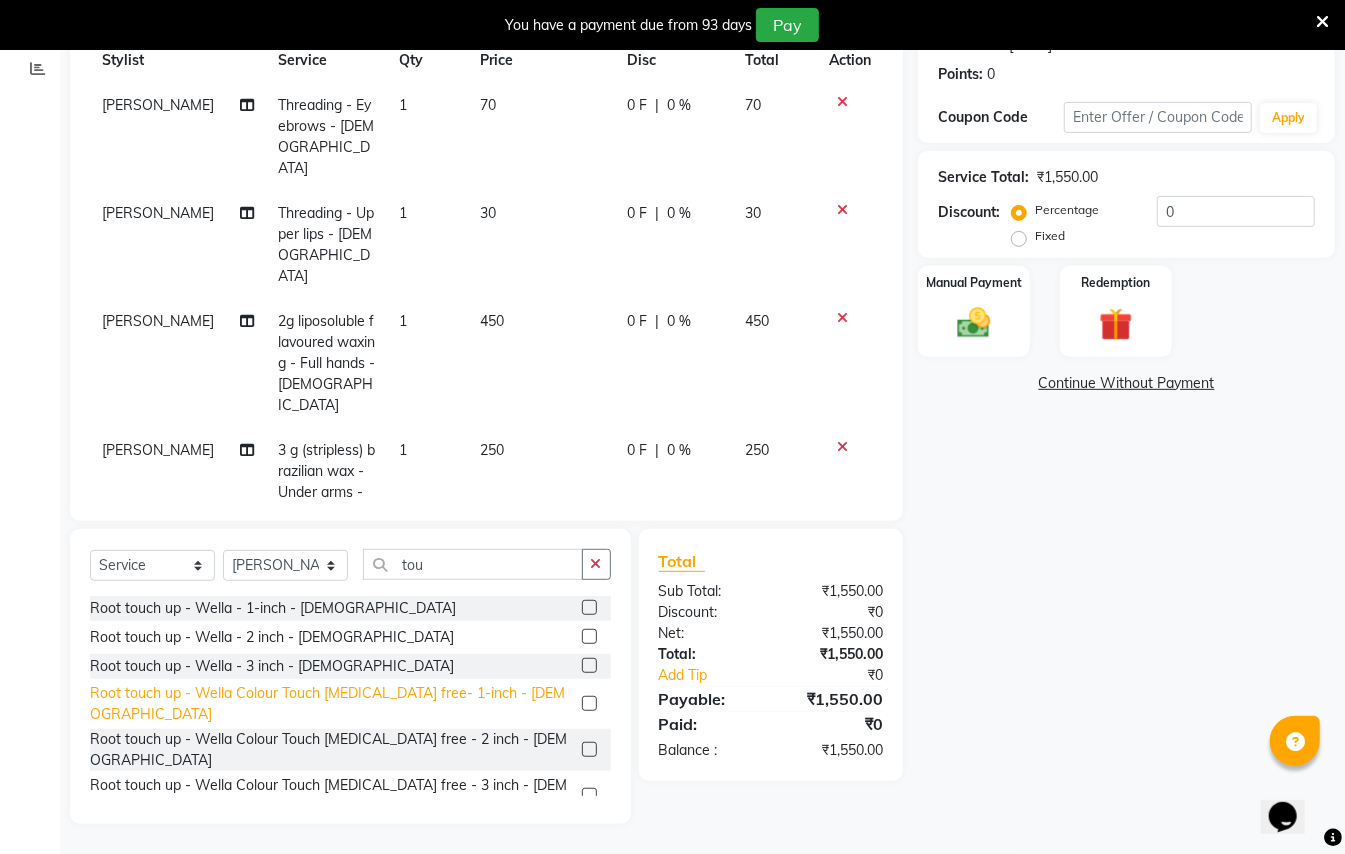 click on "Root touch up - Wella Colour Touch [MEDICAL_DATA] free- 1-inch - [DEMOGRAPHIC_DATA]" 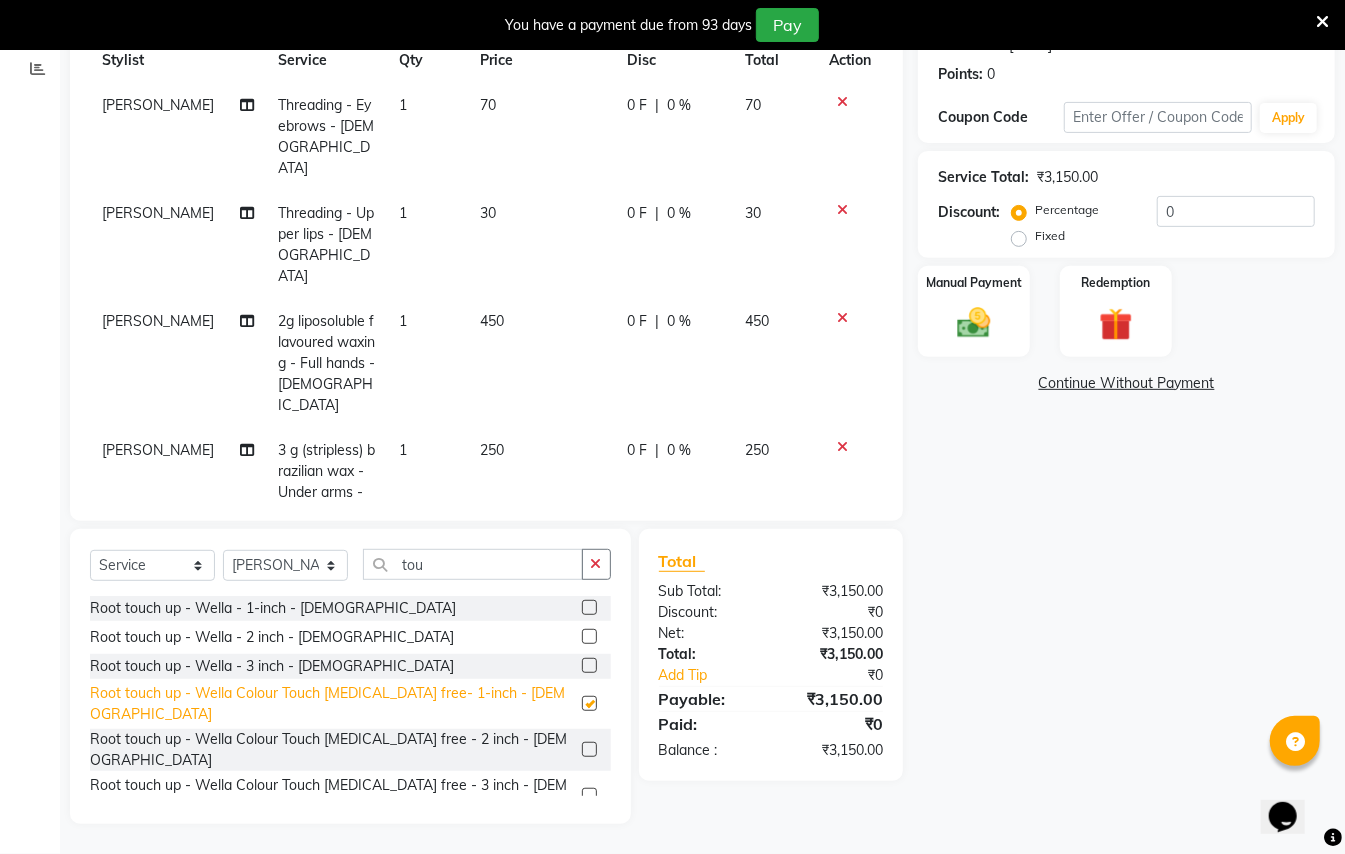 checkbox on "false" 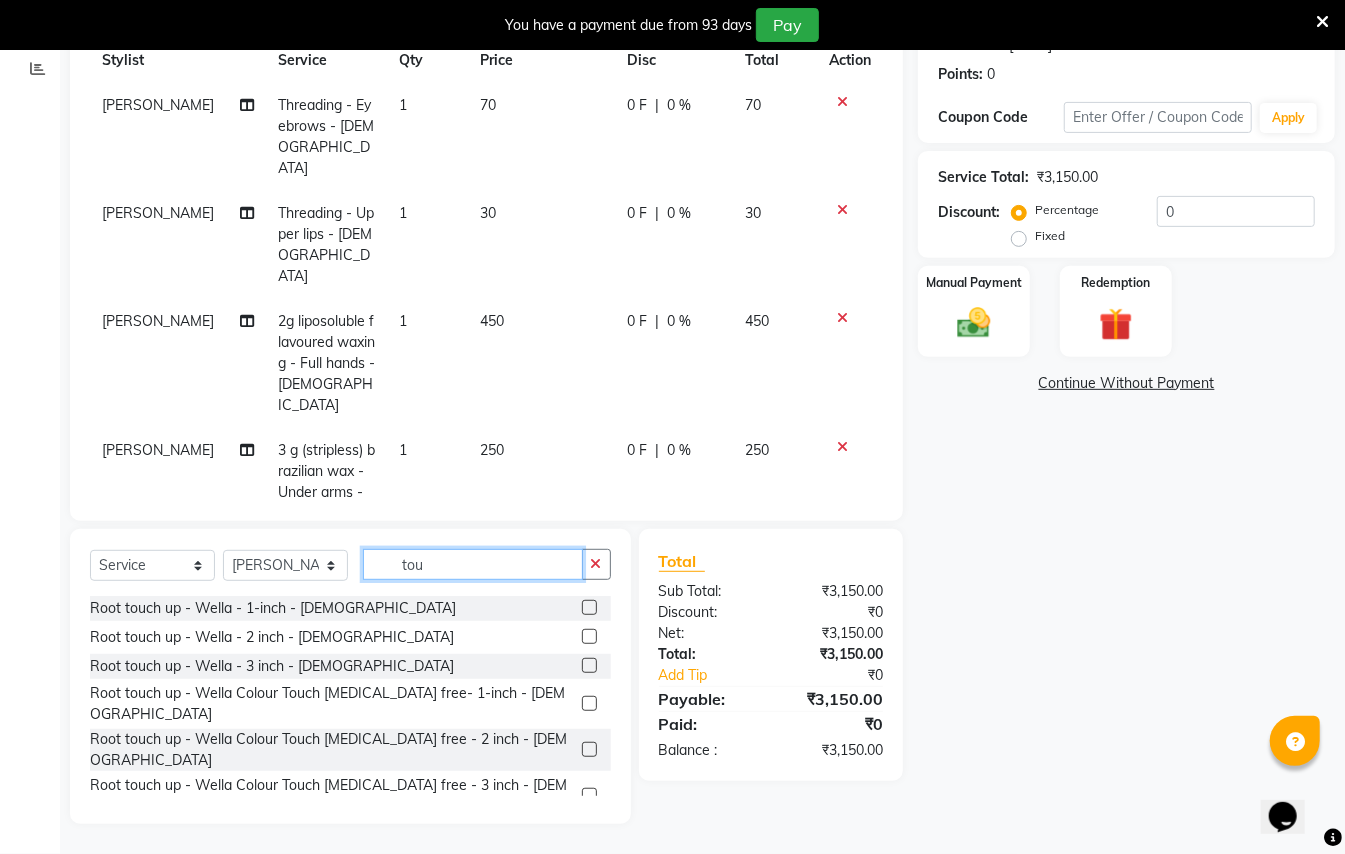 click on "tou" 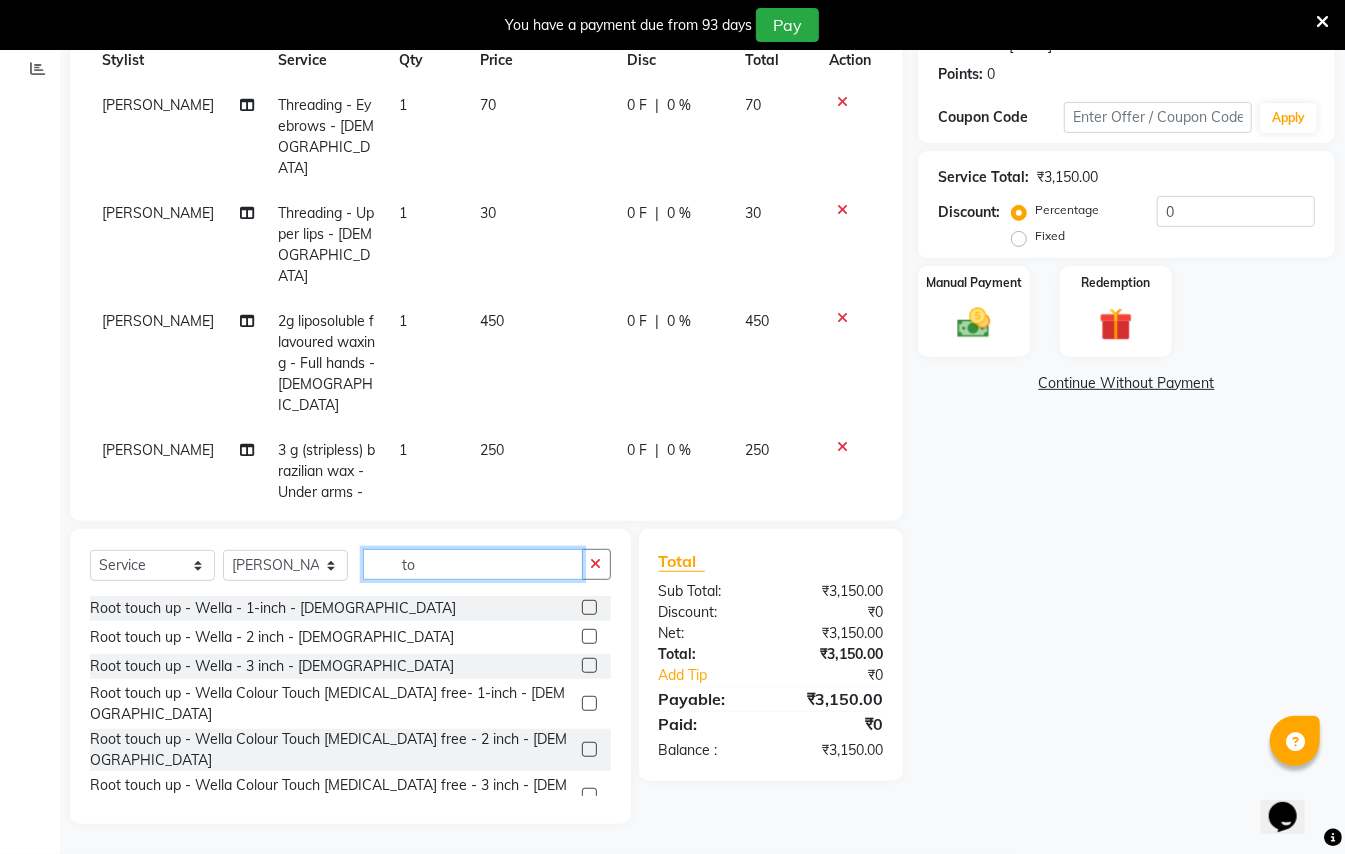 type on "t" 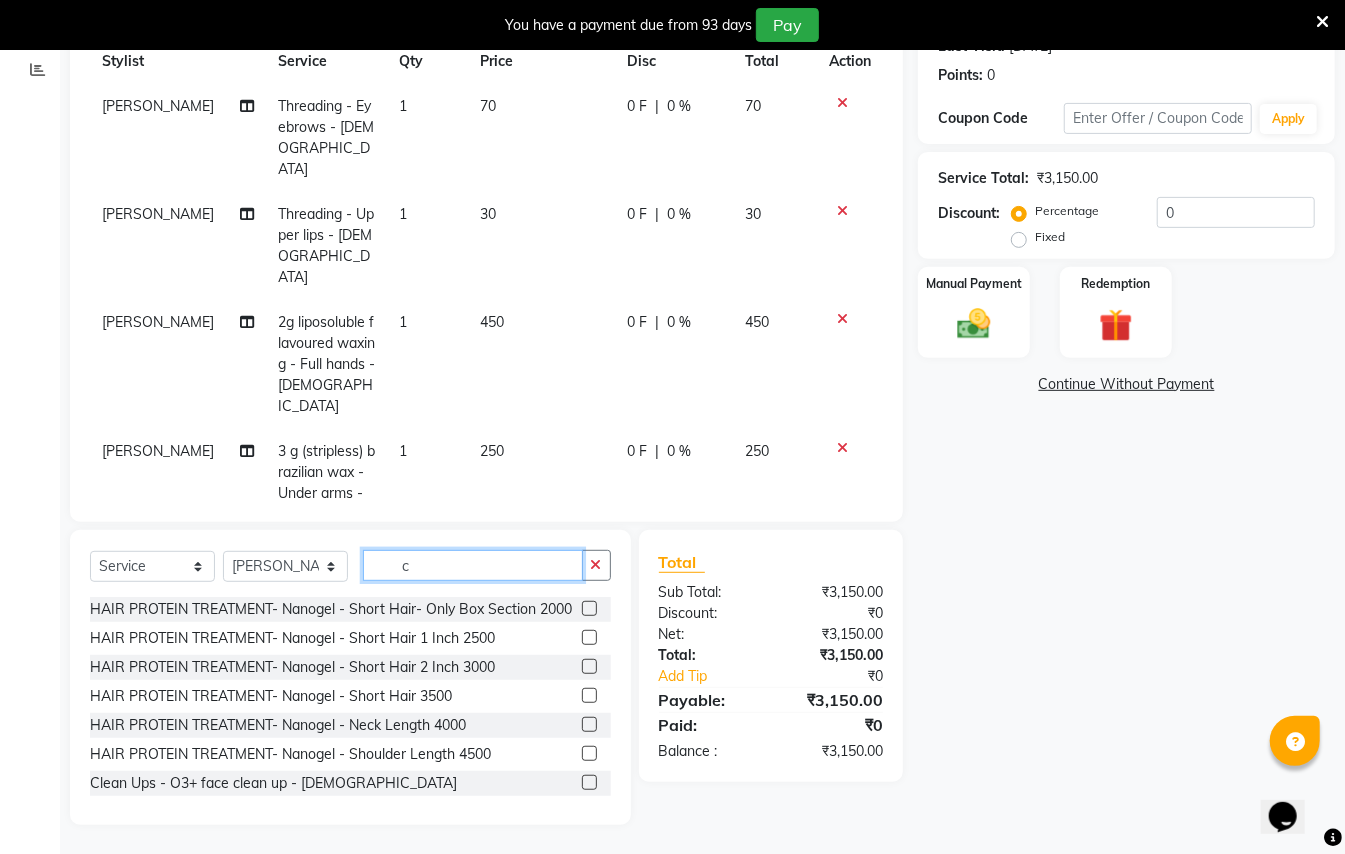 scroll, scrollTop: 298, scrollLeft: 0, axis: vertical 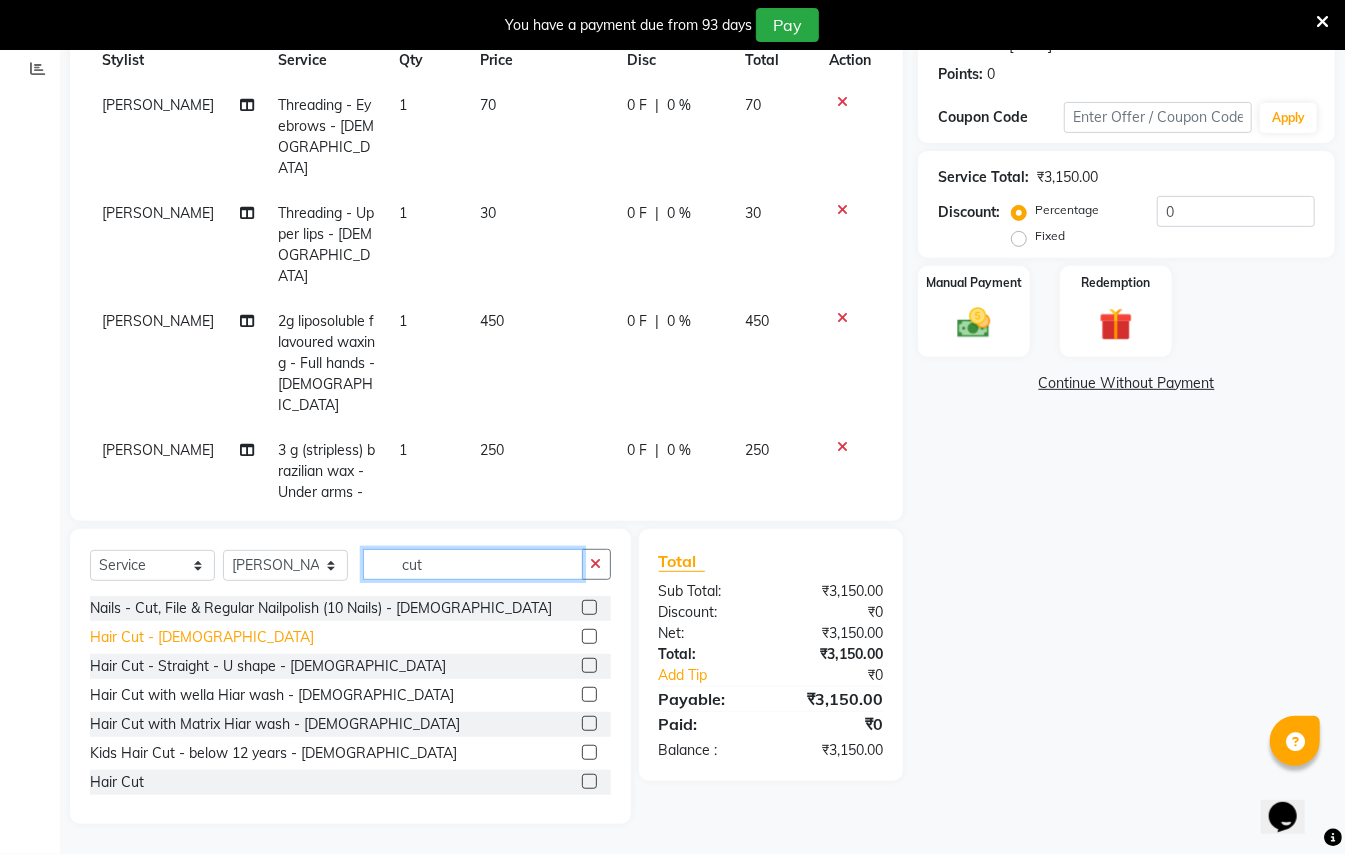 type on "cut" 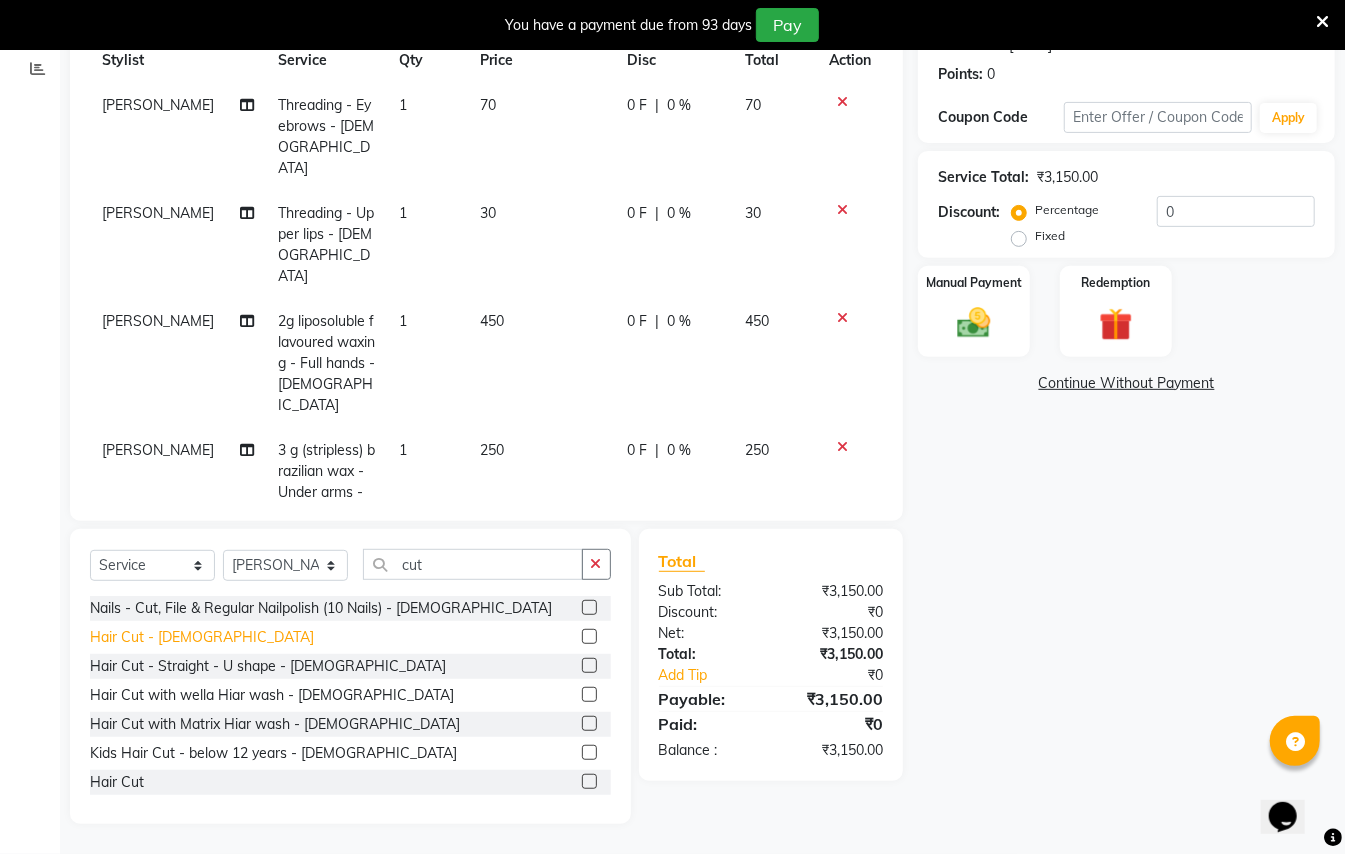click on "Hair Cut - [DEMOGRAPHIC_DATA]" 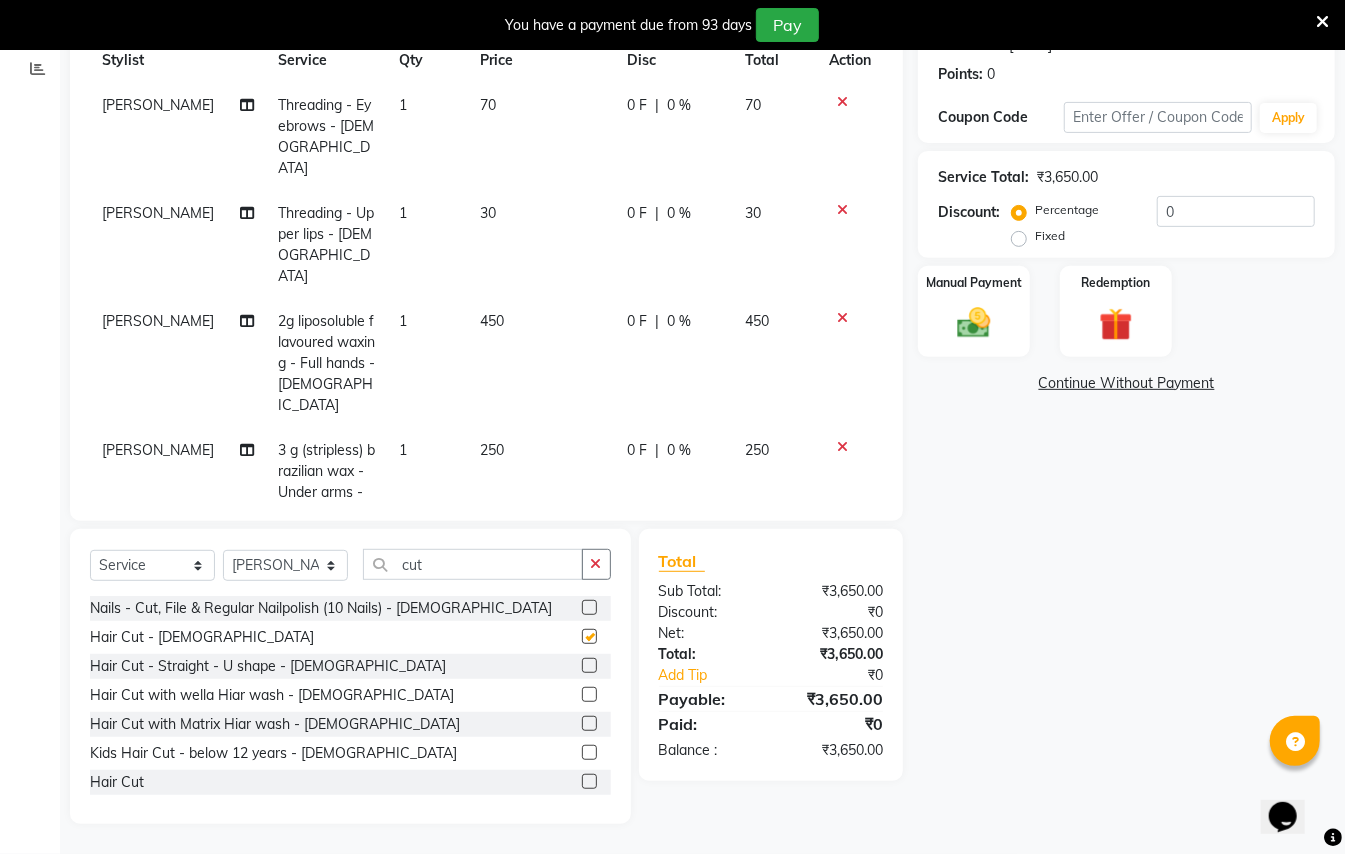 checkbox on "false" 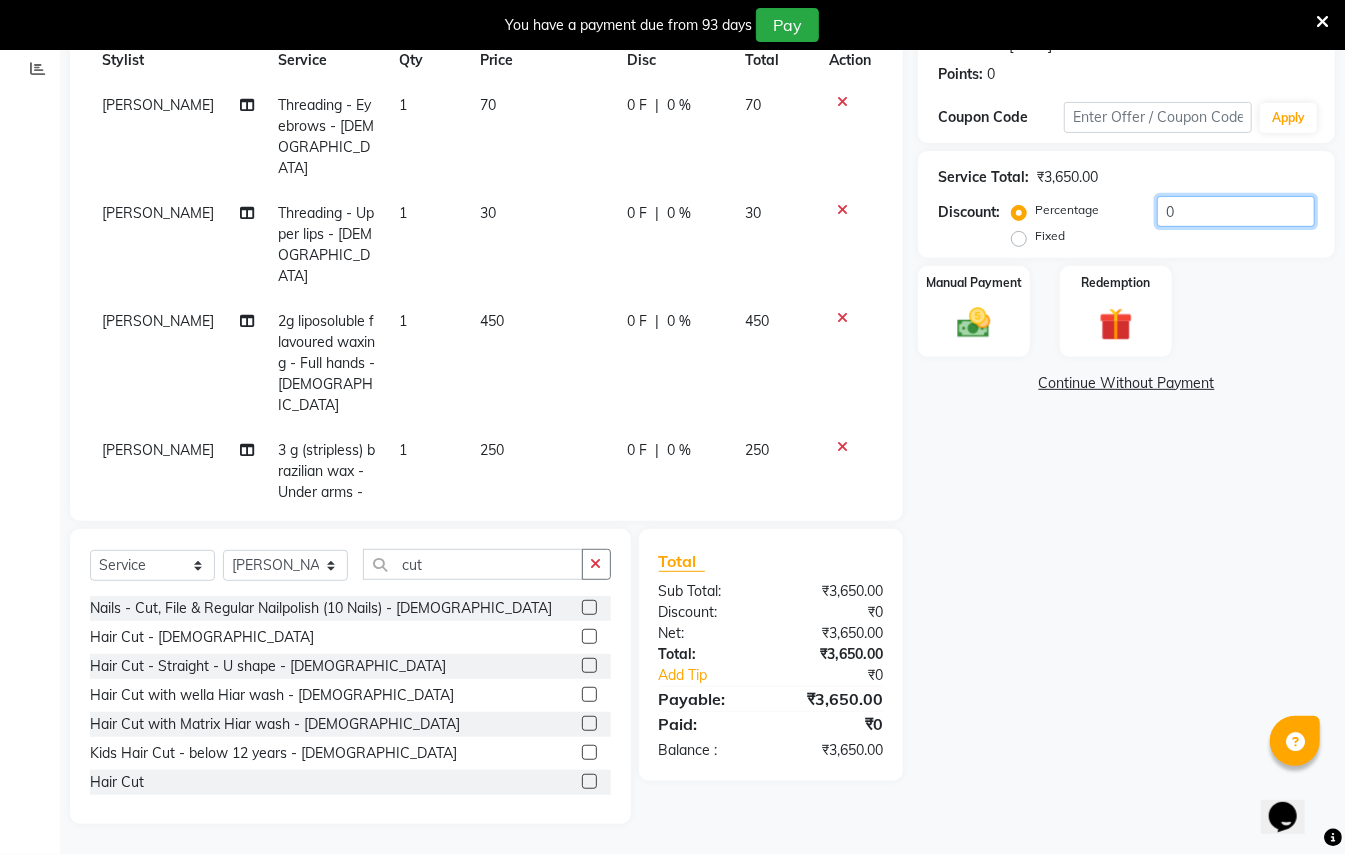 click on "0" 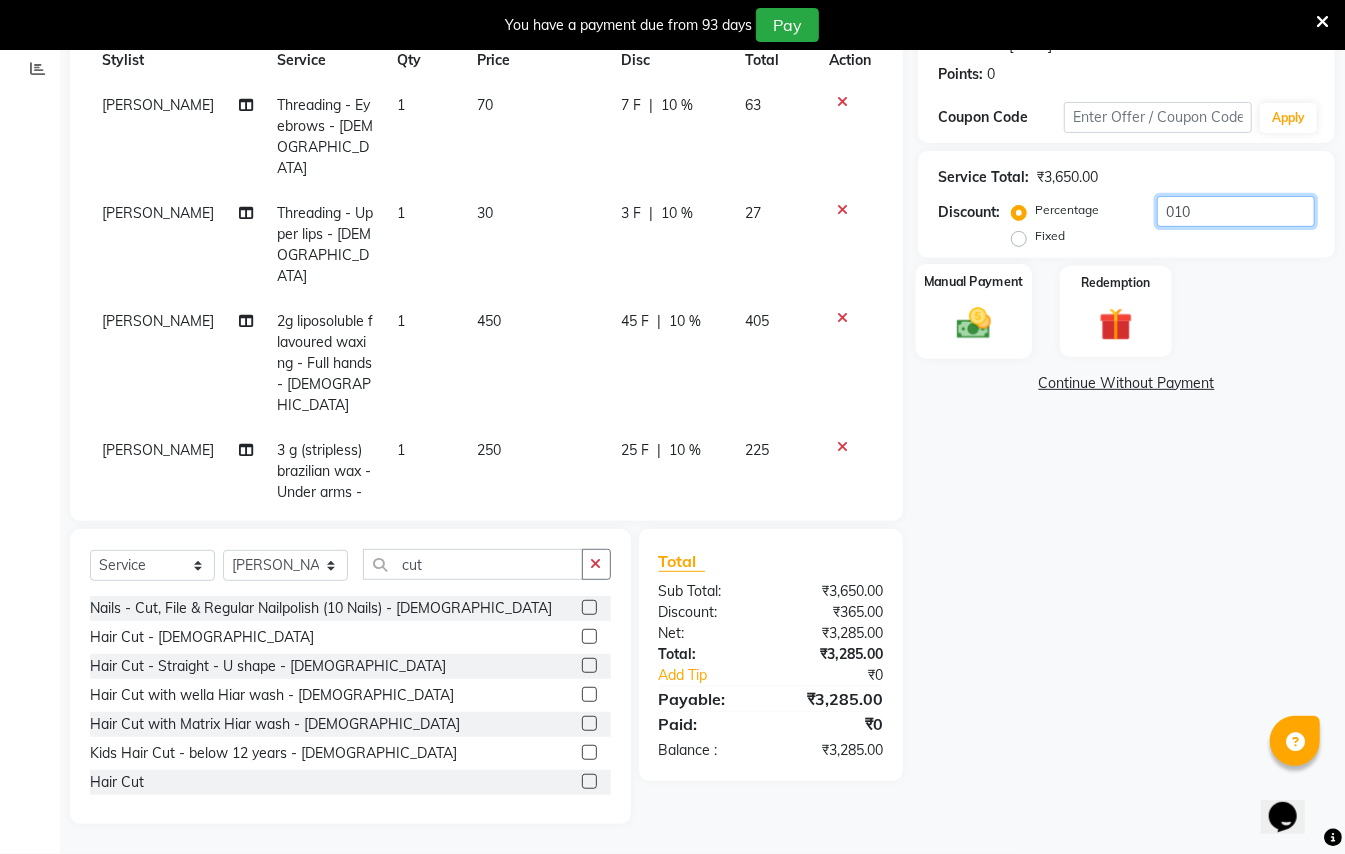 type on "010" 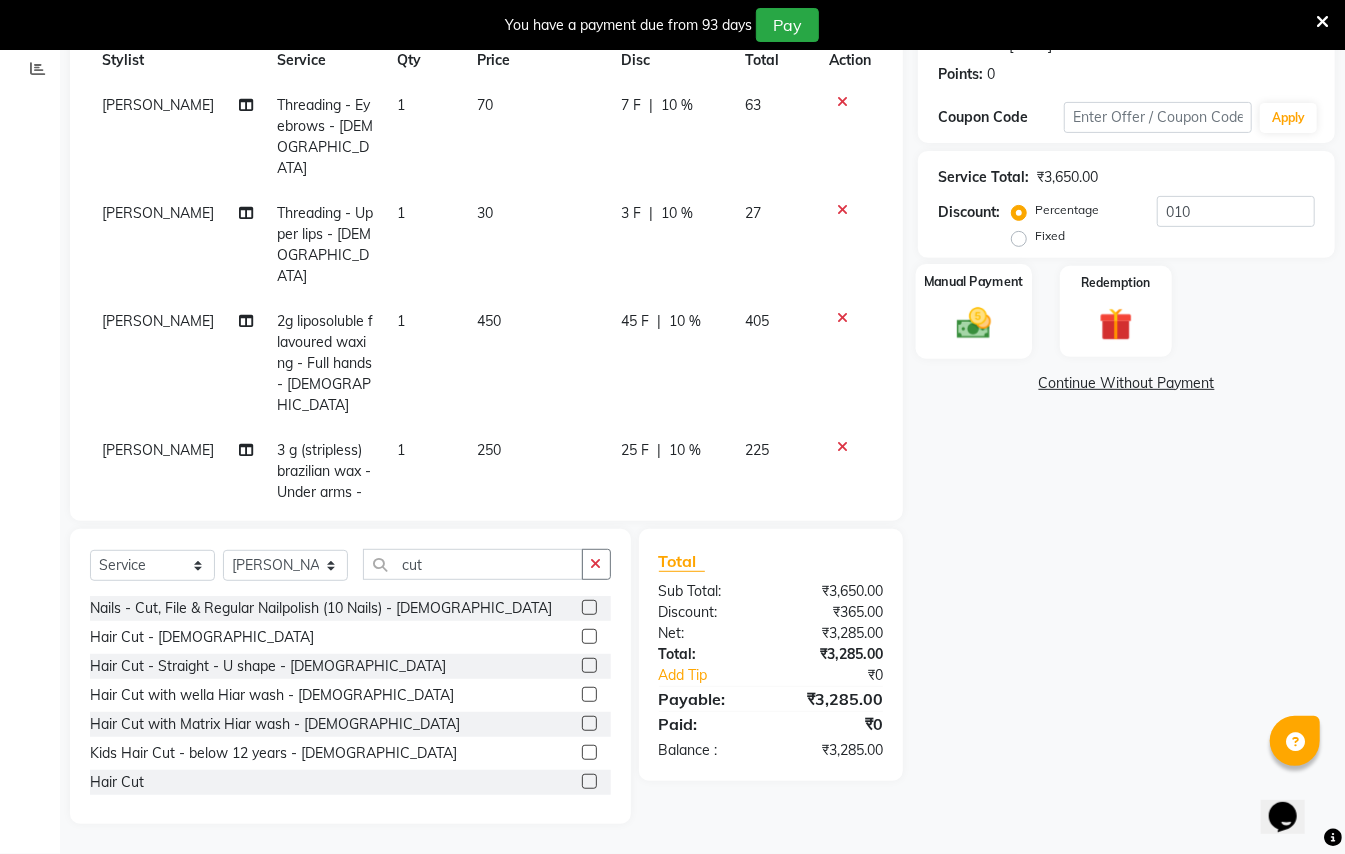 click 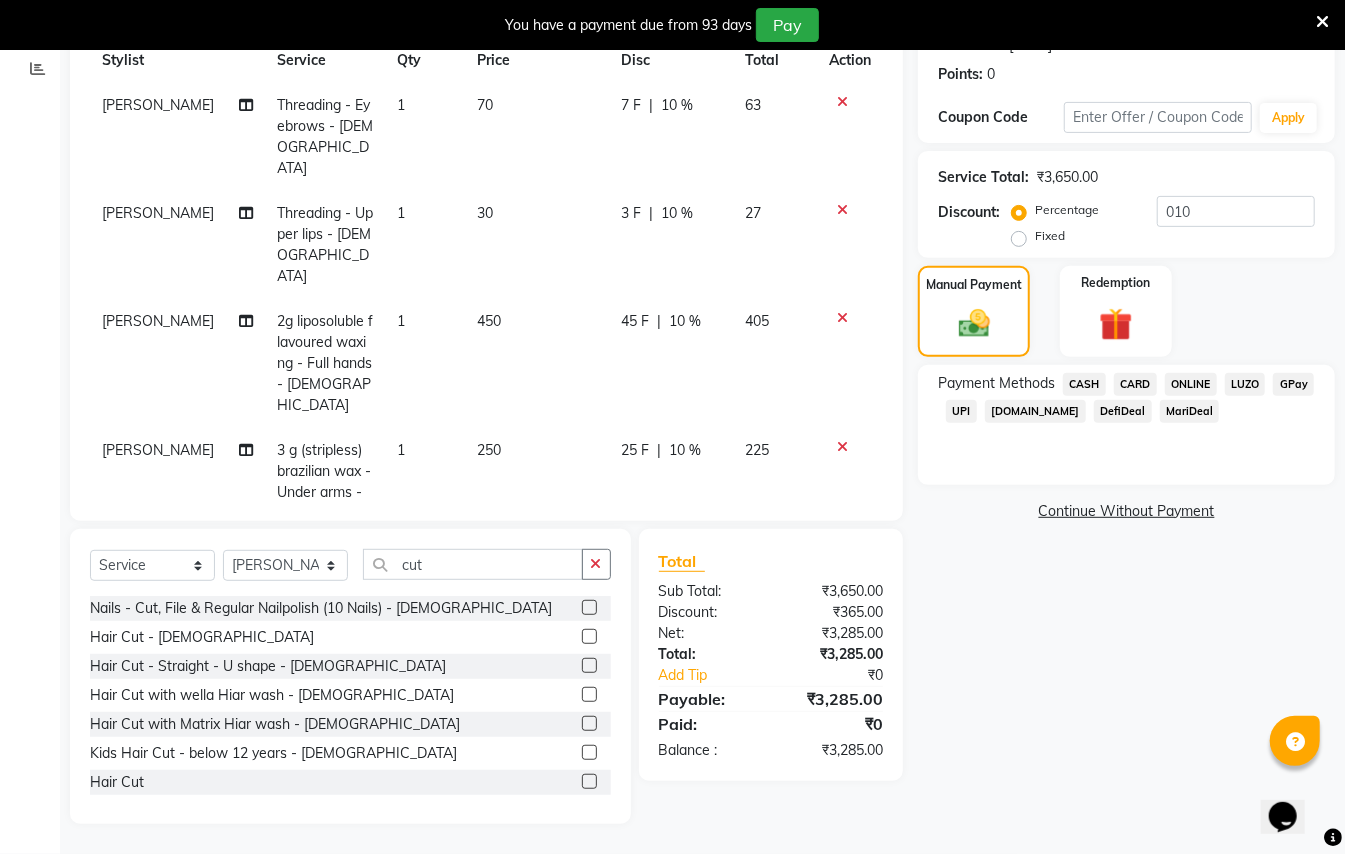 click on "GPay" 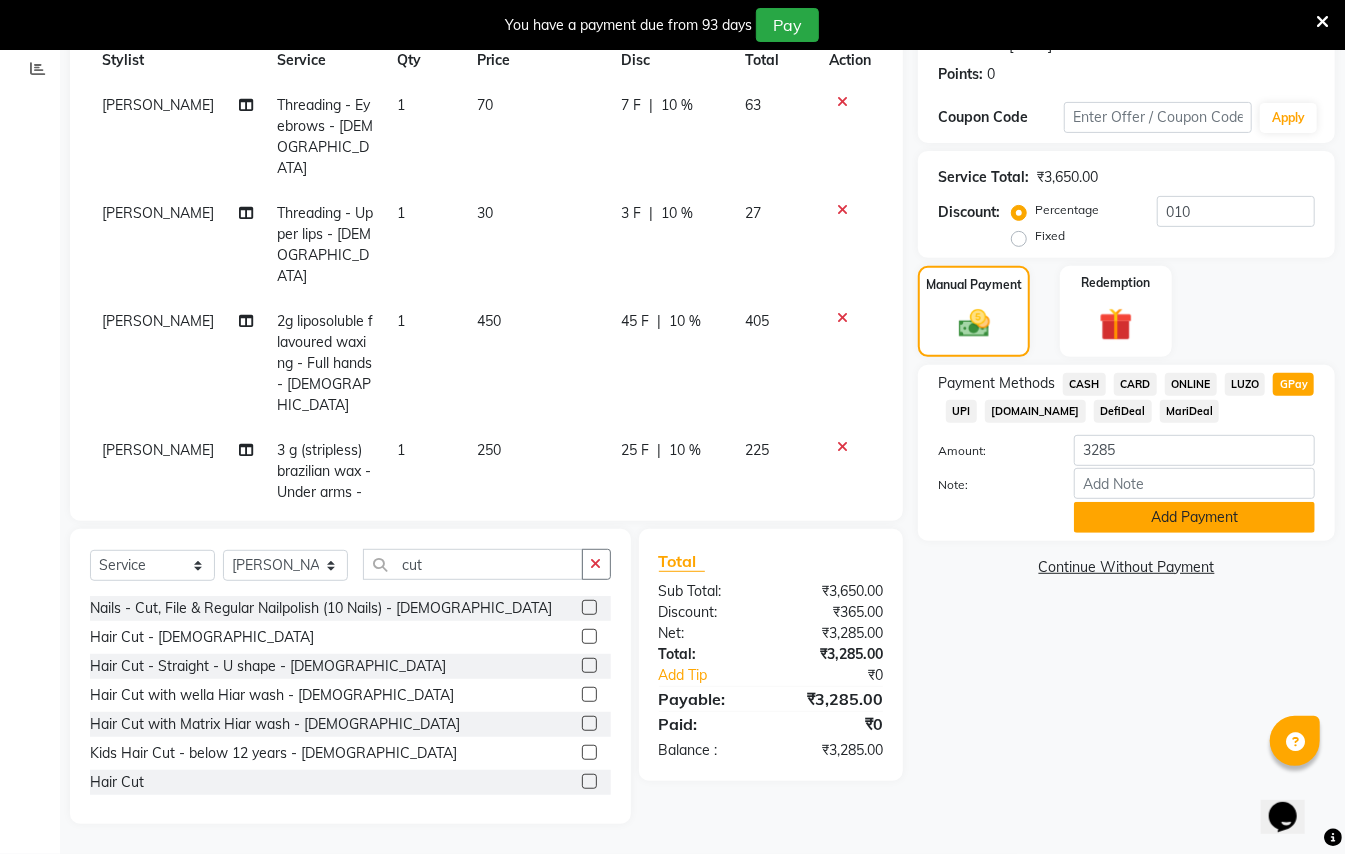 click on "Add Payment" 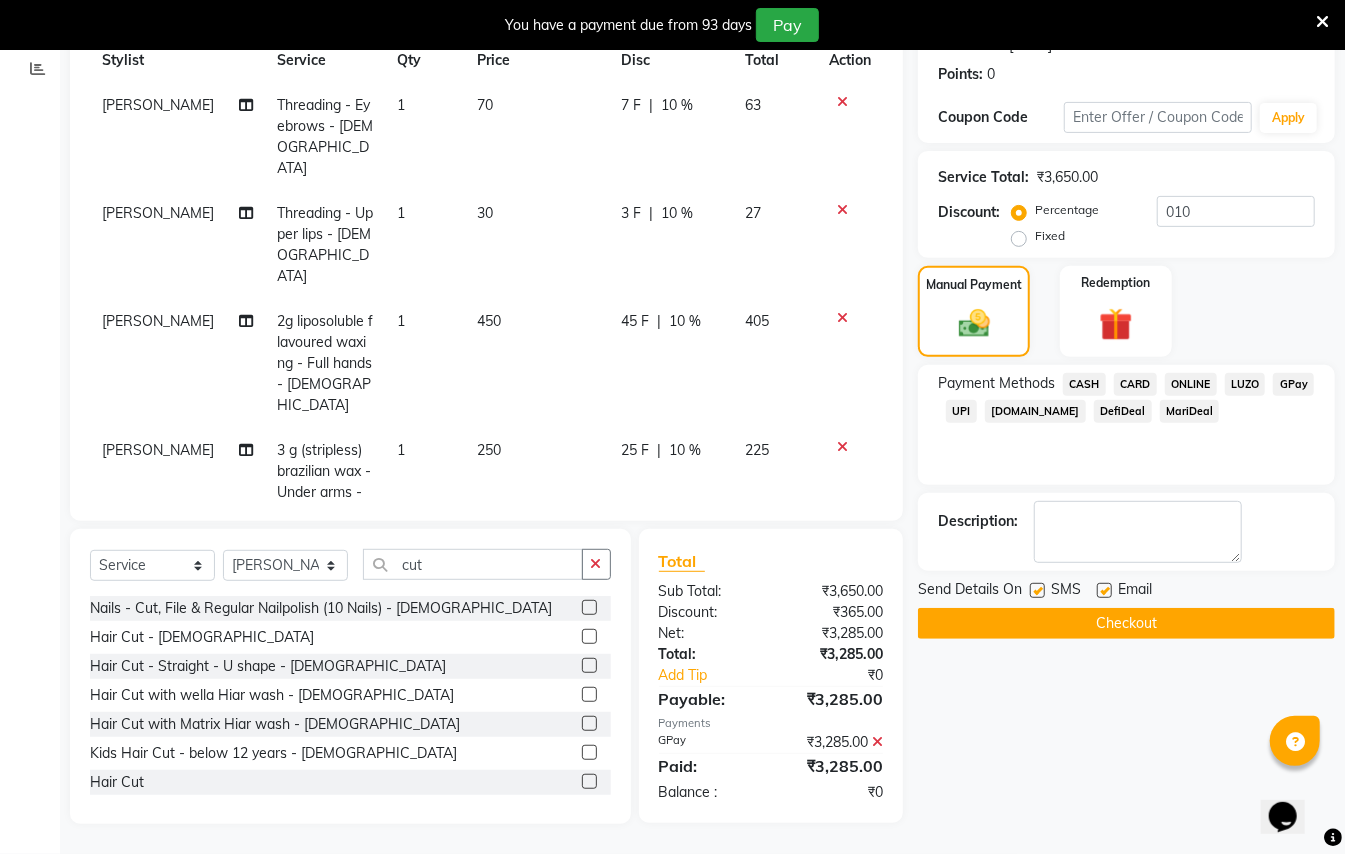 click on "Checkout" 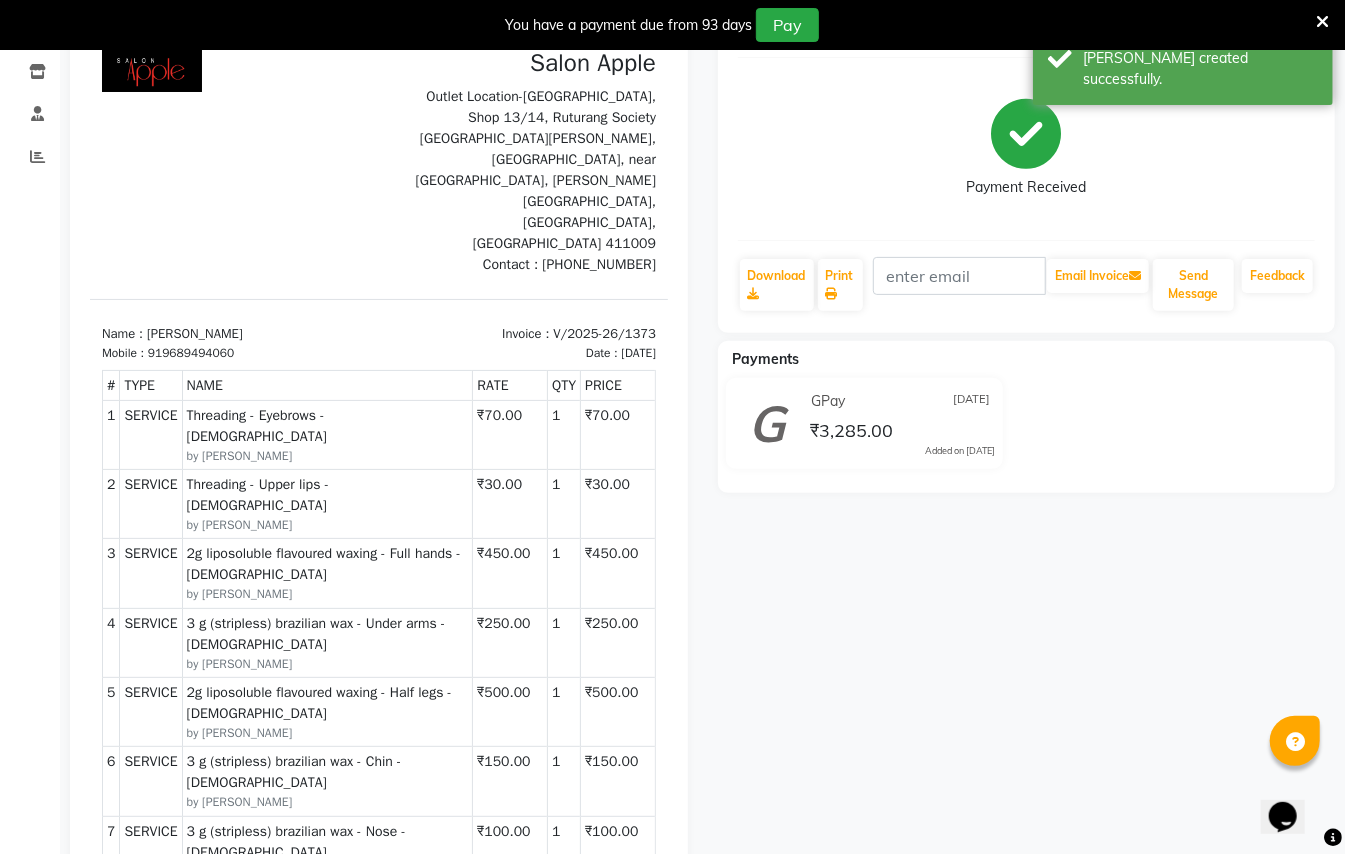 scroll, scrollTop: 0, scrollLeft: 0, axis: both 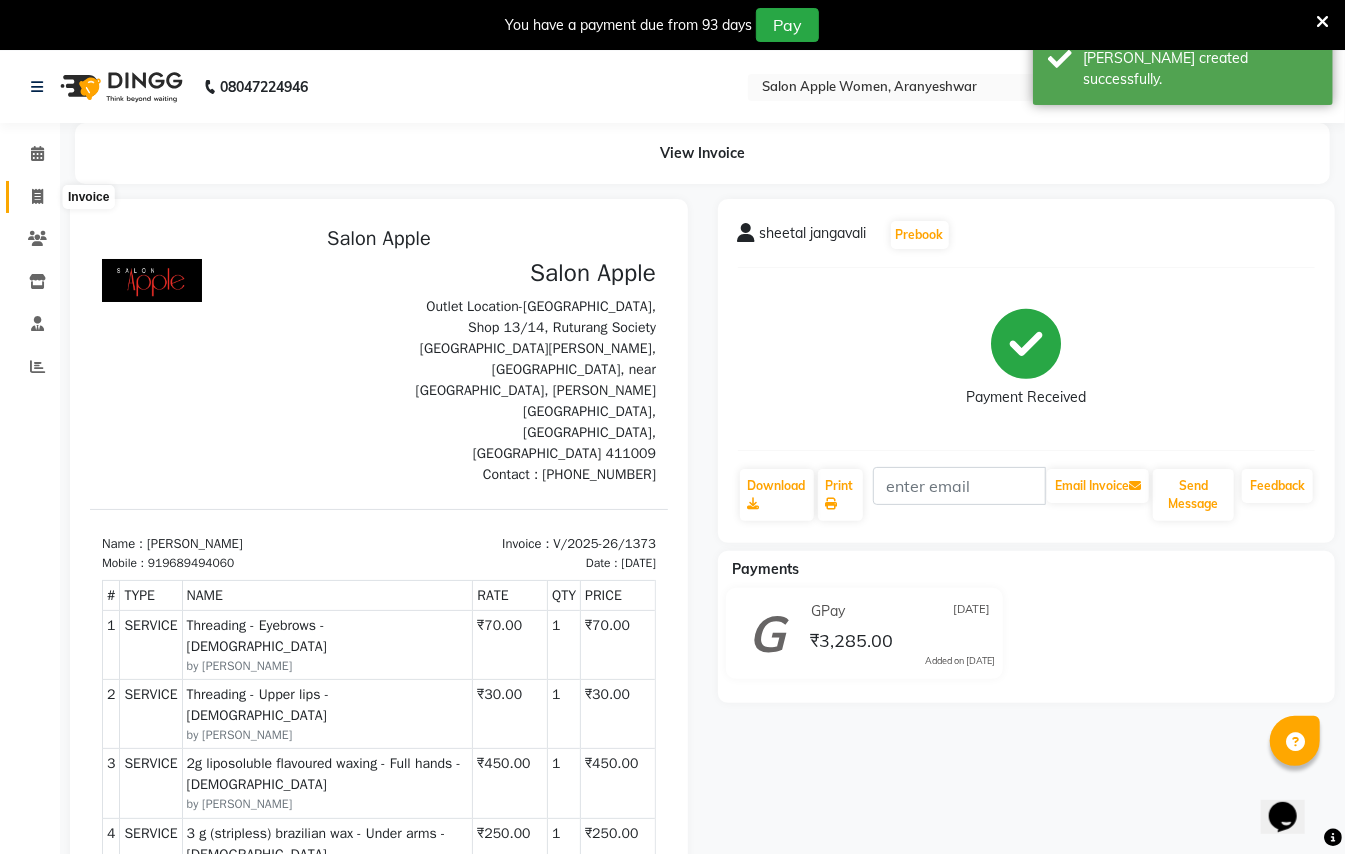 click 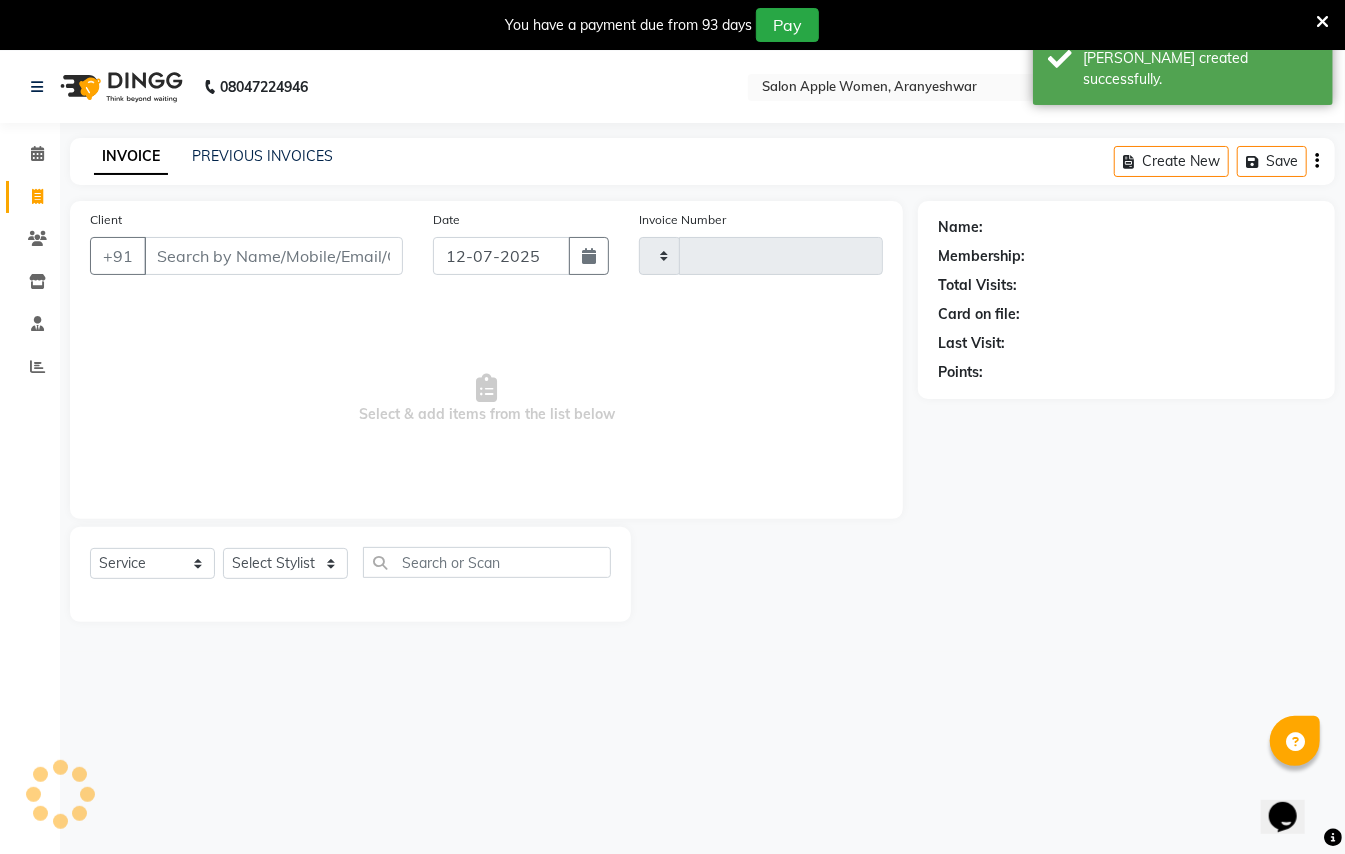 type on "1374" 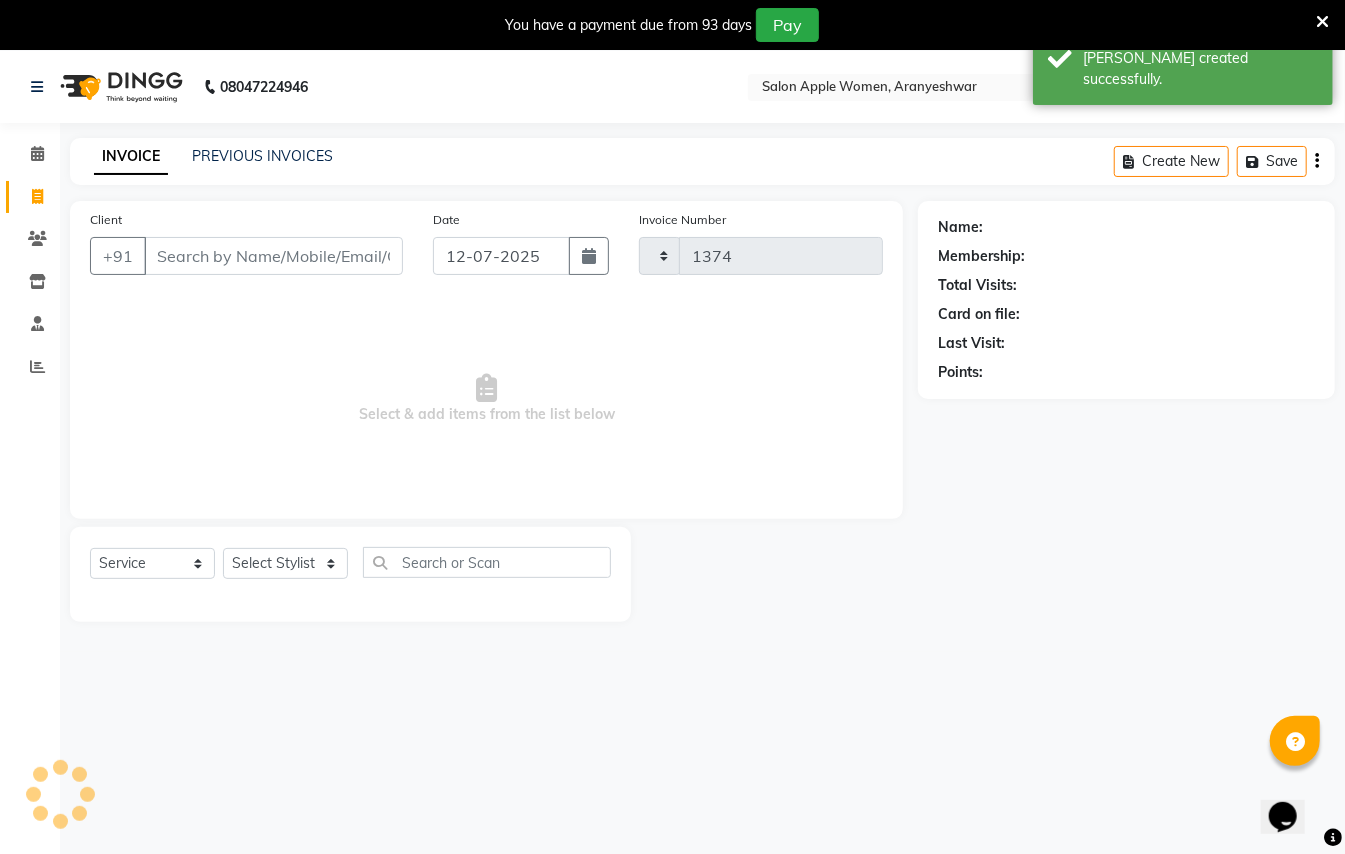 scroll, scrollTop: 50, scrollLeft: 0, axis: vertical 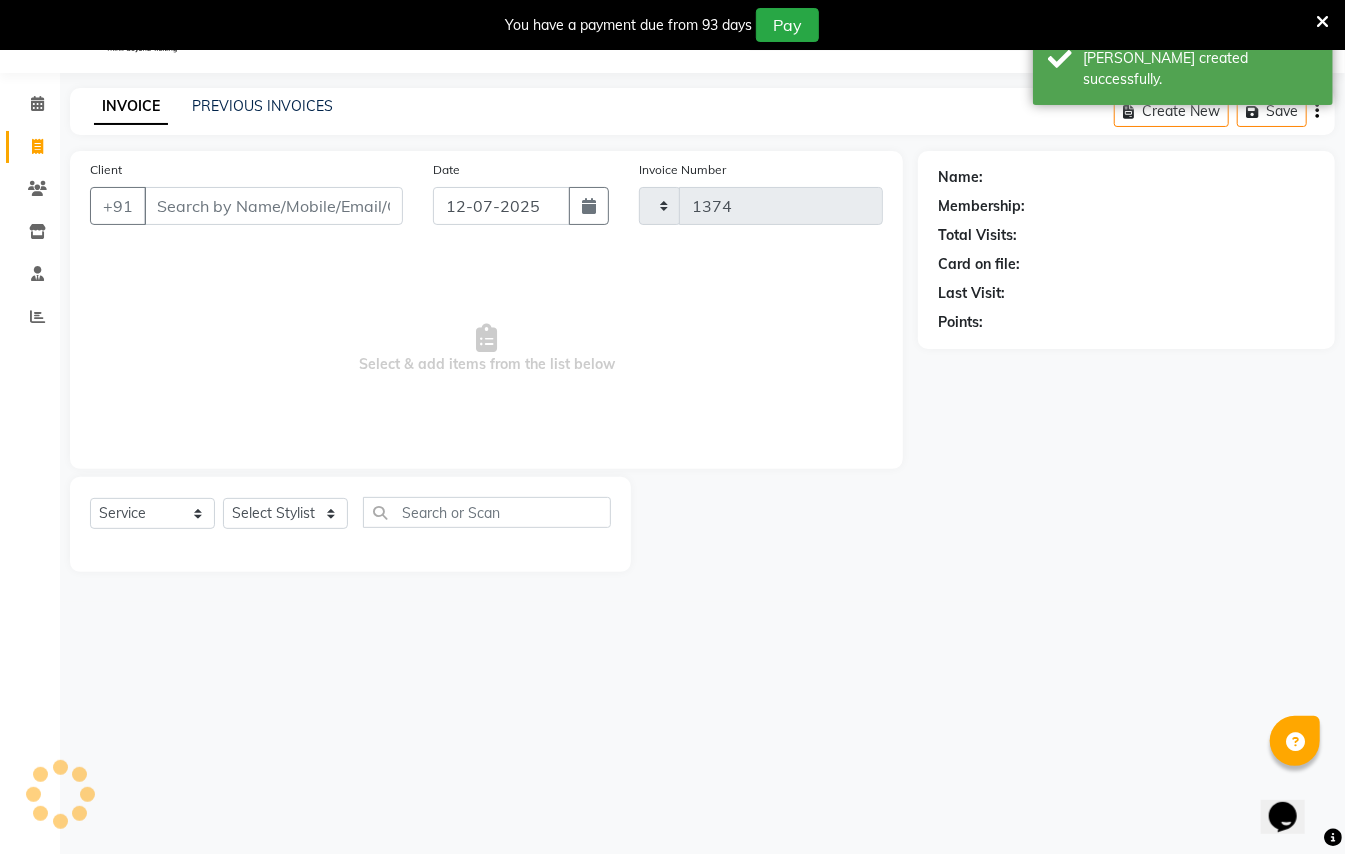 select on "123" 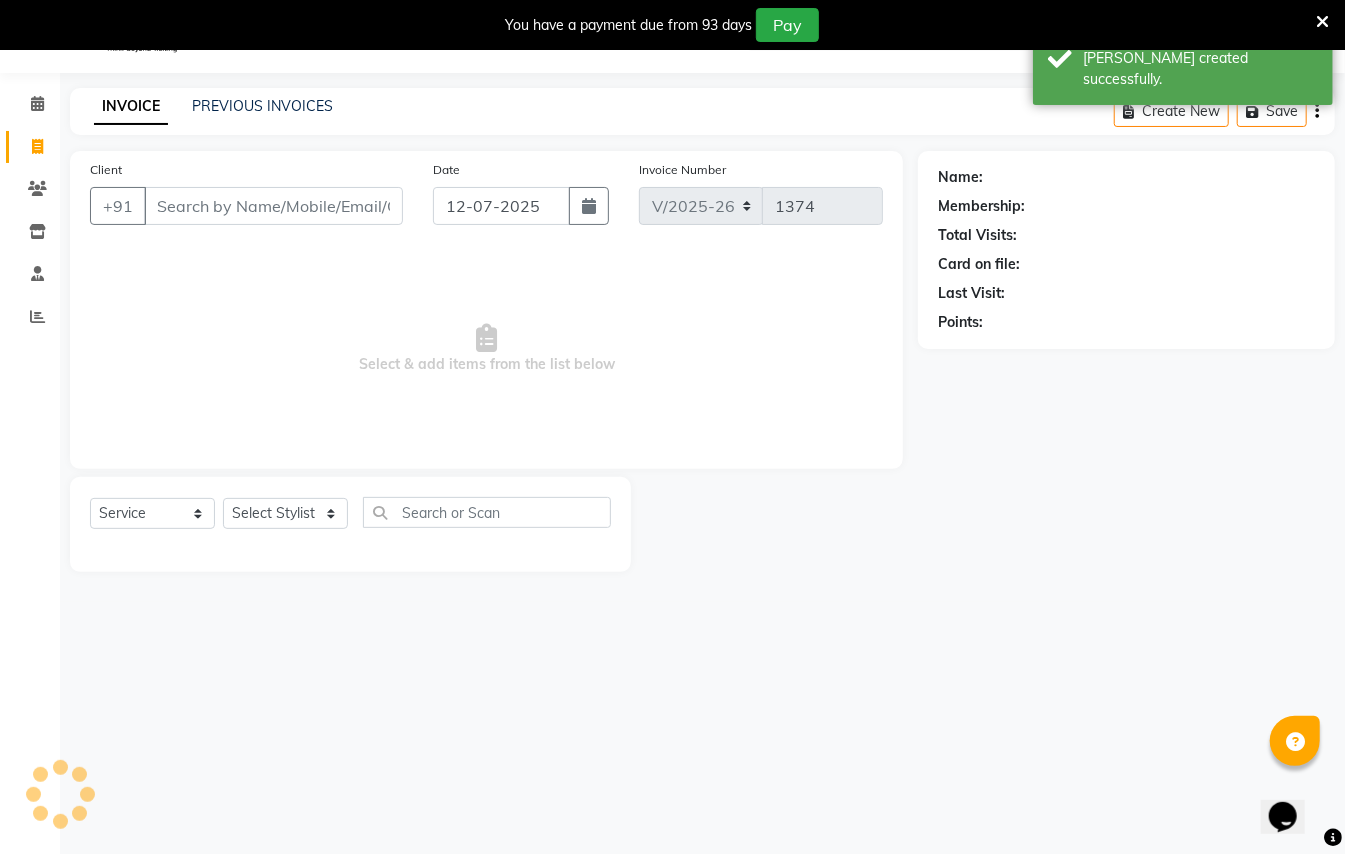 click on "Client" at bounding box center [273, 206] 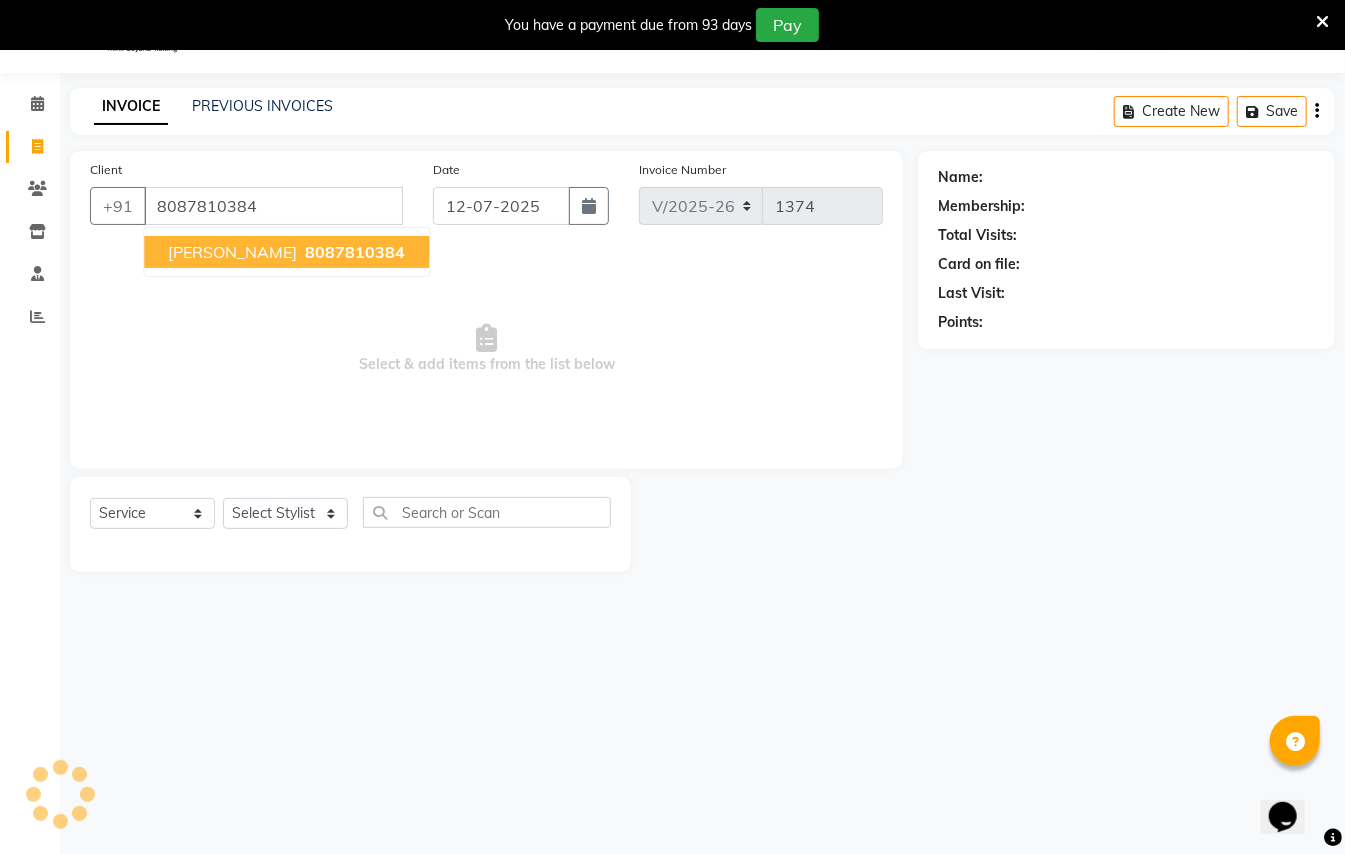type on "8087810384" 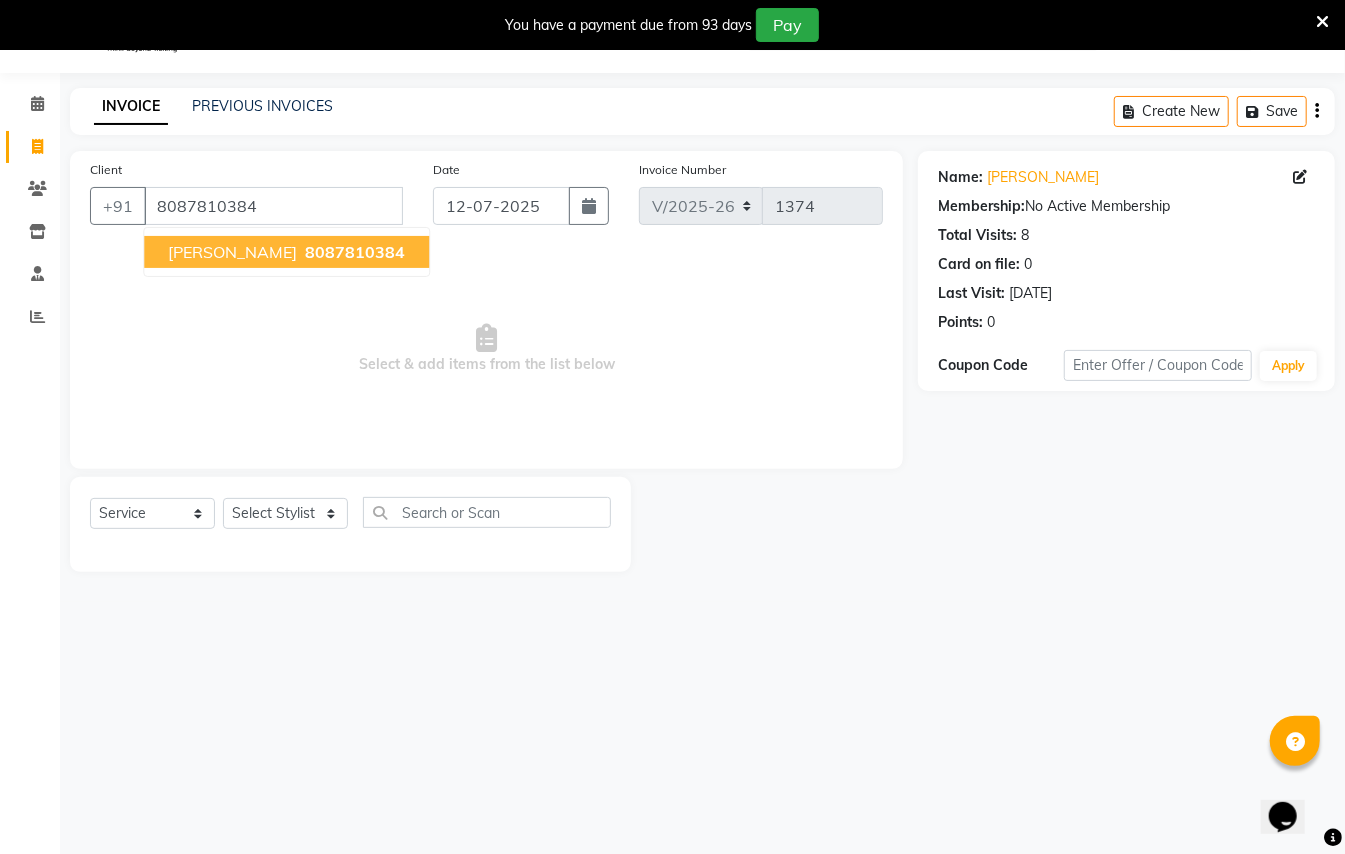 click on "8087810384" at bounding box center [355, 252] 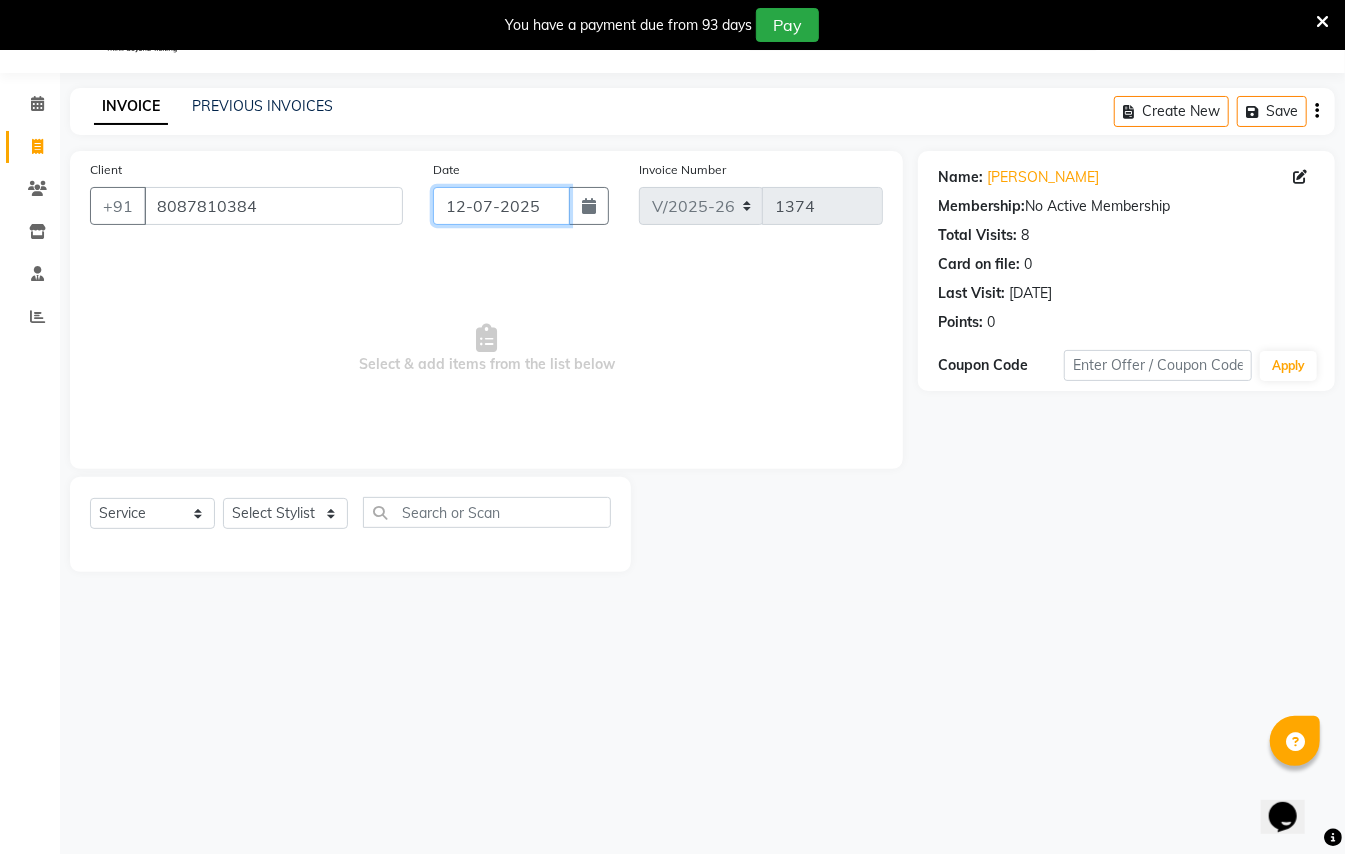 click on "12-07-2025" 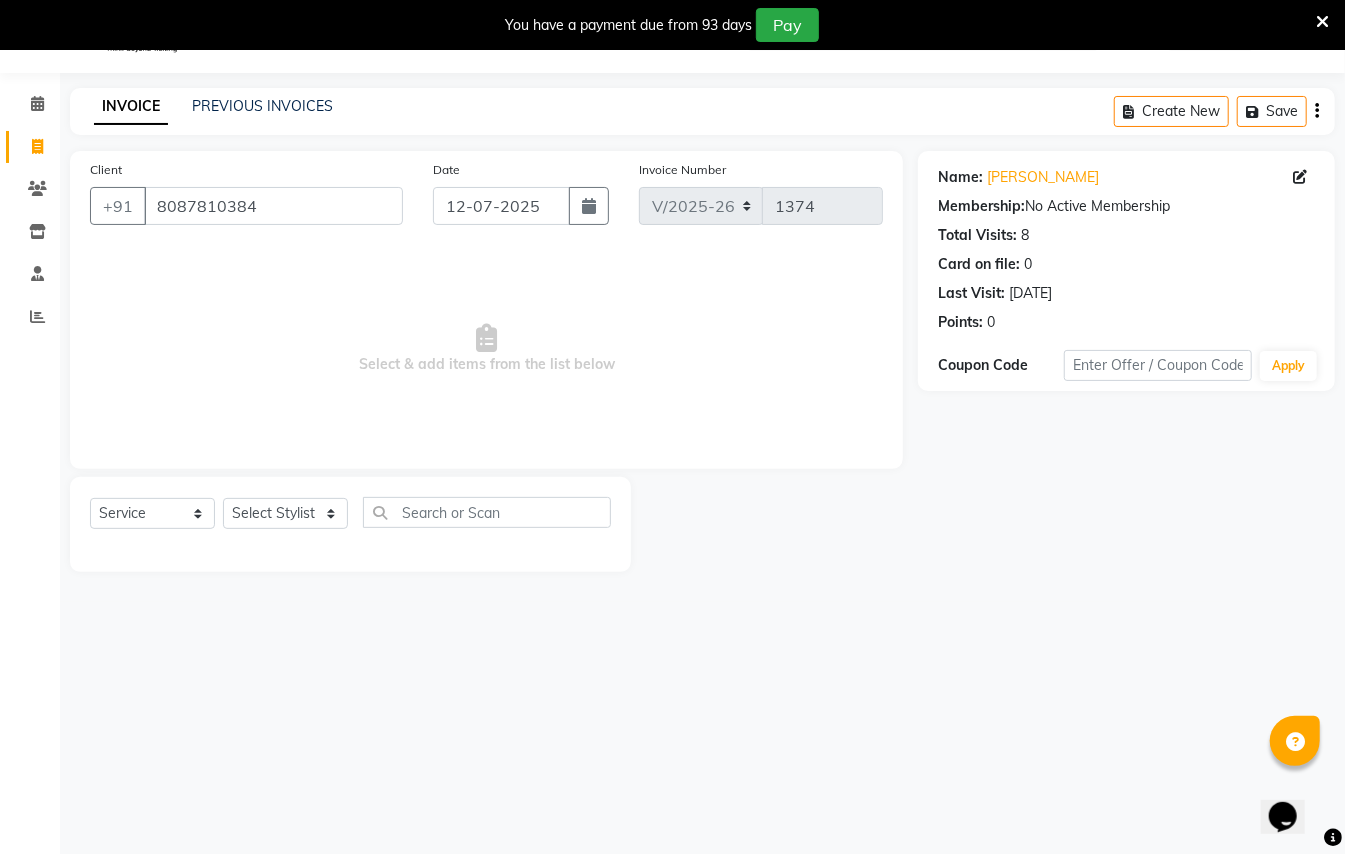 select on "7" 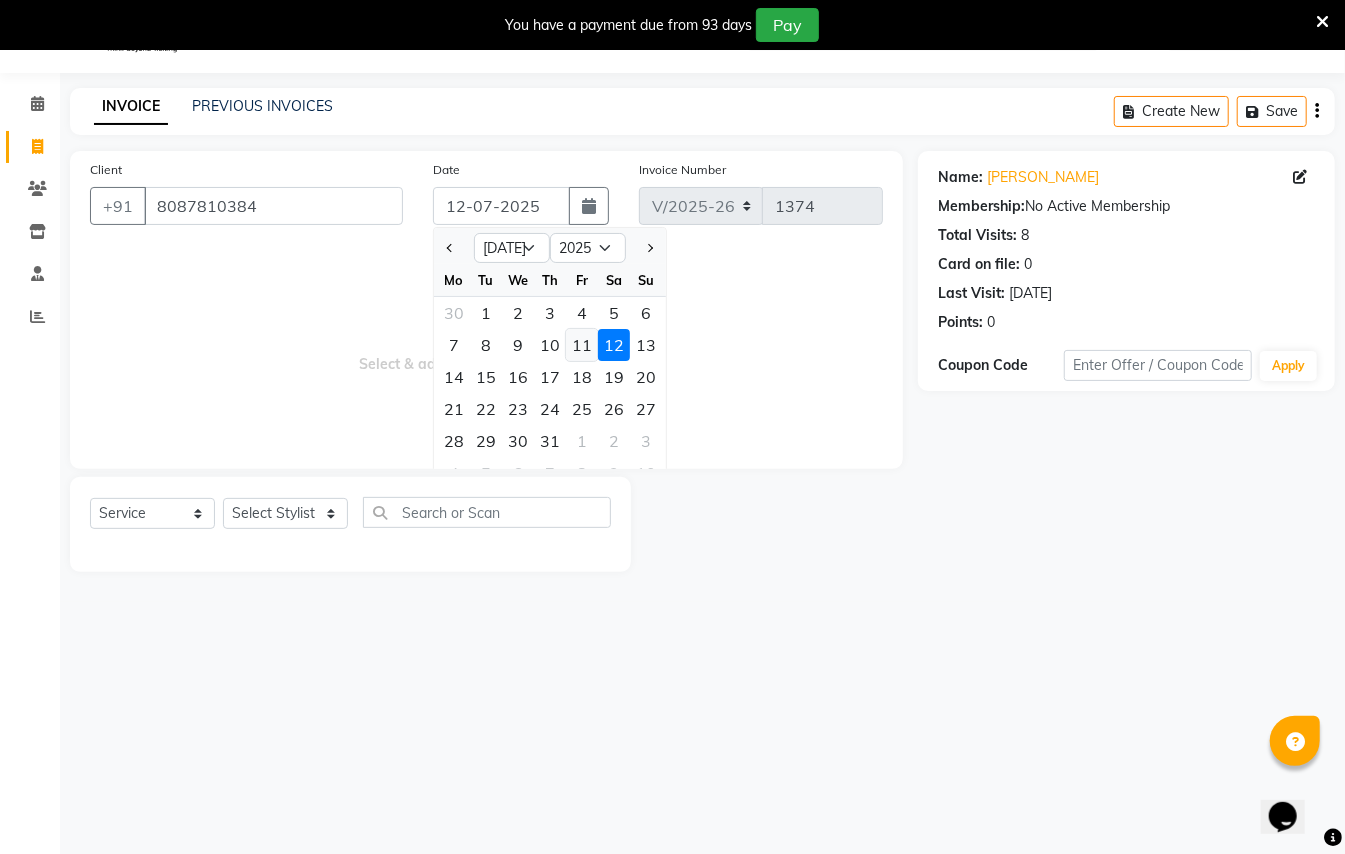click on "11" 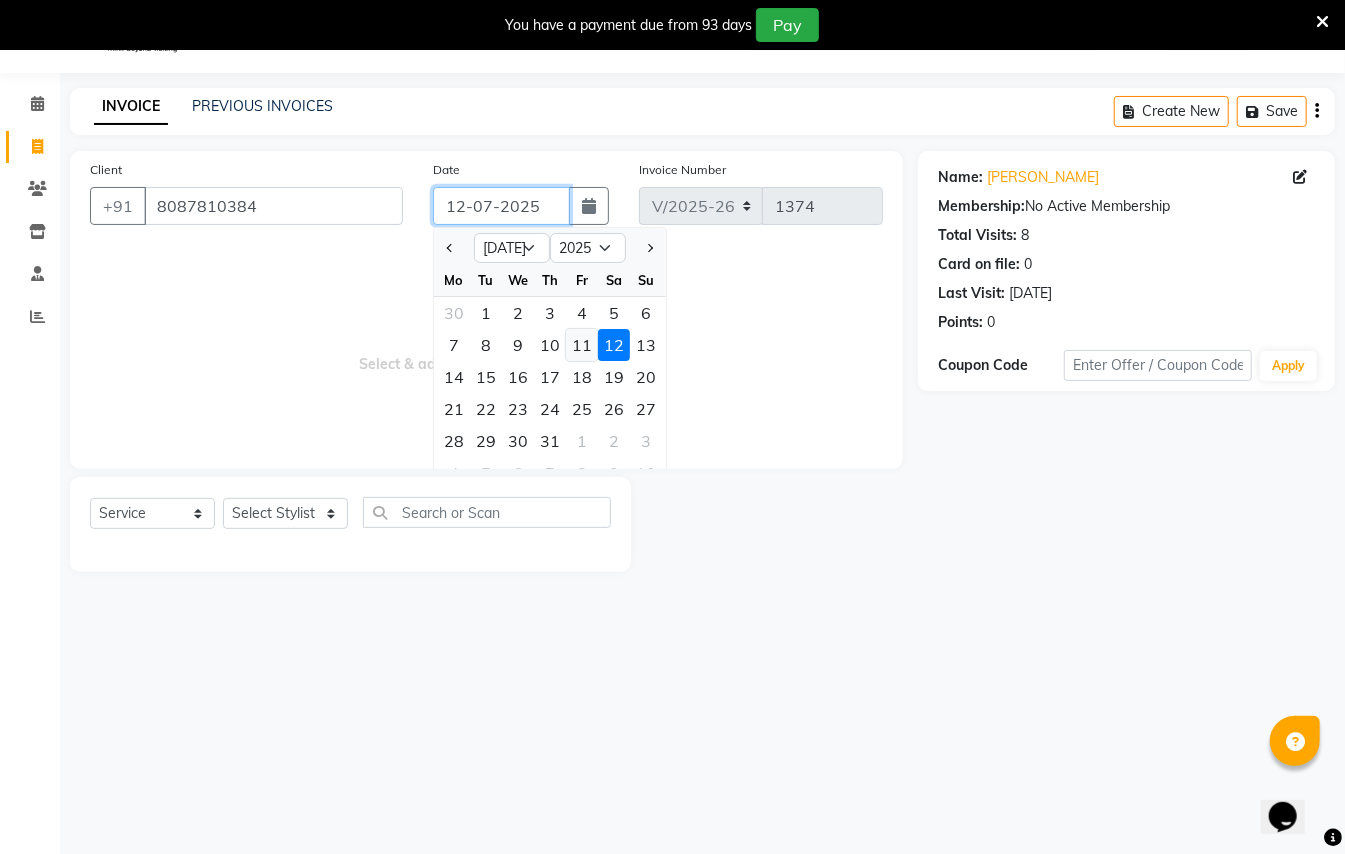 type on "[DATE]" 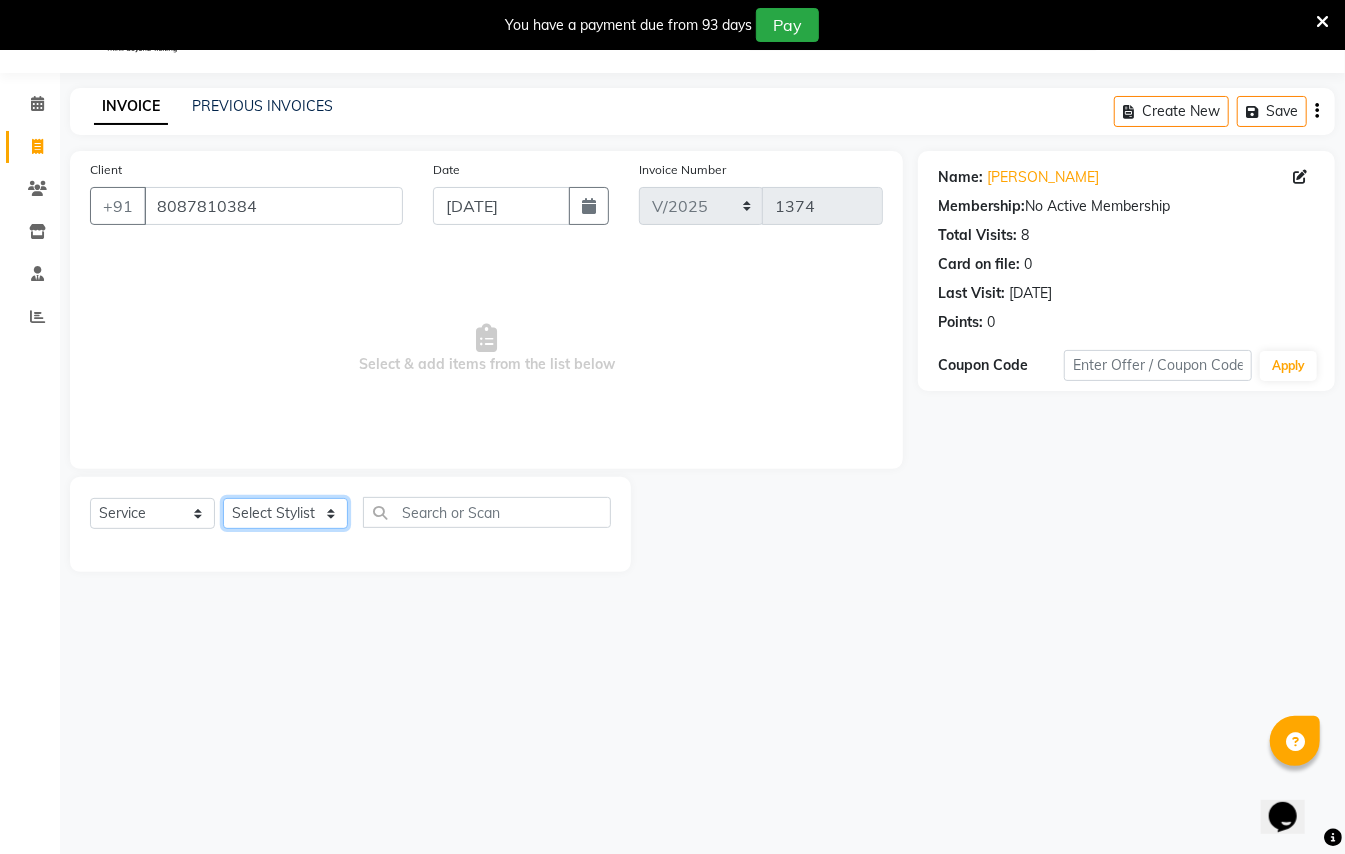 click on "Select Stylist [PERSON_NAME] [PERSON_NAME]  [PERSON_NAME] [PERSON_NAME] [PERSON_NAME] Mane Manager [PERSON_NAME]  [PERSON_NAME] Owner [PERSON_NAME]" 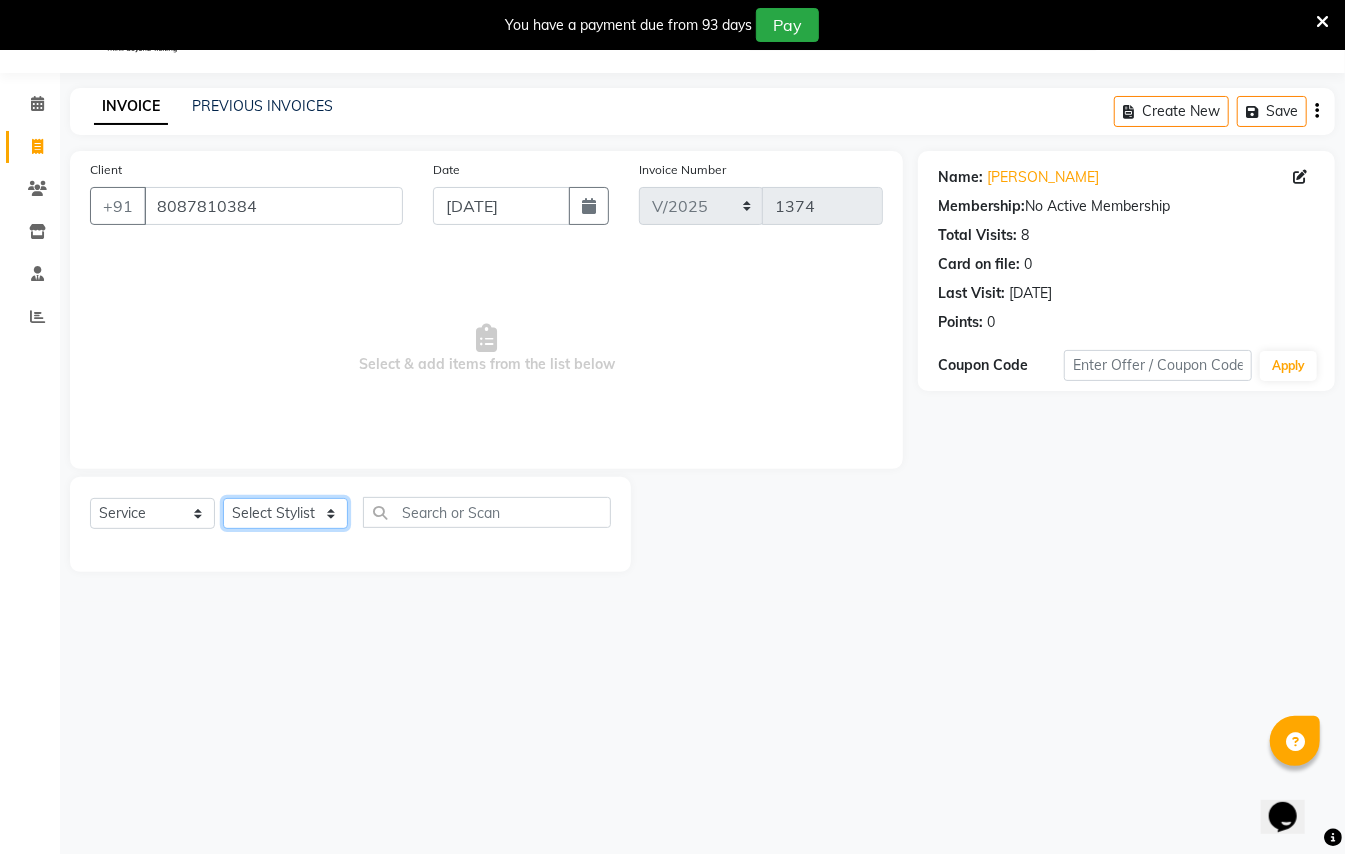 select on "85412" 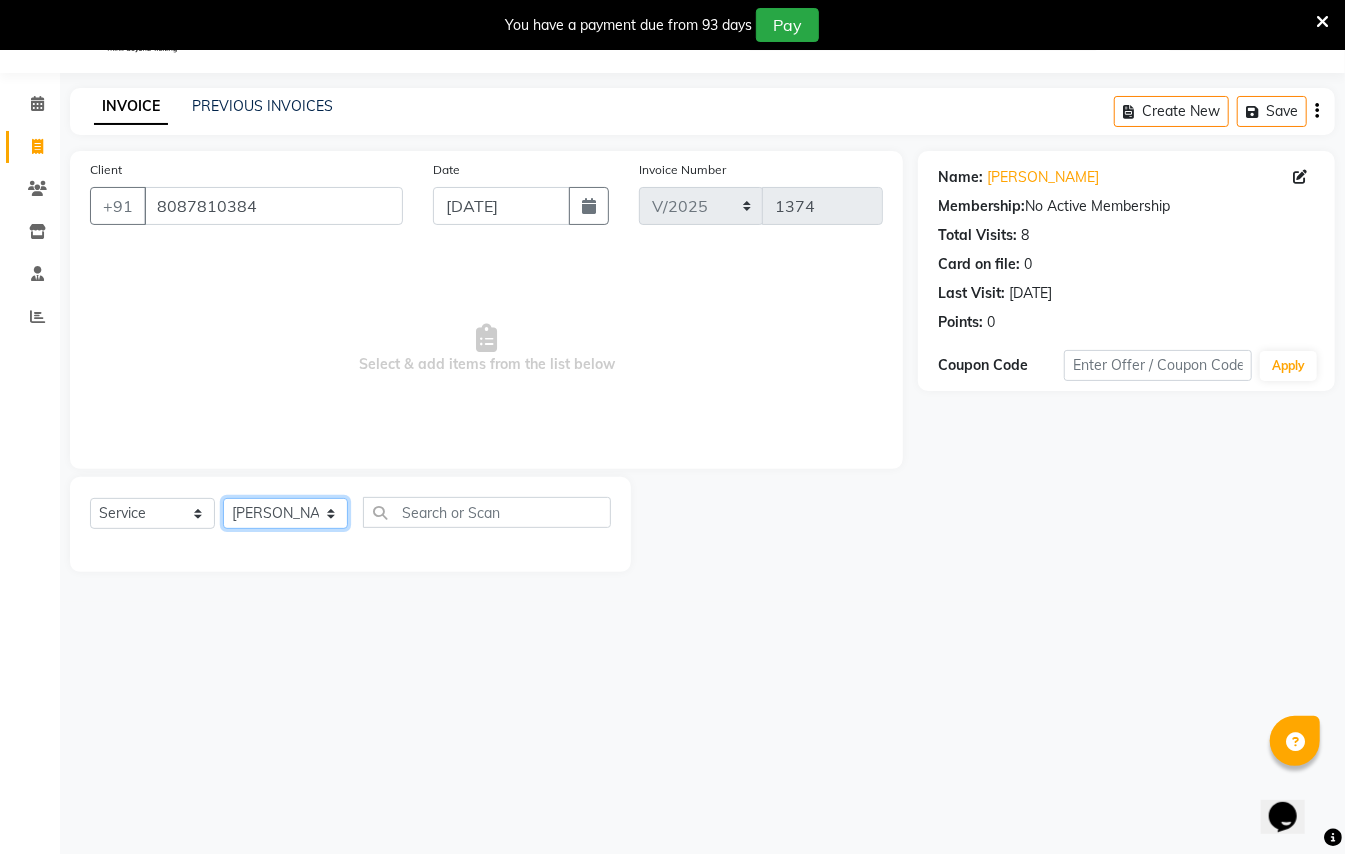 click on "Select Stylist [PERSON_NAME] [PERSON_NAME]  [PERSON_NAME] [PERSON_NAME] [PERSON_NAME] Mane Manager [PERSON_NAME]  [PERSON_NAME] Owner [PERSON_NAME]" 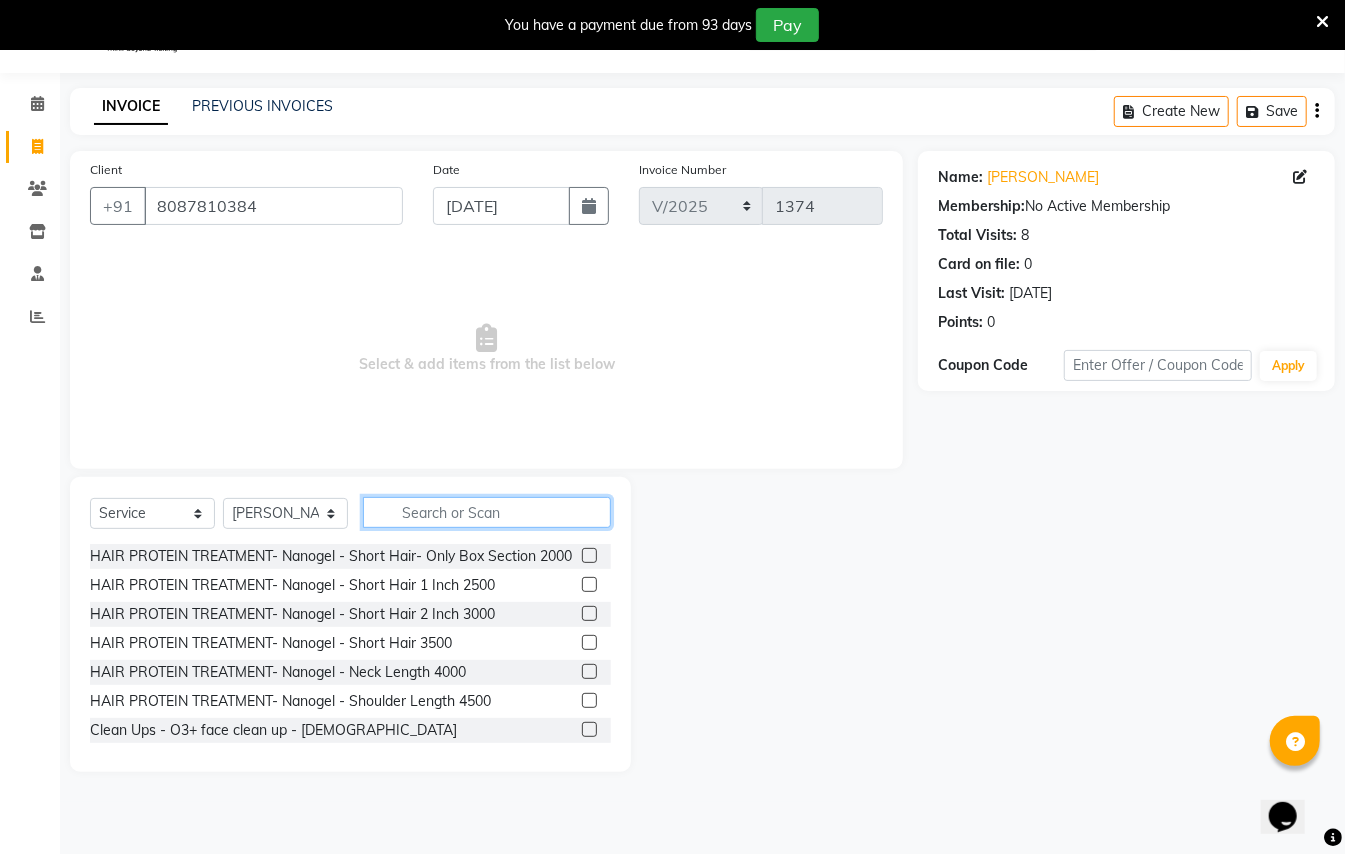 click 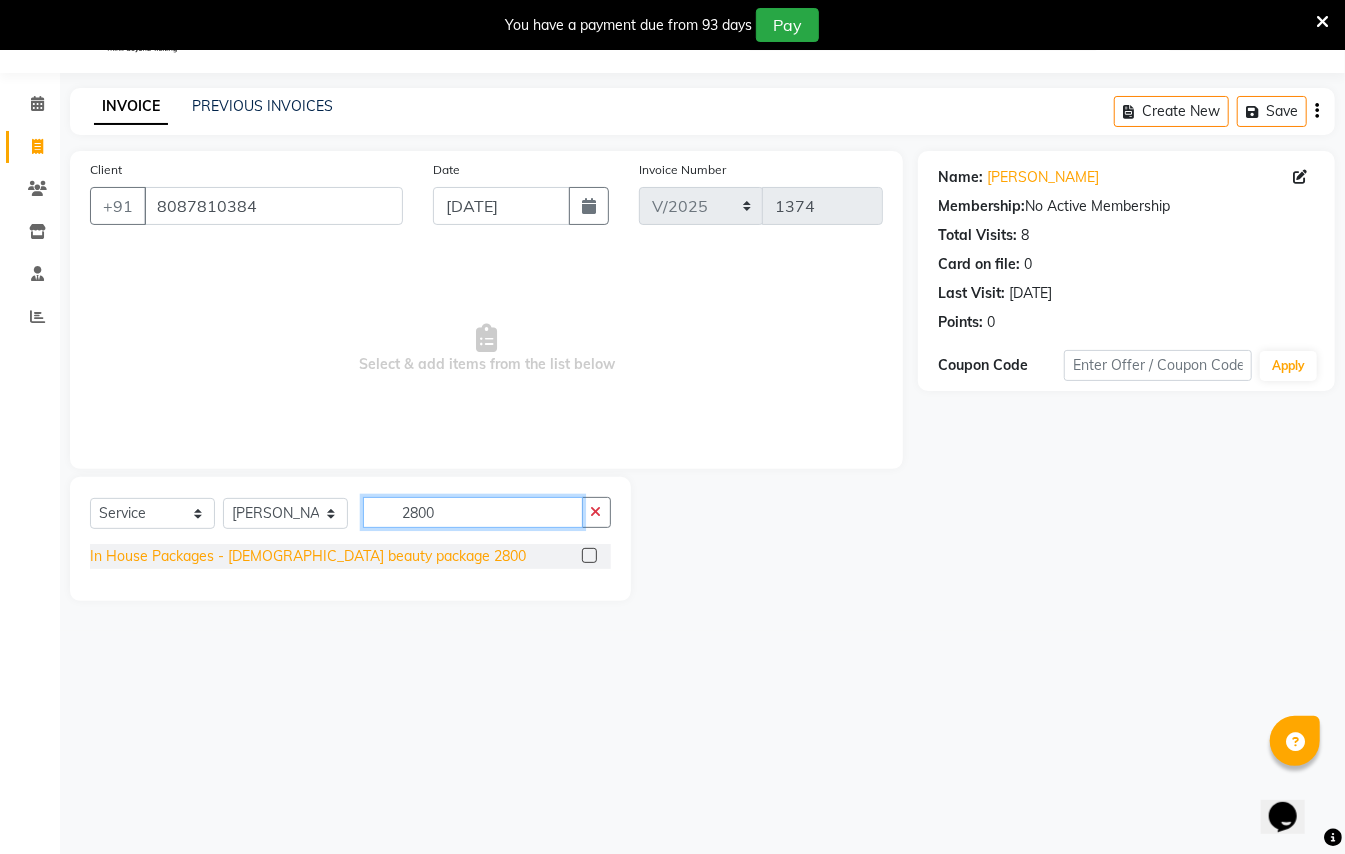 type on "2800" 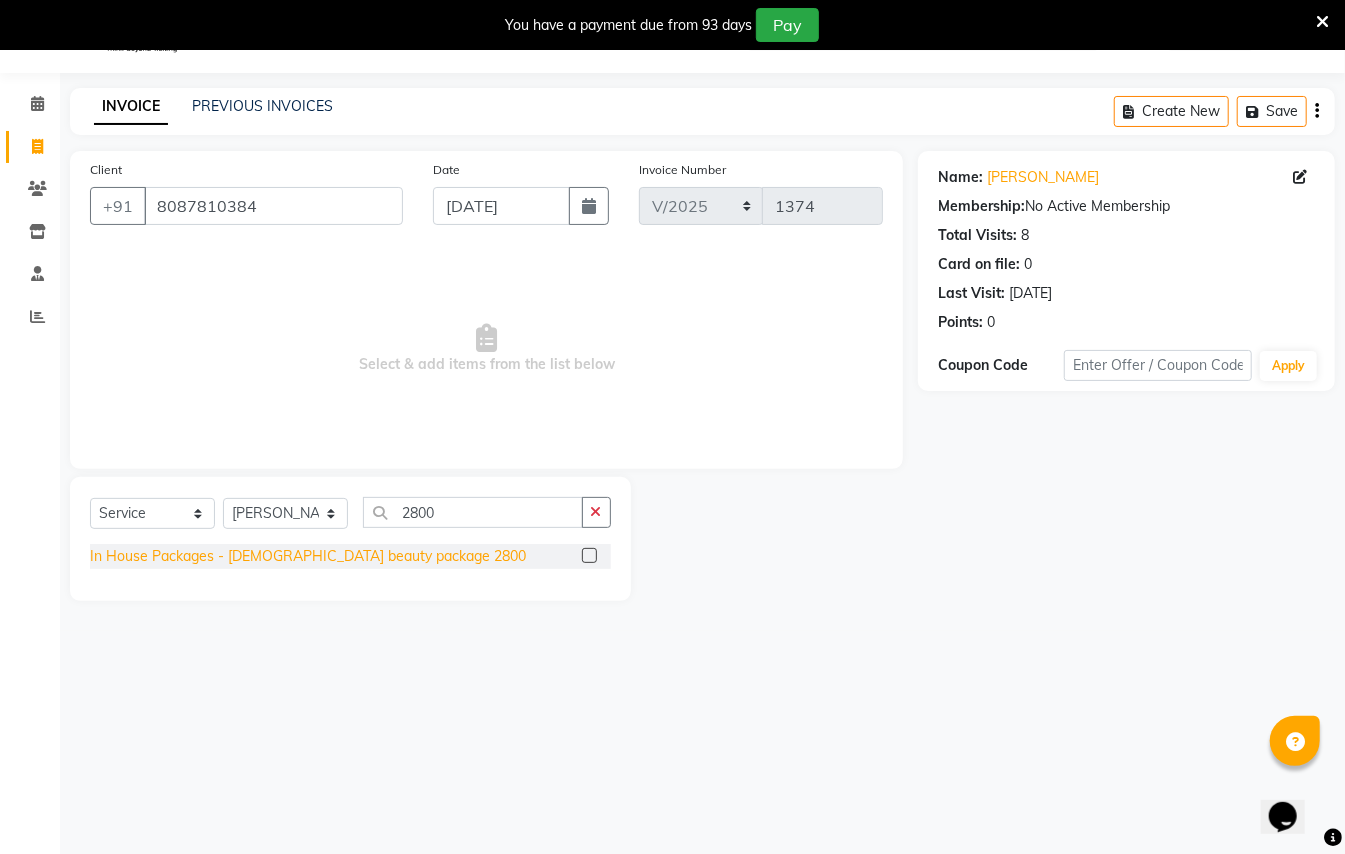click on "In House Packages - [DEMOGRAPHIC_DATA] beauty package 2800" 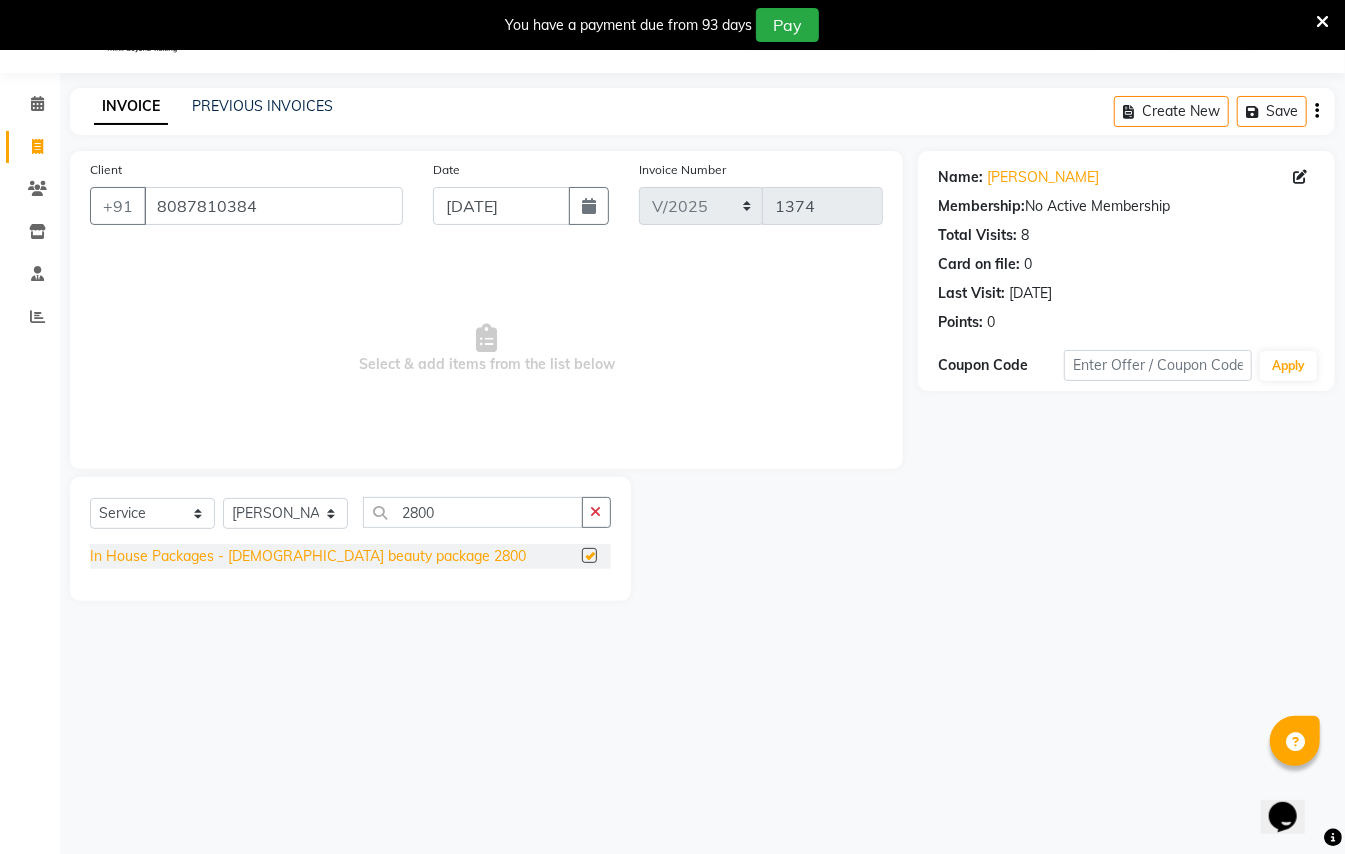 checkbox on "false" 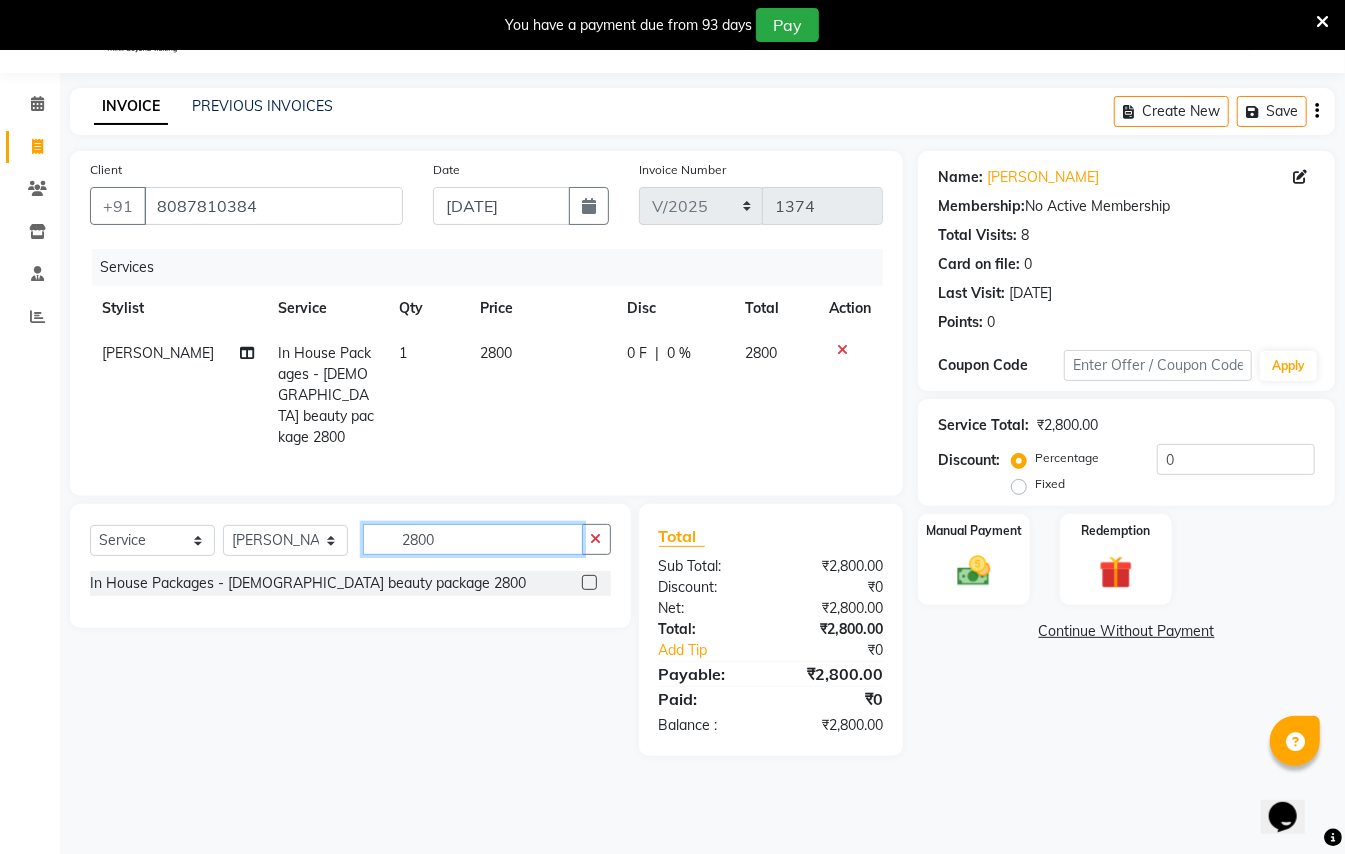 click on "2800" 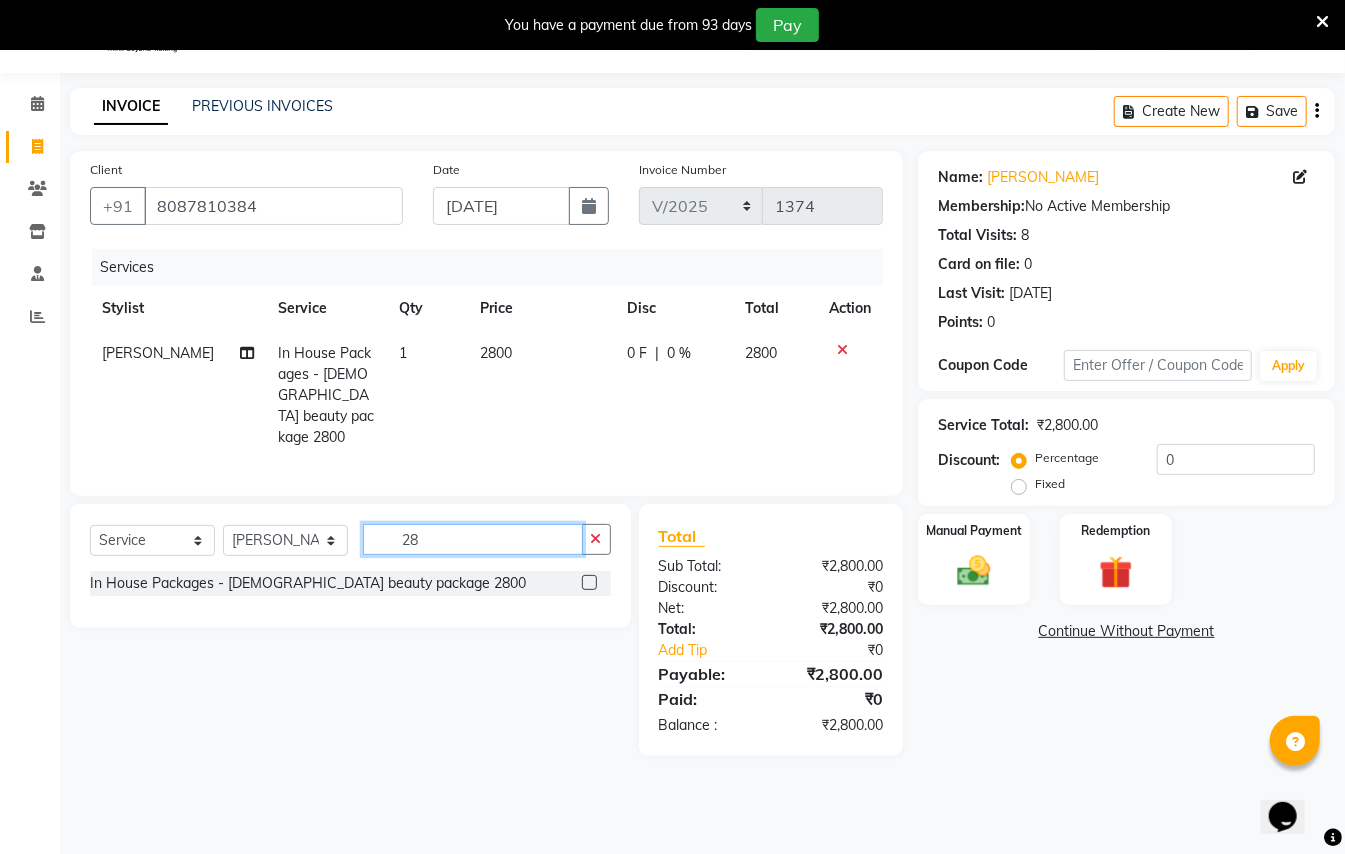 type on "2" 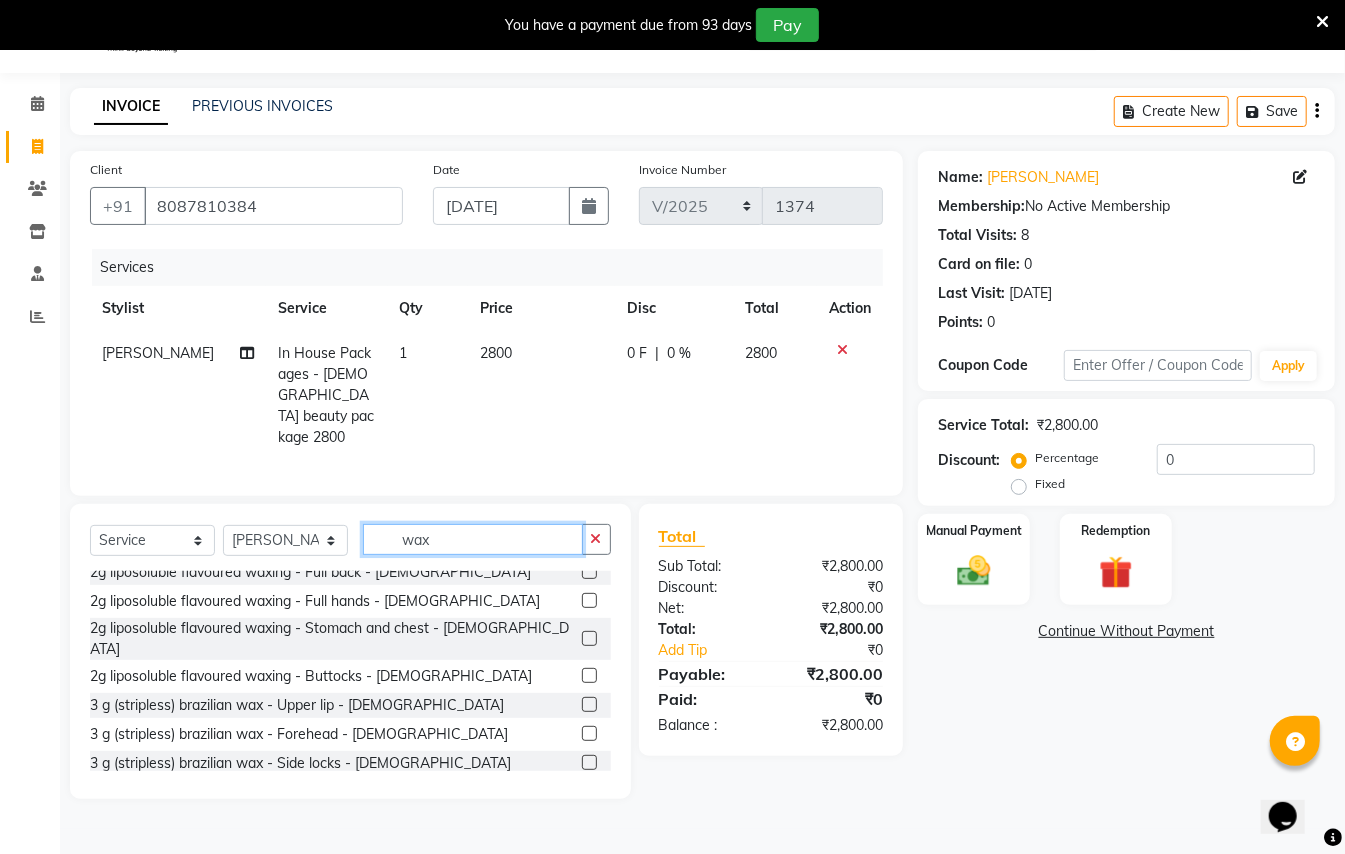 scroll, scrollTop: 666, scrollLeft: 0, axis: vertical 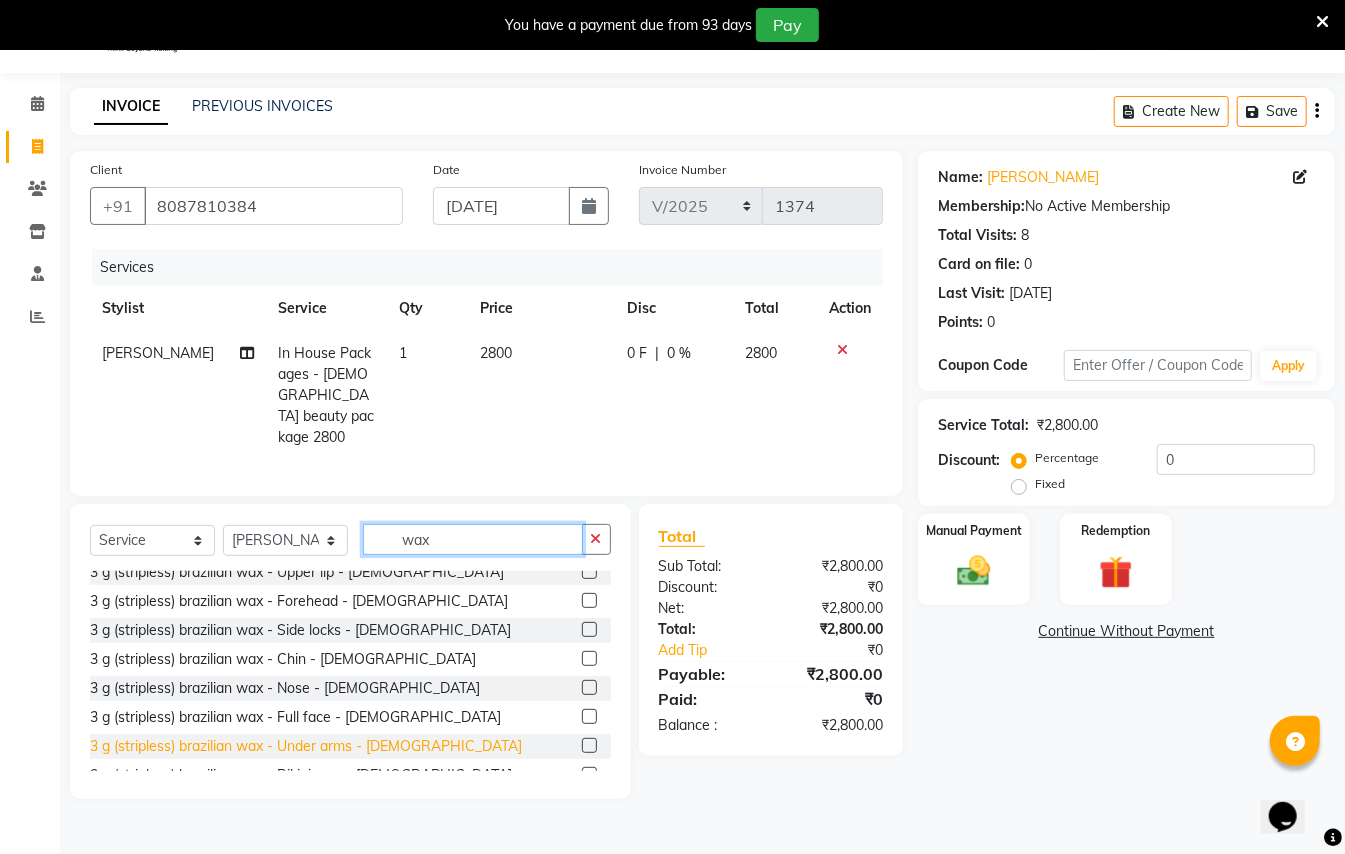 type on "wax" 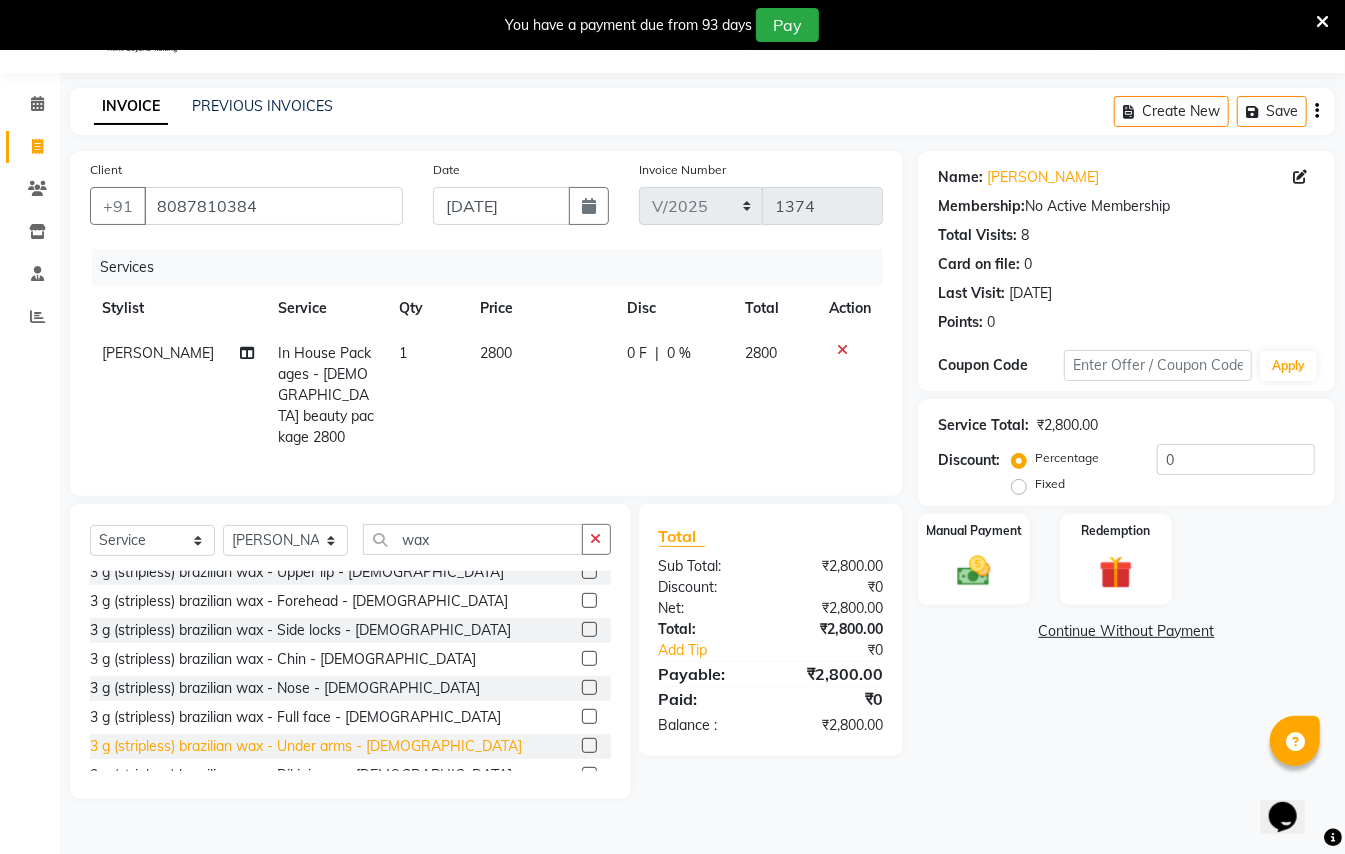 click on "3 g (stripless) brazilian wax - Under arms - [DEMOGRAPHIC_DATA]" 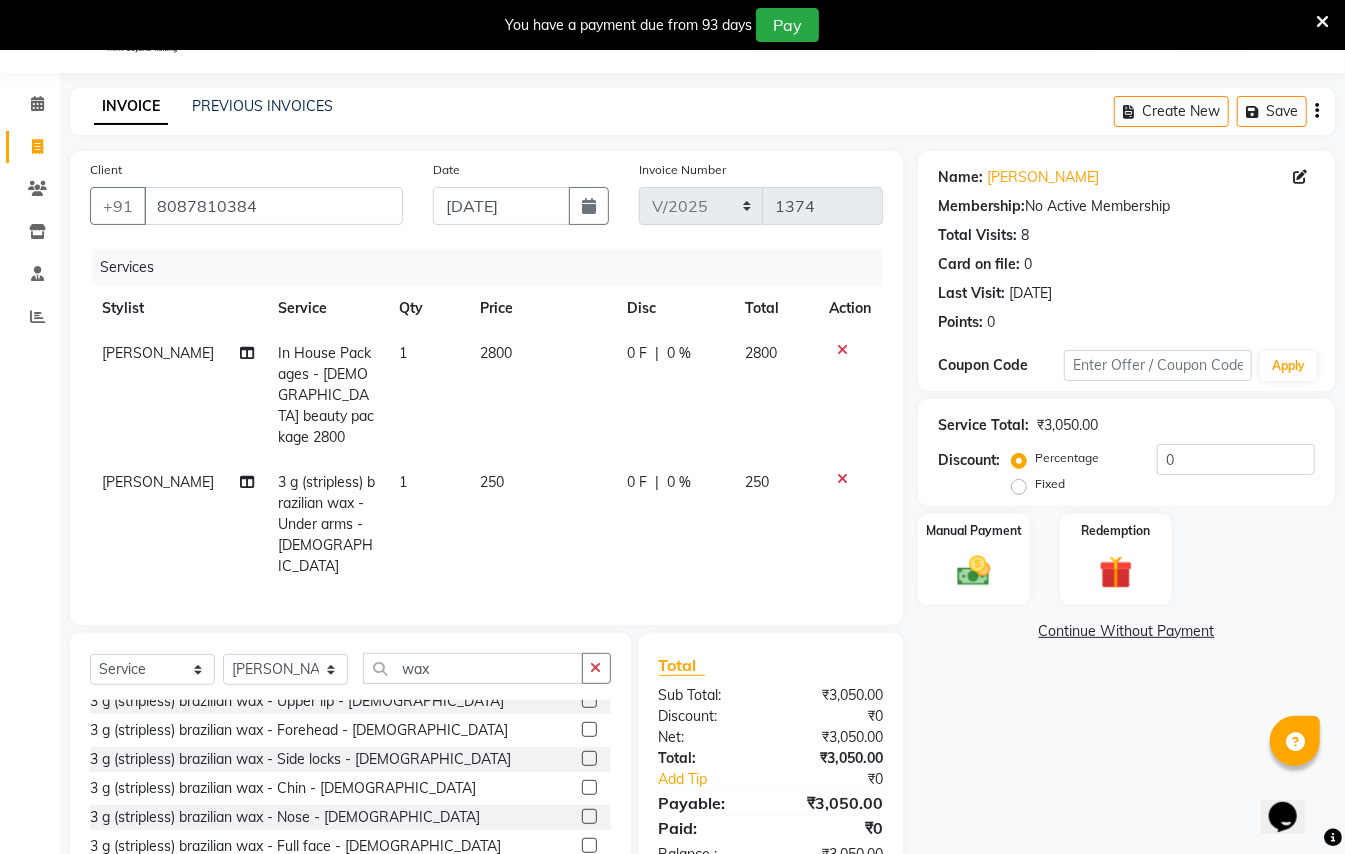 click on "3 g (stripless) brazilian wax - Under arms - [DEMOGRAPHIC_DATA]" 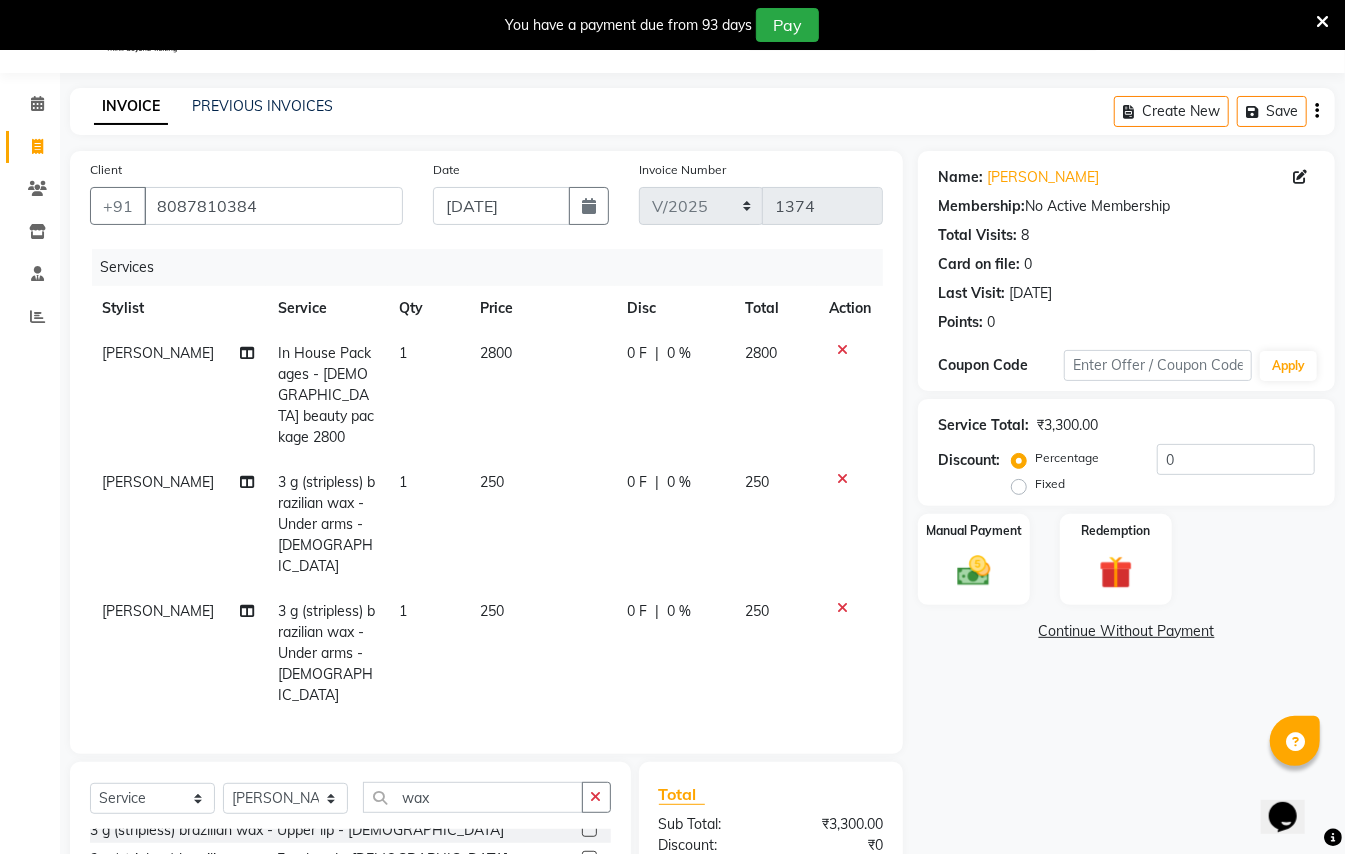 checkbox on "false" 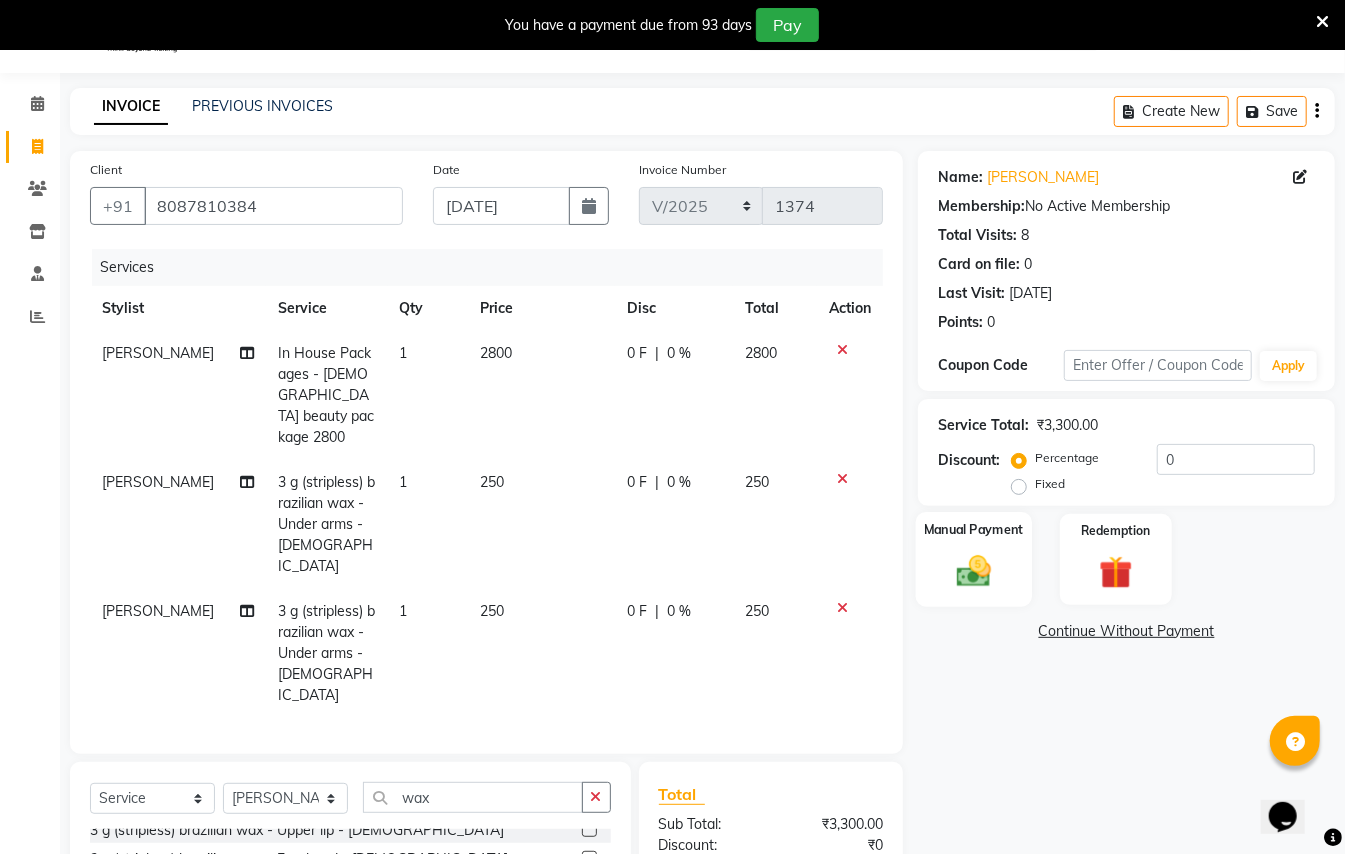 click 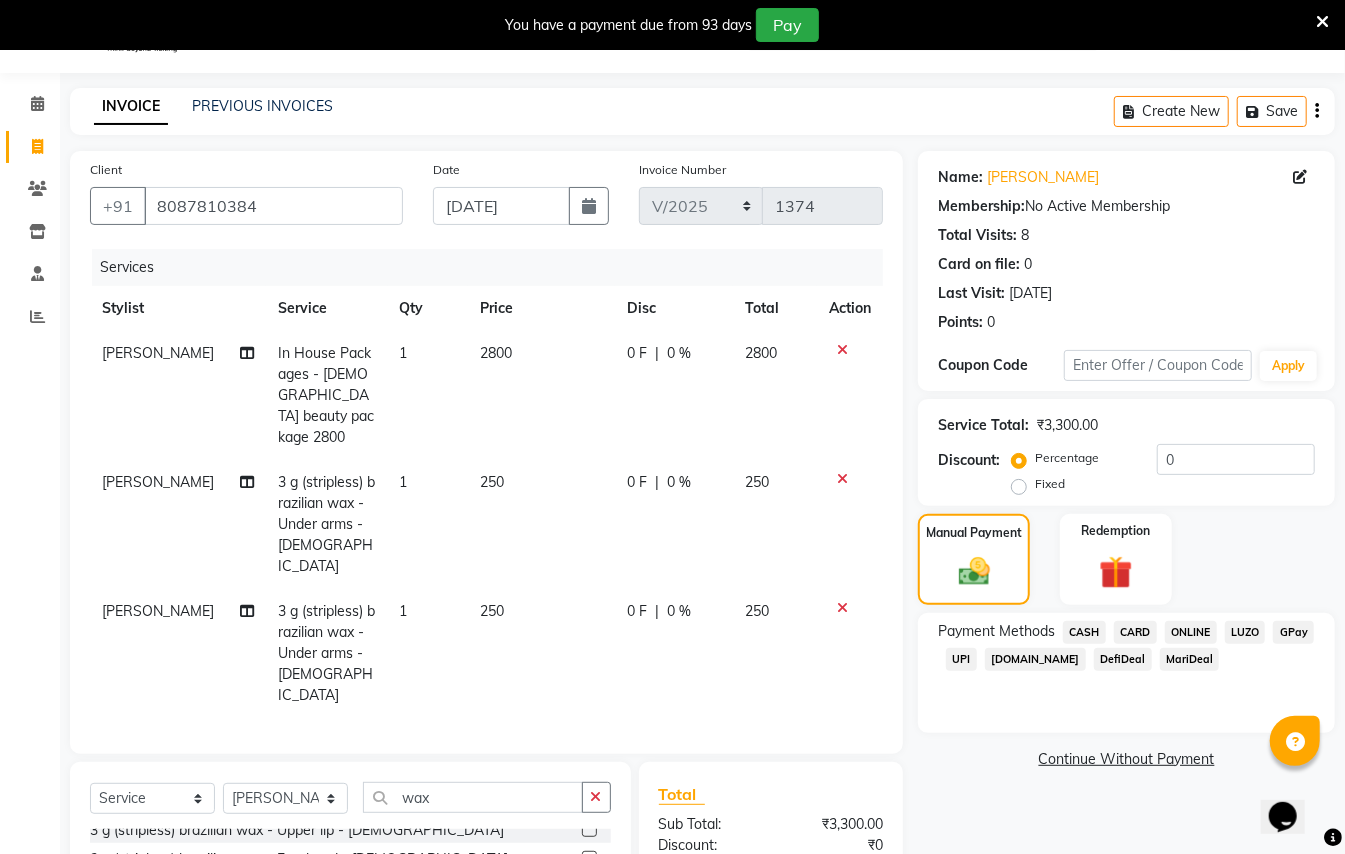 click on "GPay" 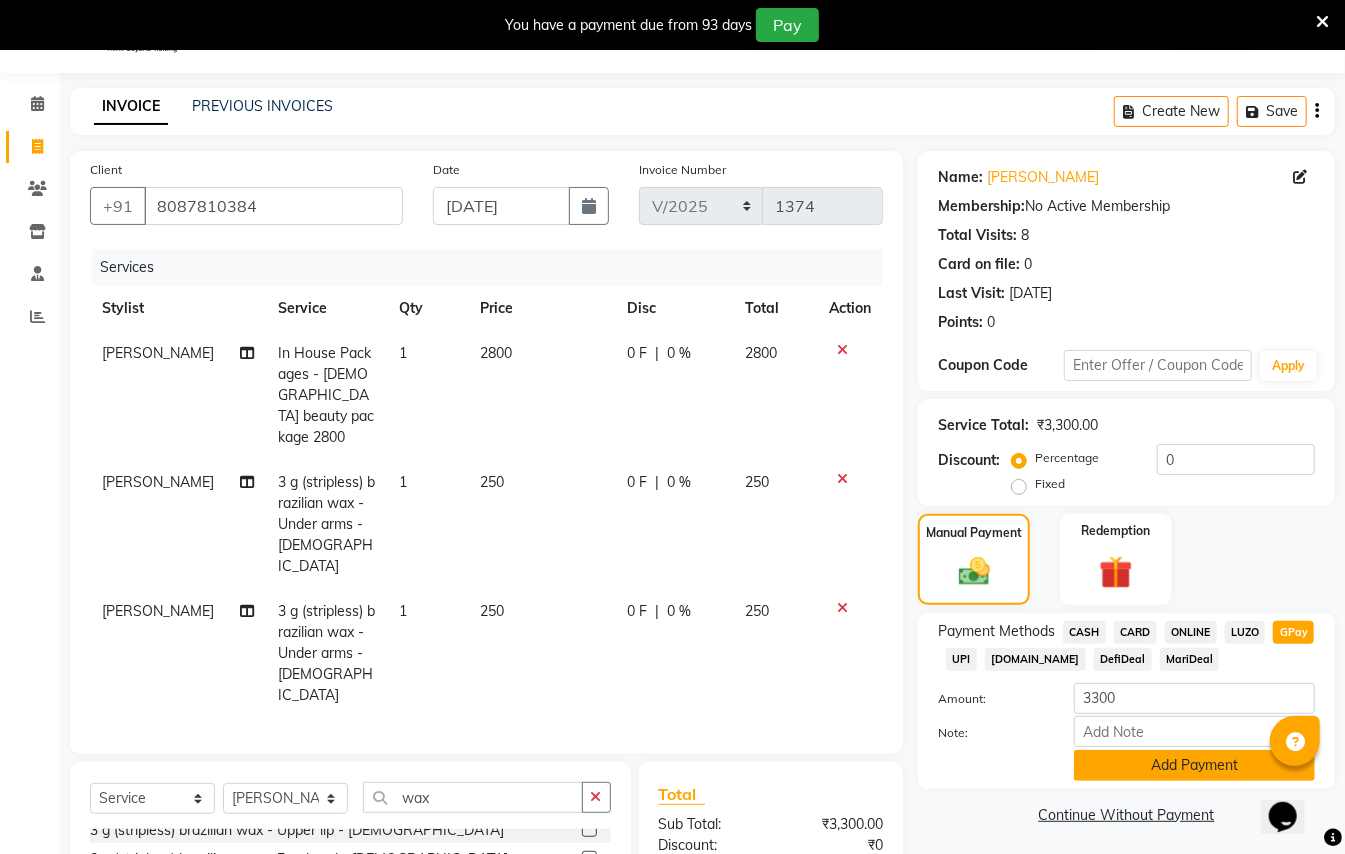 click on "Add Payment" 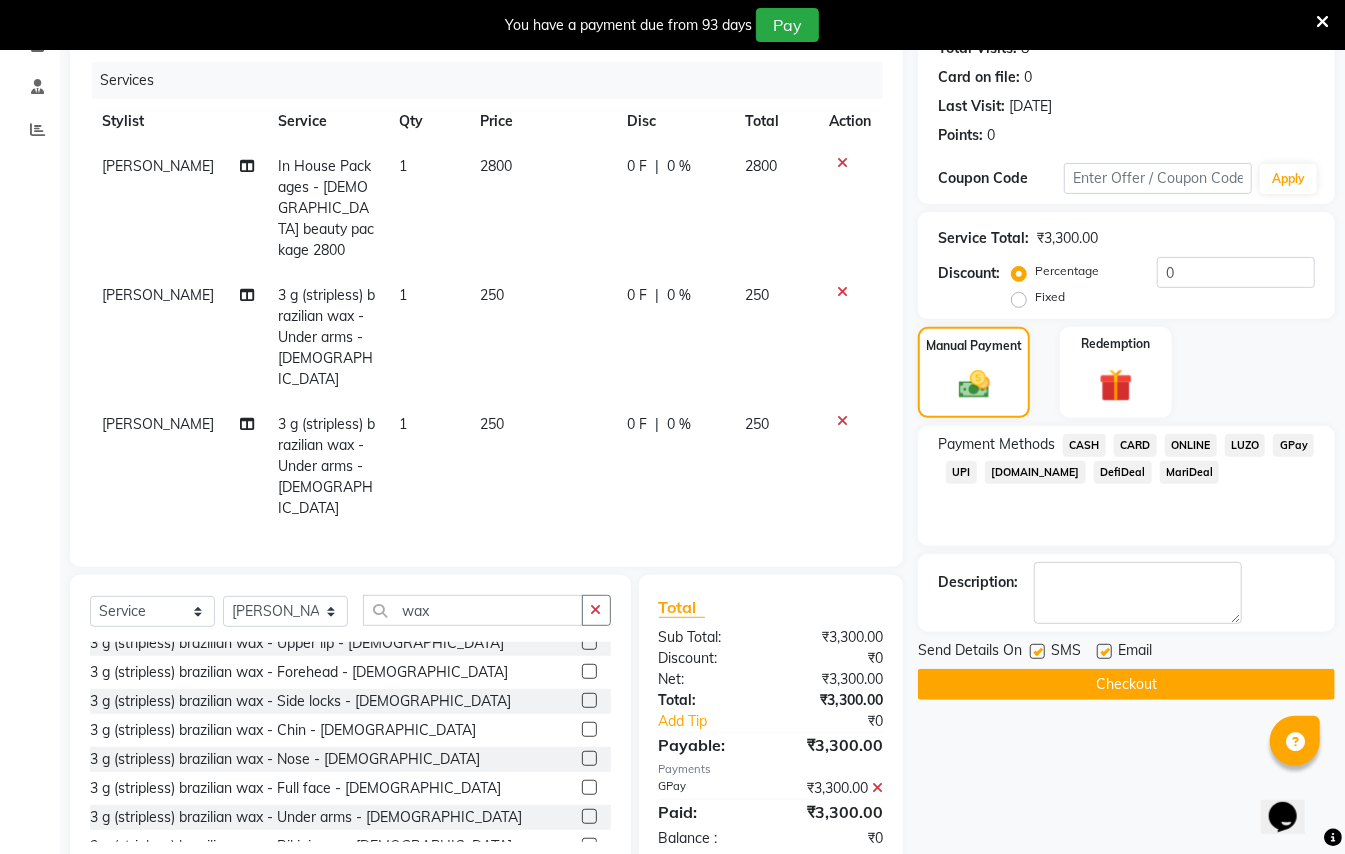 scroll, scrollTop: 240, scrollLeft: 0, axis: vertical 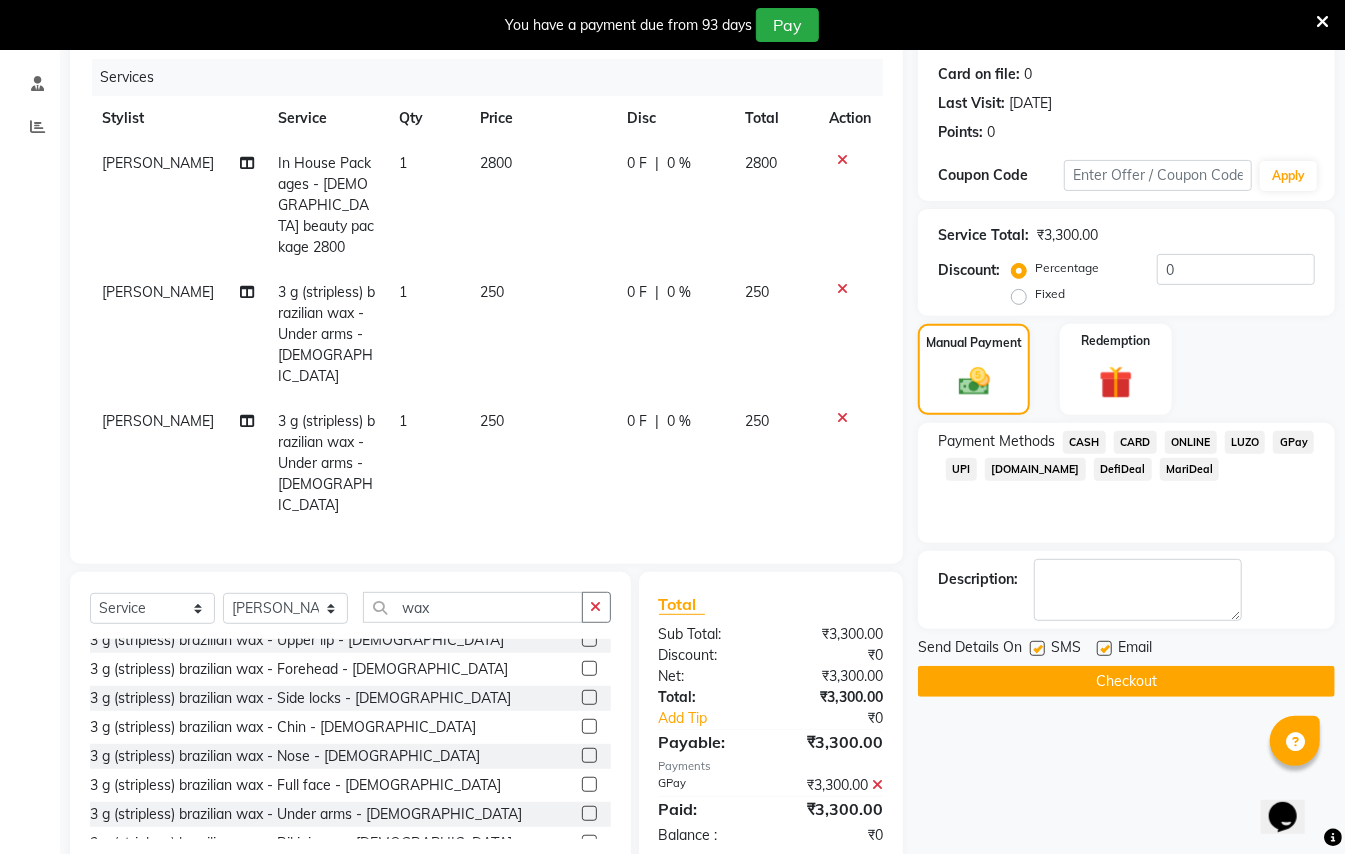 click on "Send Details On SMS Email  Checkout" 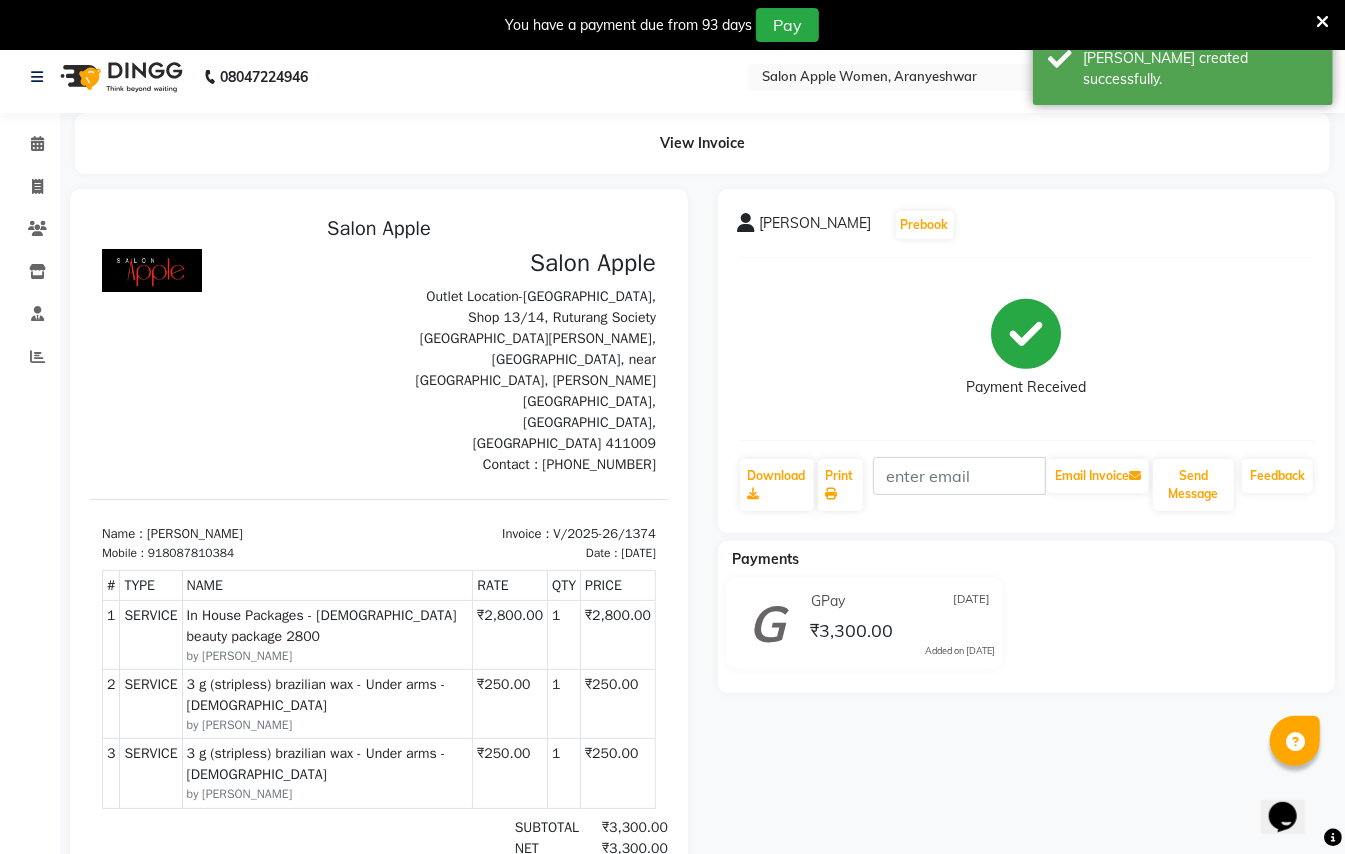 scroll, scrollTop: 0, scrollLeft: 0, axis: both 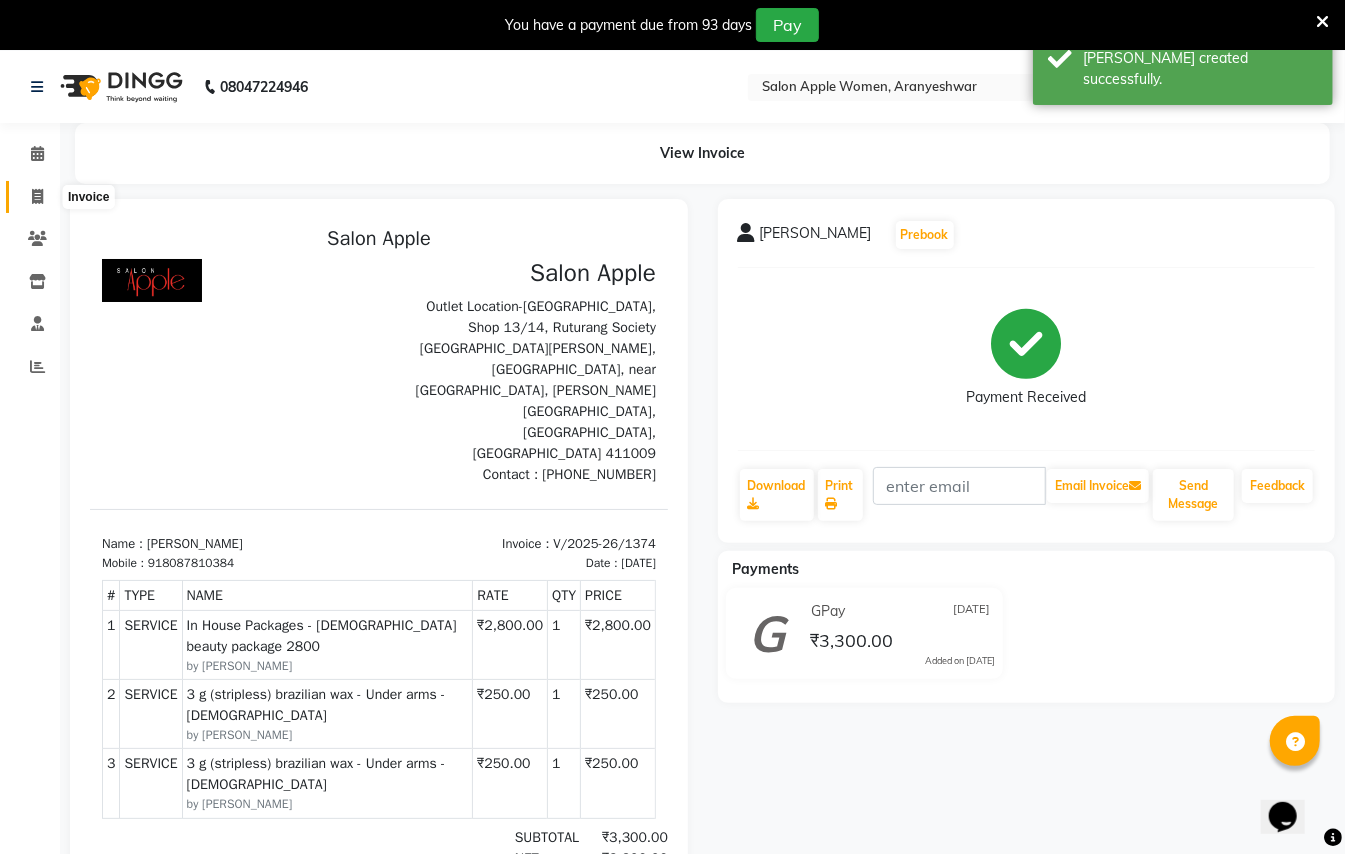 click 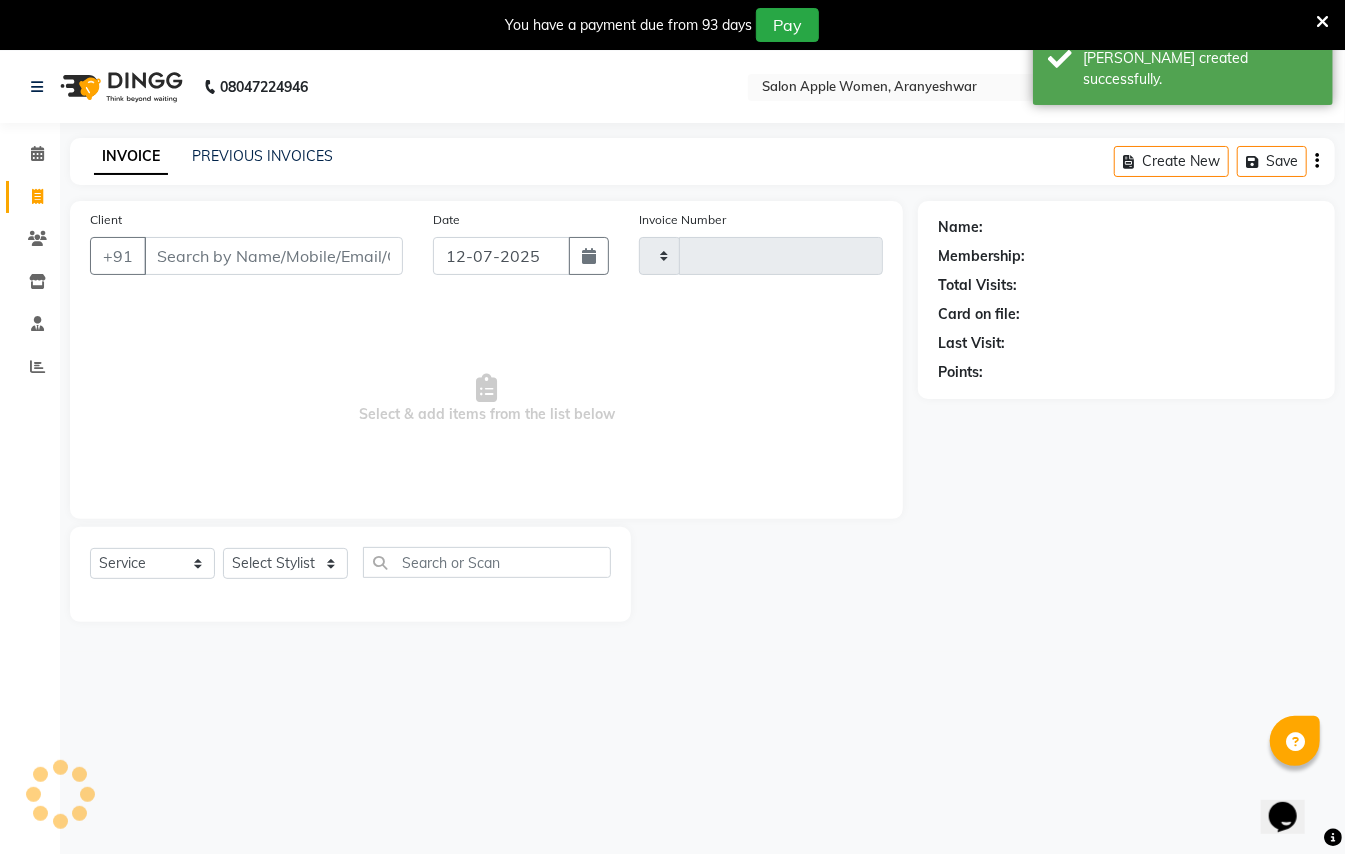 scroll, scrollTop: 50, scrollLeft: 0, axis: vertical 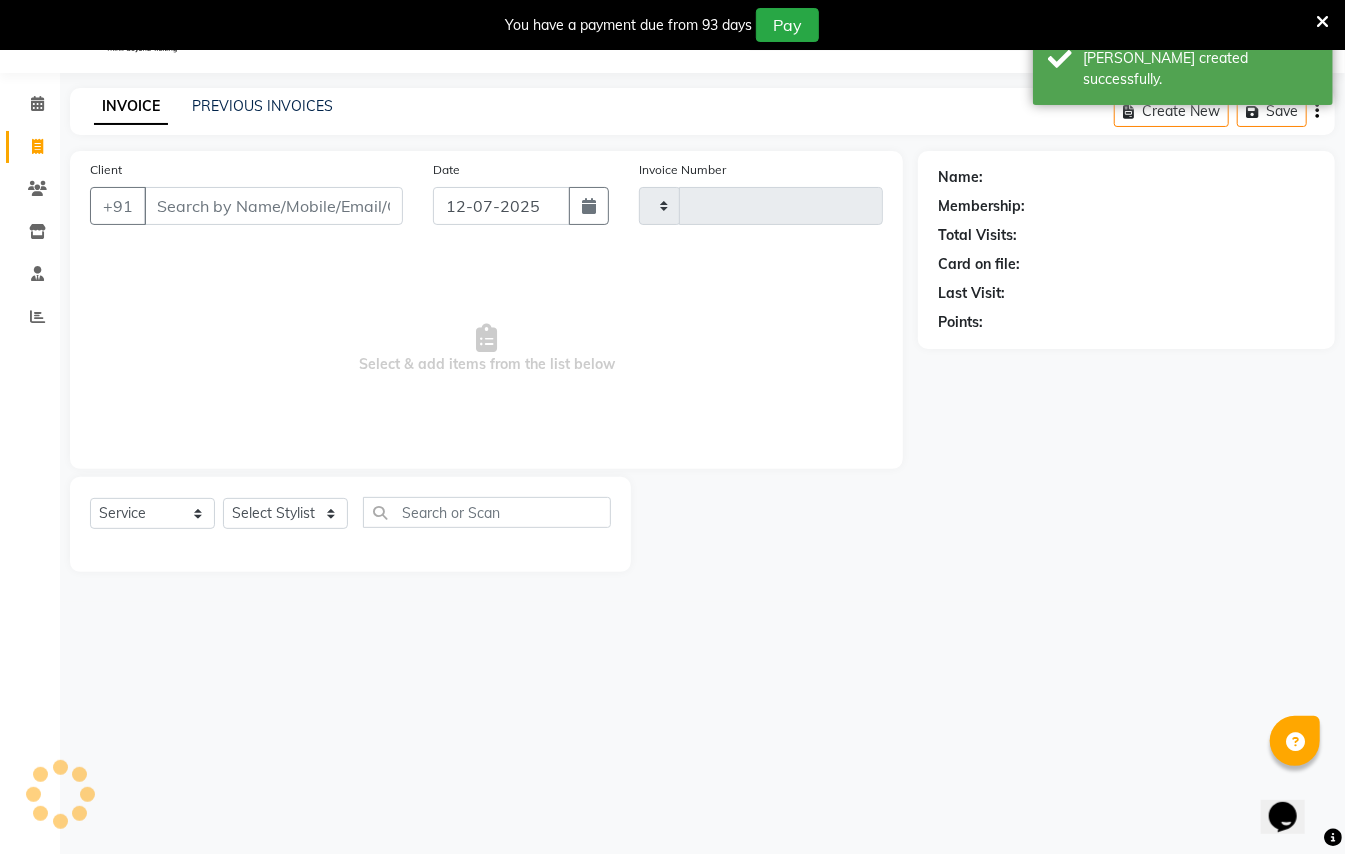 type on "1375" 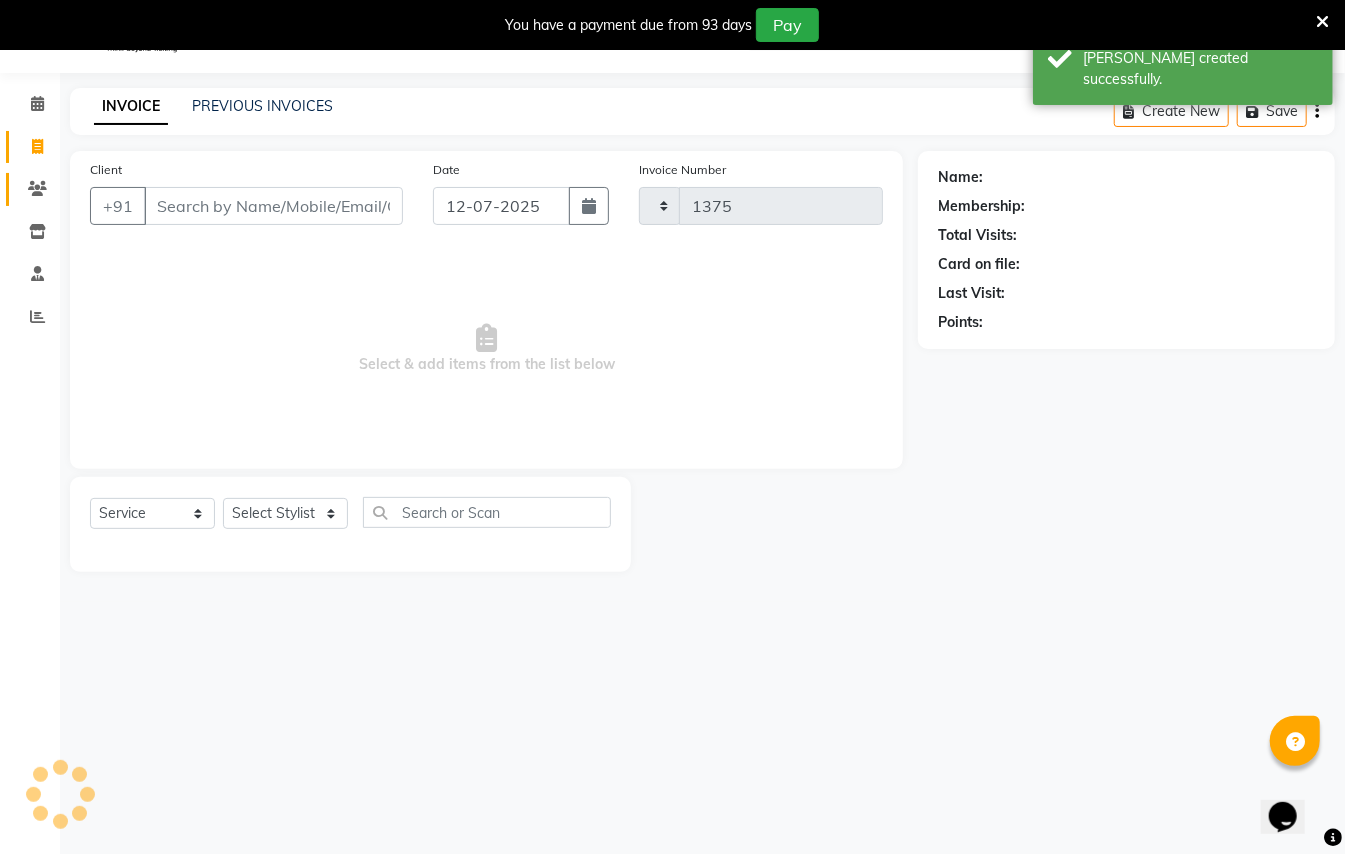 select on "123" 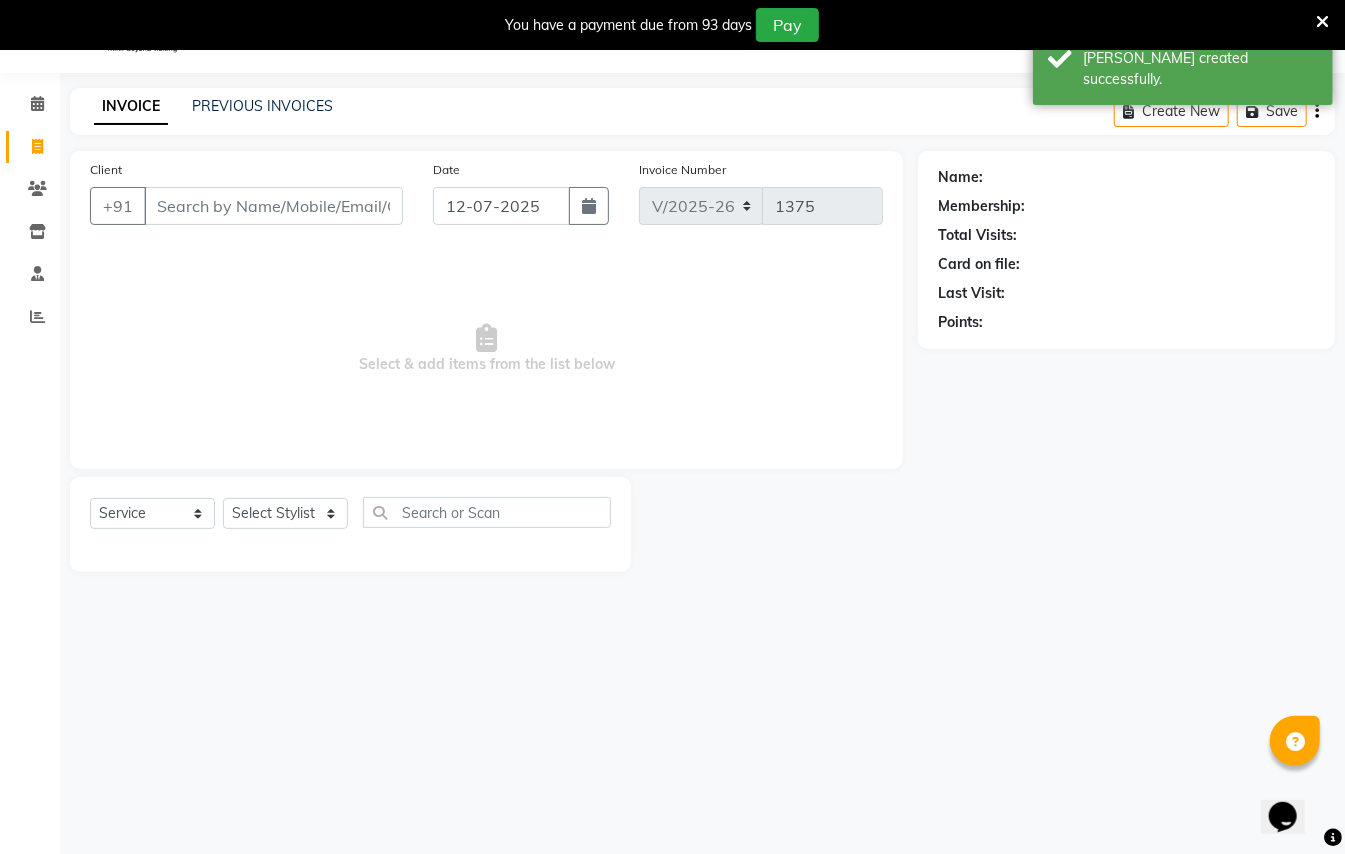 click on "Client" at bounding box center (273, 206) 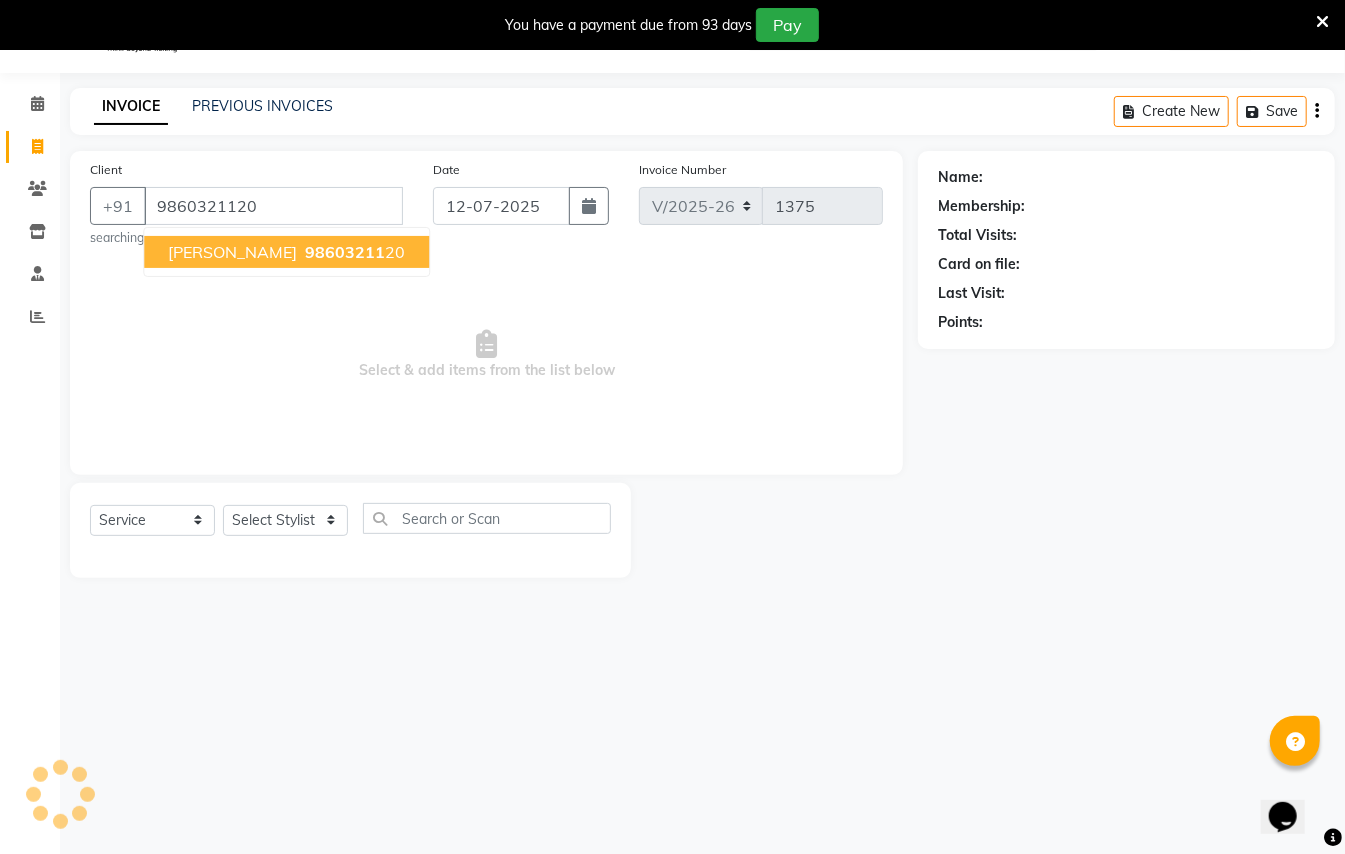 type on "9860321120" 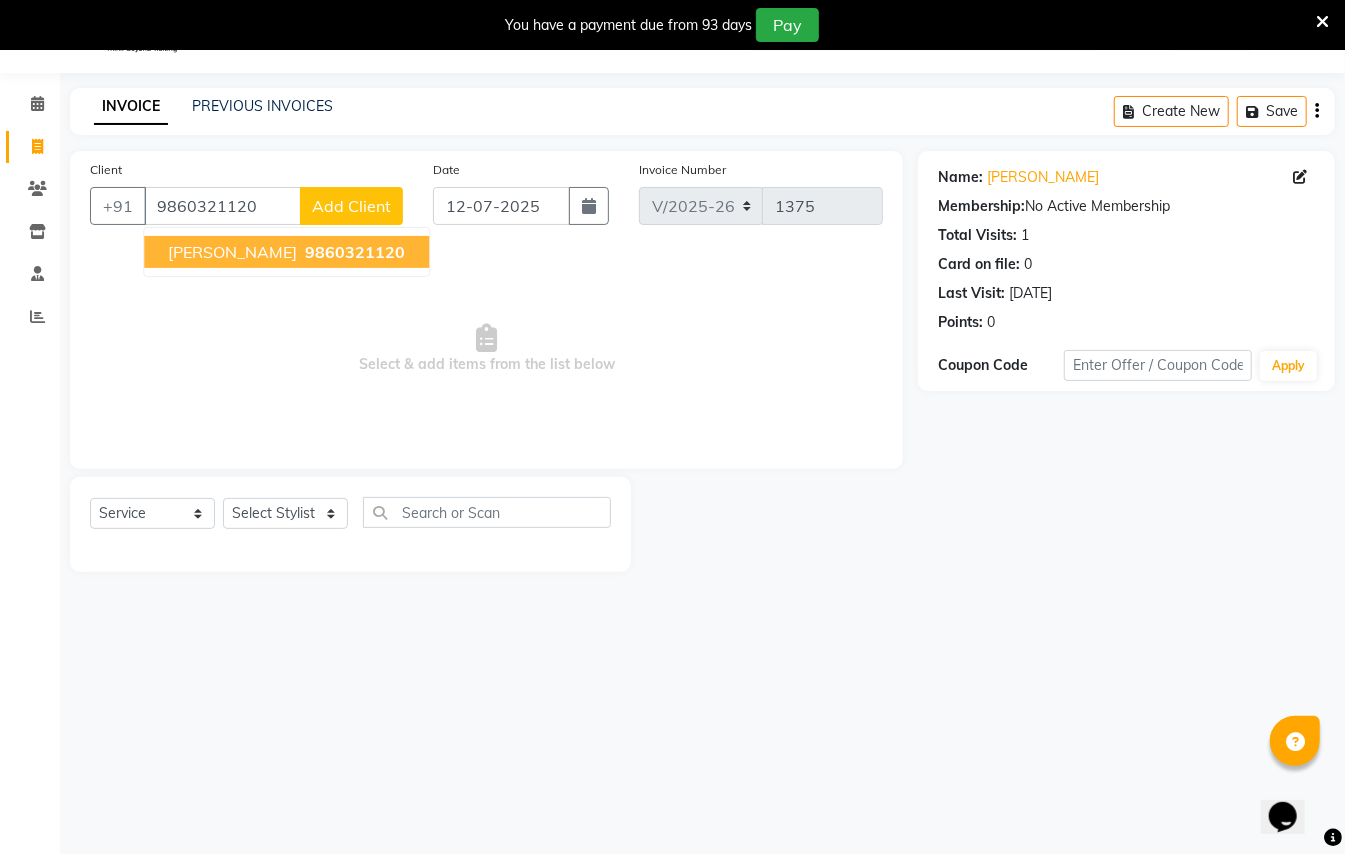 click on "[PERSON_NAME]   9860321120" at bounding box center [286, 252] 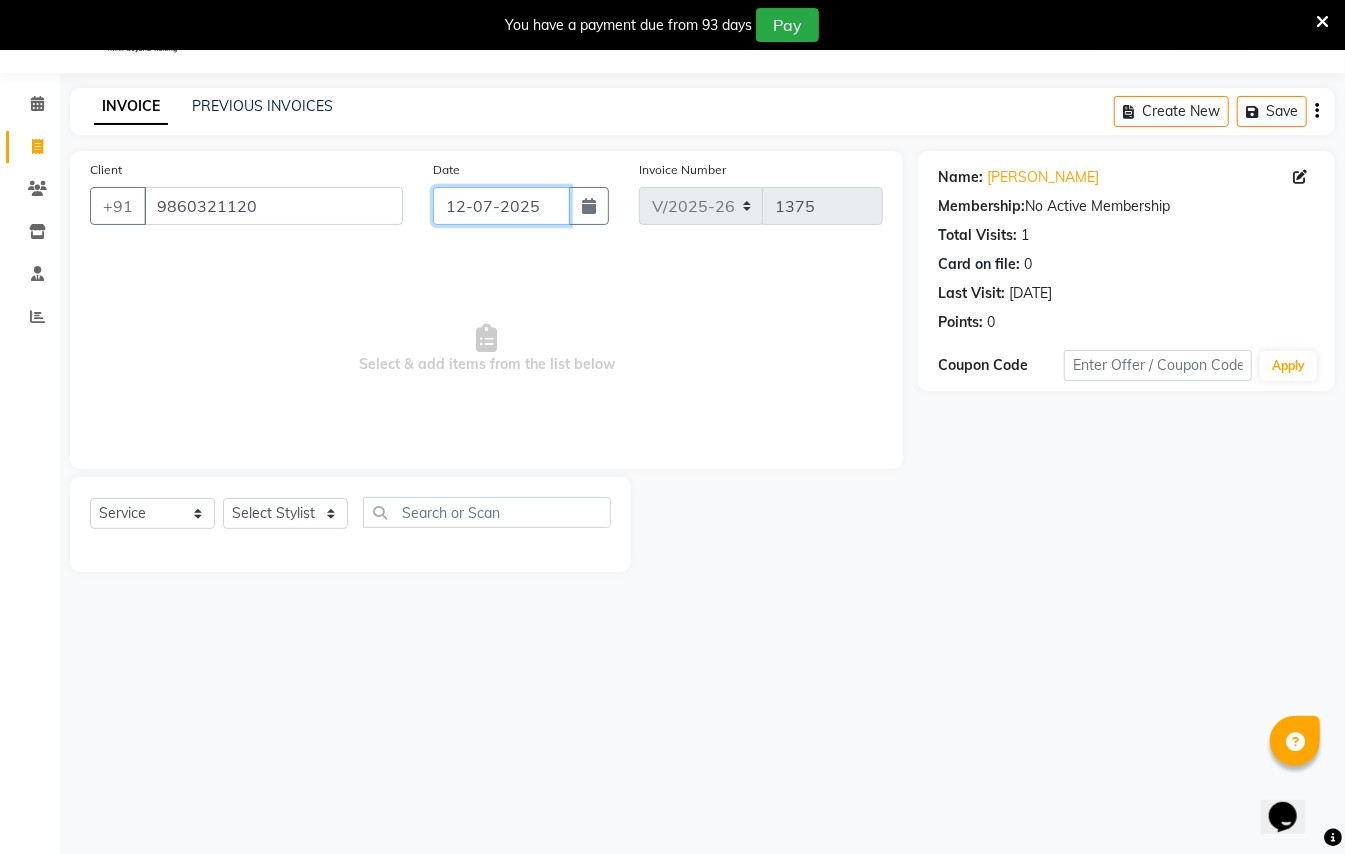 click on "12-07-2025" 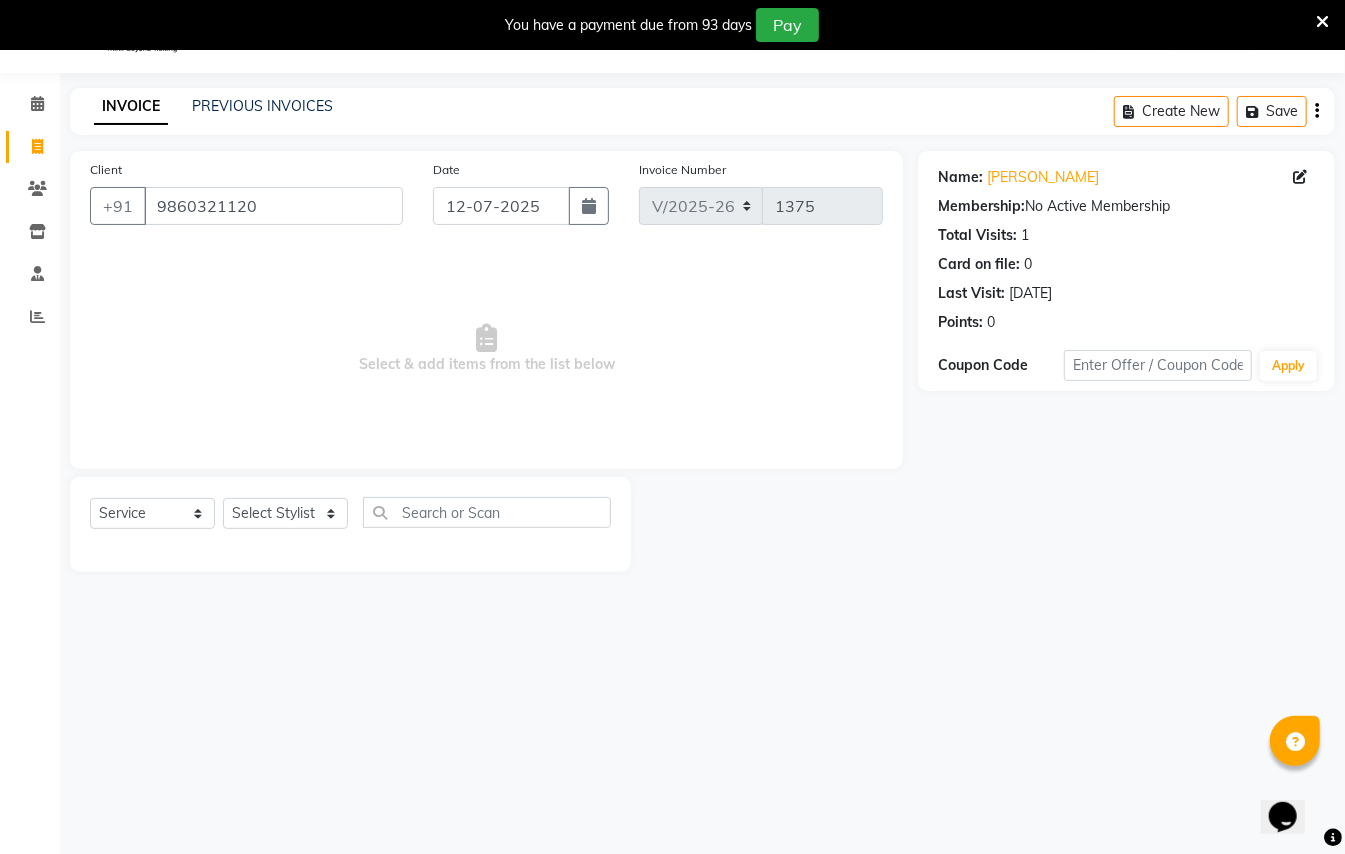 select on "7" 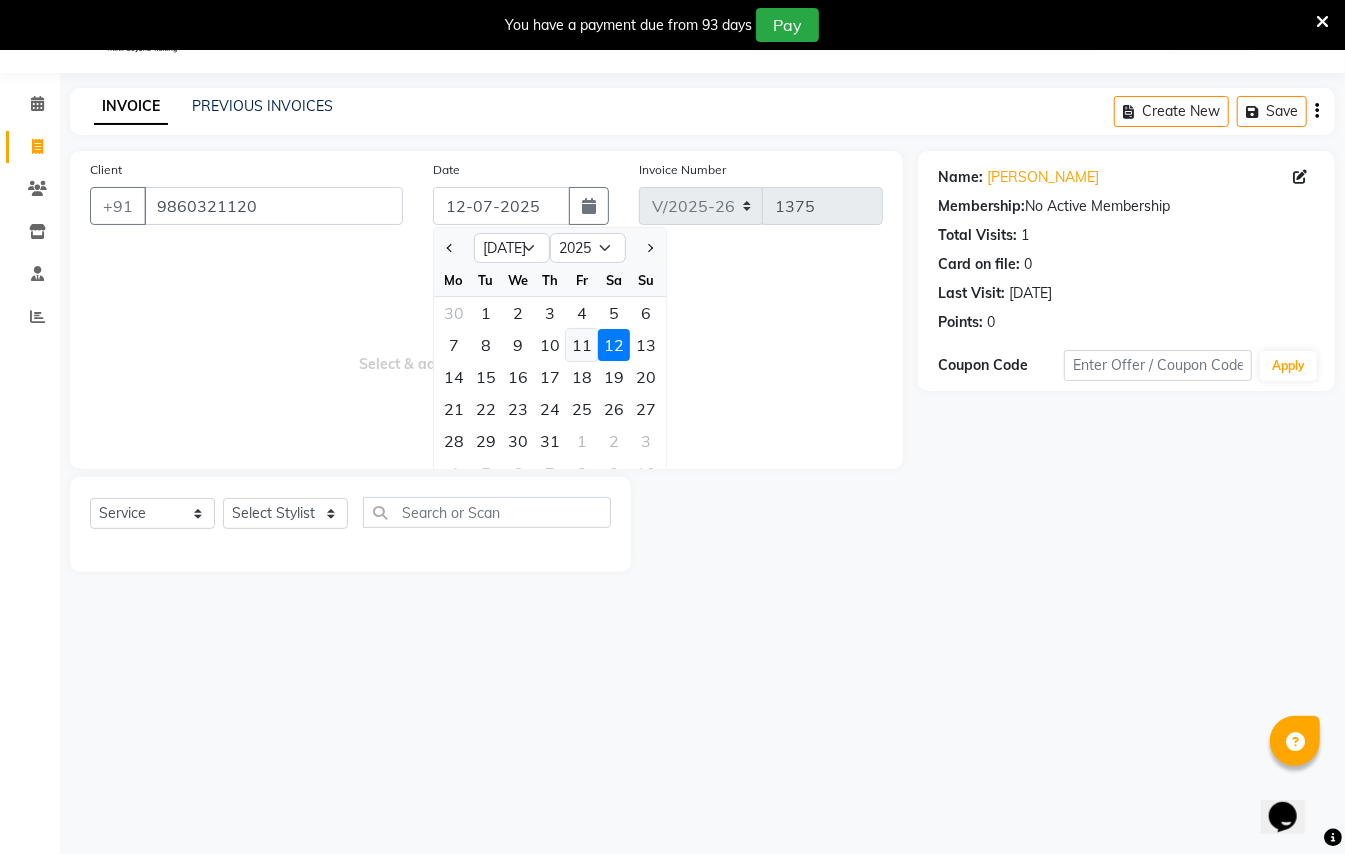 click on "11" 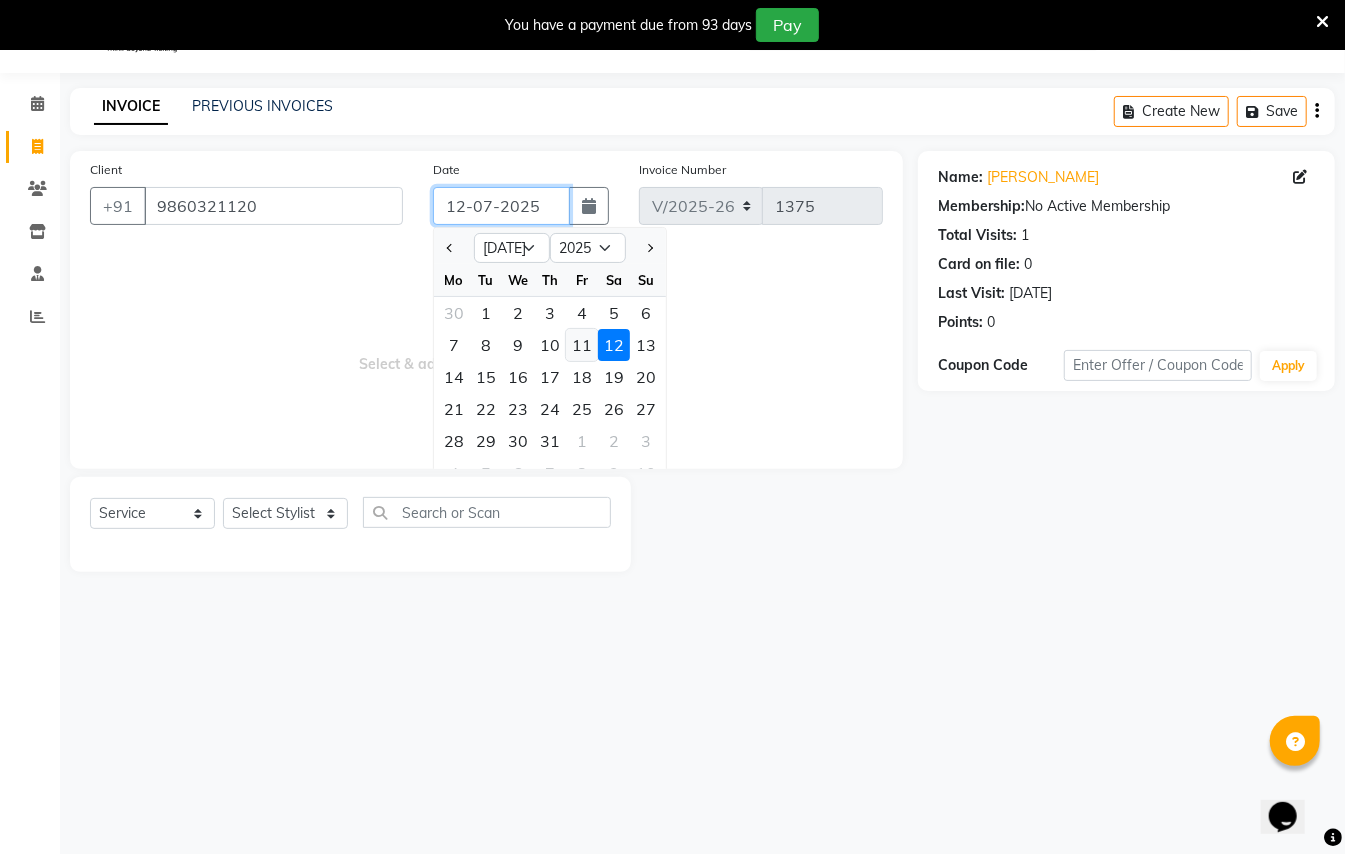 type on "[DATE]" 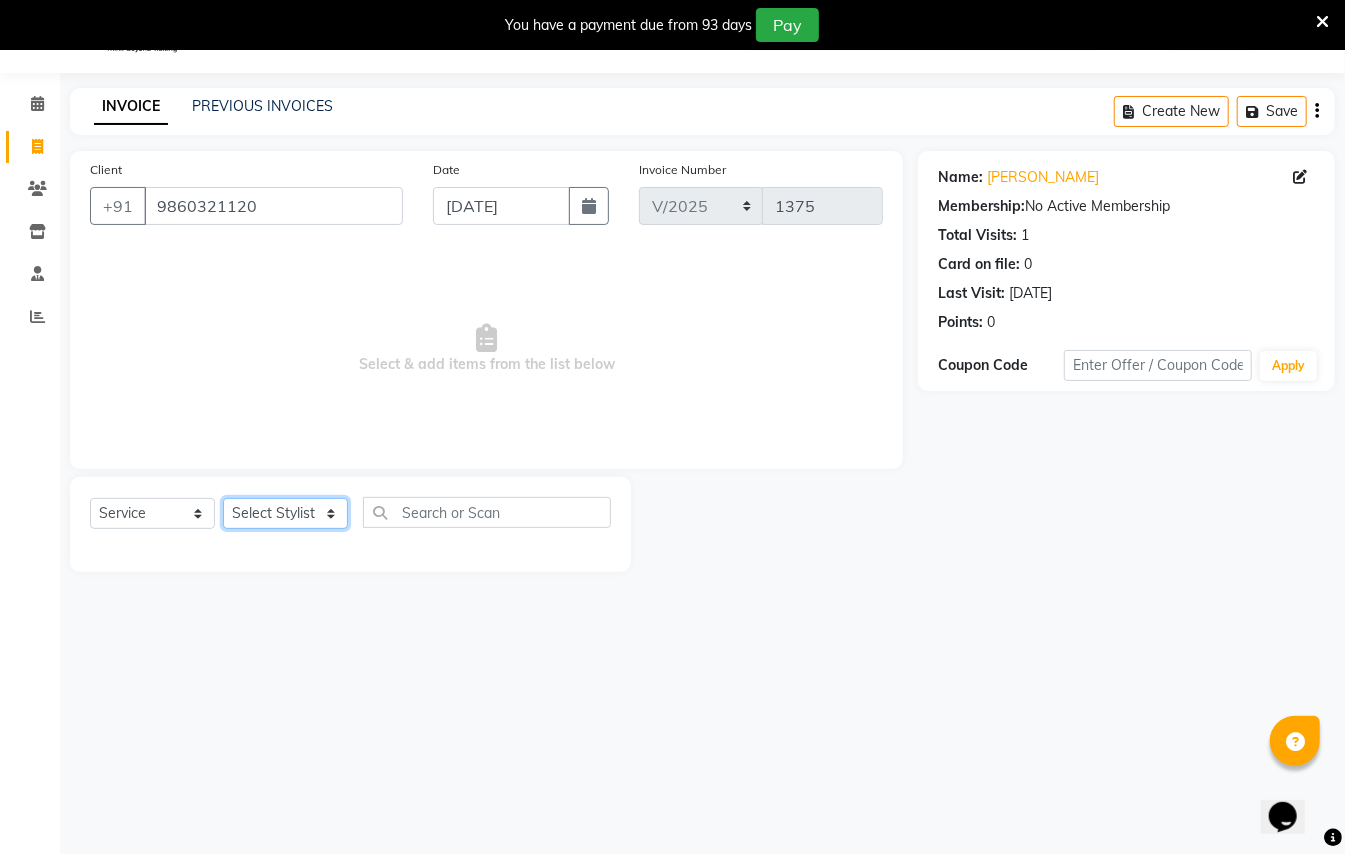 click on "Select Stylist [PERSON_NAME] [PERSON_NAME]  [PERSON_NAME] [PERSON_NAME] [PERSON_NAME] Mane Manager [PERSON_NAME]  [PERSON_NAME] Owner [PERSON_NAME]" 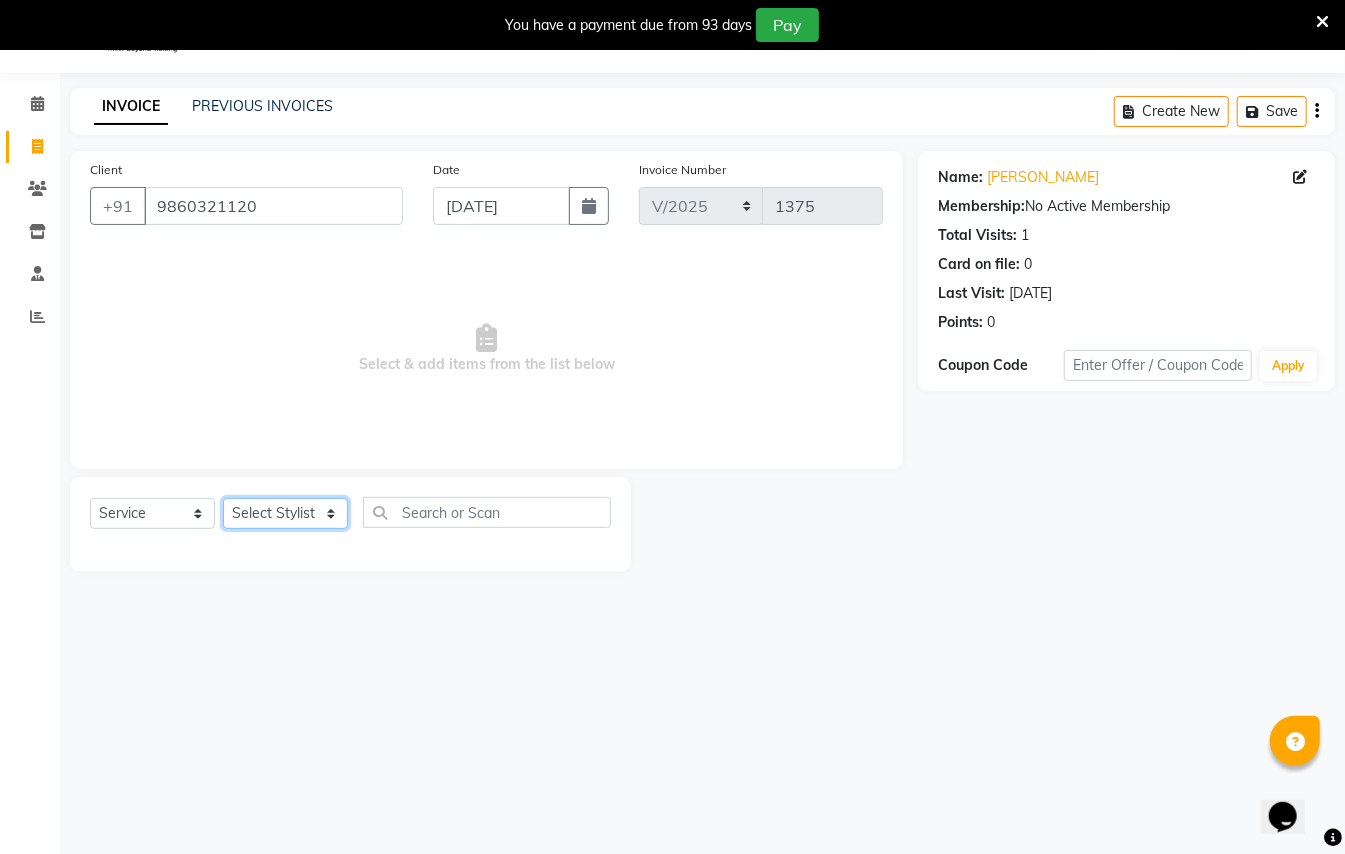 select on "79398" 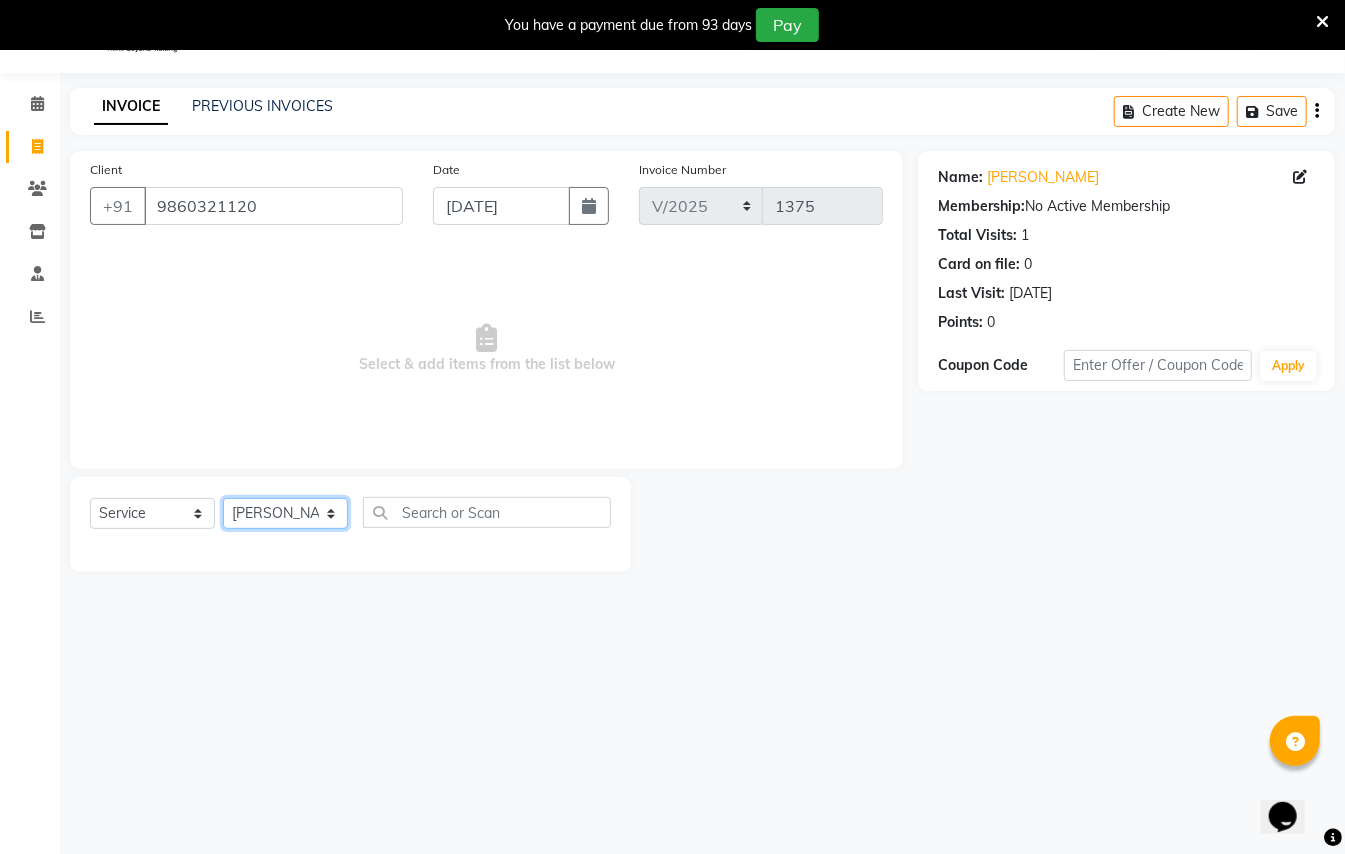 click on "Select Stylist [PERSON_NAME] [PERSON_NAME]  [PERSON_NAME] [PERSON_NAME] [PERSON_NAME] Mane Manager [PERSON_NAME]  [PERSON_NAME] Owner [PERSON_NAME]" 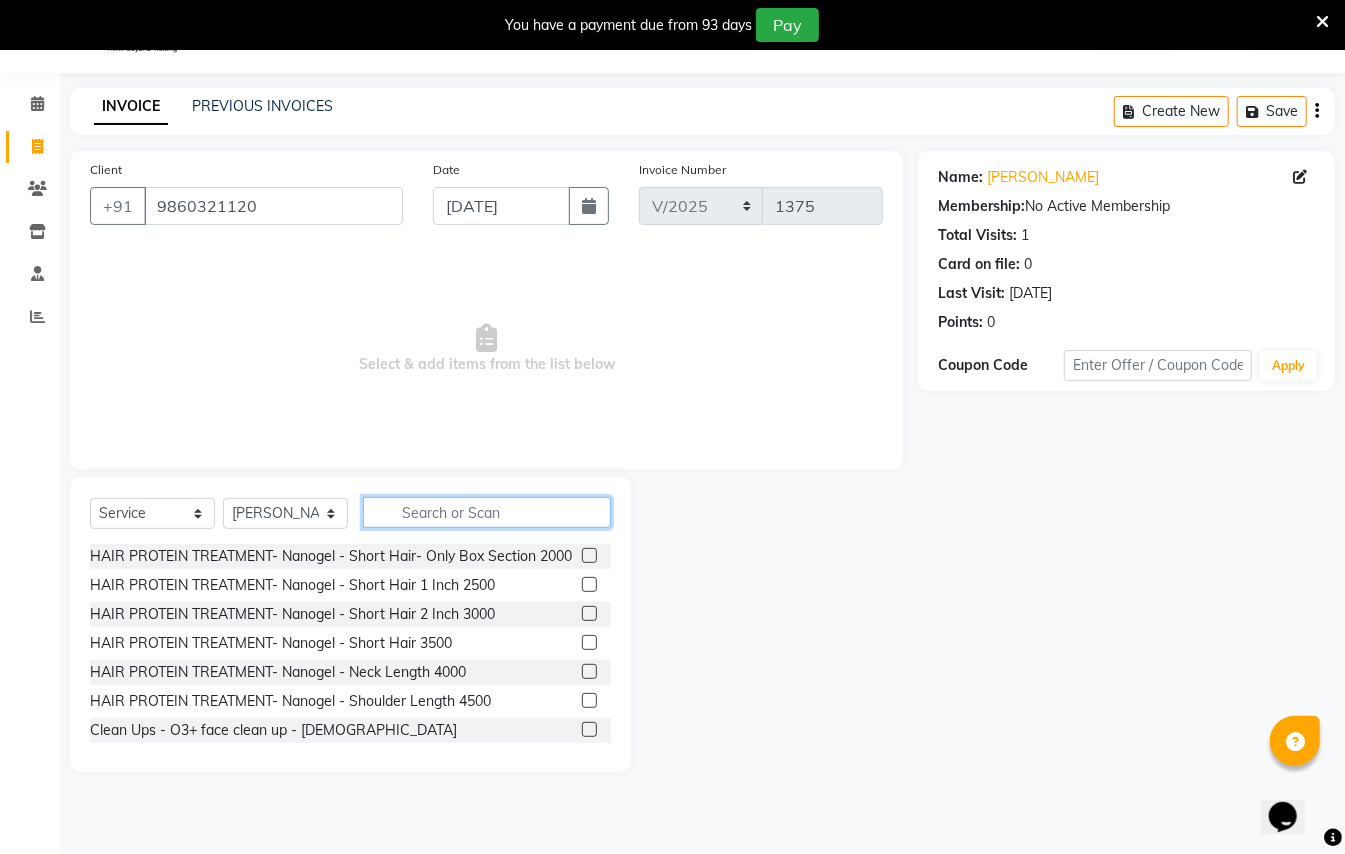 click 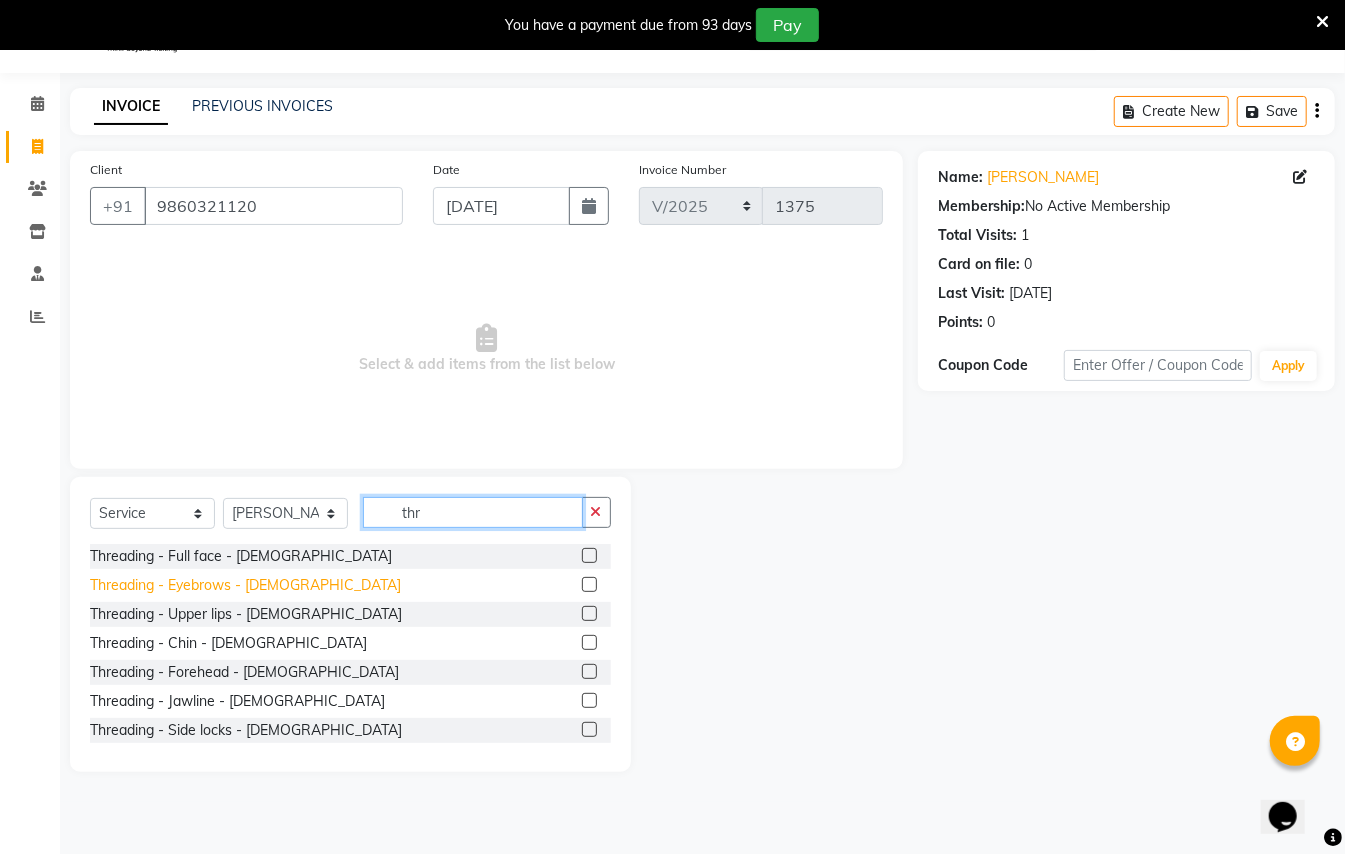 type on "thr" 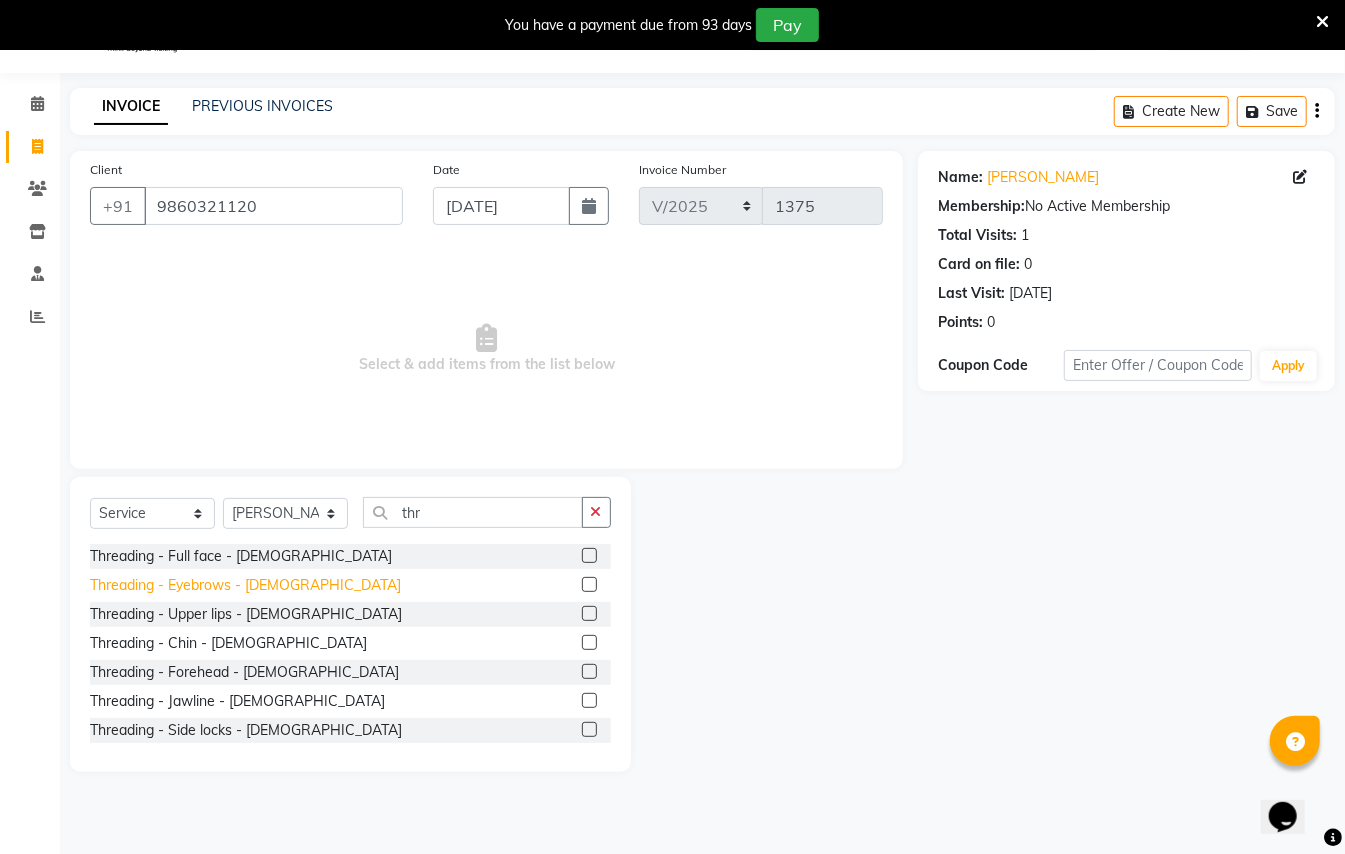click on "Threading - Eyebrows - [DEMOGRAPHIC_DATA]" 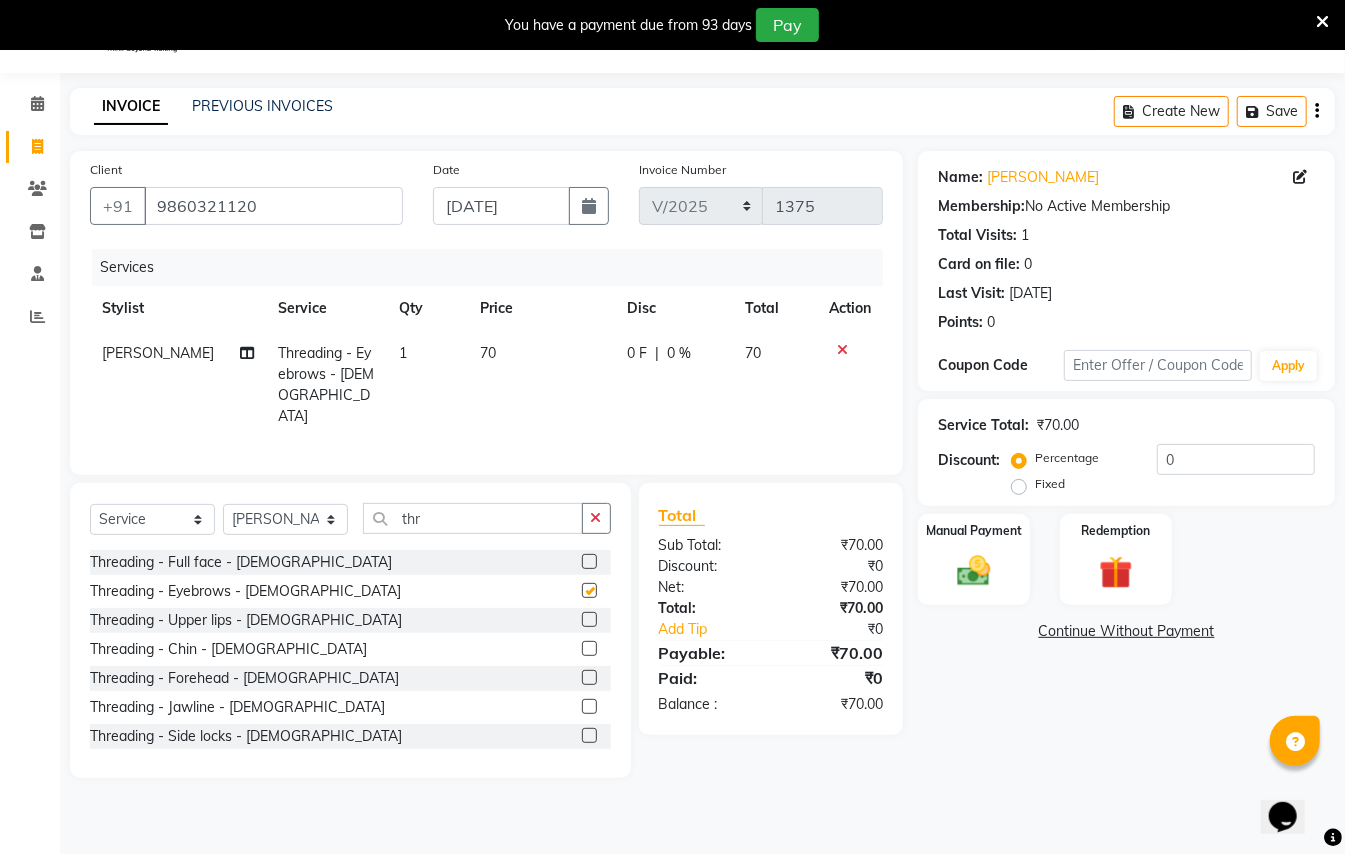 checkbox on "false" 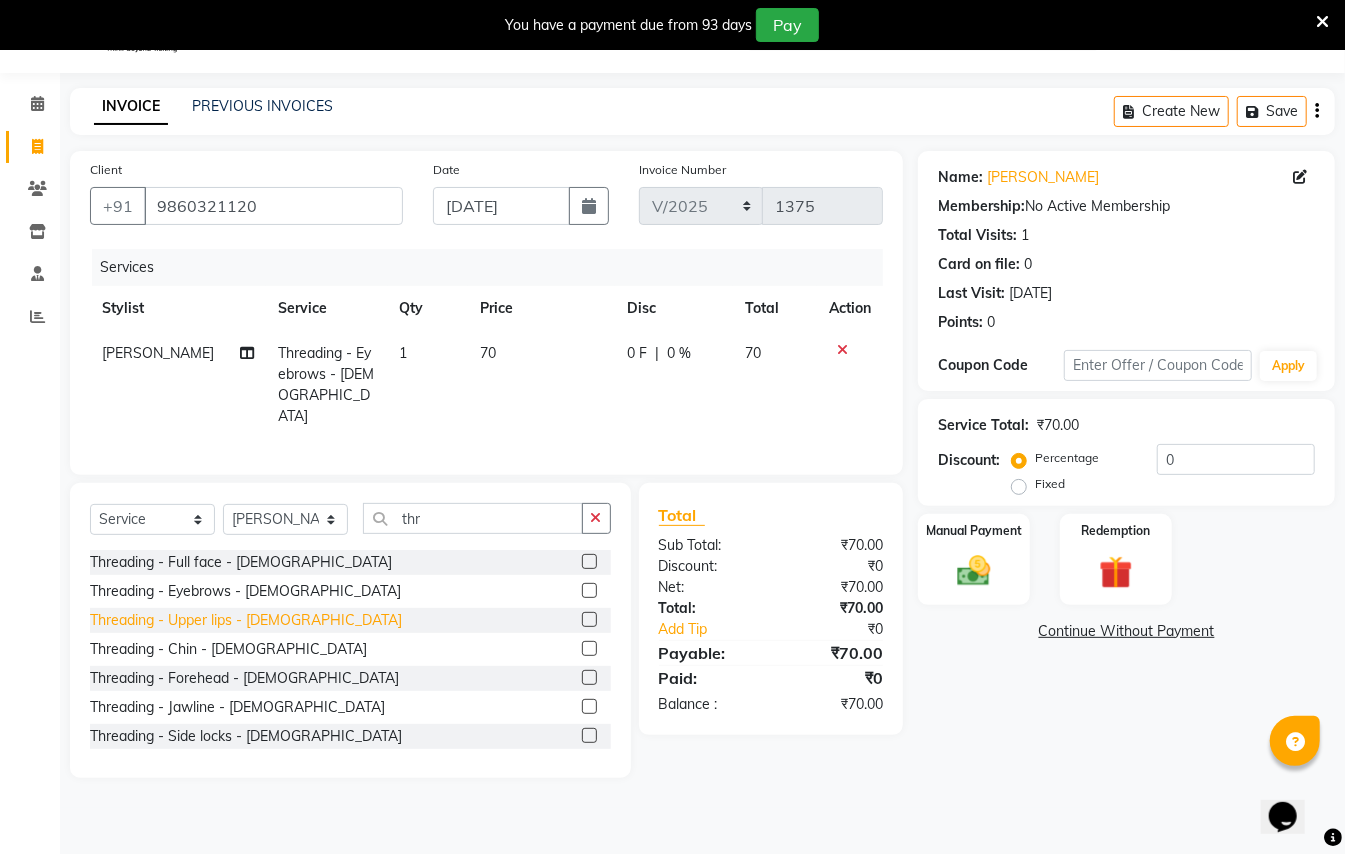 click on "Threading - Upper lips - [DEMOGRAPHIC_DATA]" 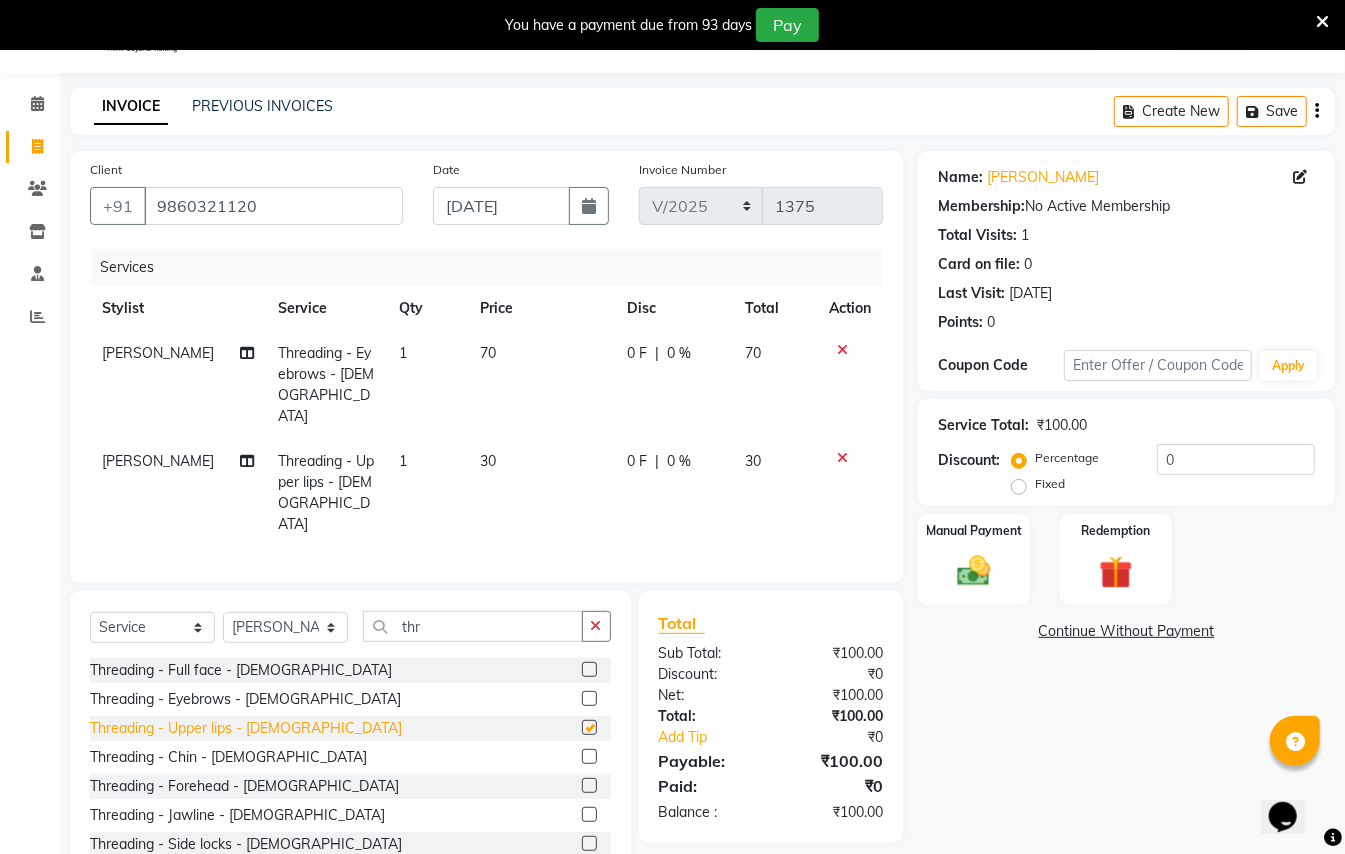 checkbox on "false" 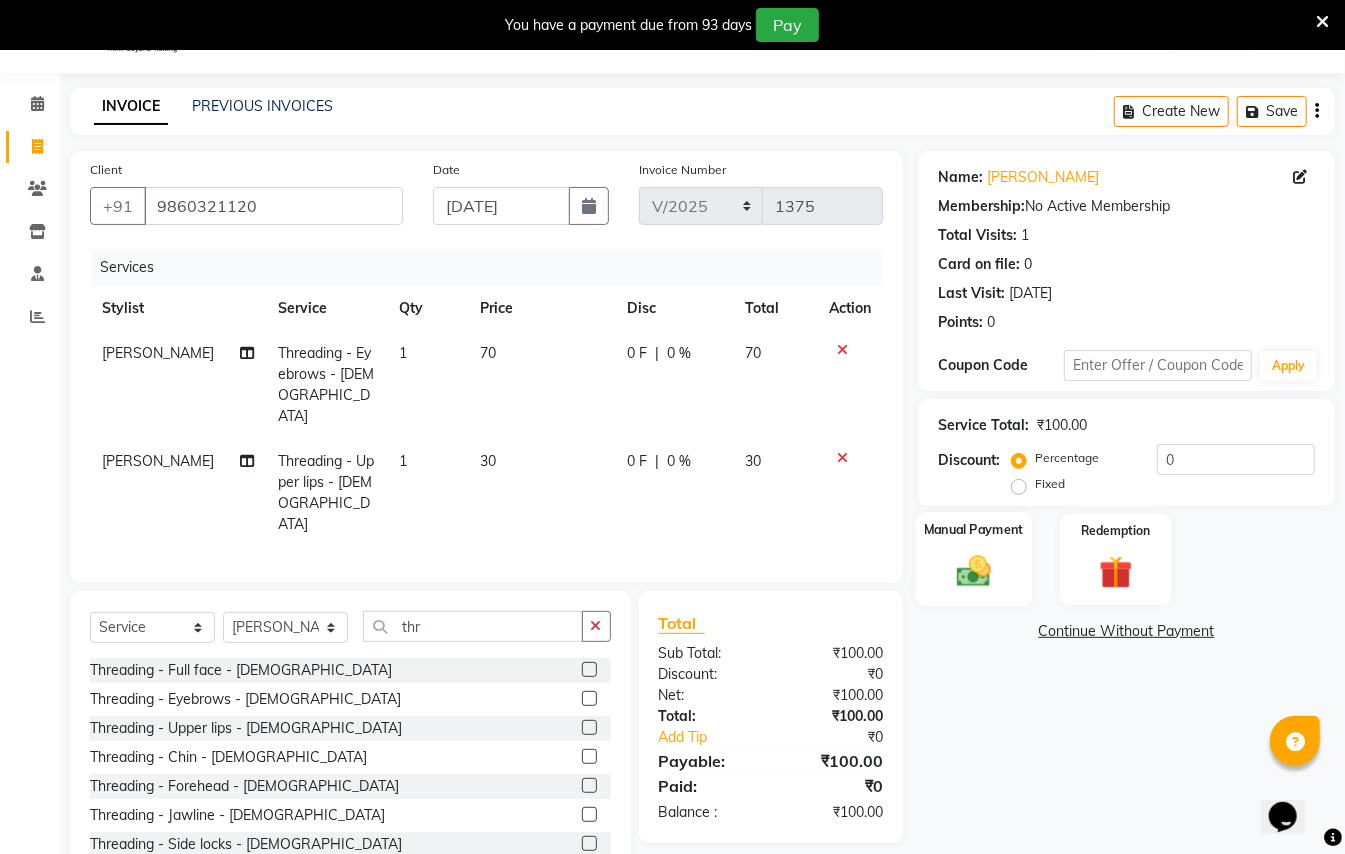 click 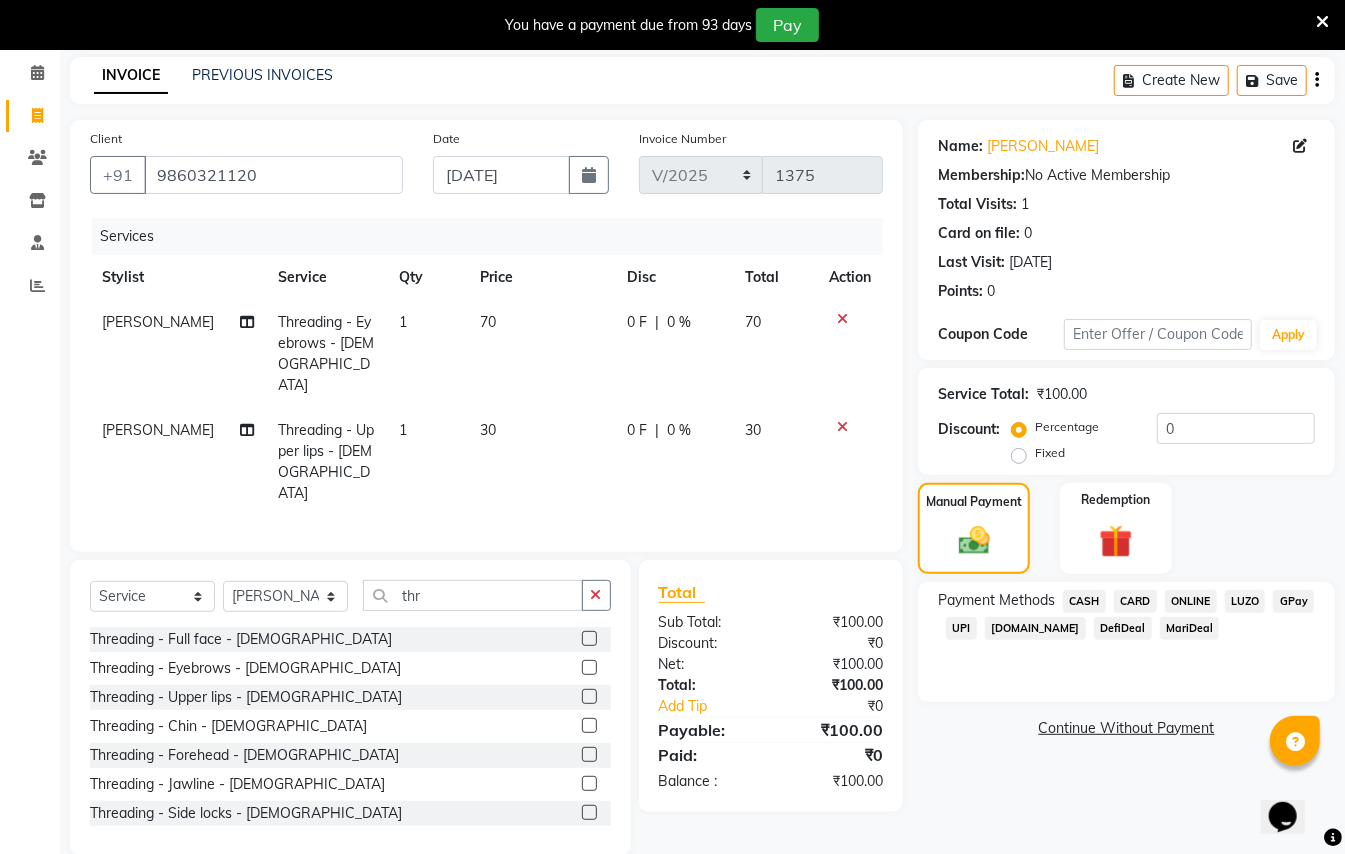 scroll, scrollTop: 90, scrollLeft: 0, axis: vertical 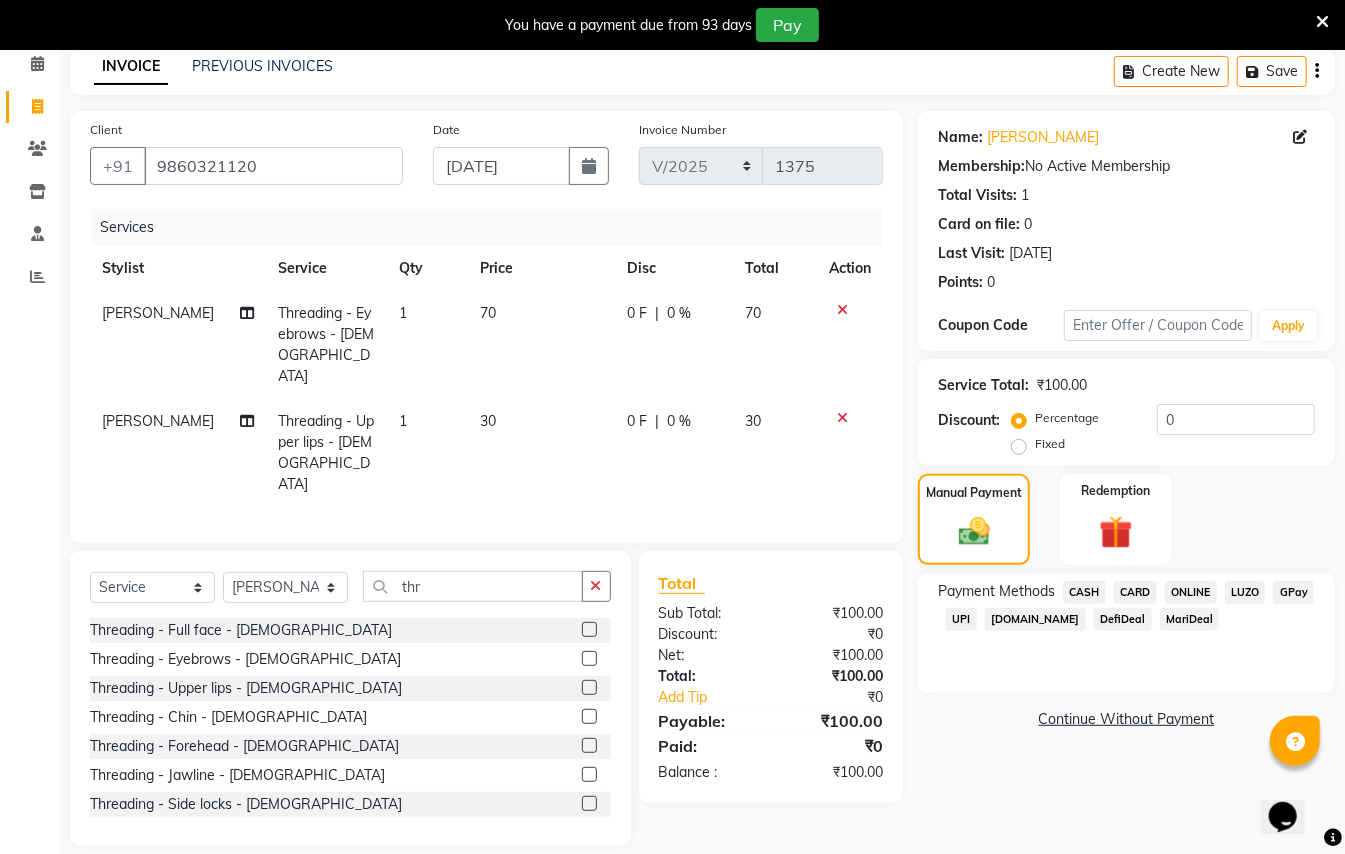 click on "CASH" 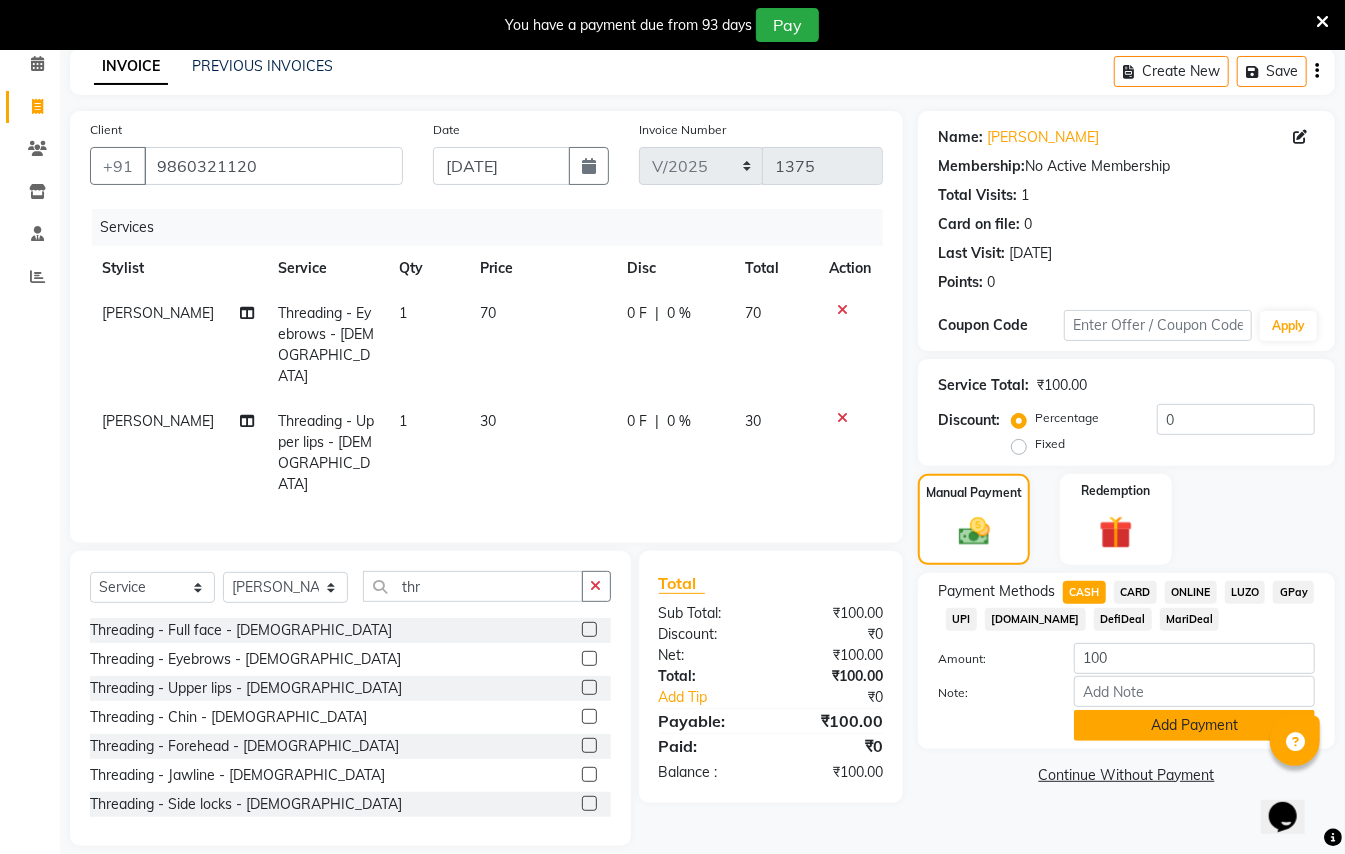 click on "Add Payment" 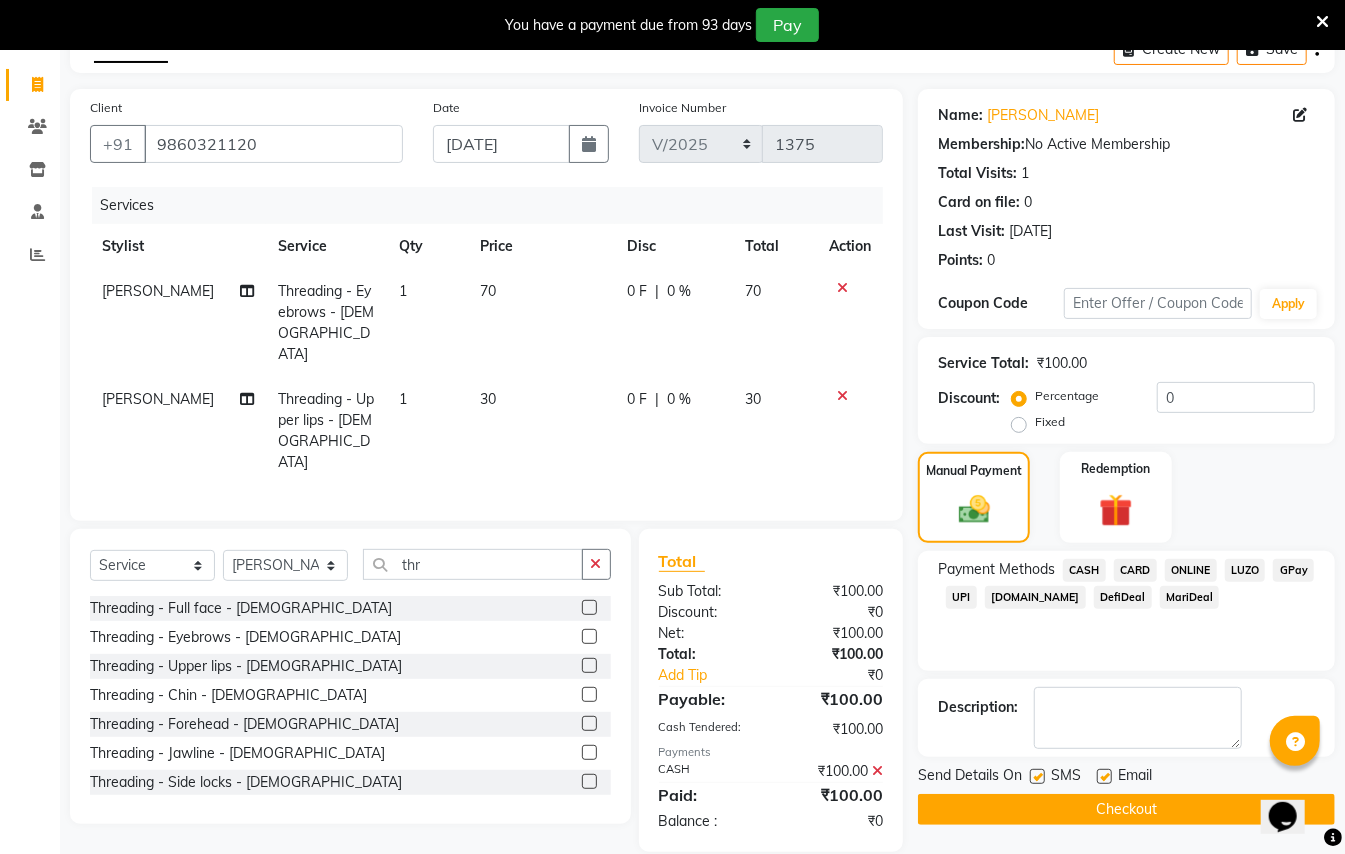 scroll, scrollTop: 117, scrollLeft: 0, axis: vertical 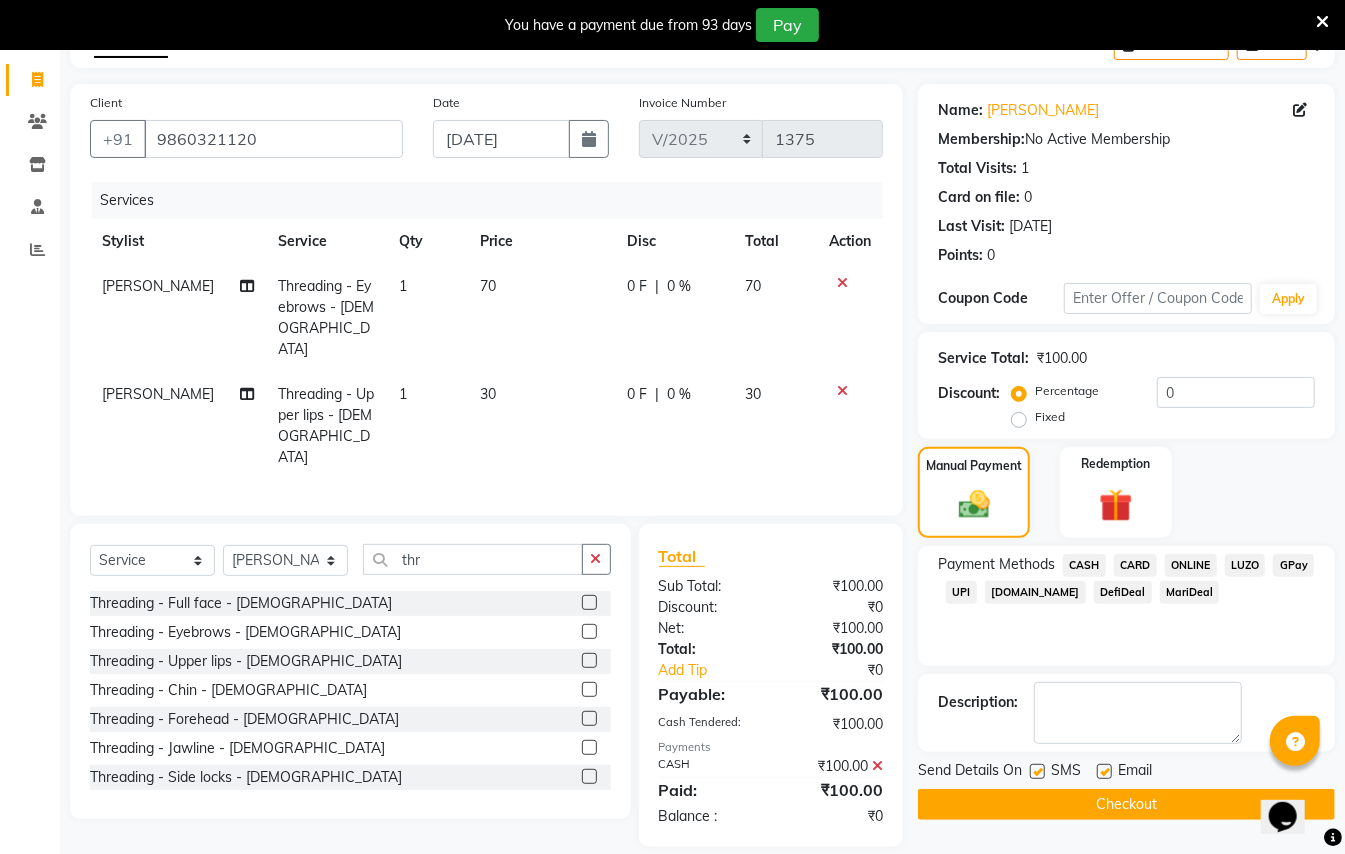 click on "Checkout" 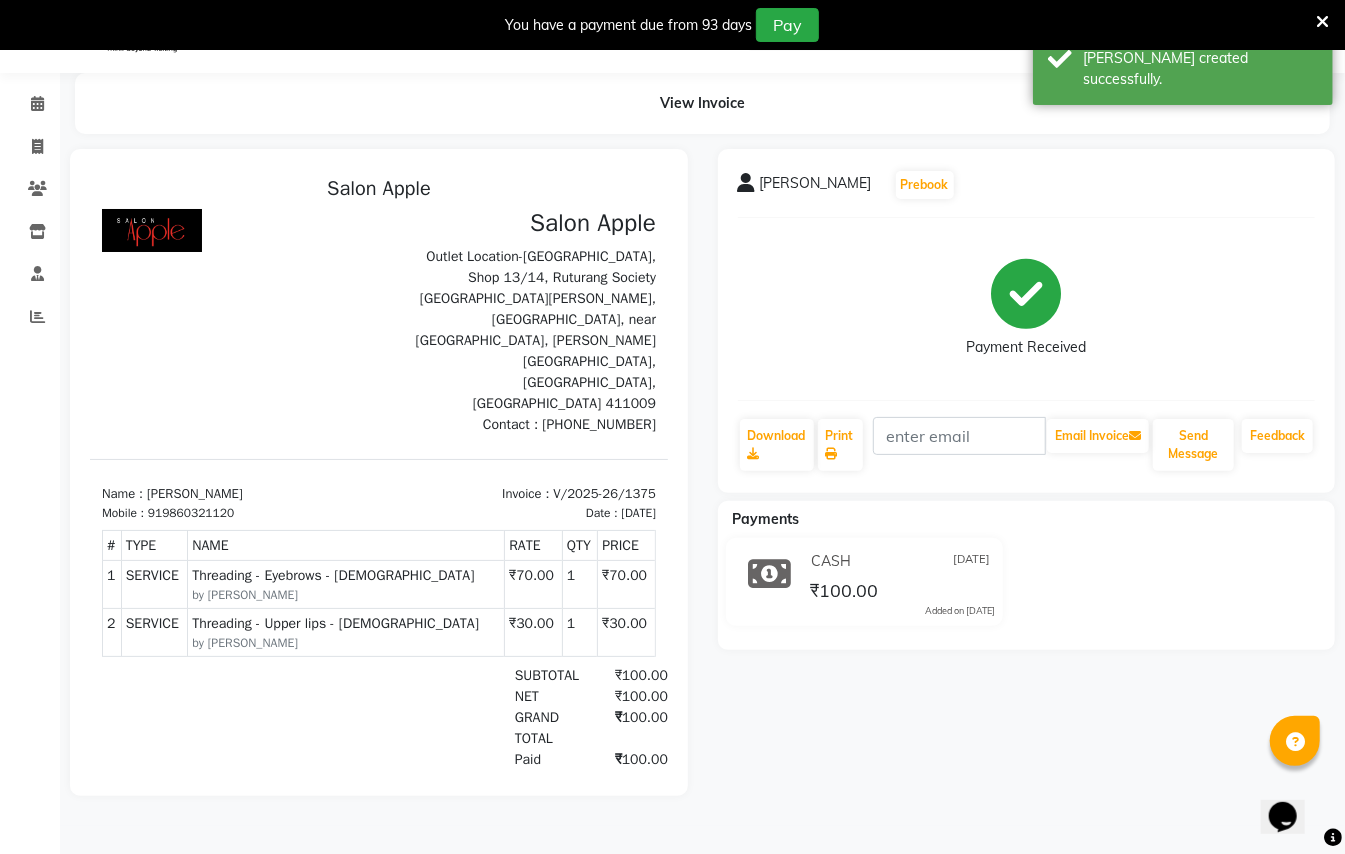scroll, scrollTop: 0, scrollLeft: 0, axis: both 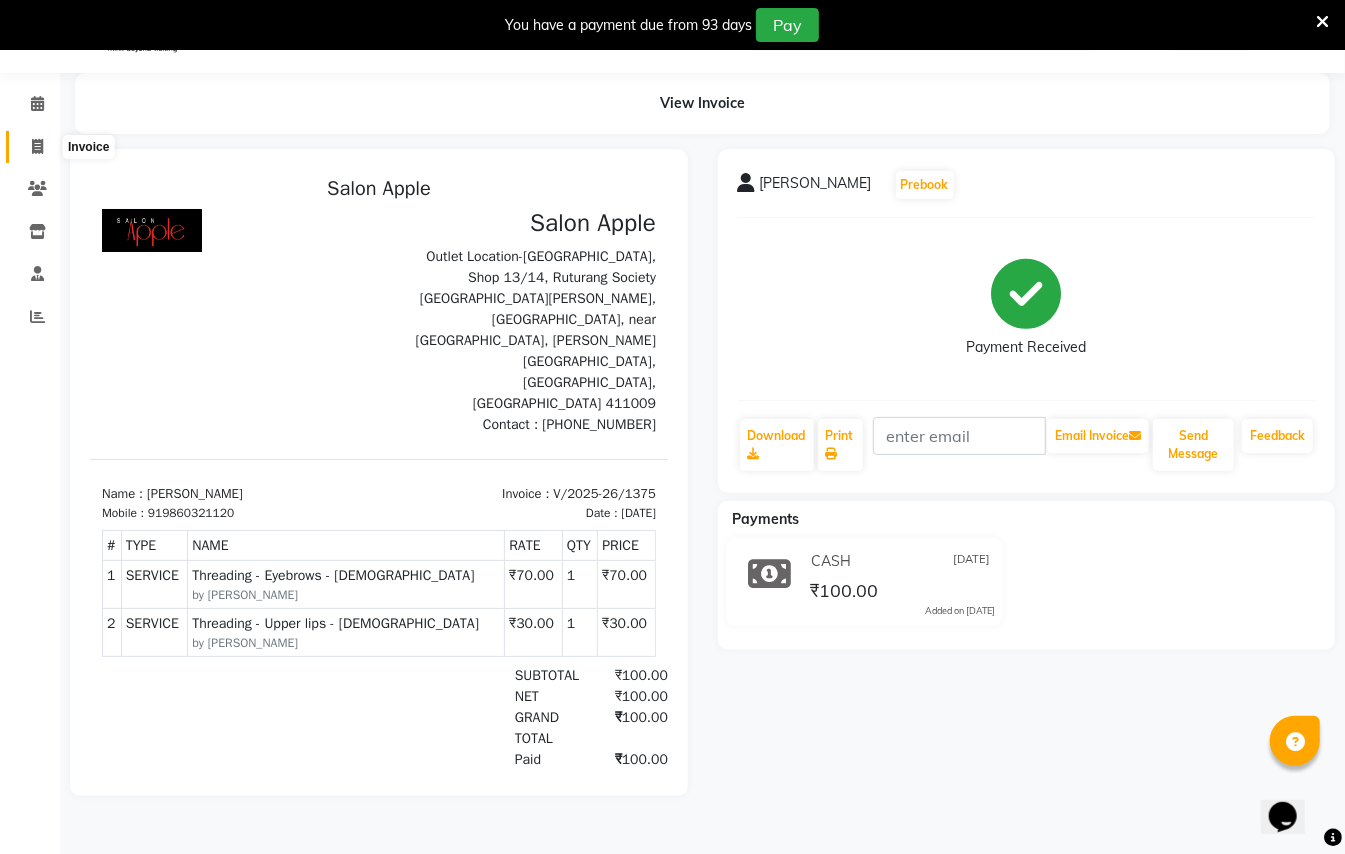 click 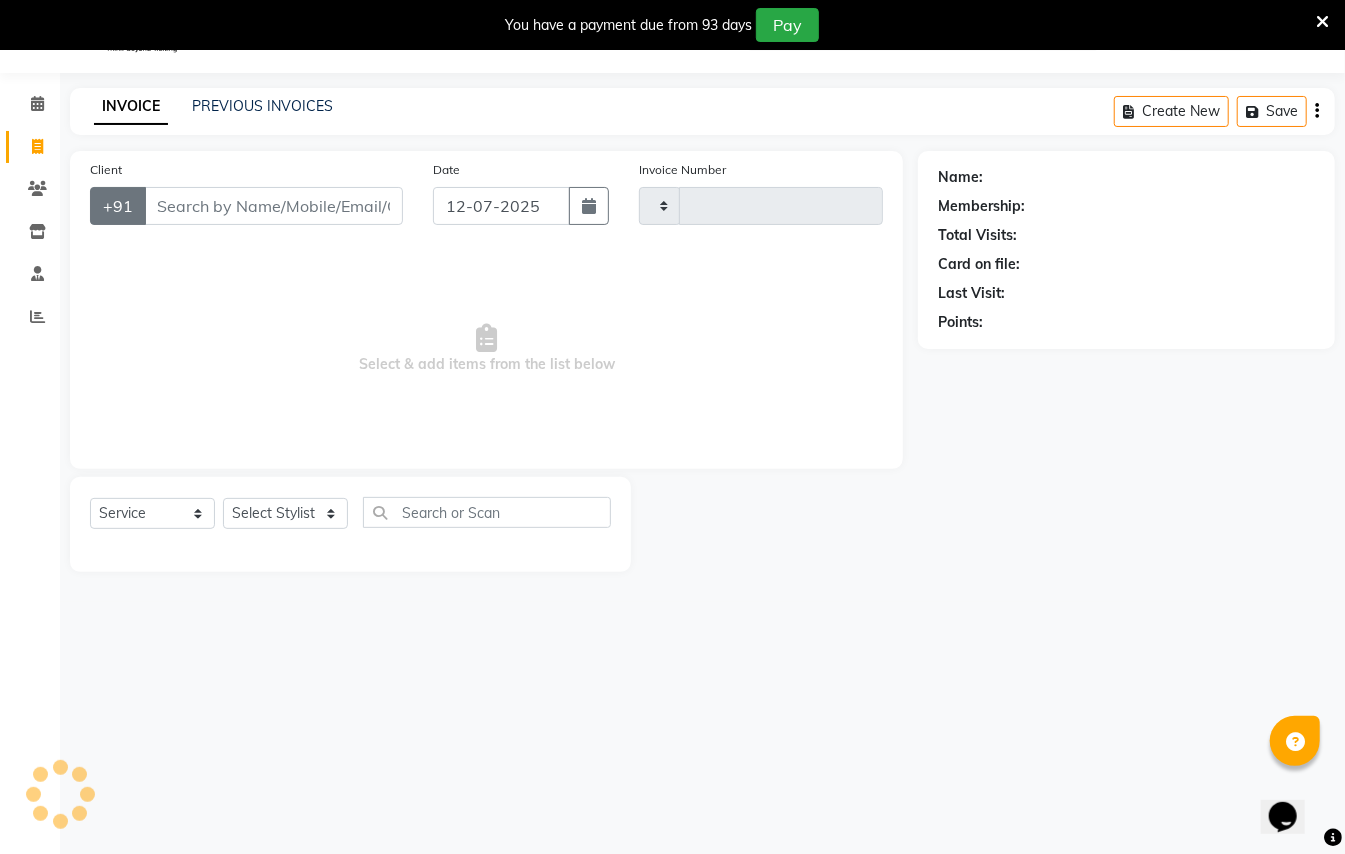 type on "1376" 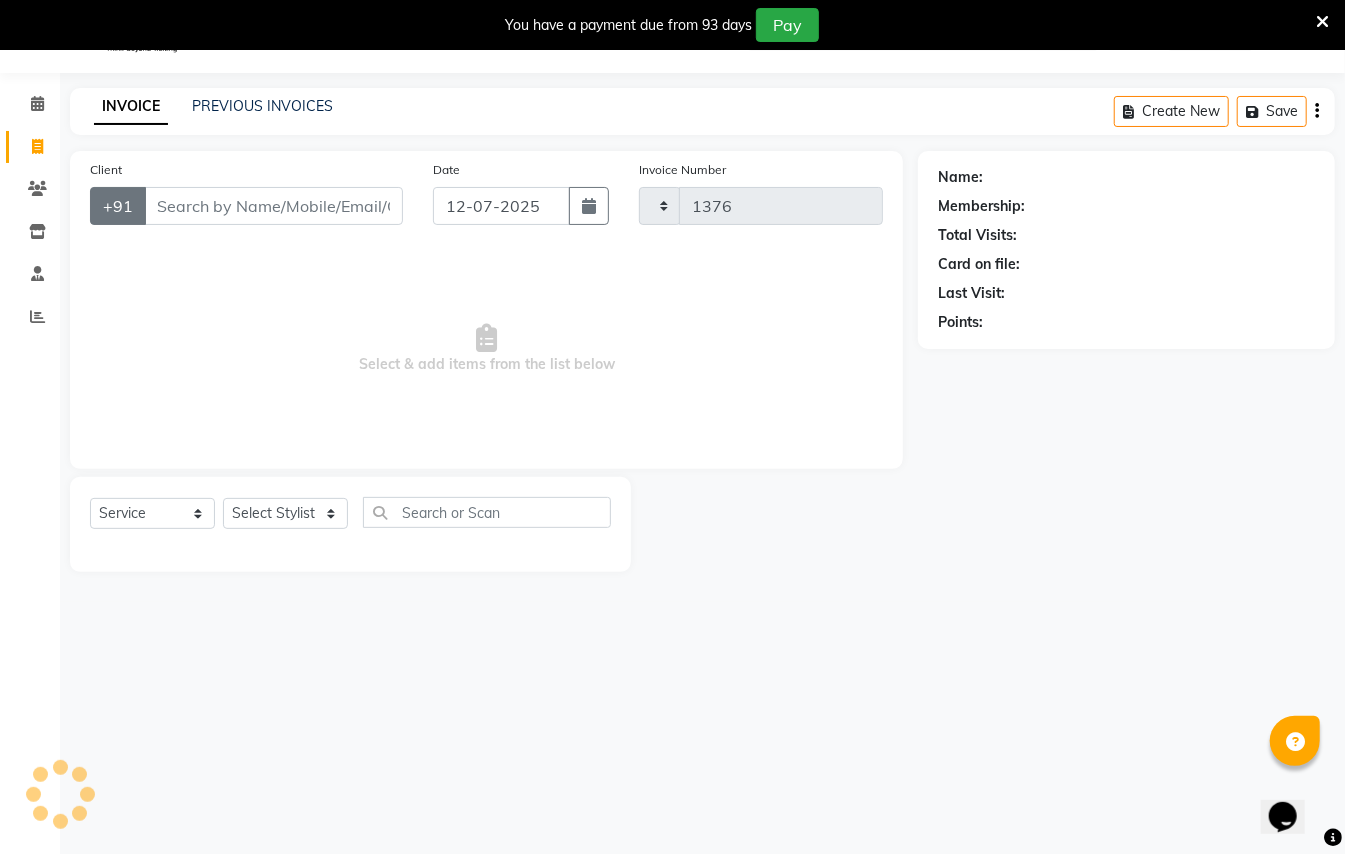 select on "123" 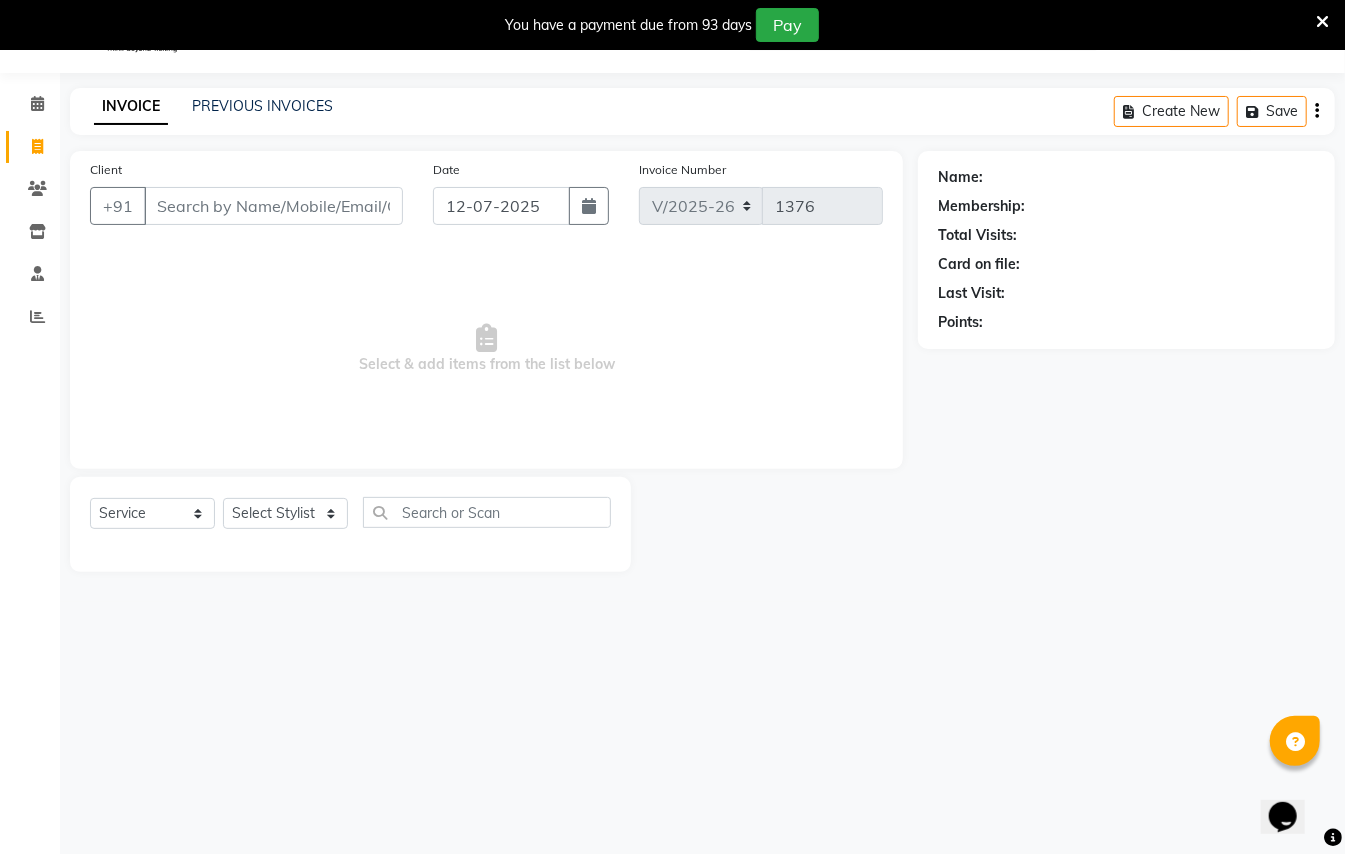 click on "Client" at bounding box center [273, 206] 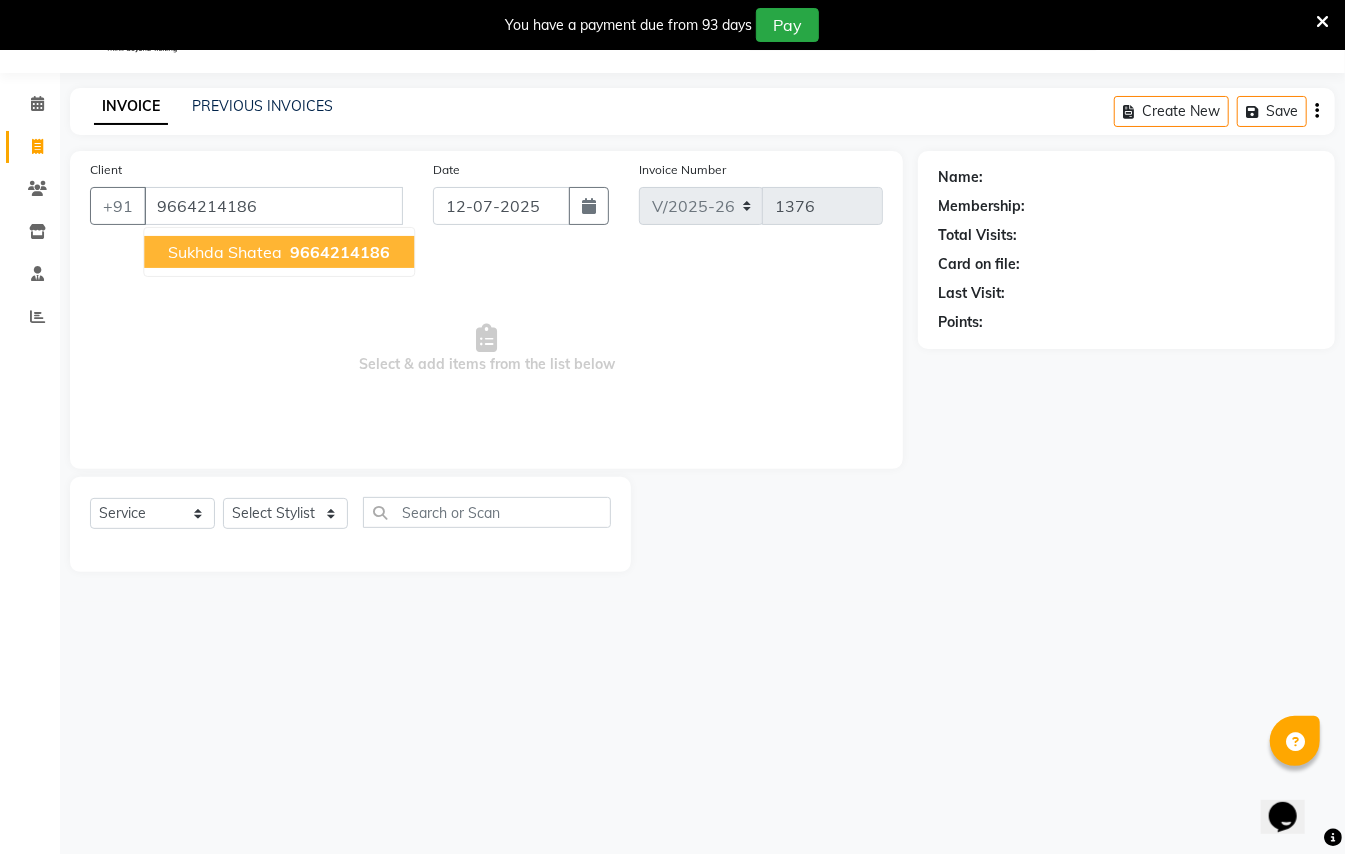 type on "9664214186" 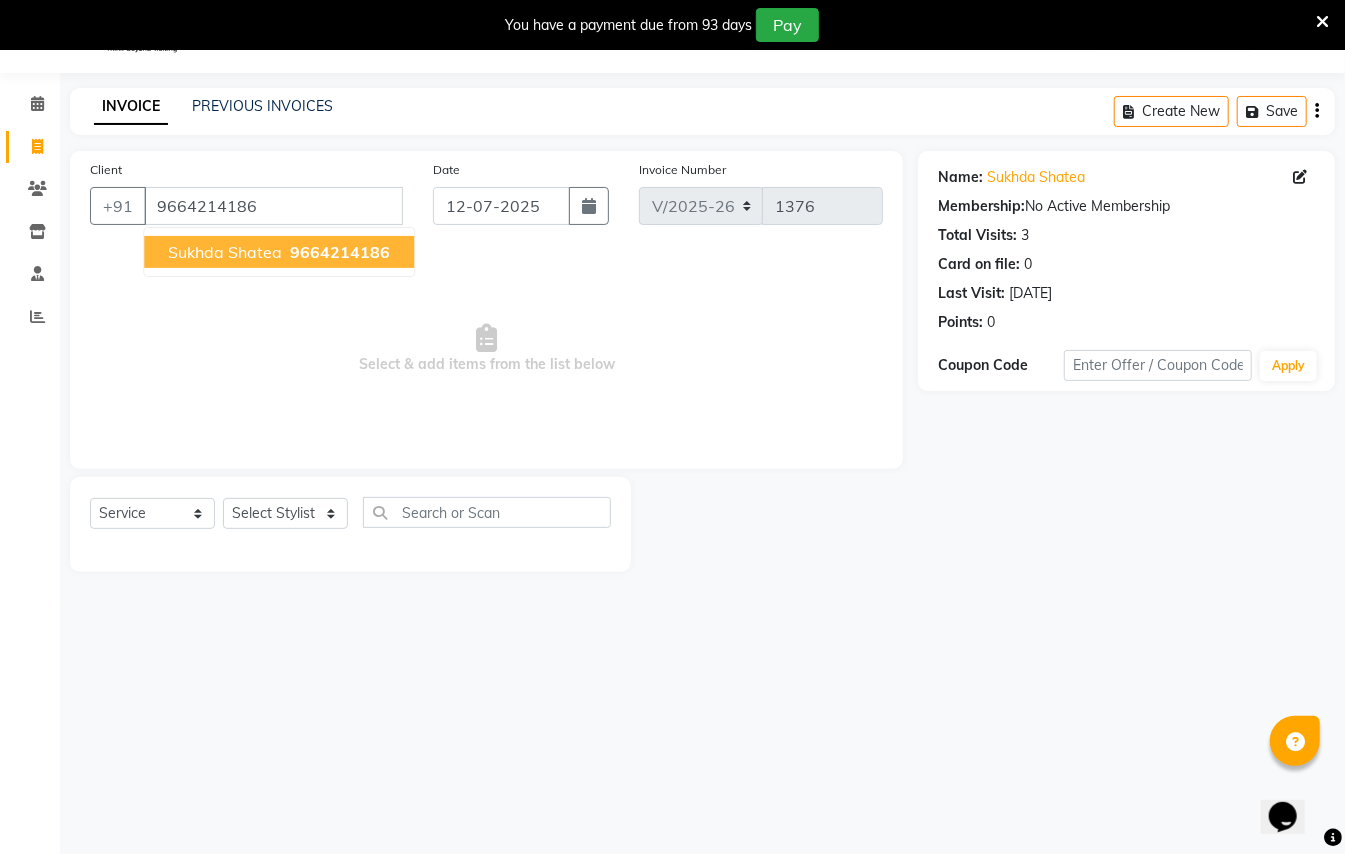 click on "9664214186" at bounding box center [340, 252] 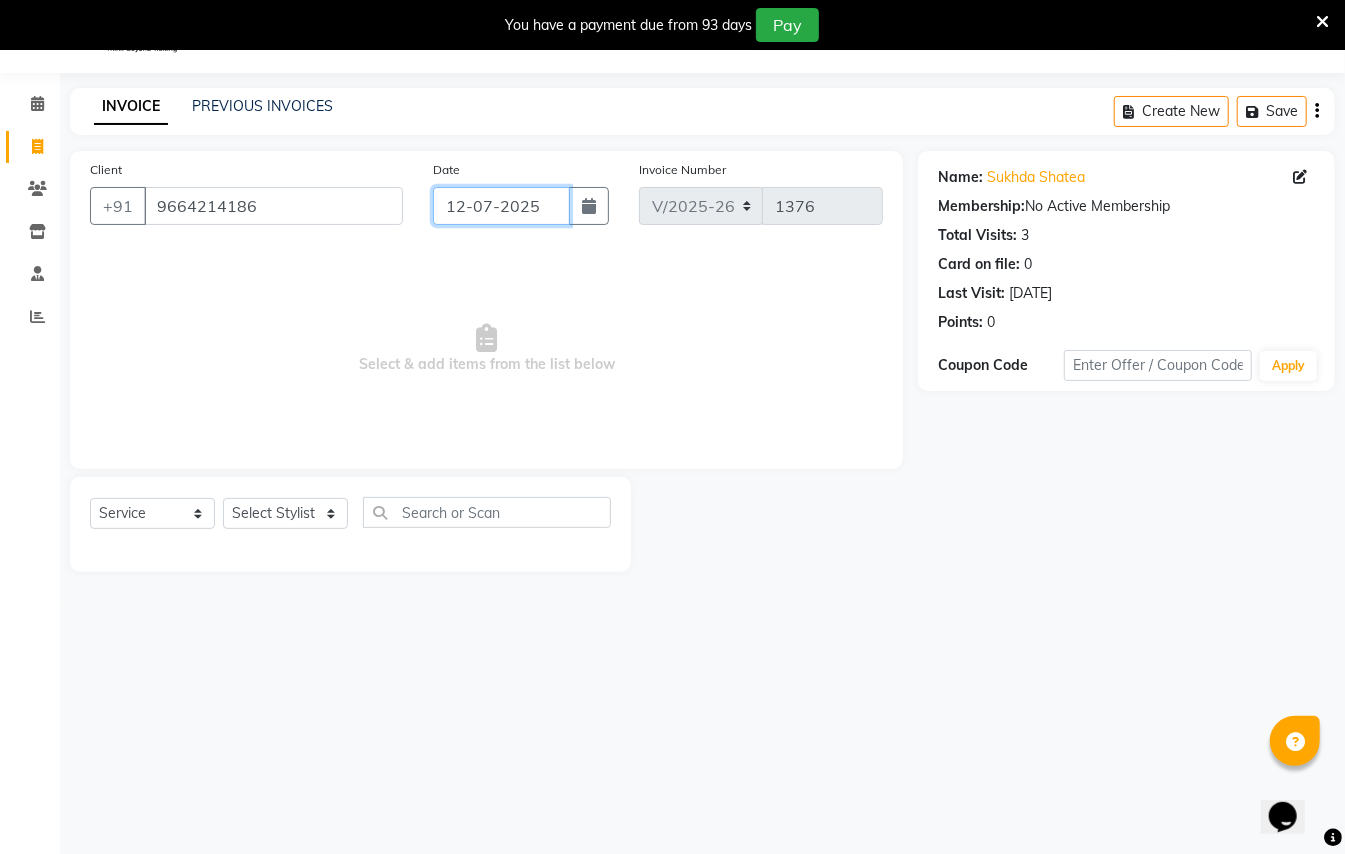 click on "12-07-2025" 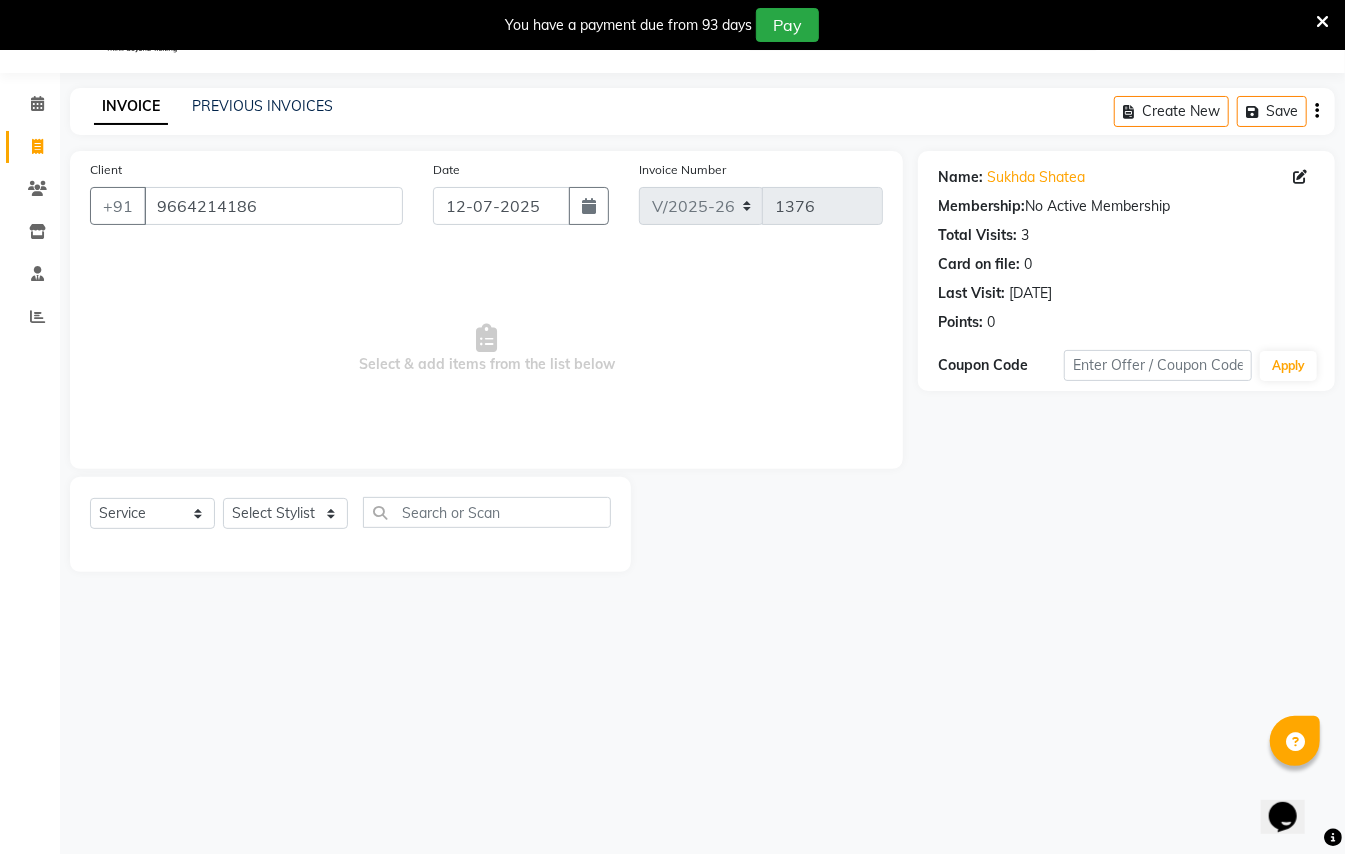 select on "7" 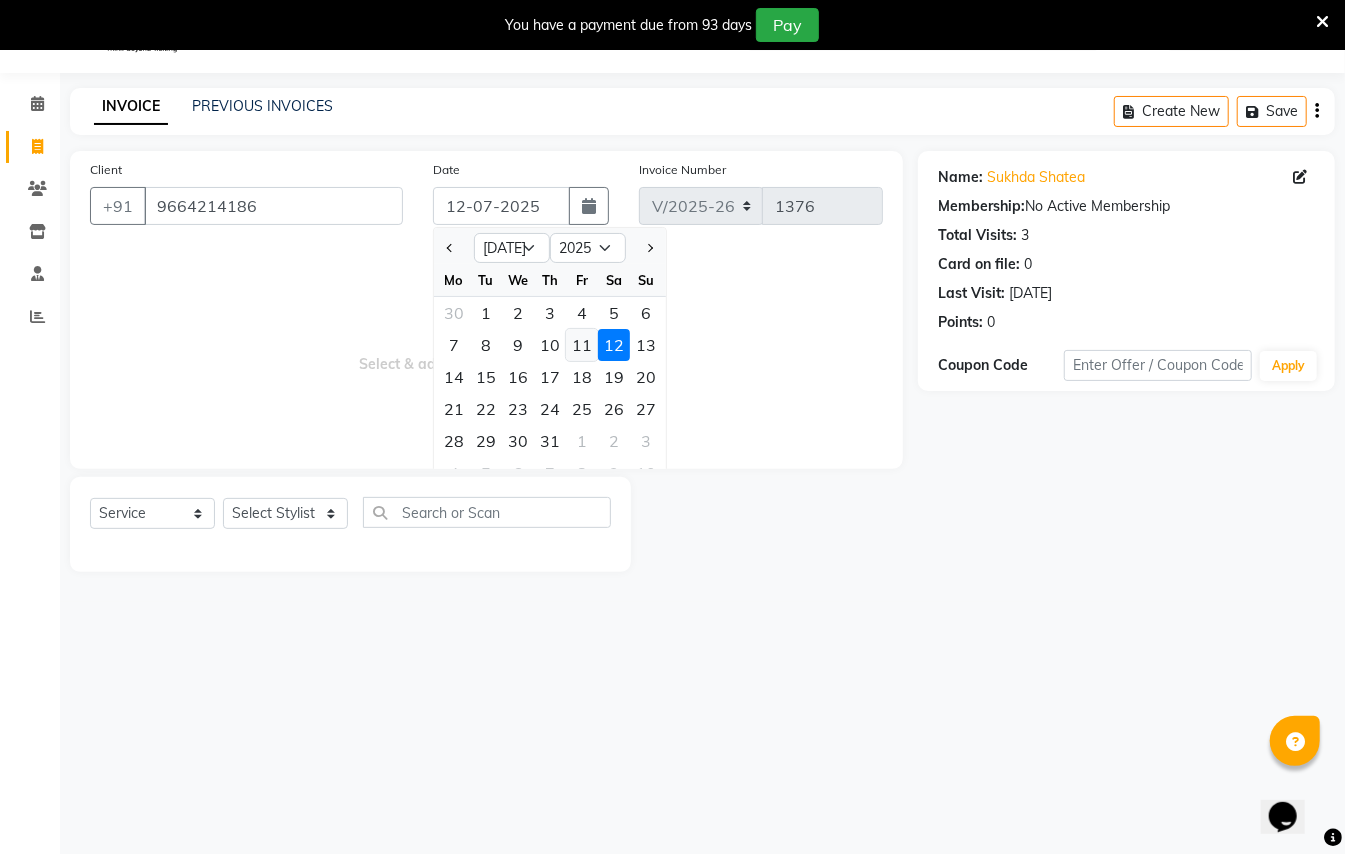 click on "11" 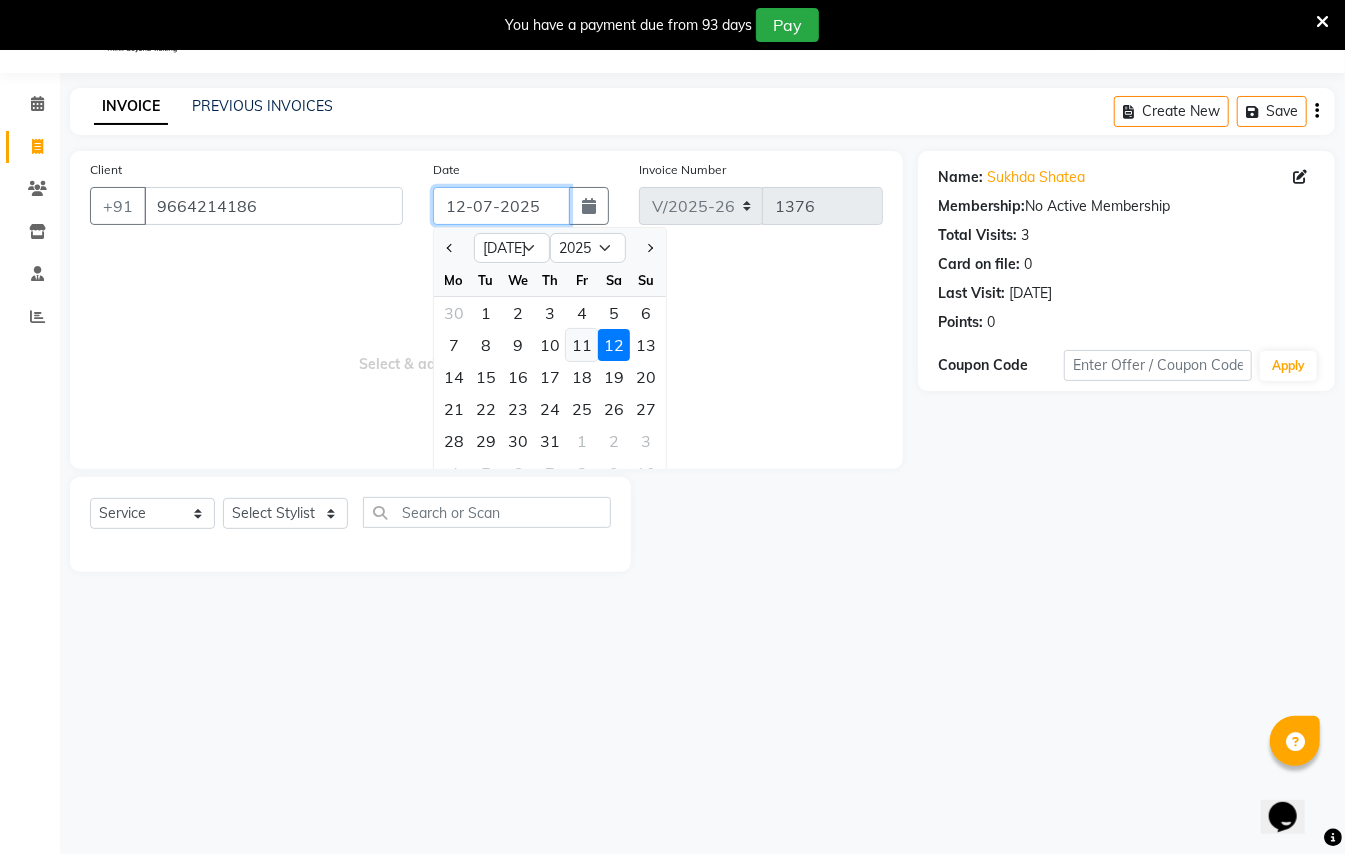 type on "[DATE]" 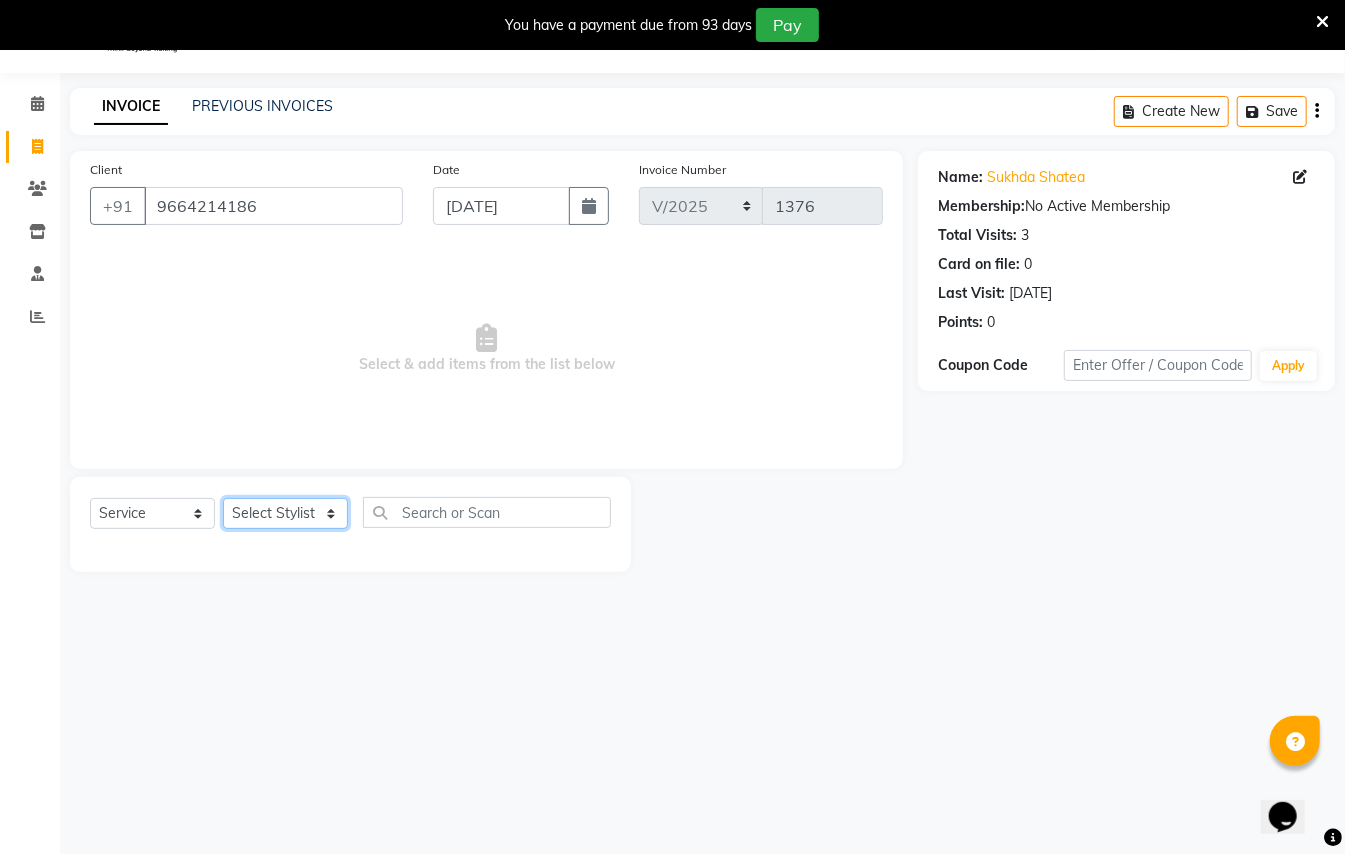 click on "Select Stylist [PERSON_NAME] [PERSON_NAME]  [PERSON_NAME] [PERSON_NAME] [PERSON_NAME] Mane Manager [PERSON_NAME]  [PERSON_NAME] Owner [PERSON_NAME]" 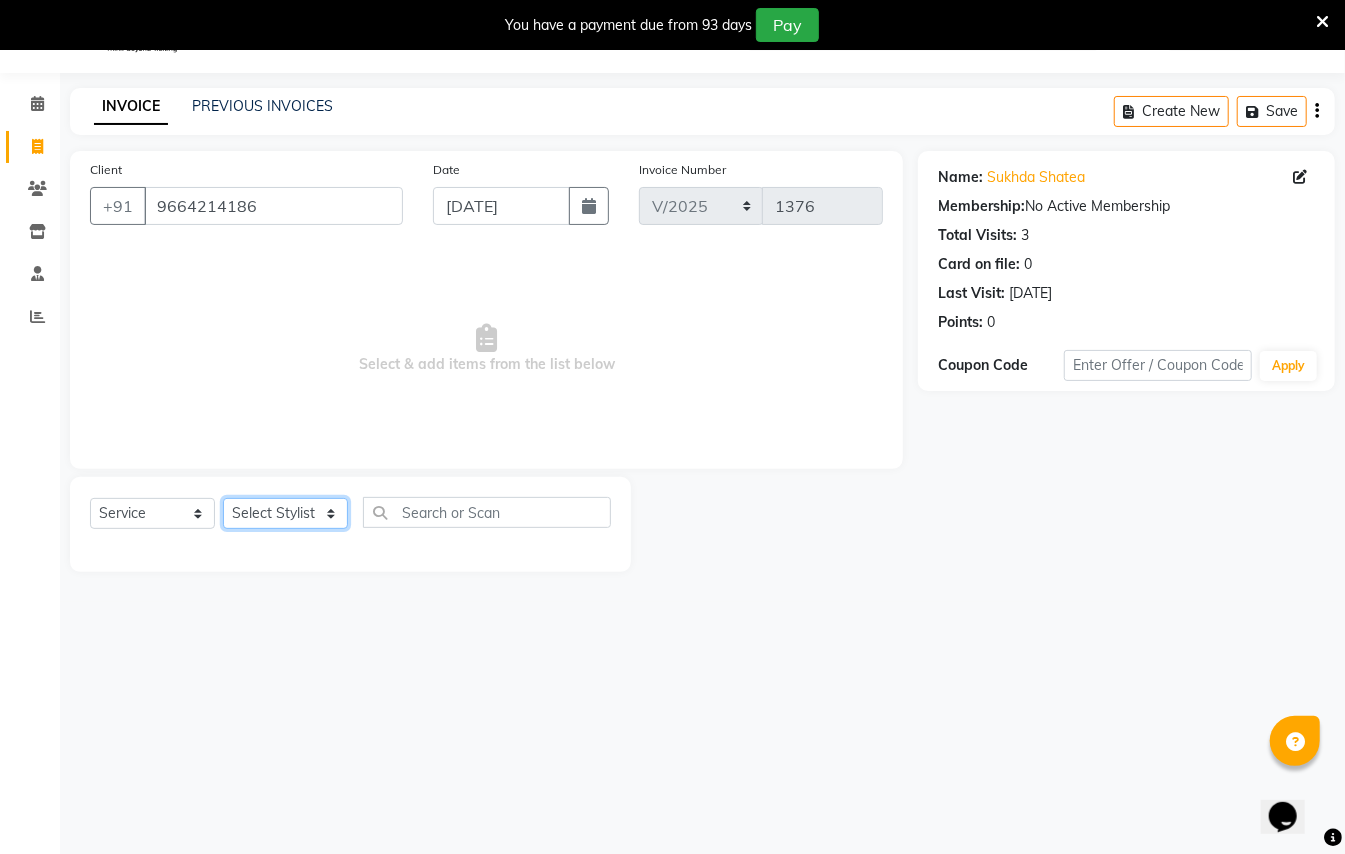 select on "7322" 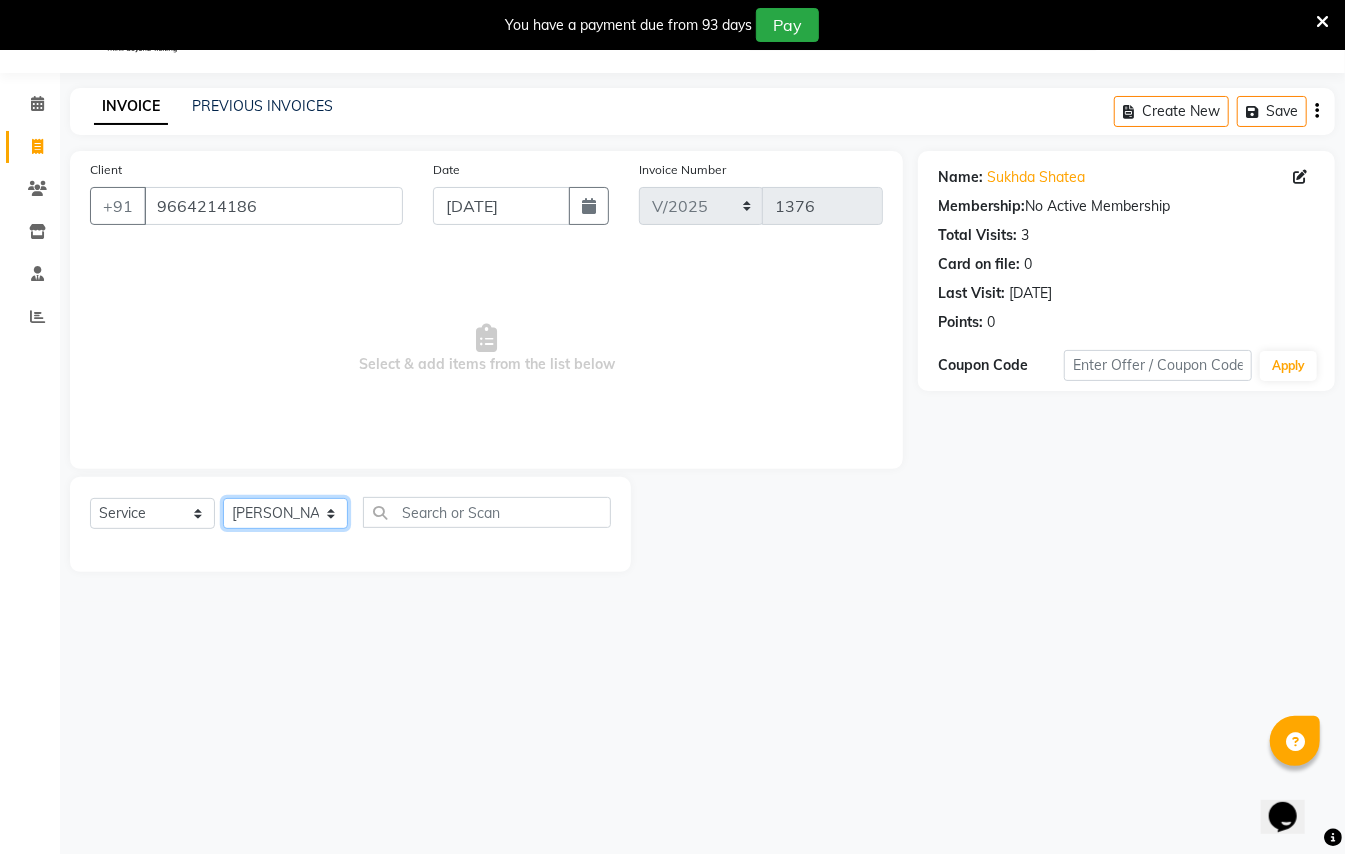 click on "Select Stylist [PERSON_NAME] [PERSON_NAME]  [PERSON_NAME] [PERSON_NAME] [PERSON_NAME] Mane Manager [PERSON_NAME]  [PERSON_NAME] Owner [PERSON_NAME]" 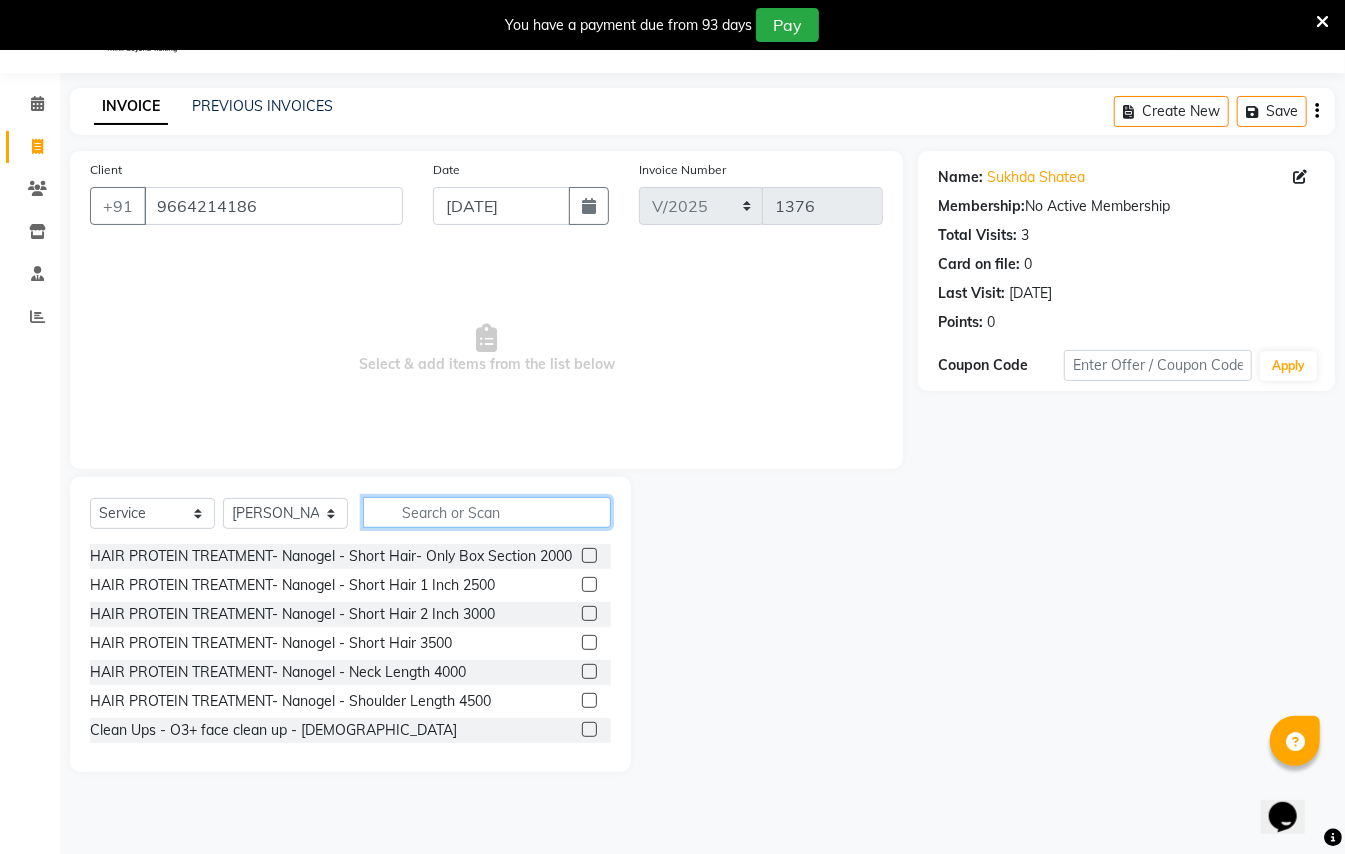 click 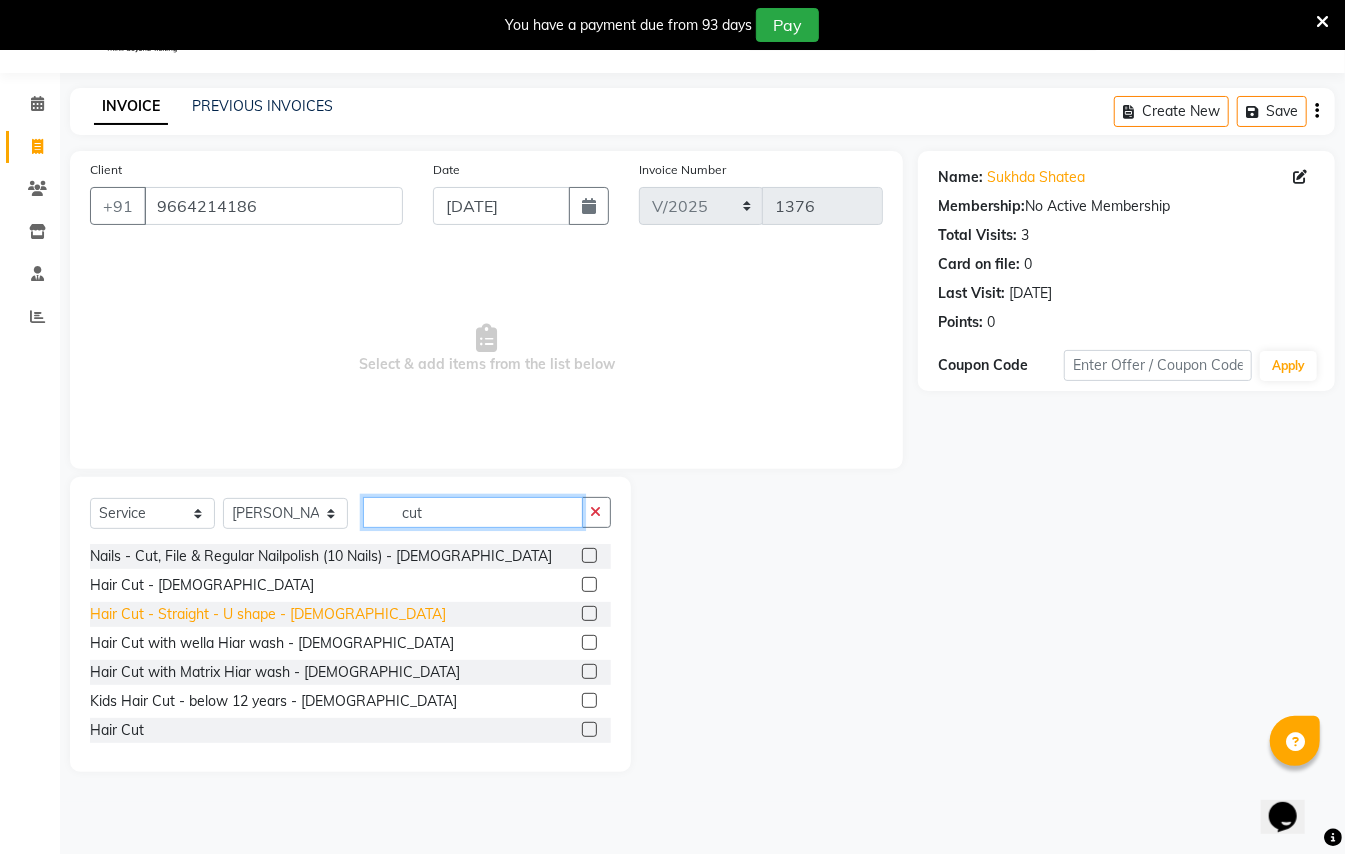 type on "cut" 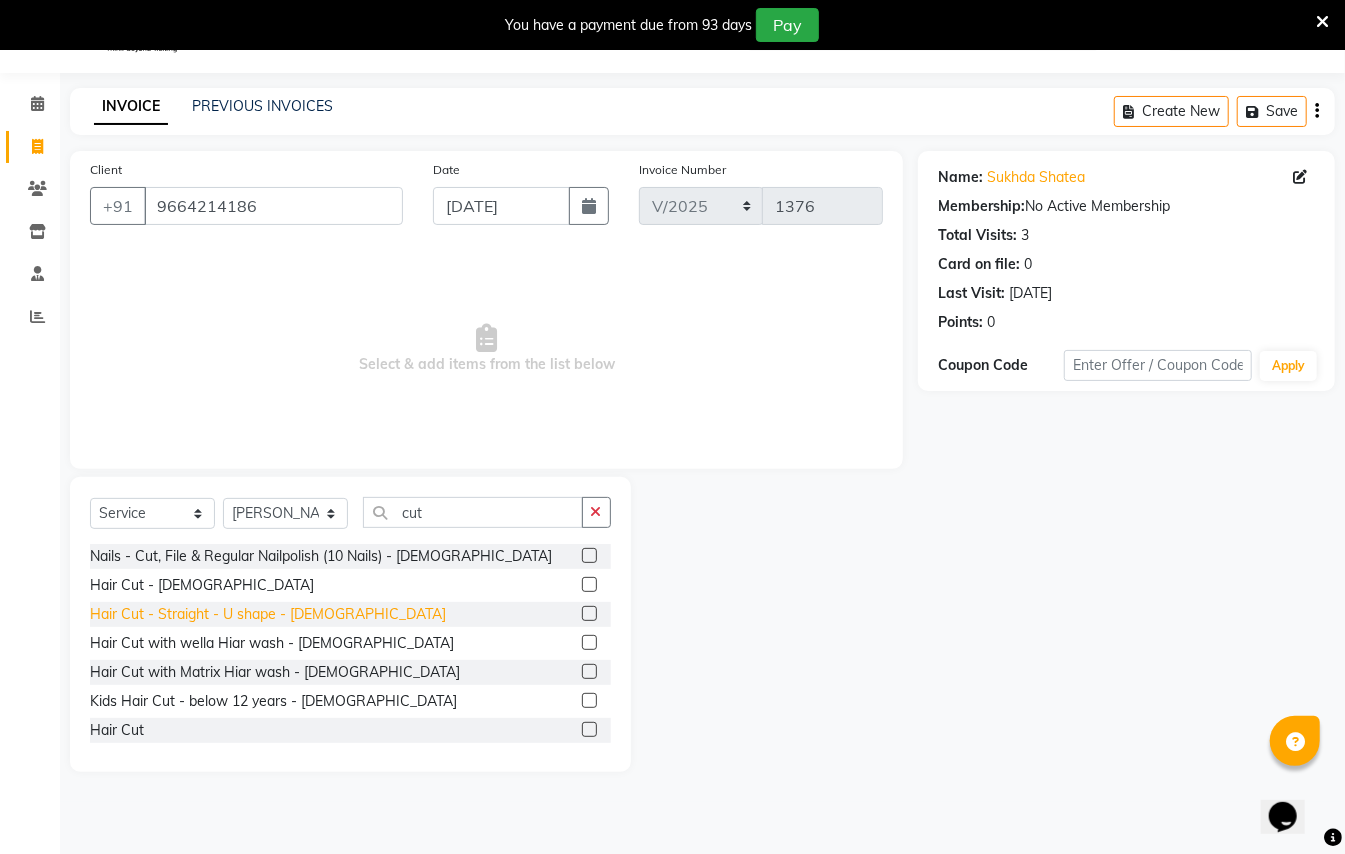 click on "Hair Cut - Straight - U shape - [DEMOGRAPHIC_DATA]" 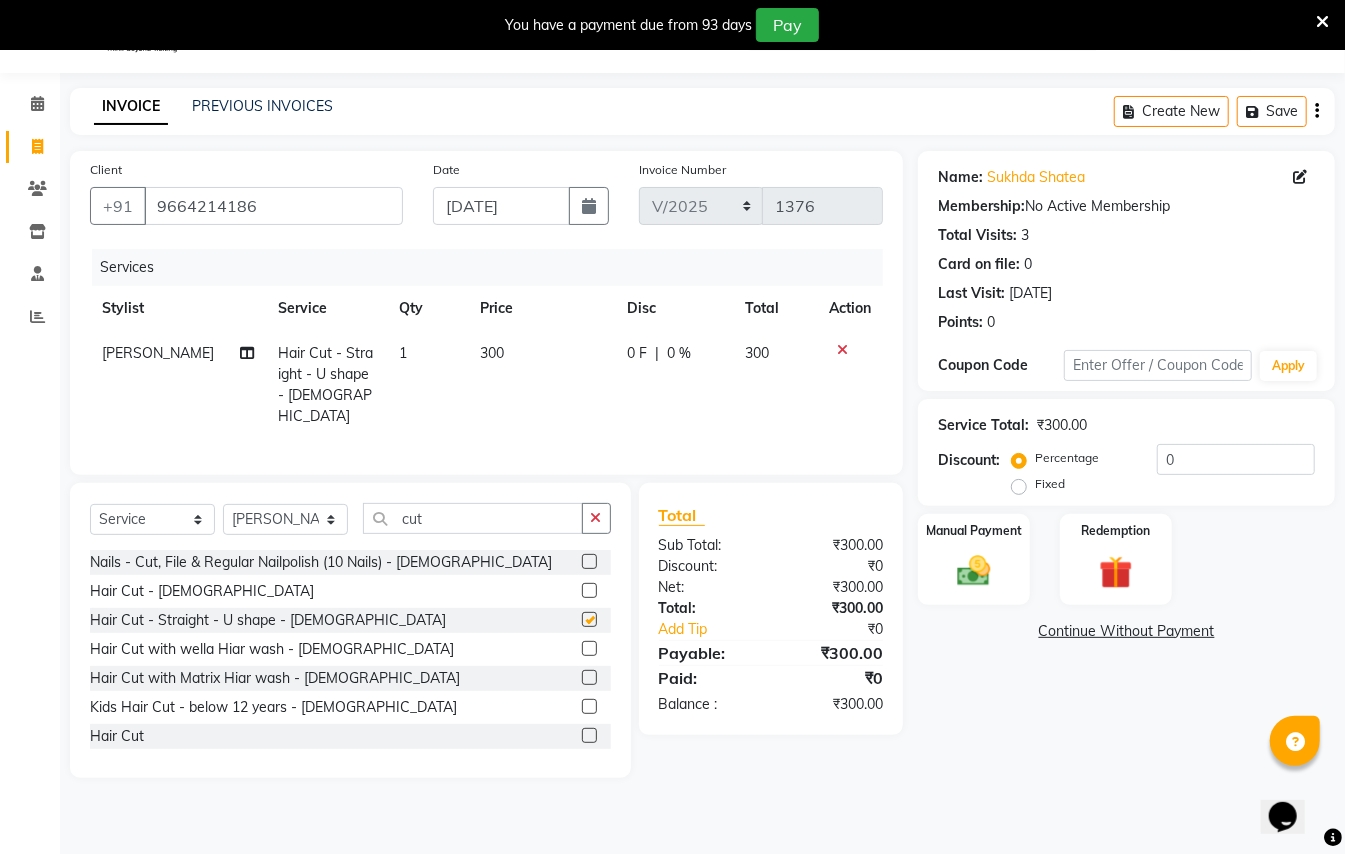 checkbox on "false" 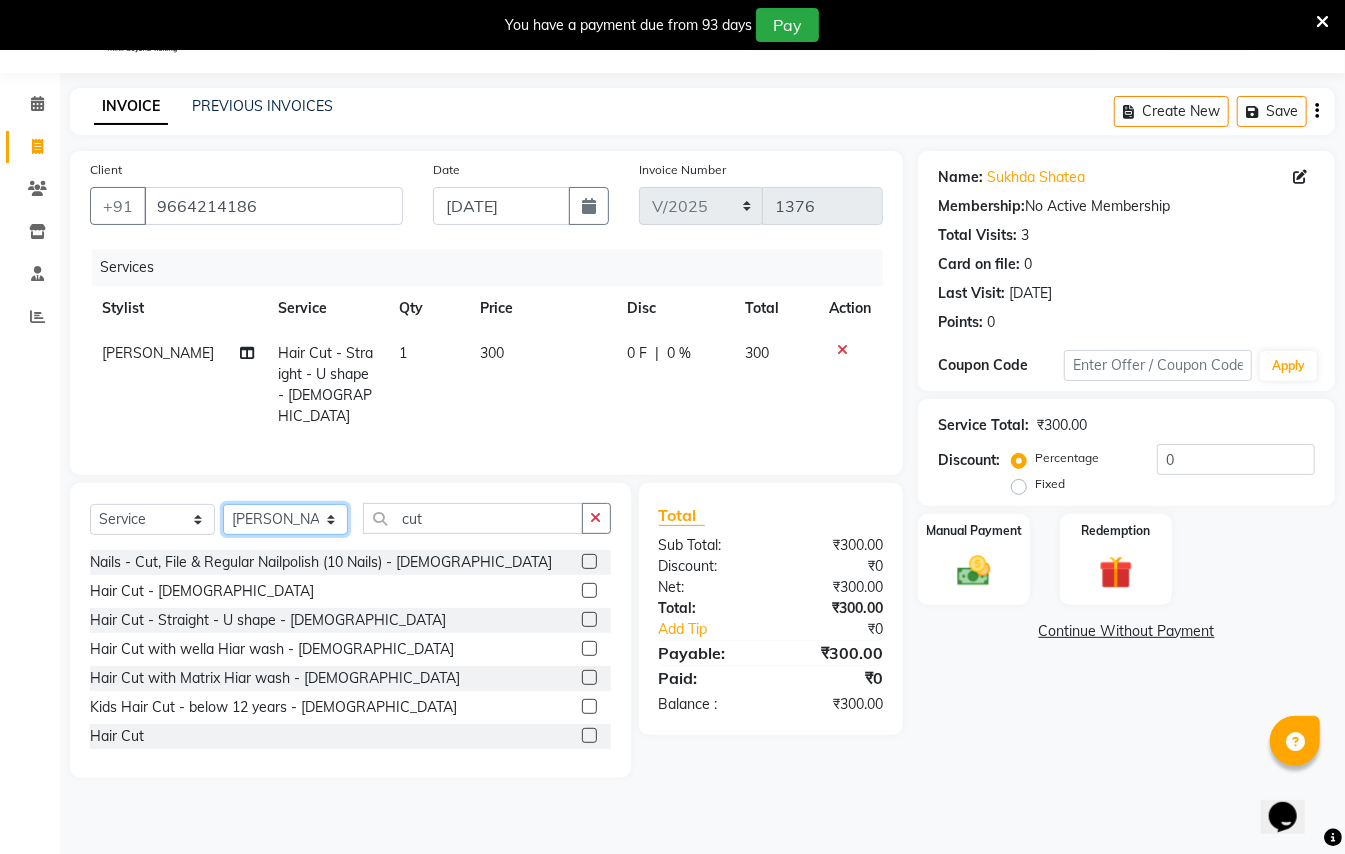 click on "Select Stylist [PERSON_NAME] [PERSON_NAME]  [PERSON_NAME] [PERSON_NAME] [PERSON_NAME] Mane Manager [PERSON_NAME]  [PERSON_NAME] Owner [PERSON_NAME]" 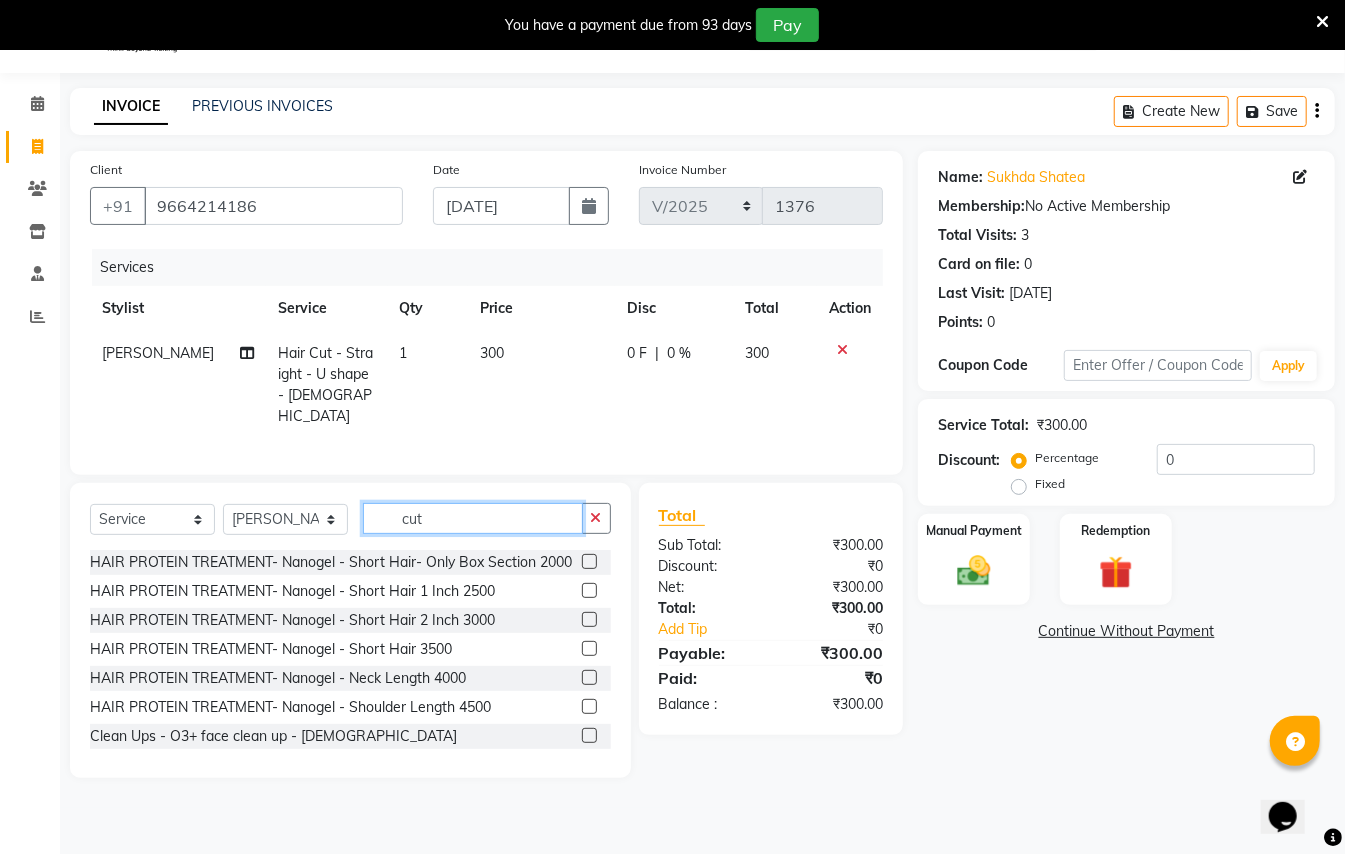 click on "cut" 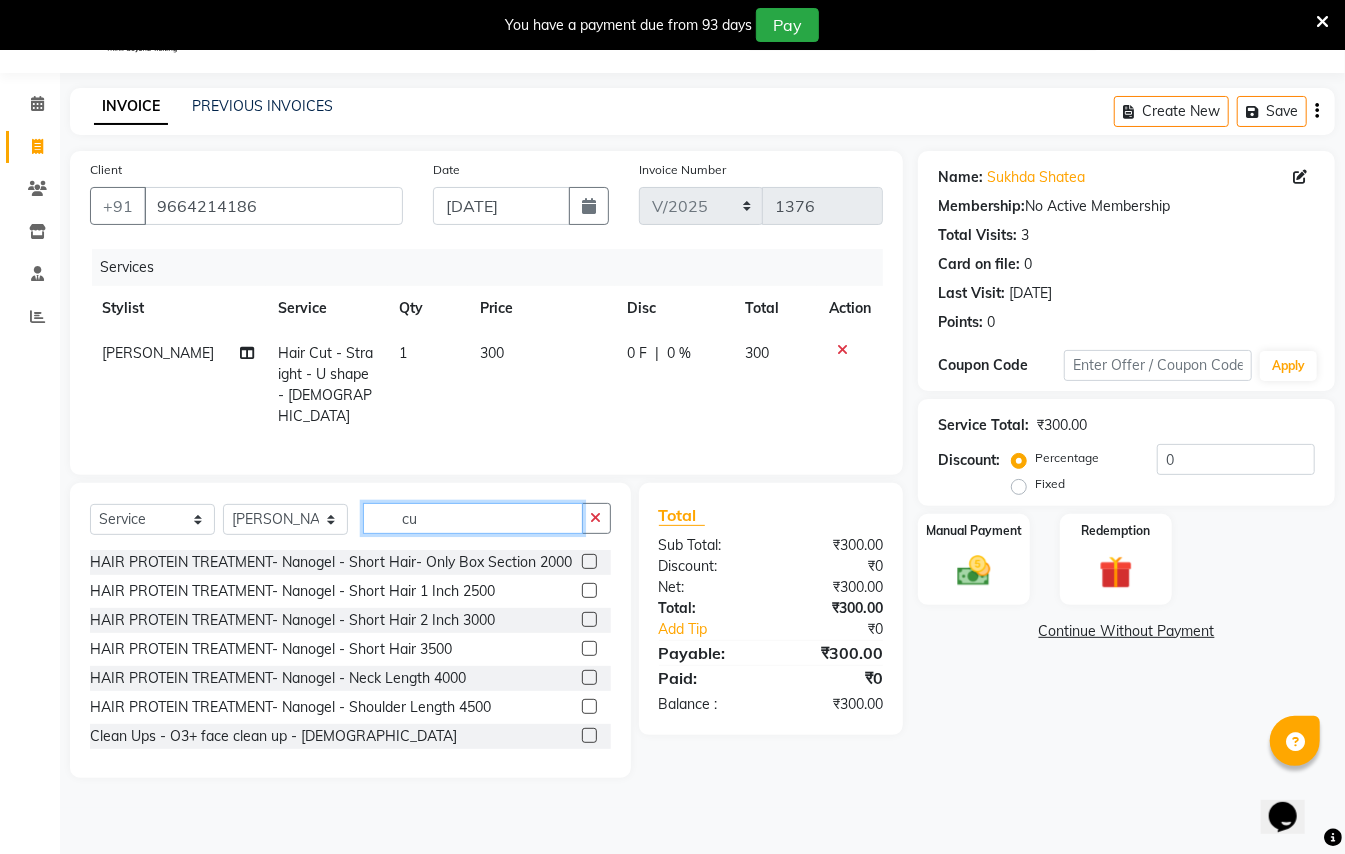 type on "c" 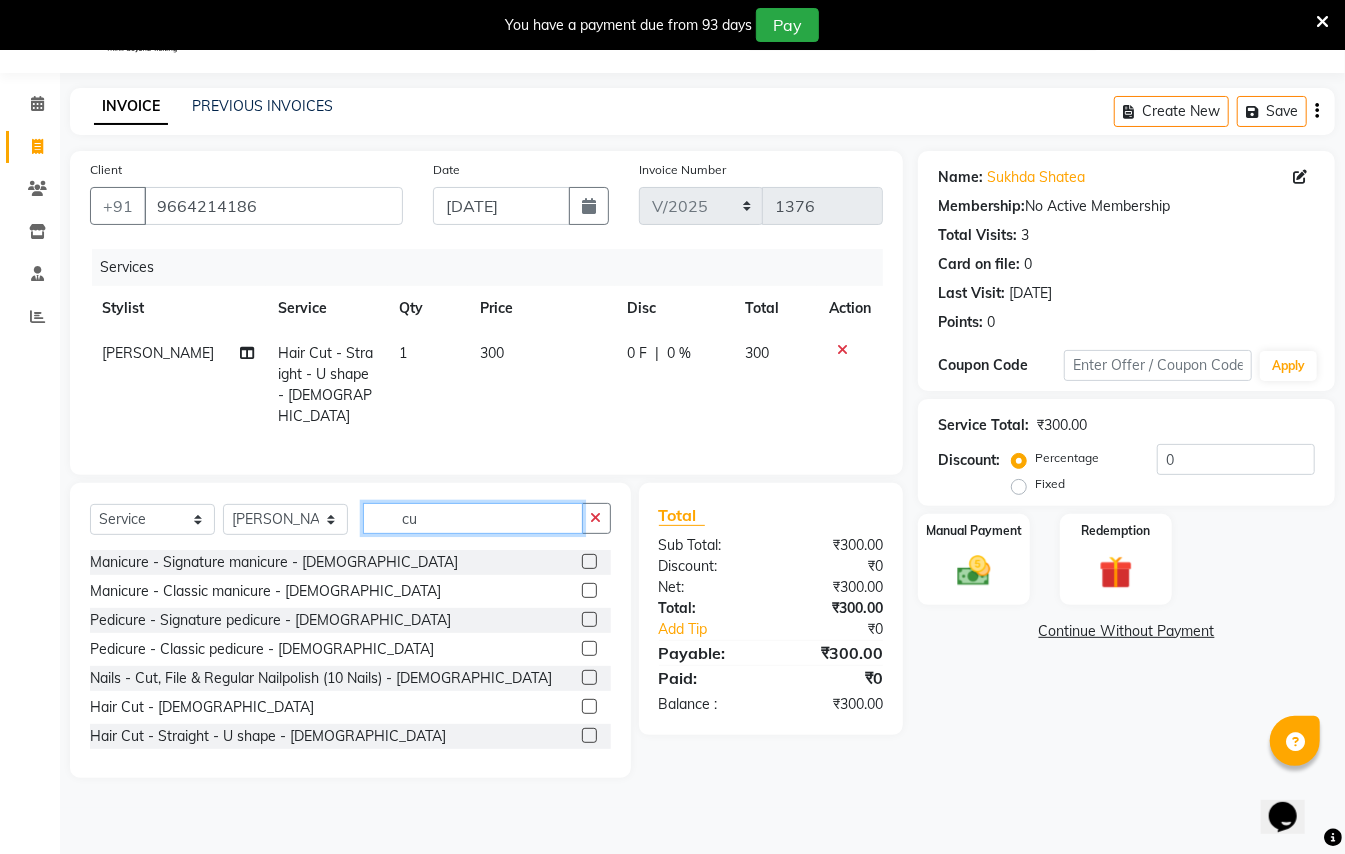 type on "cut" 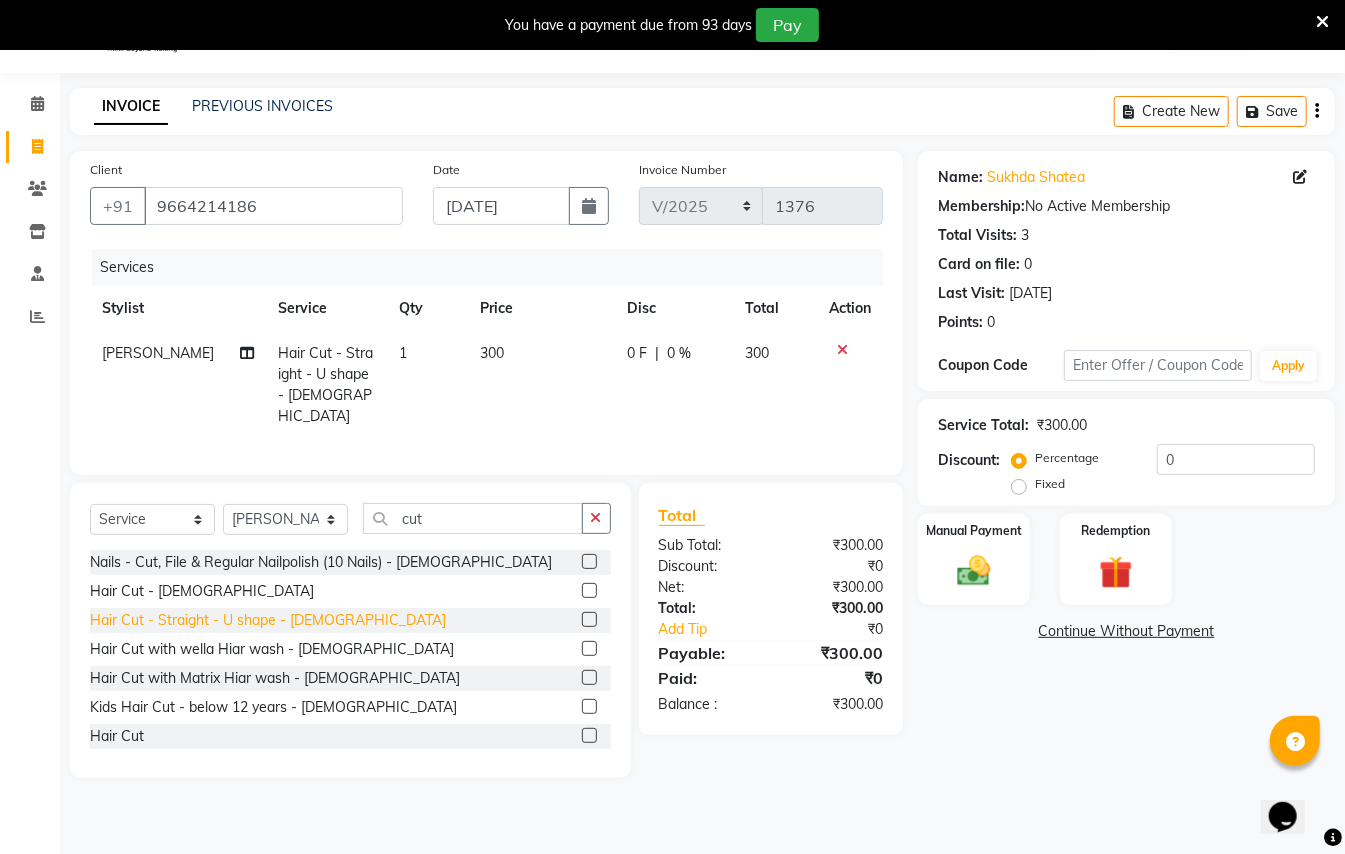 click on "Hair Cut - Straight - U shape - [DEMOGRAPHIC_DATA]" 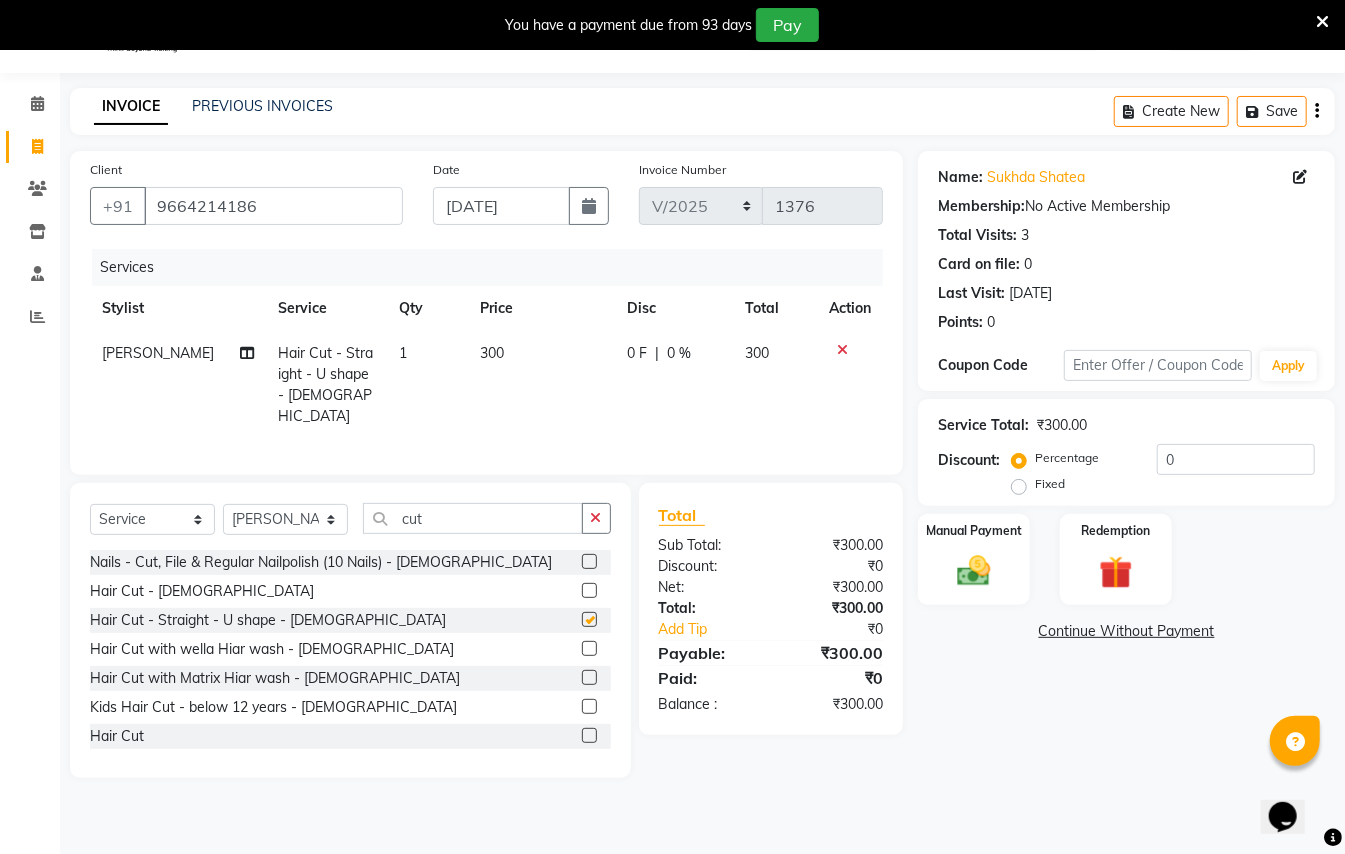 checkbox on "false" 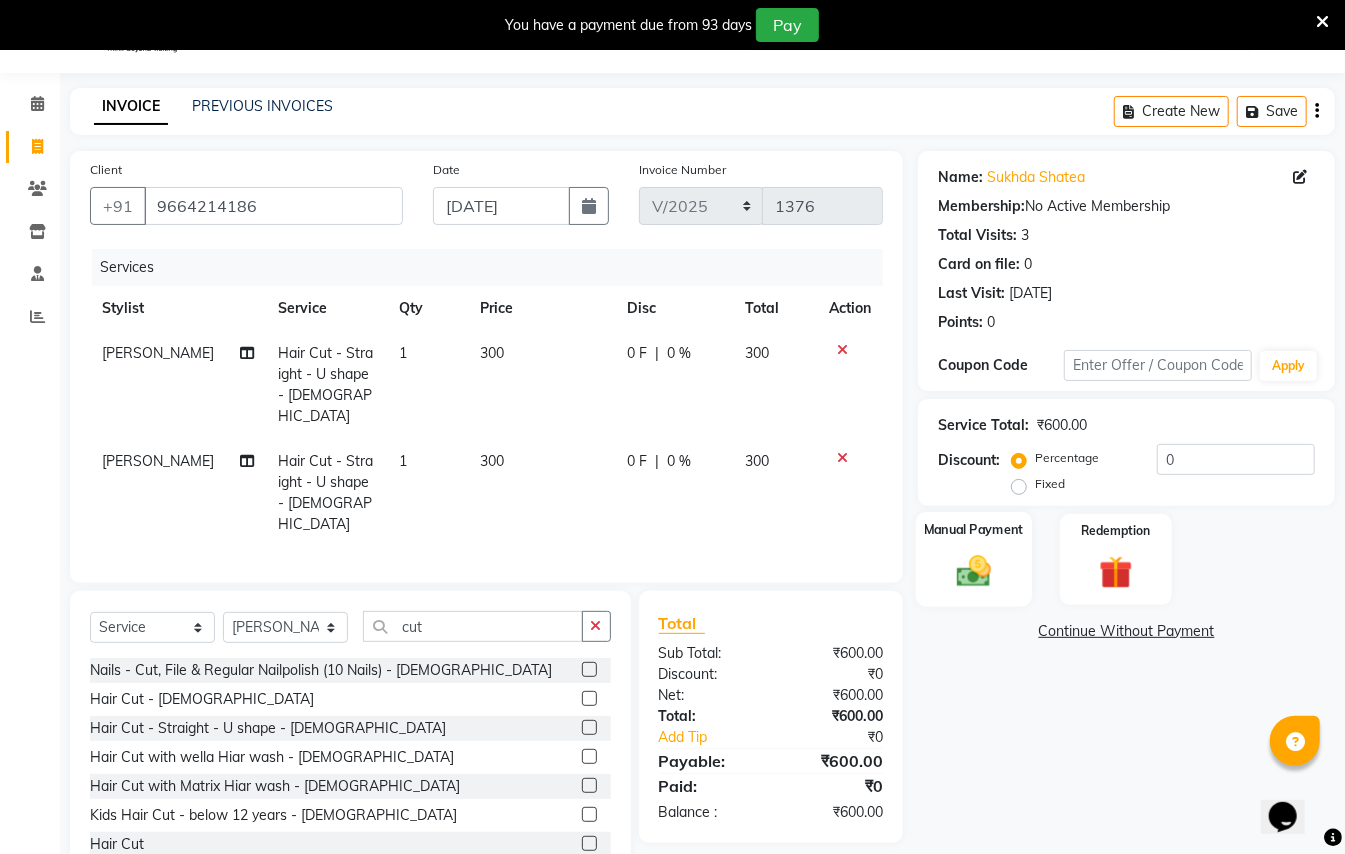 click 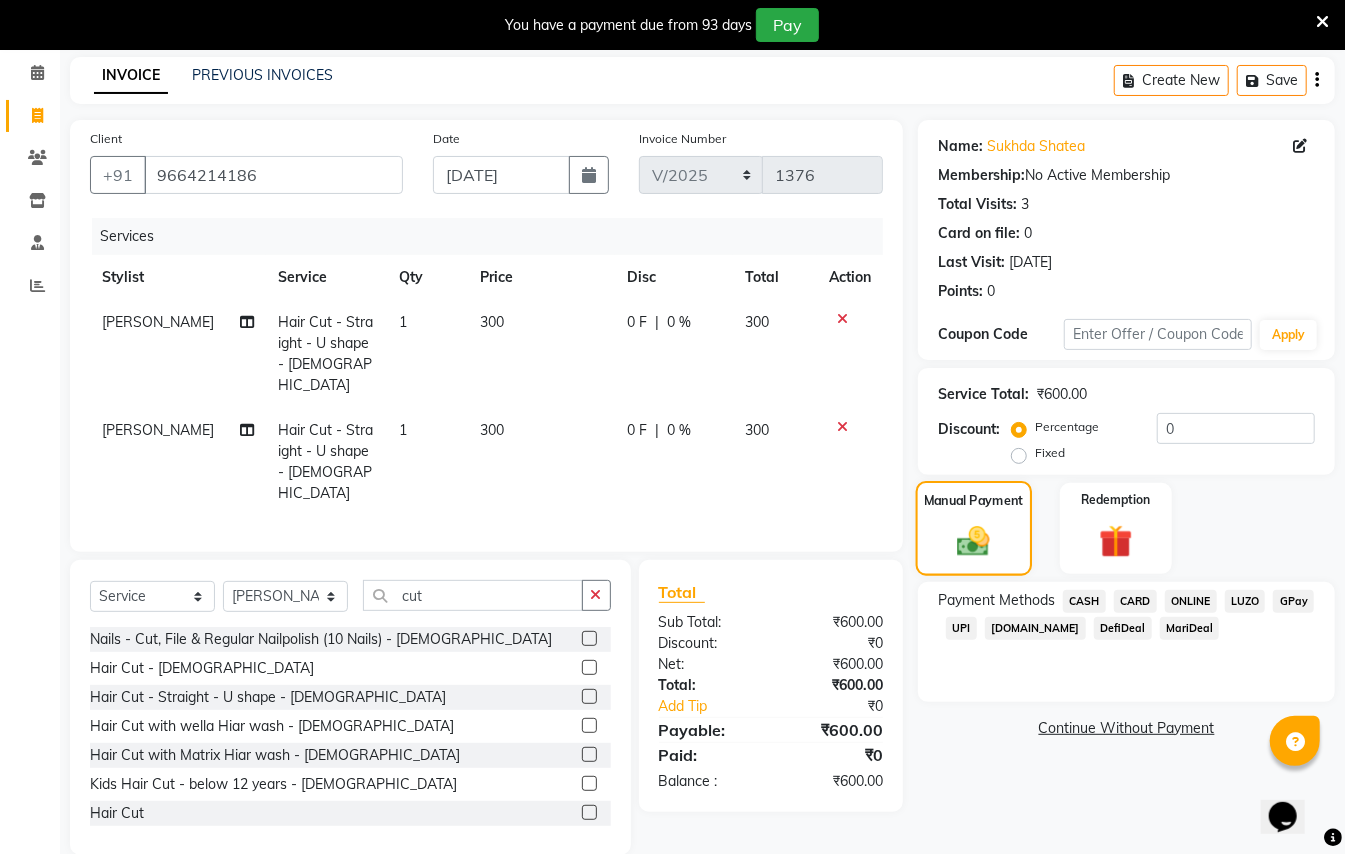 scroll, scrollTop: 90, scrollLeft: 0, axis: vertical 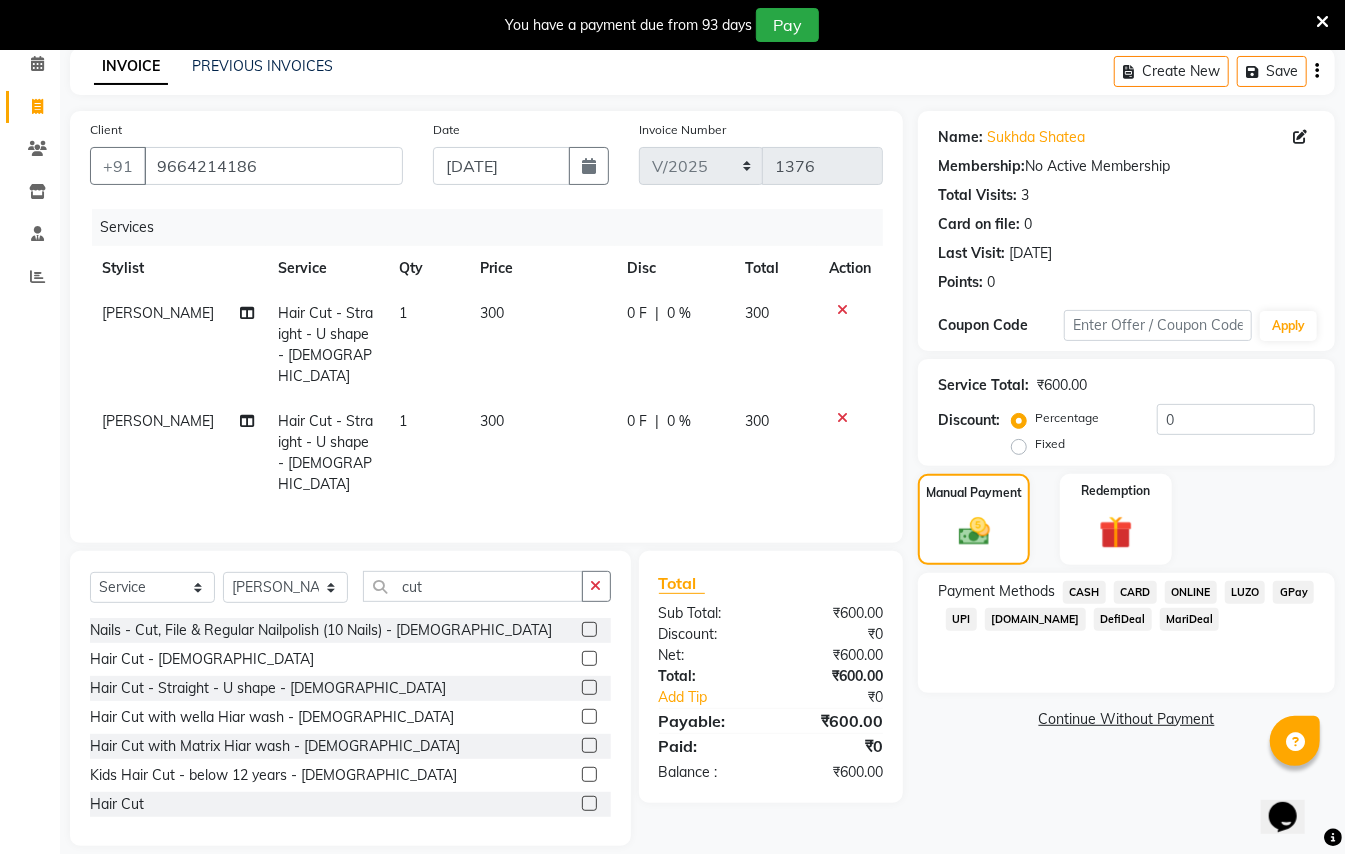 click on "GPay" 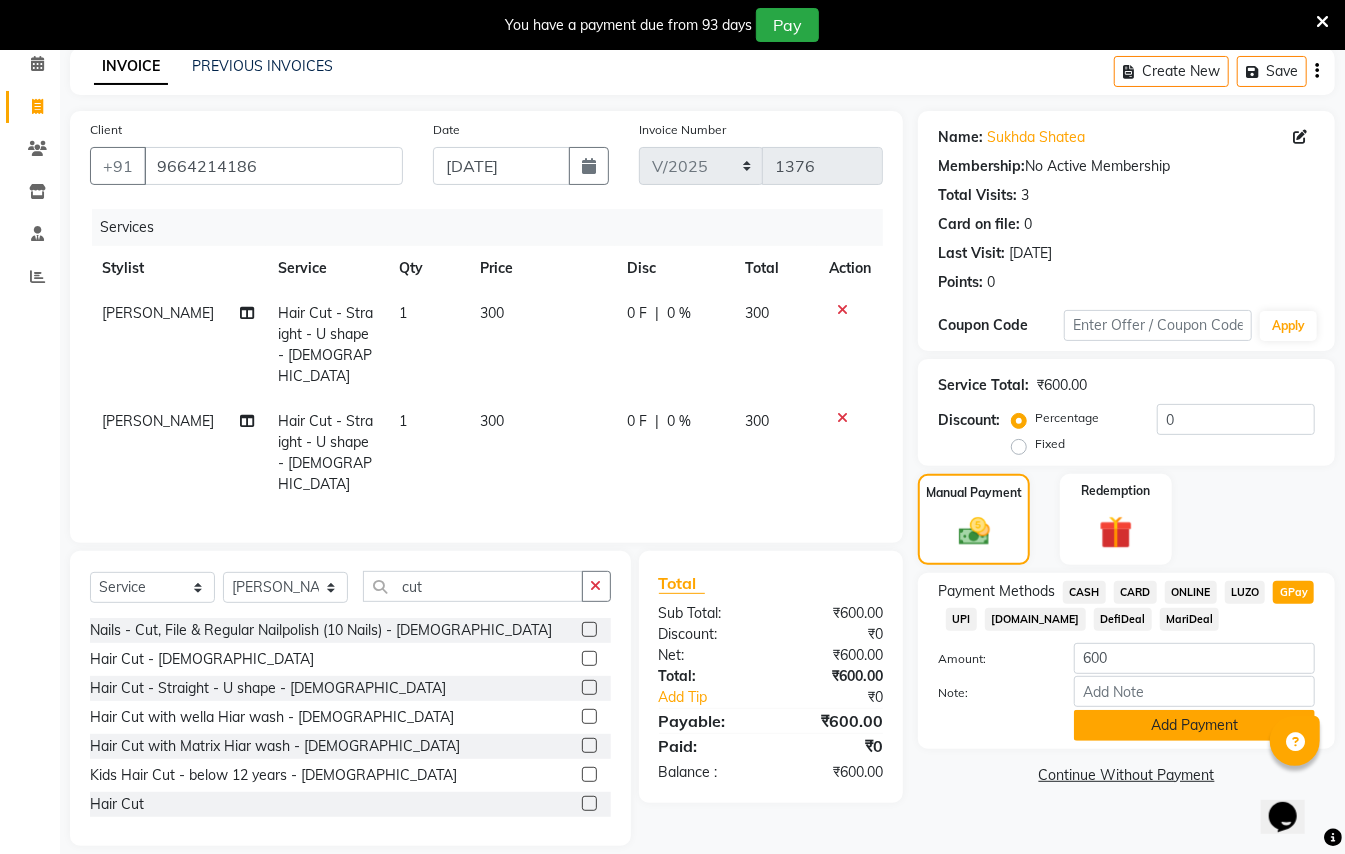 click on "Add Payment" 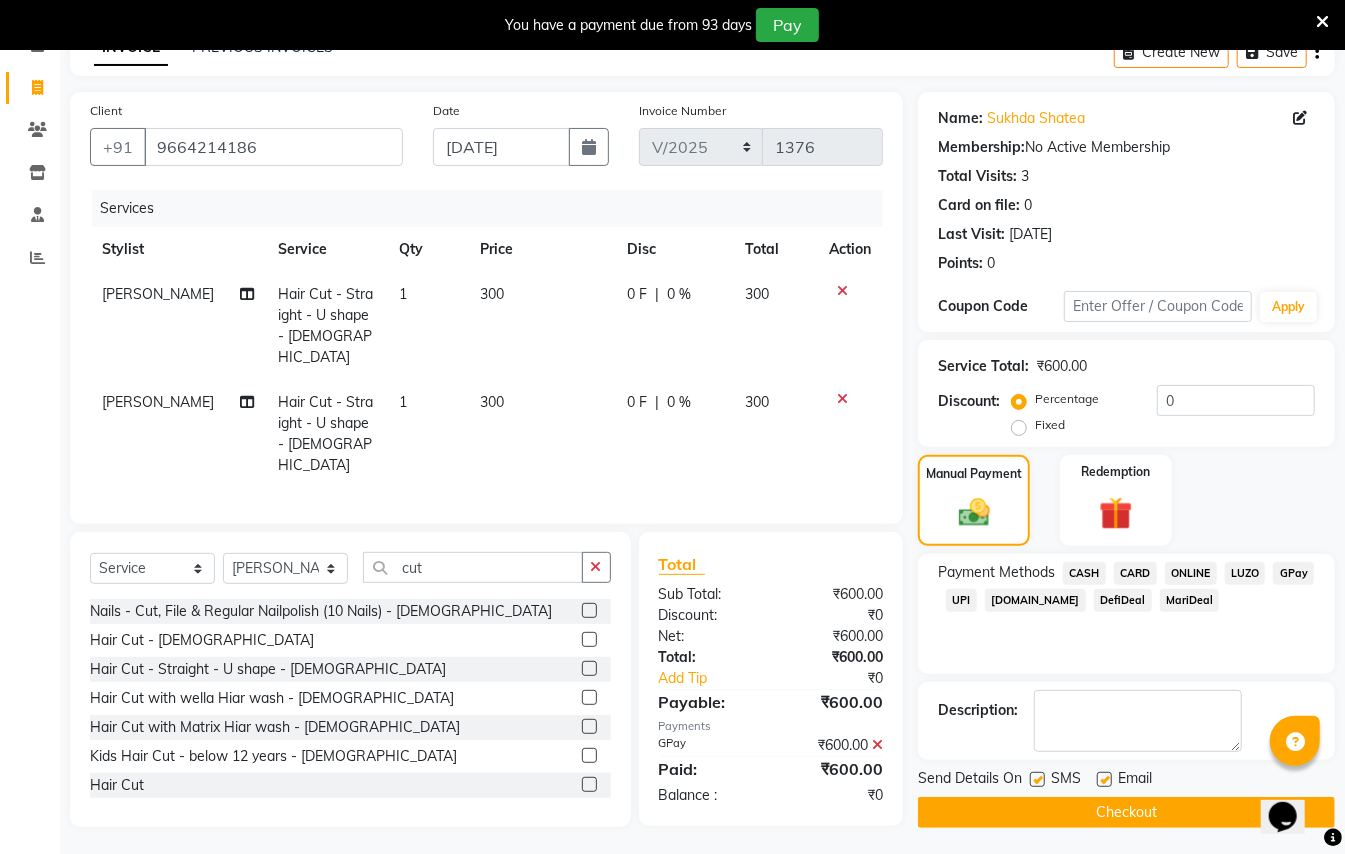 scroll, scrollTop: 114, scrollLeft: 0, axis: vertical 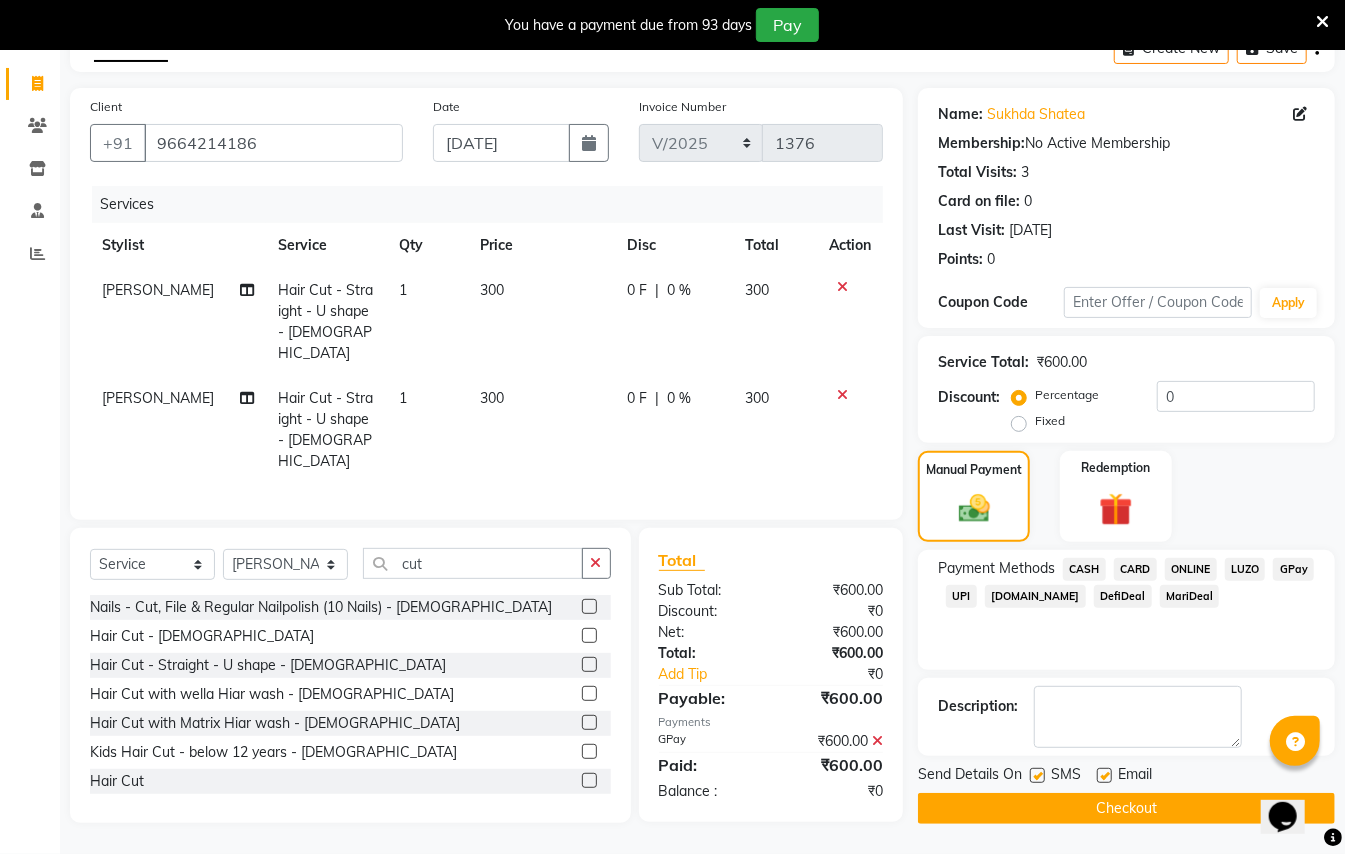 click on "Checkout" 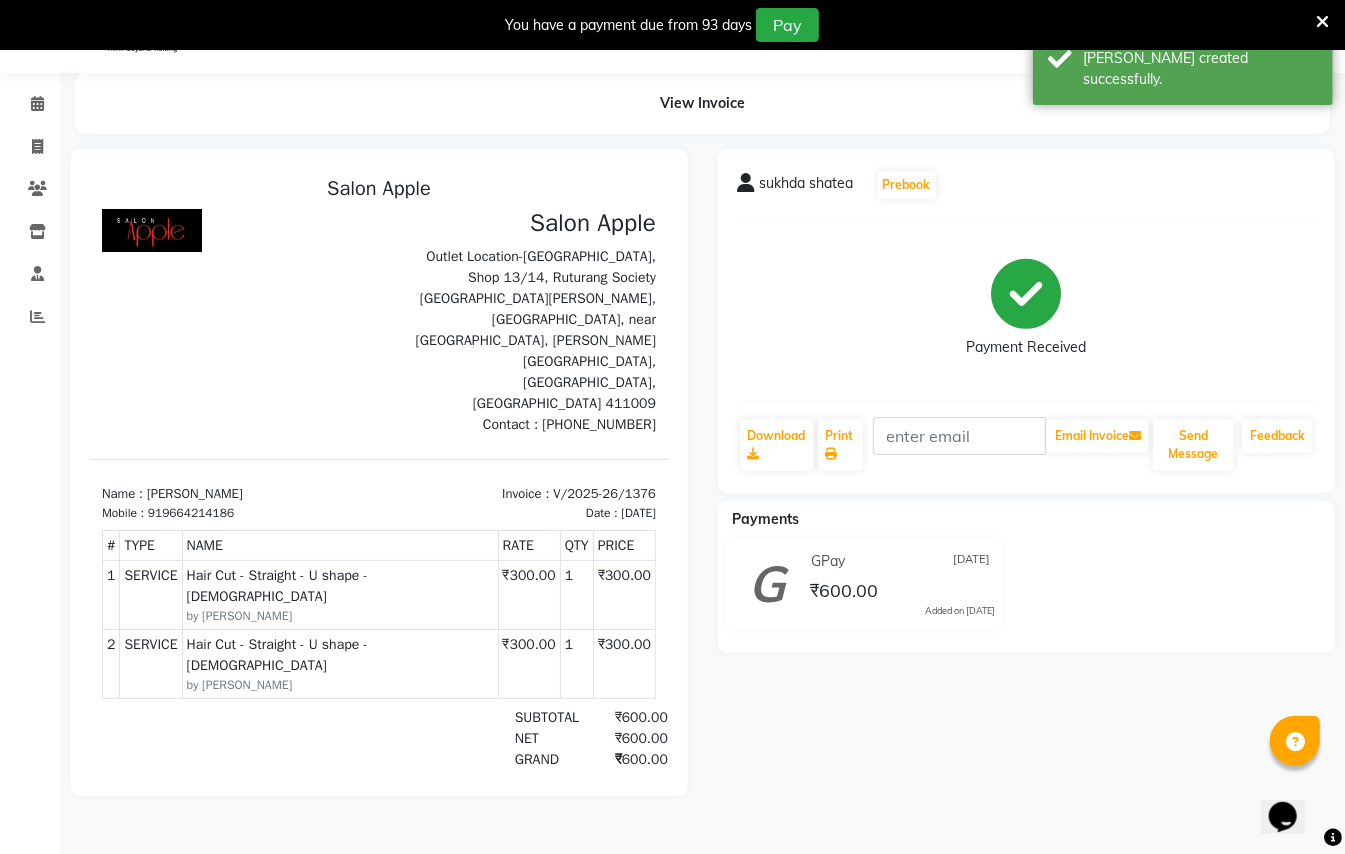 scroll, scrollTop: 0, scrollLeft: 0, axis: both 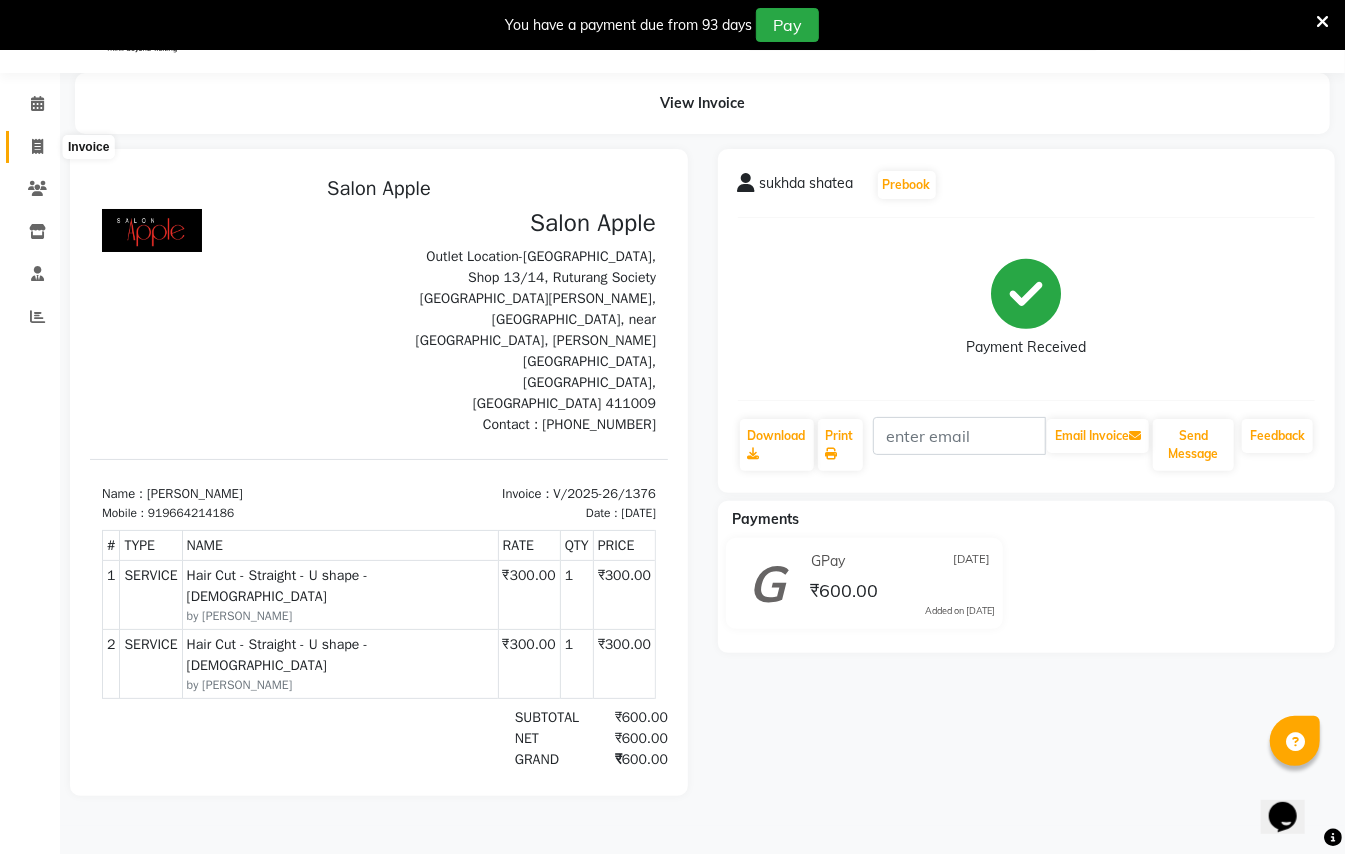 click 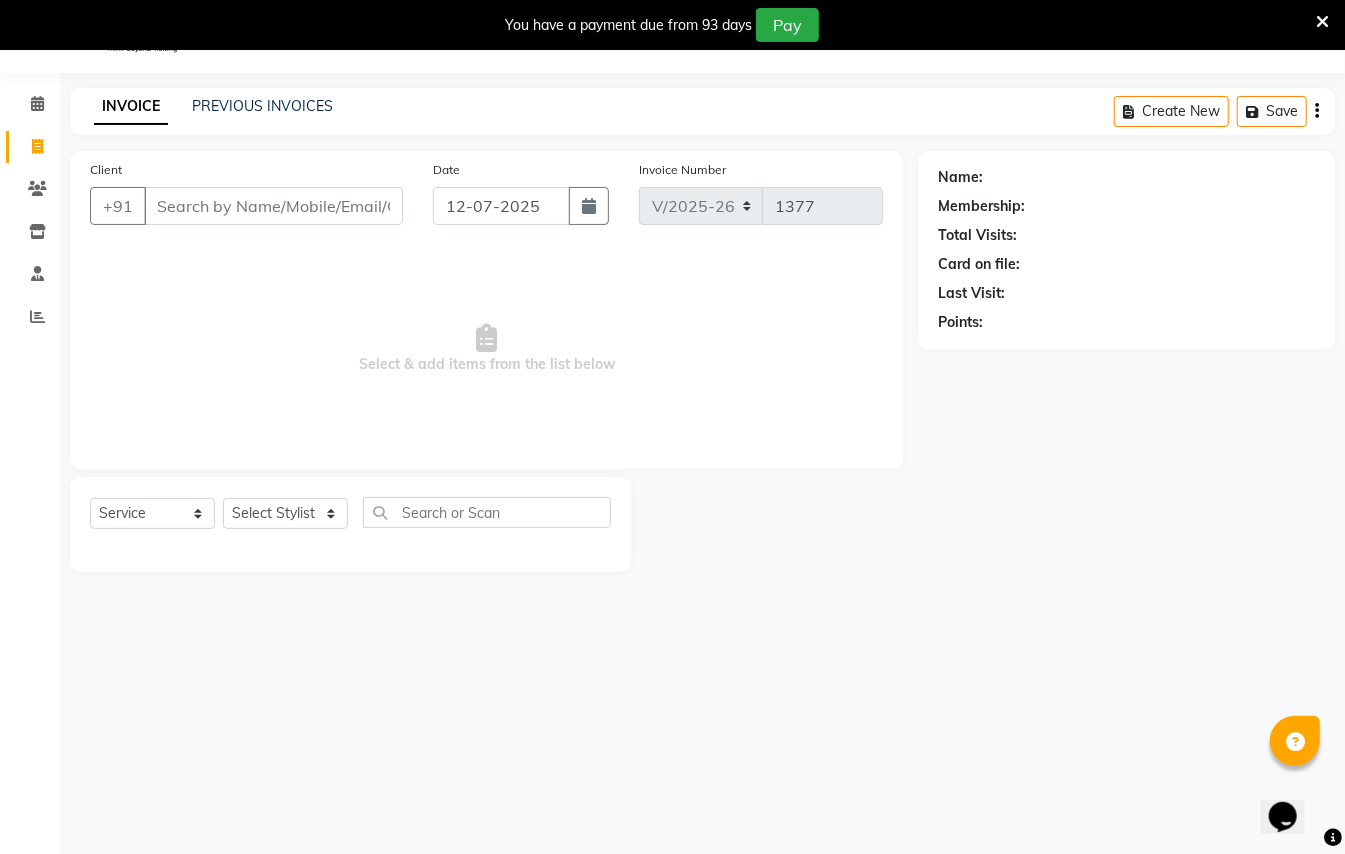 click on "Client" at bounding box center [273, 206] 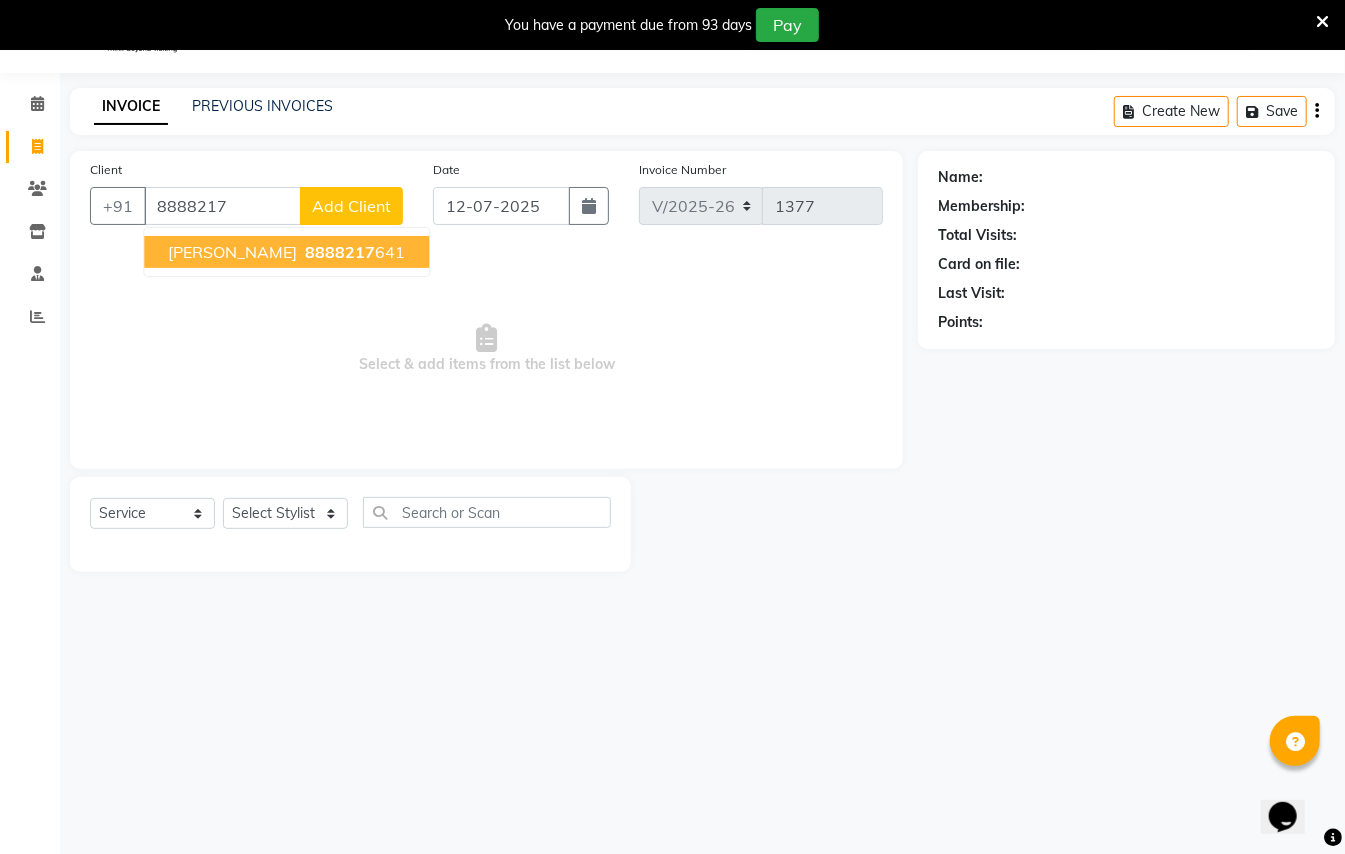 click on "8888217 641" at bounding box center (353, 252) 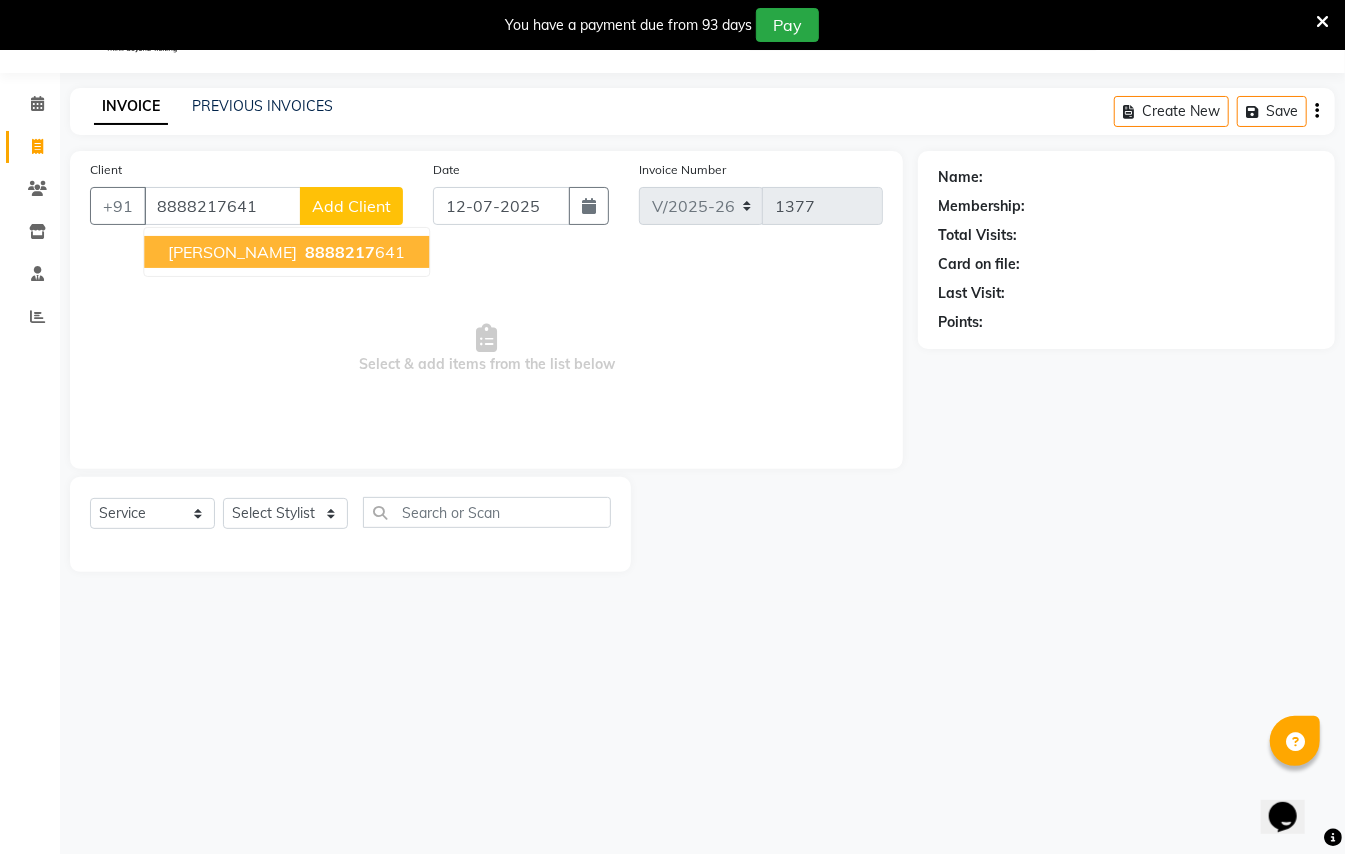 type on "8888217641" 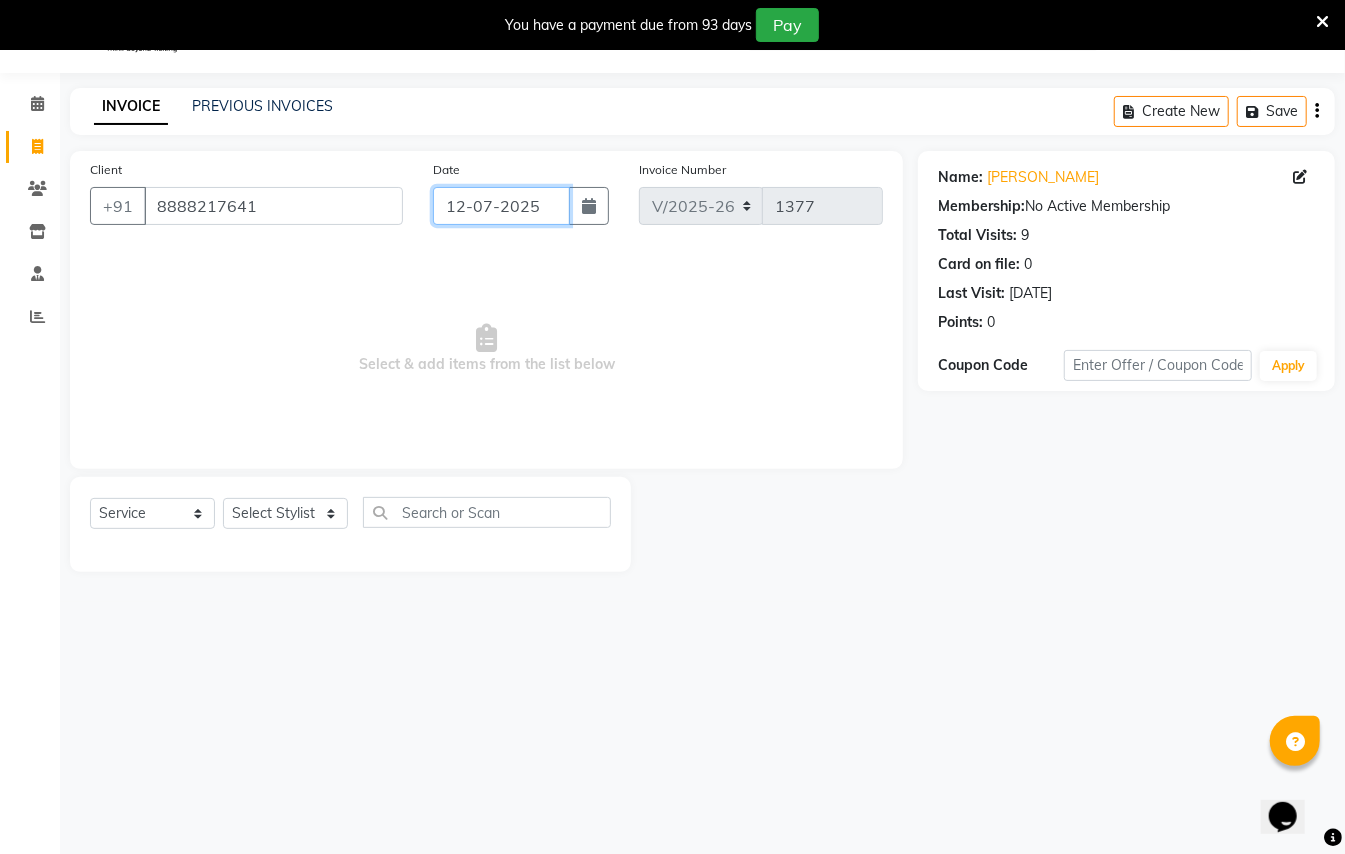 click on "12-07-2025" 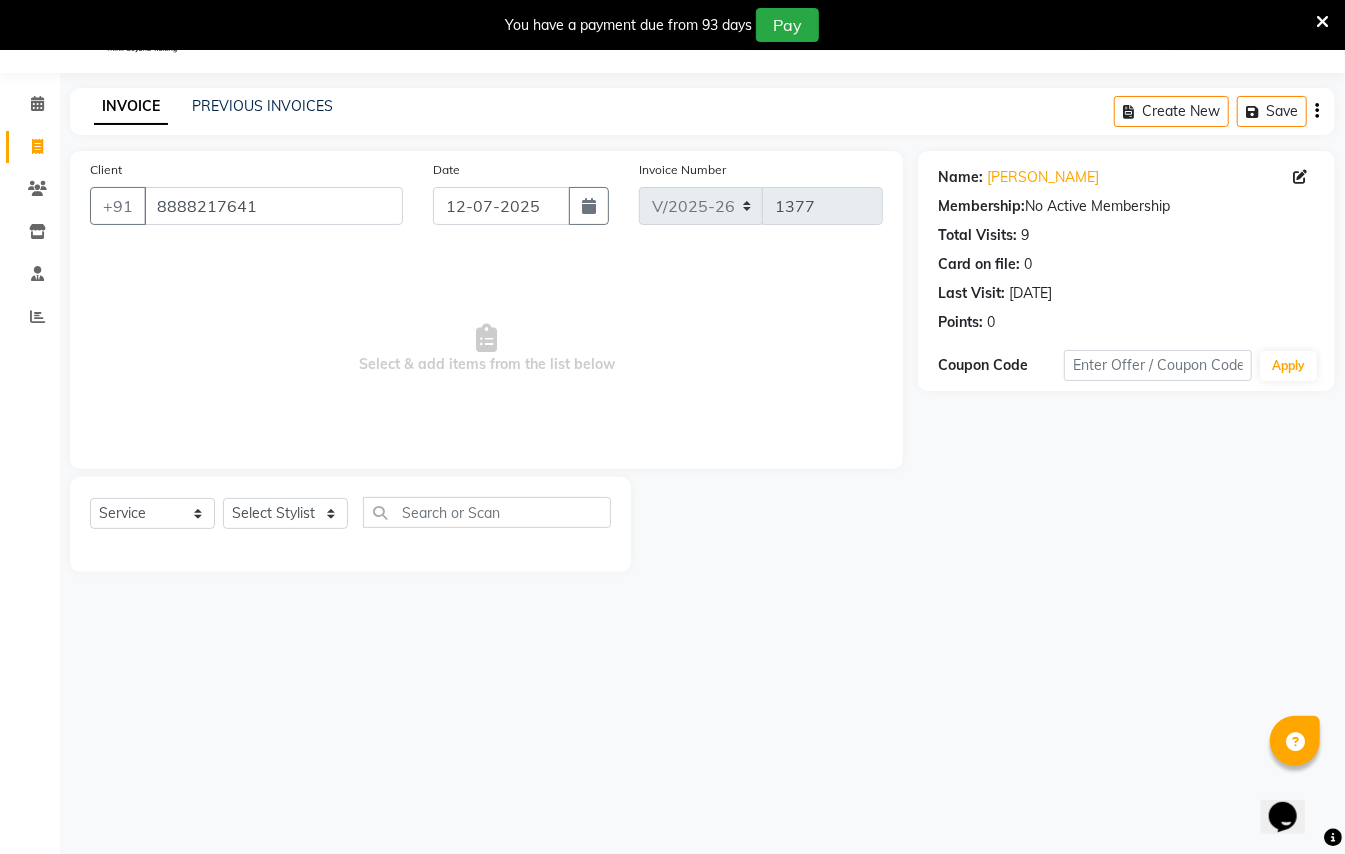 select on "7" 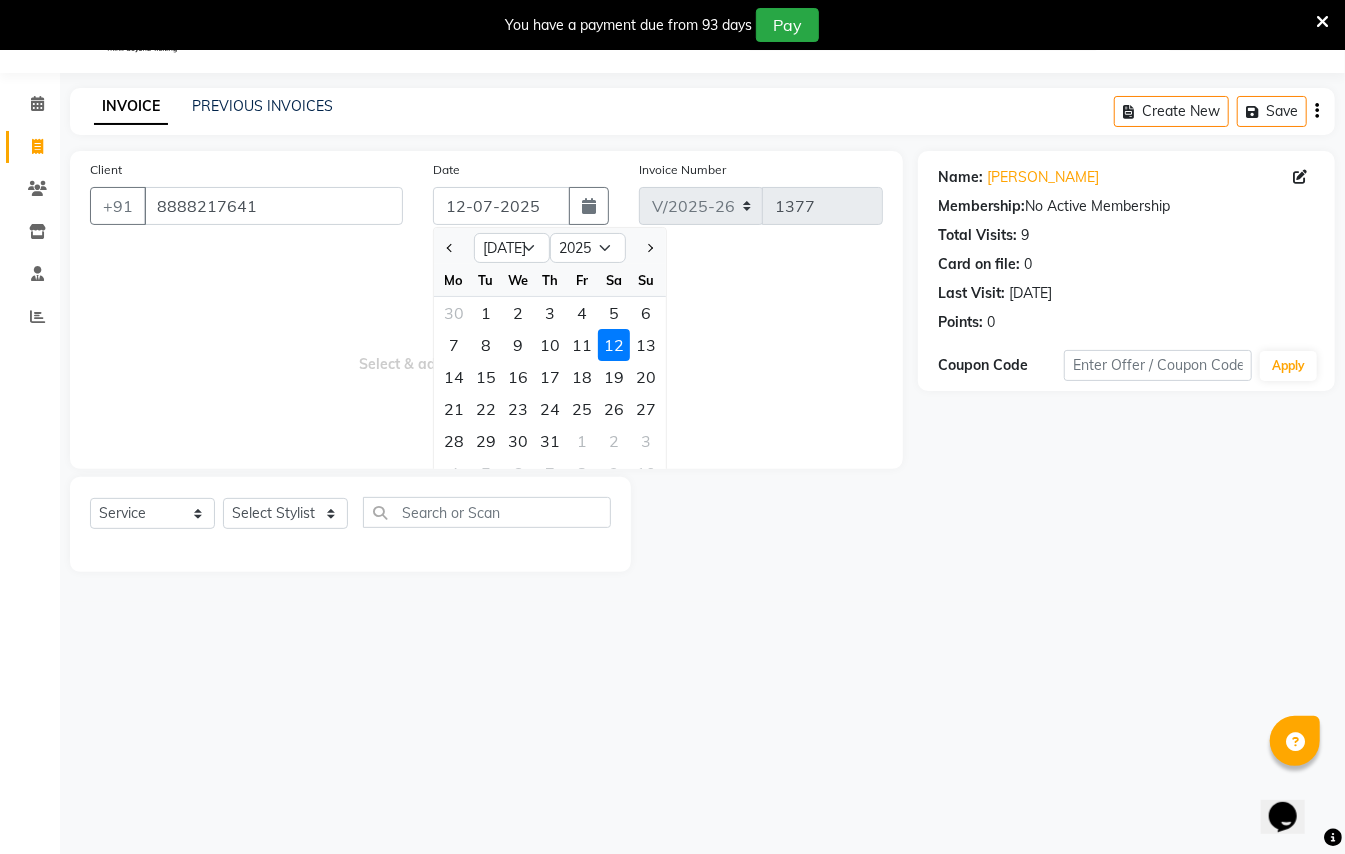 click on "Select & add items from the list below" at bounding box center (486, 349) 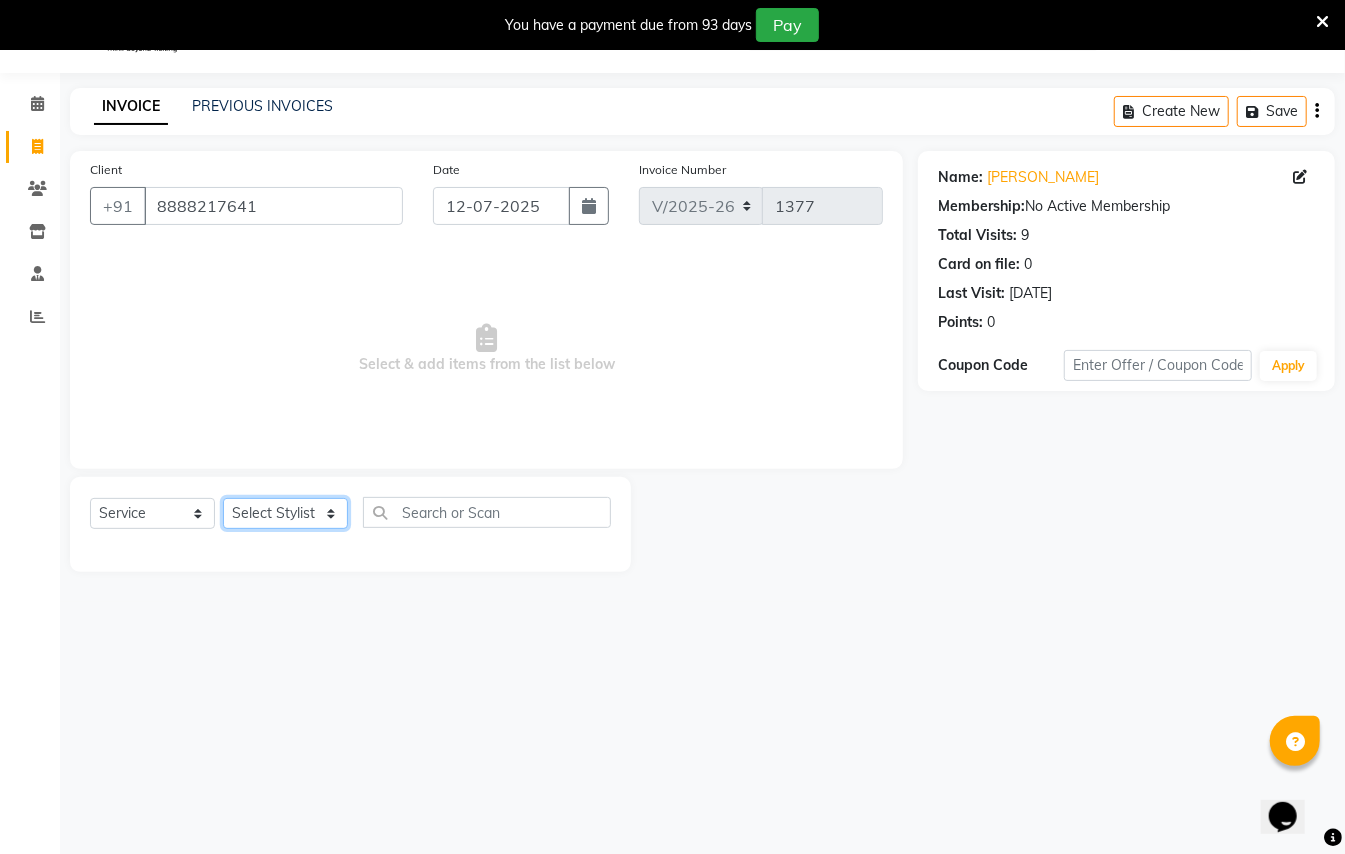 click on "Select Stylist [PERSON_NAME] [PERSON_NAME]  [PERSON_NAME] [PERSON_NAME] [PERSON_NAME] Mane Manager [PERSON_NAME]  [PERSON_NAME] Owner [PERSON_NAME]" 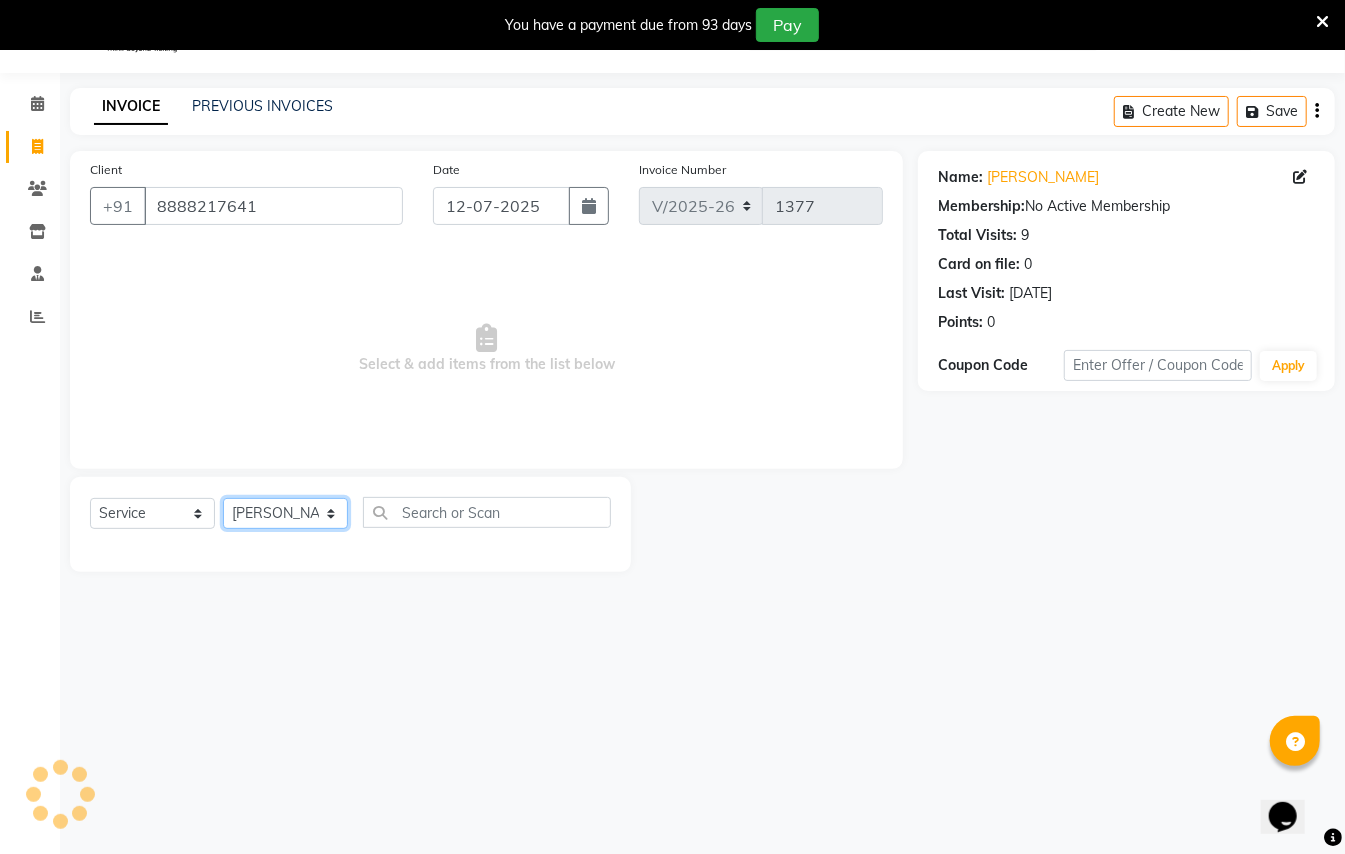 click on "Select Stylist [PERSON_NAME] [PERSON_NAME]  [PERSON_NAME] [PERSON_NAME] [PERSON_NAME] Mane Manager [PERSON_NAME]  [PERSON_NAME] Owner [PERSON_NAME]" 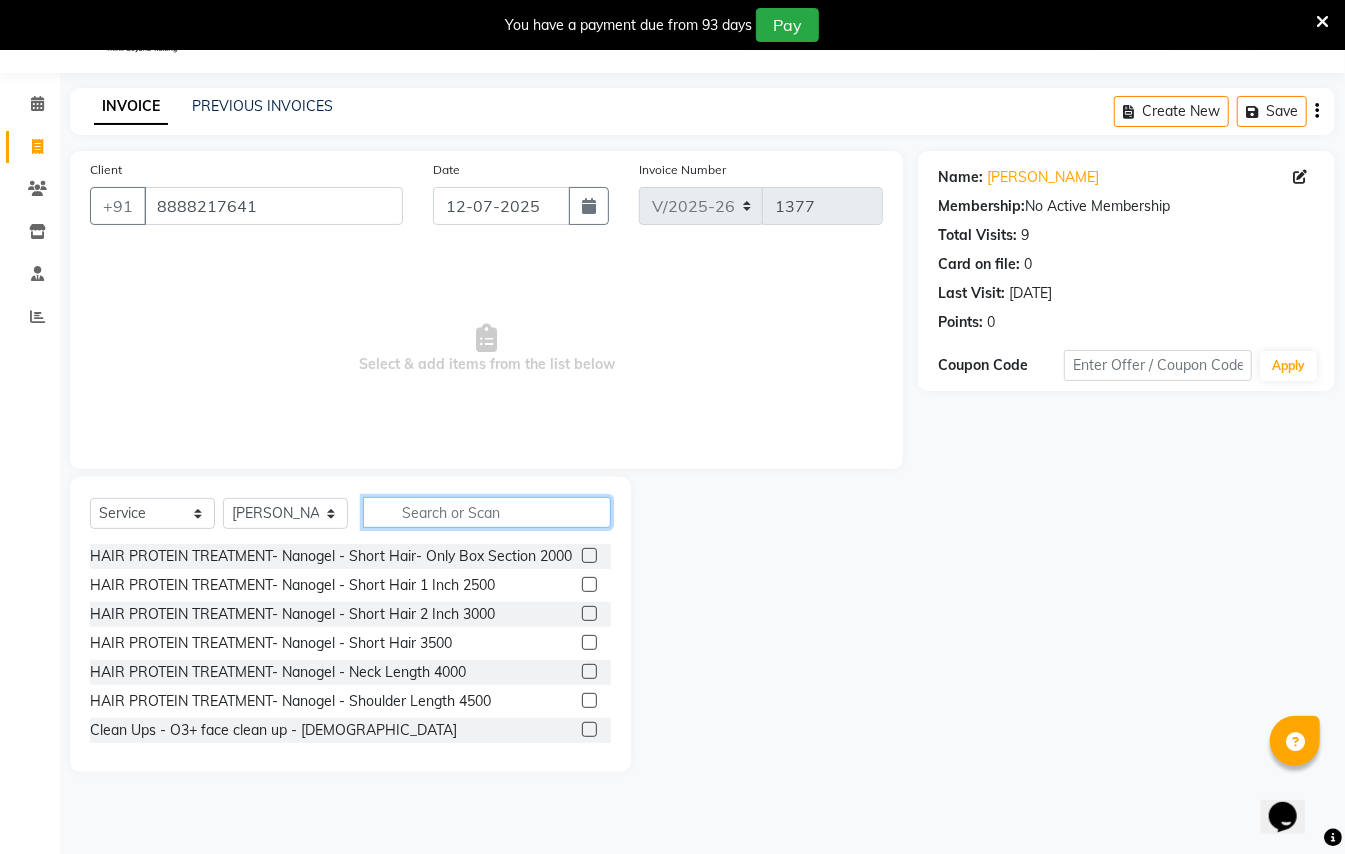click 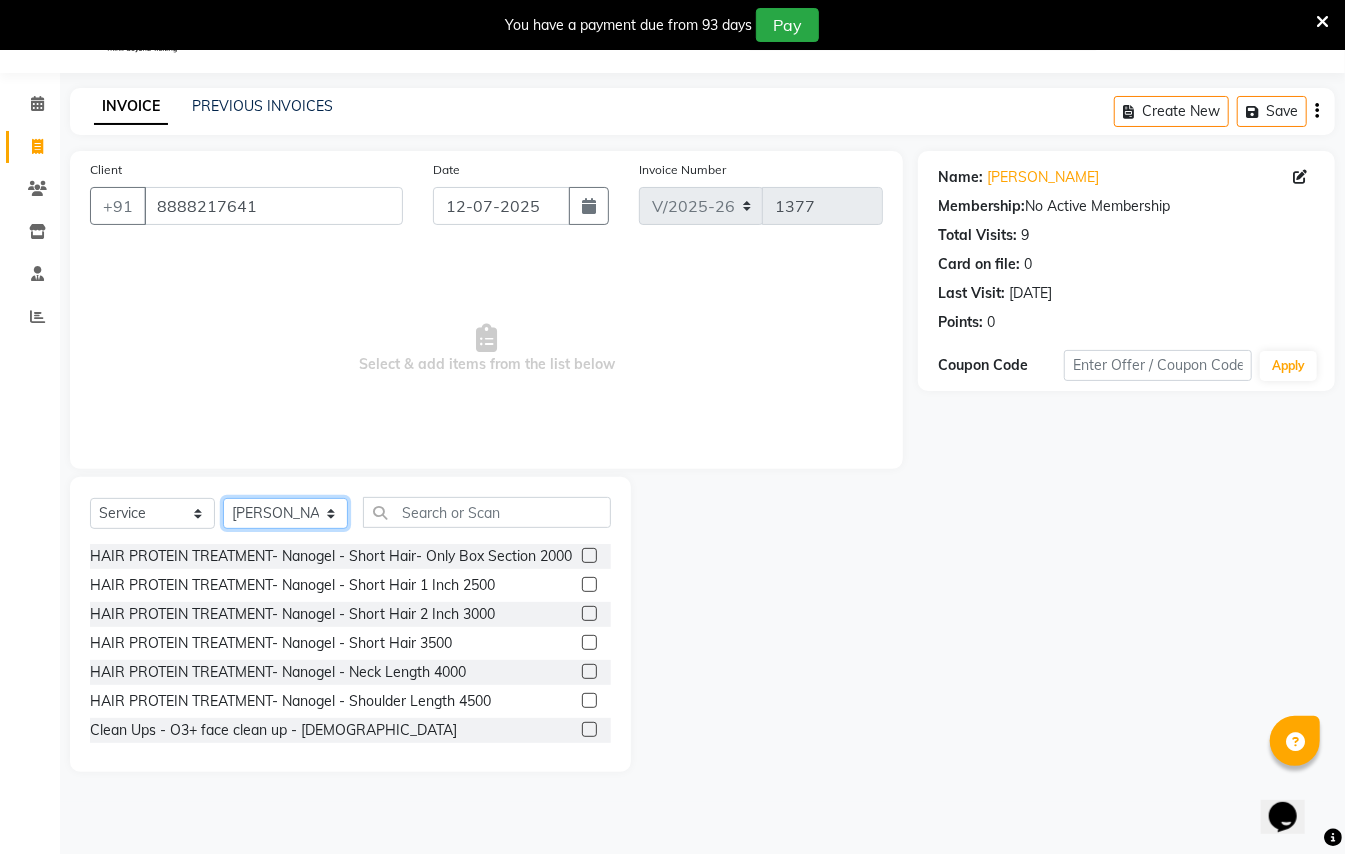 click on "Select Stylist [PERSON_NAME] [PERSON_NAME]  [PERSON_NAME] [PERSON_NAME] [PERSON_NAME] Mane Manager [PERSON_NAME]  [PERSON_NAME] Owner [PERSON_NAME]" 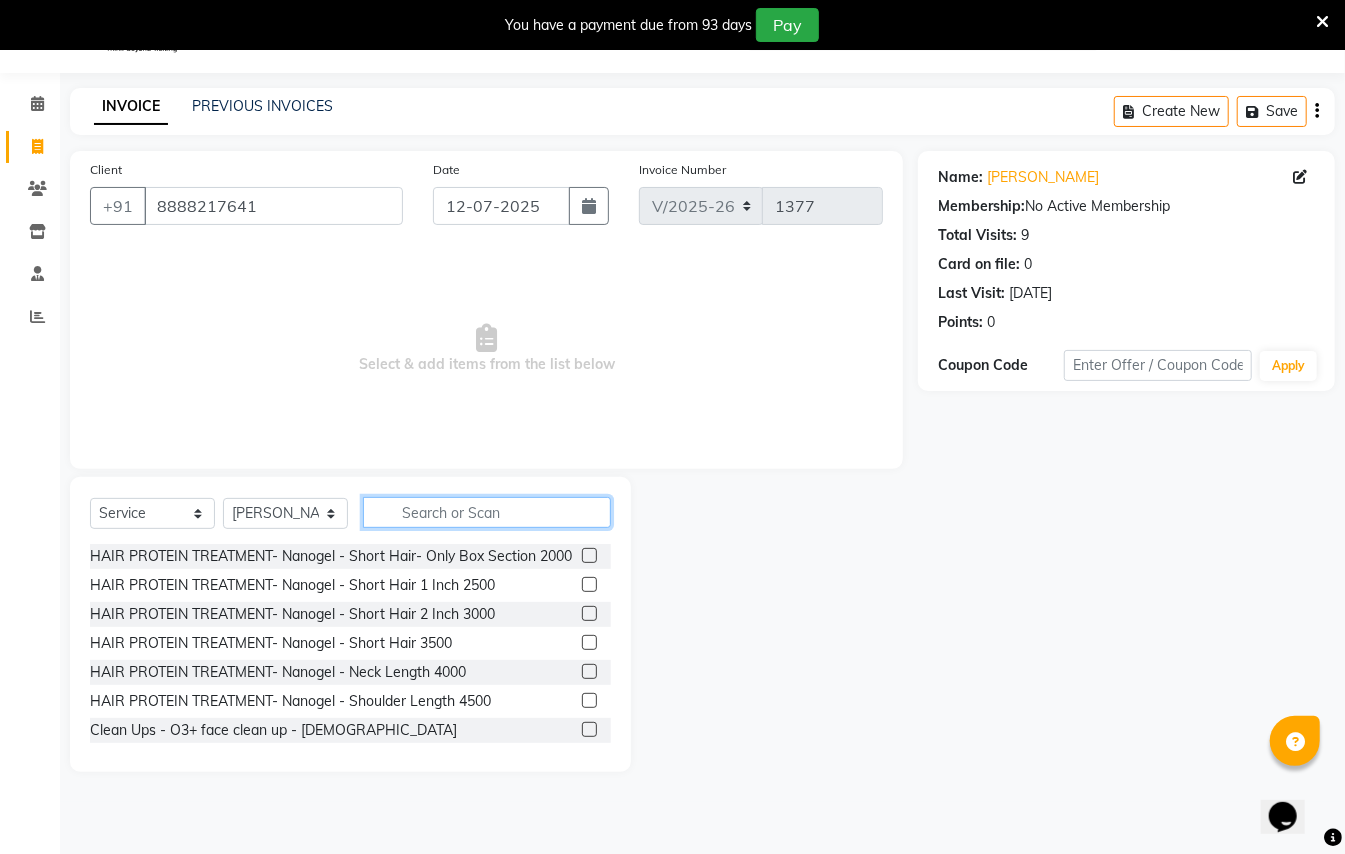 click 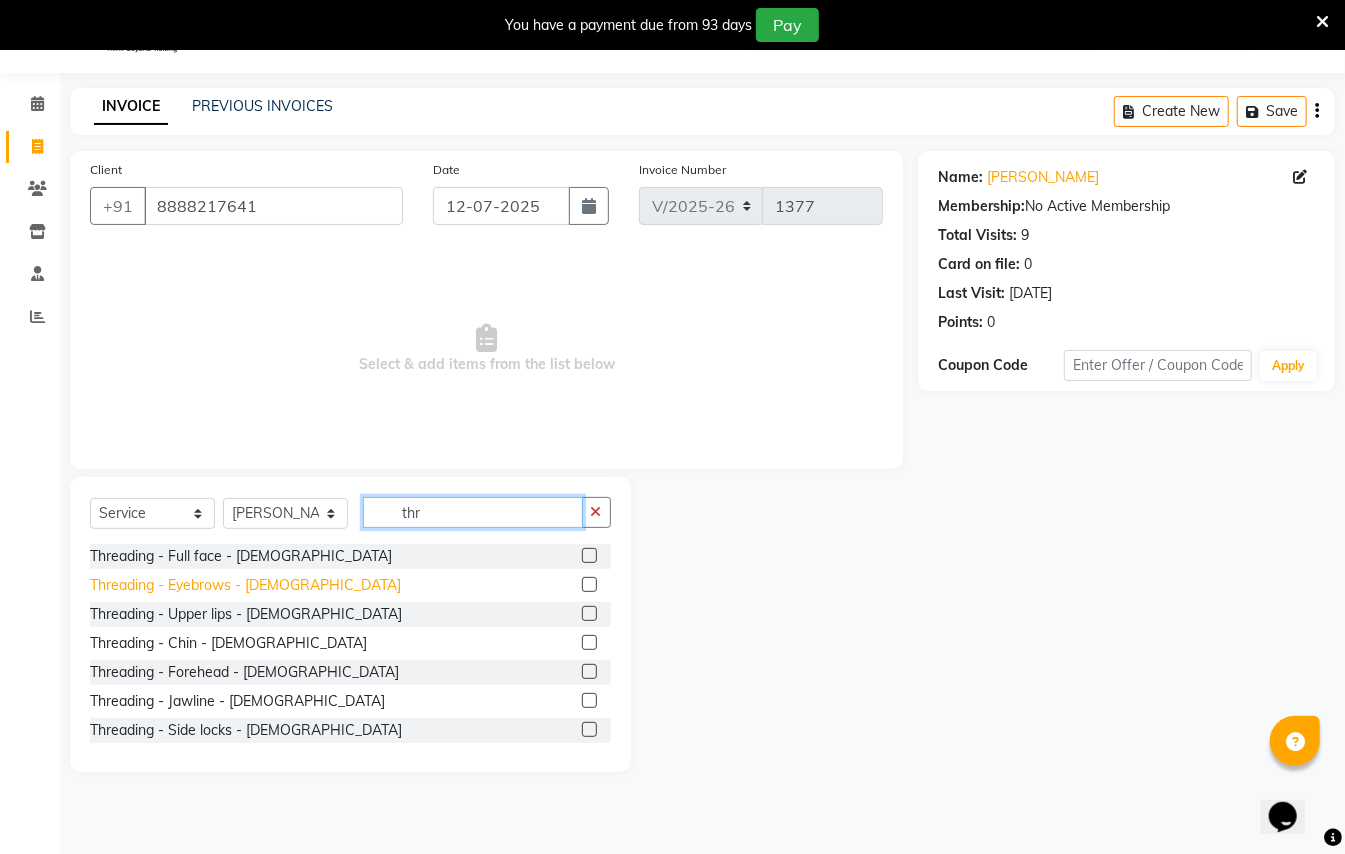 type on "thr" 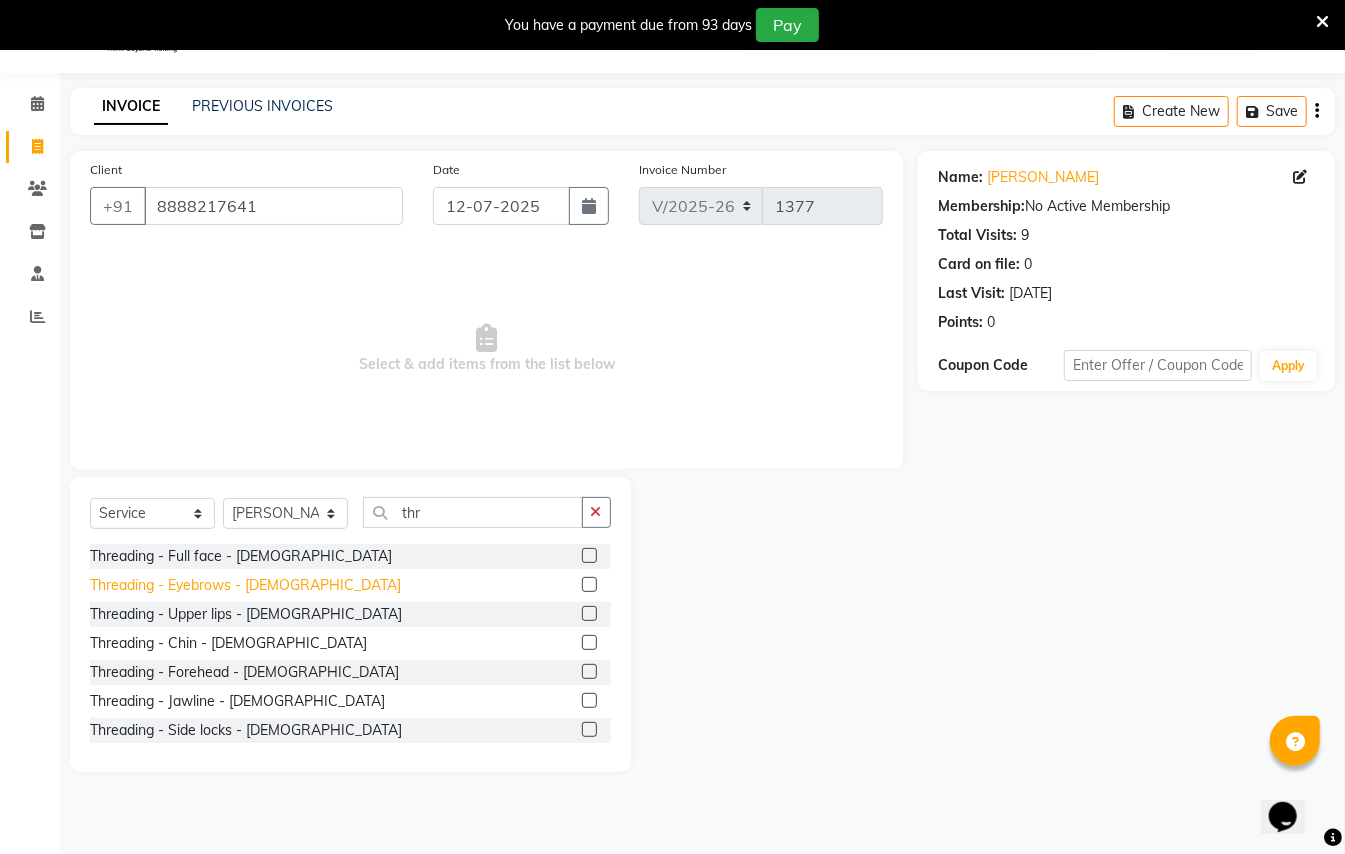 click on "Threading - Eyebrows - [DEMOGRAPHIC_DATA]" 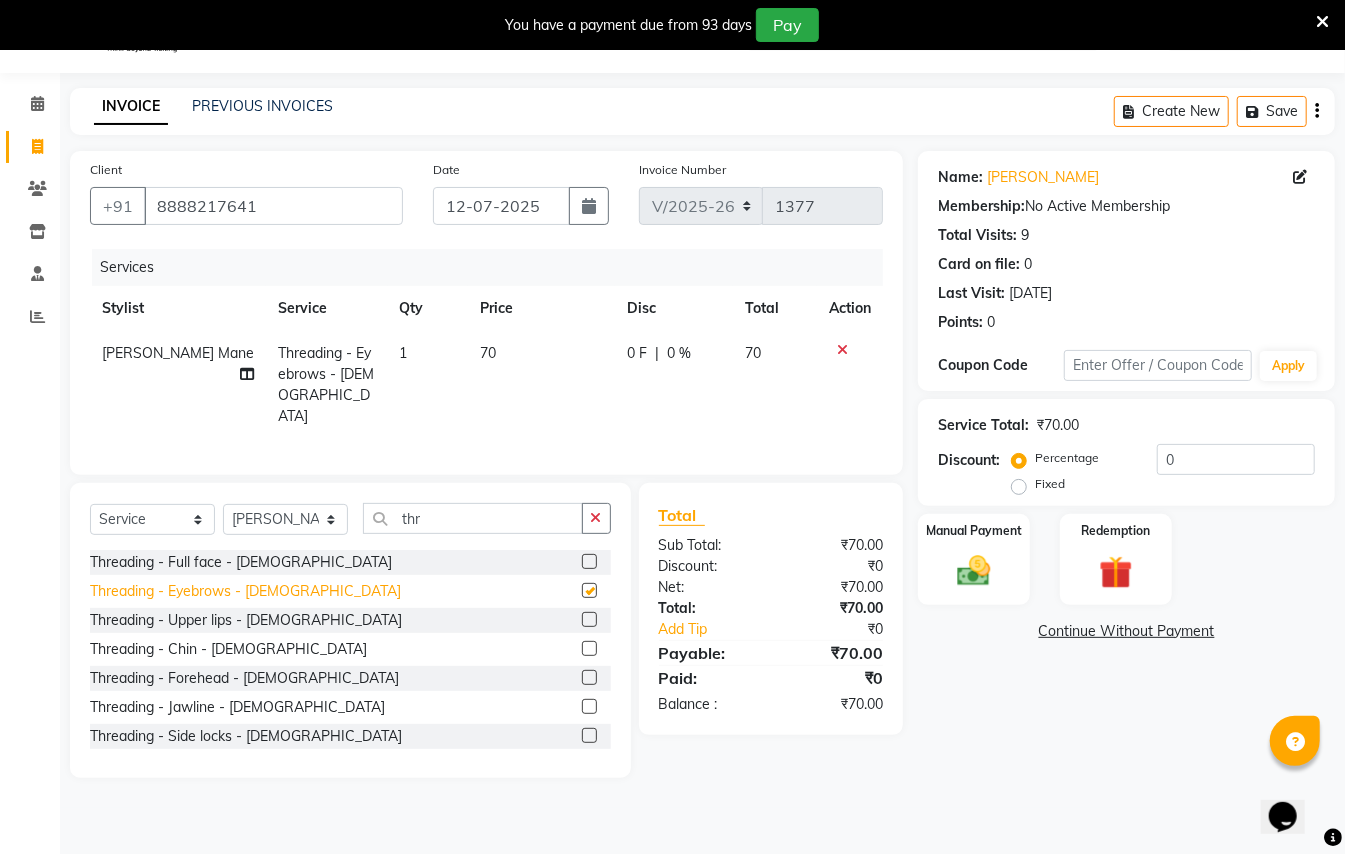 checkbox on "false" 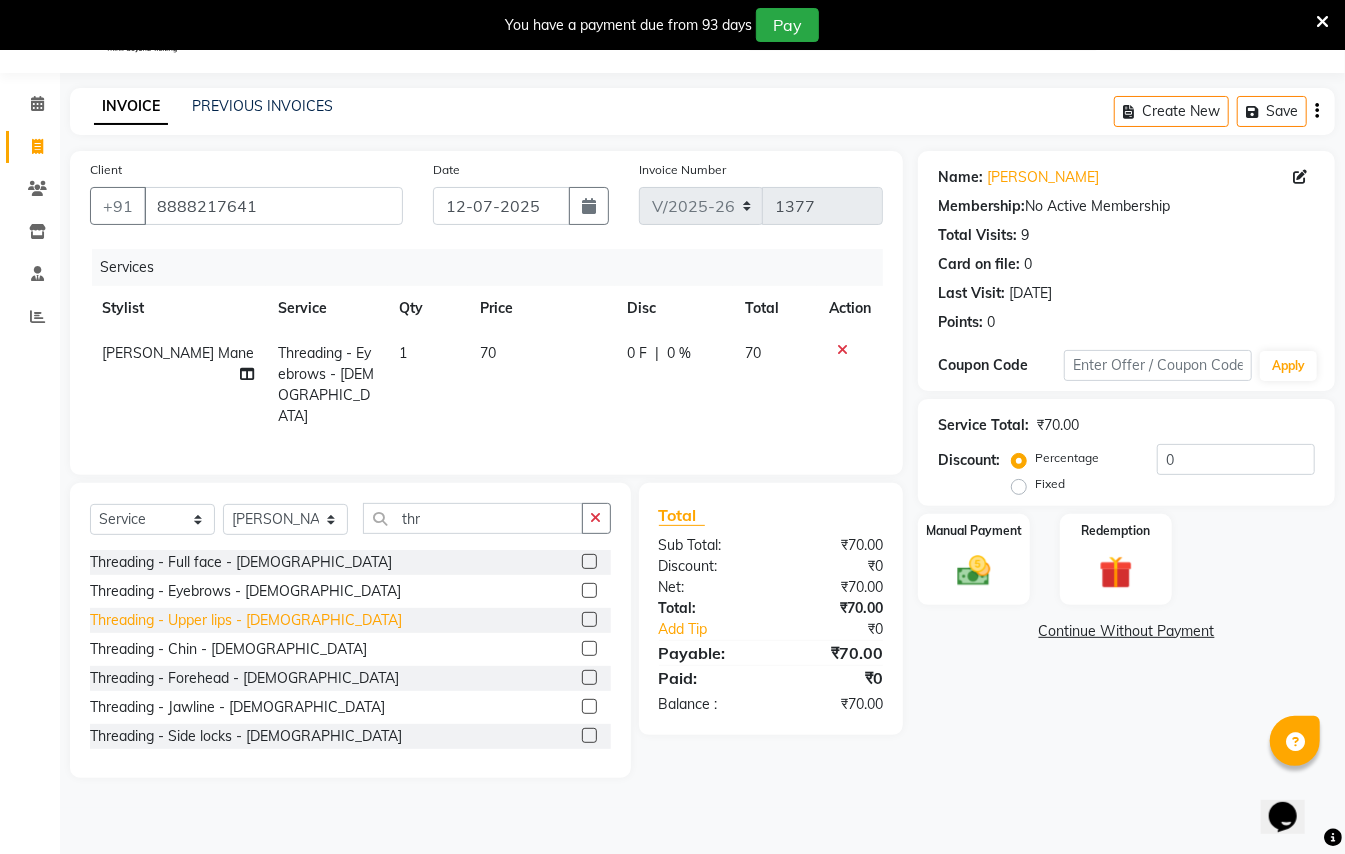 click on "Threading - Upper lips - [DEMOGRAPHIC_DATA]" 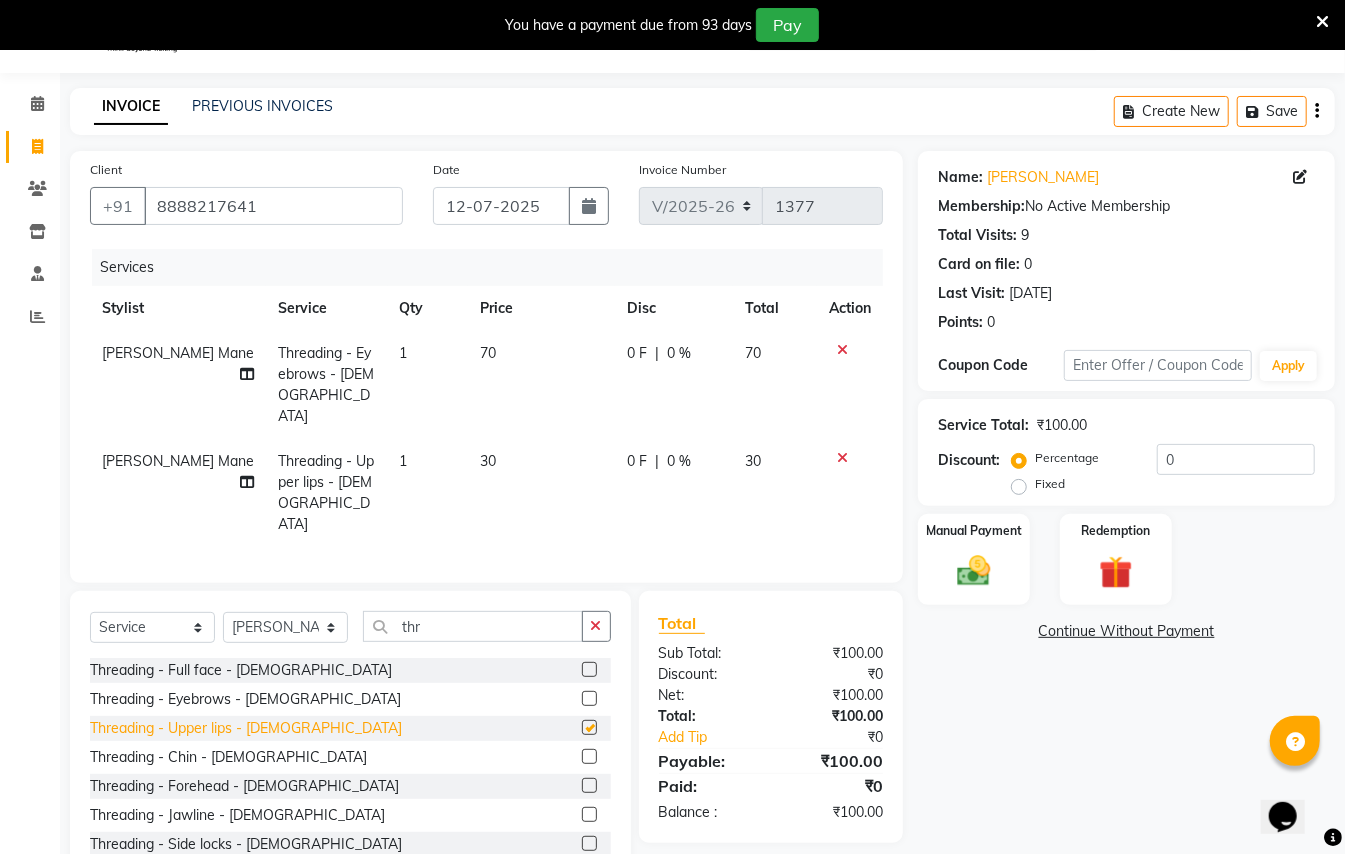checkbox on "false" 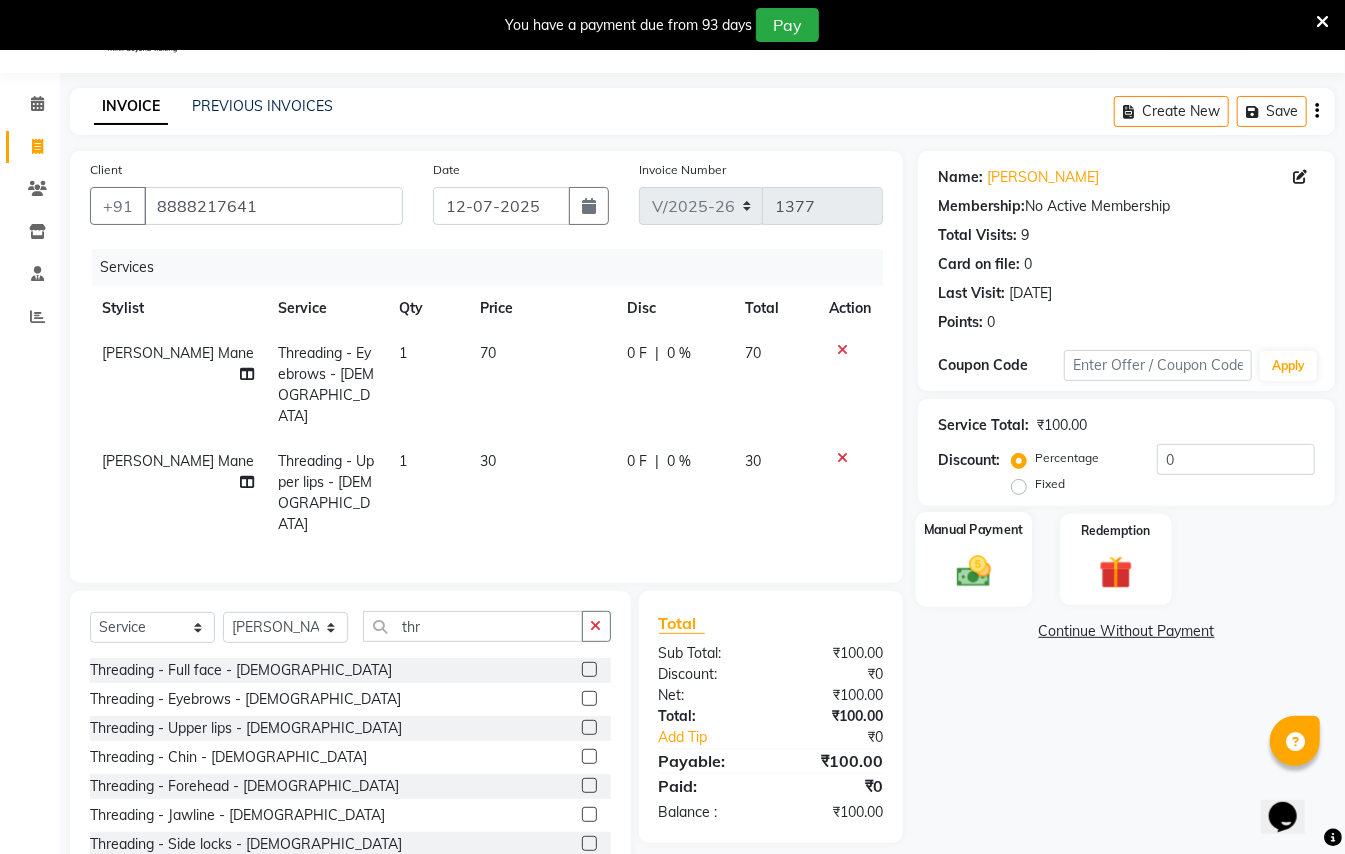 click 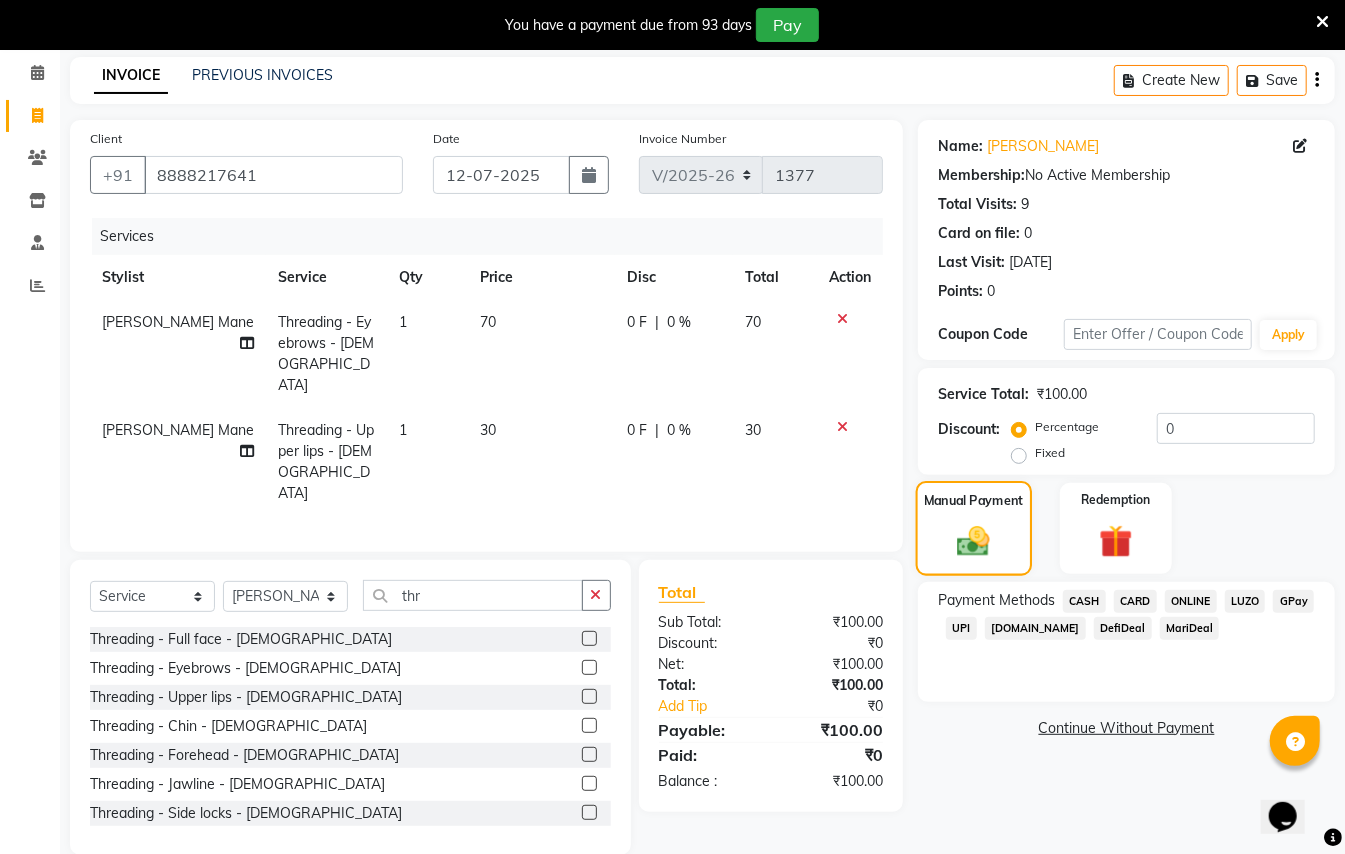 scroll, scrollTop: 90, scrollLeft: 0, axis: vertical 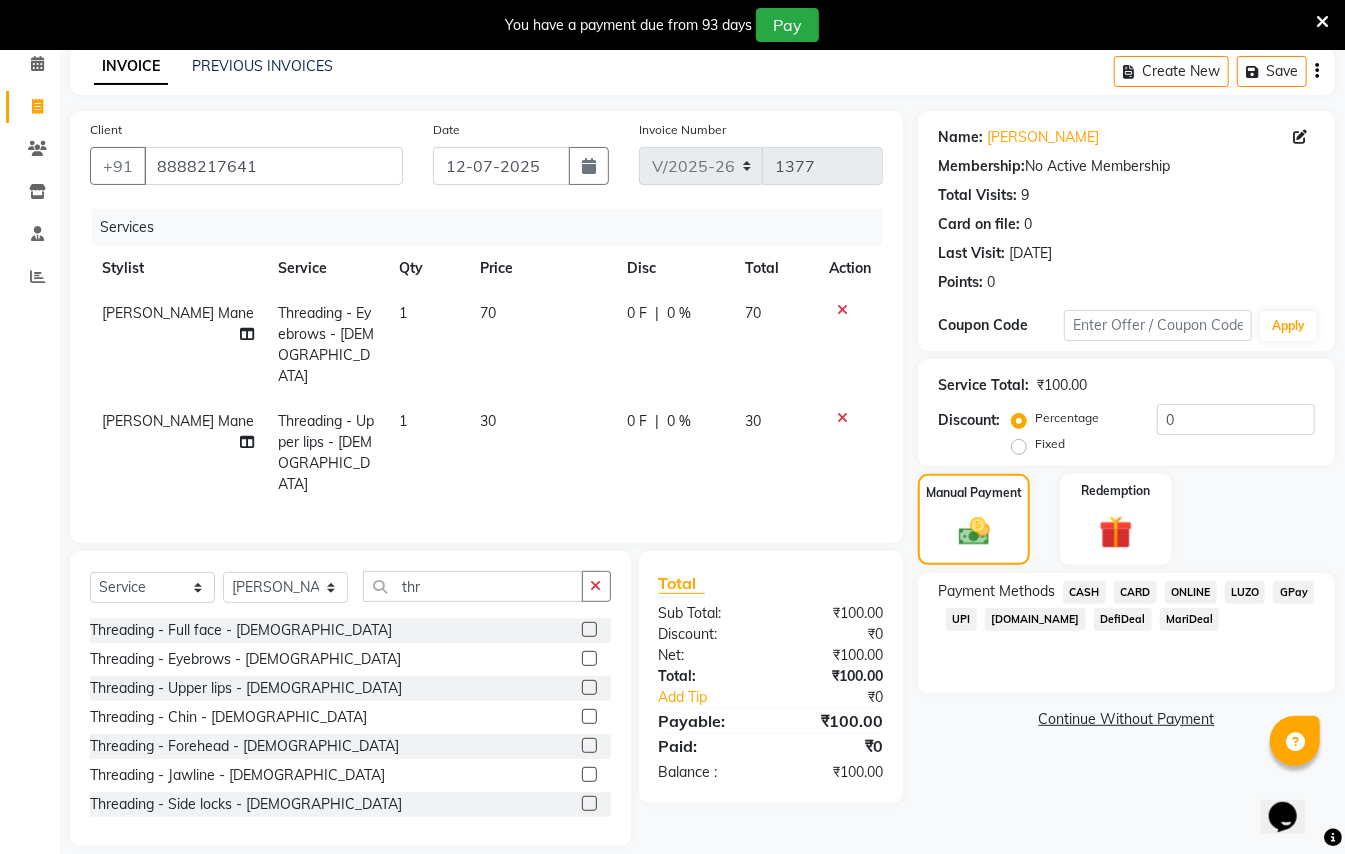 click on "CASH" 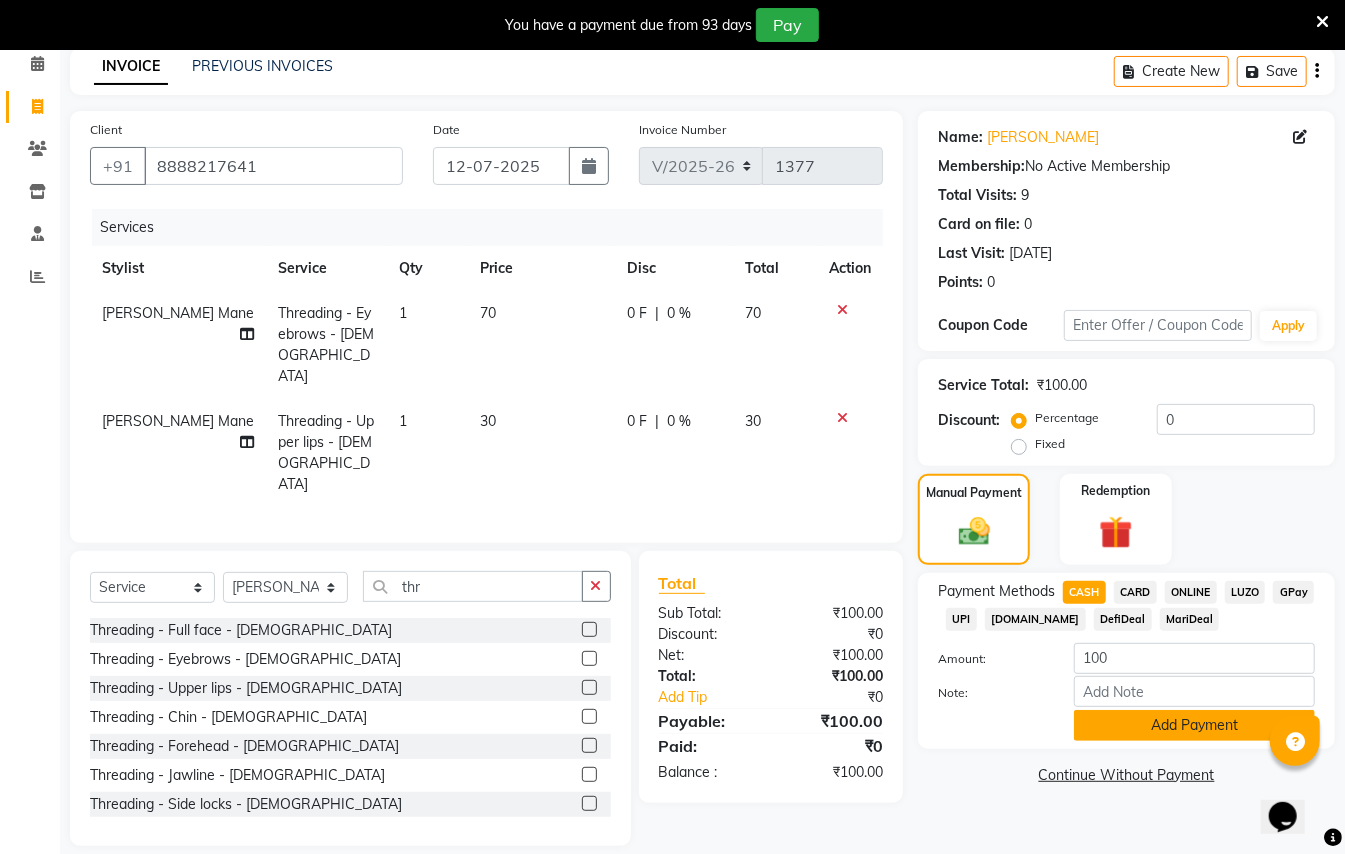 click on "Add Payment" 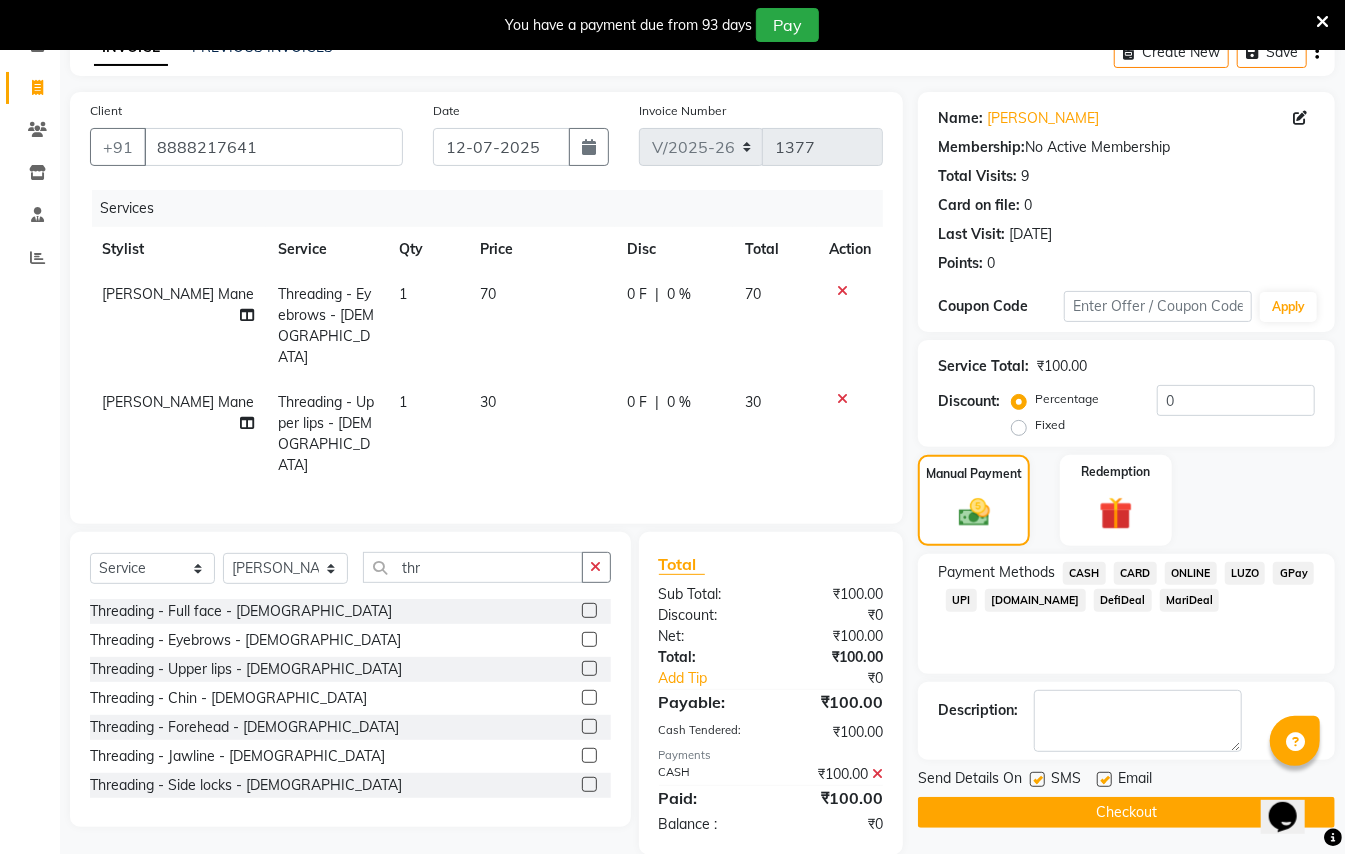 scroll, scrollTop: 117, scrollLeft: 0, axis: vertical 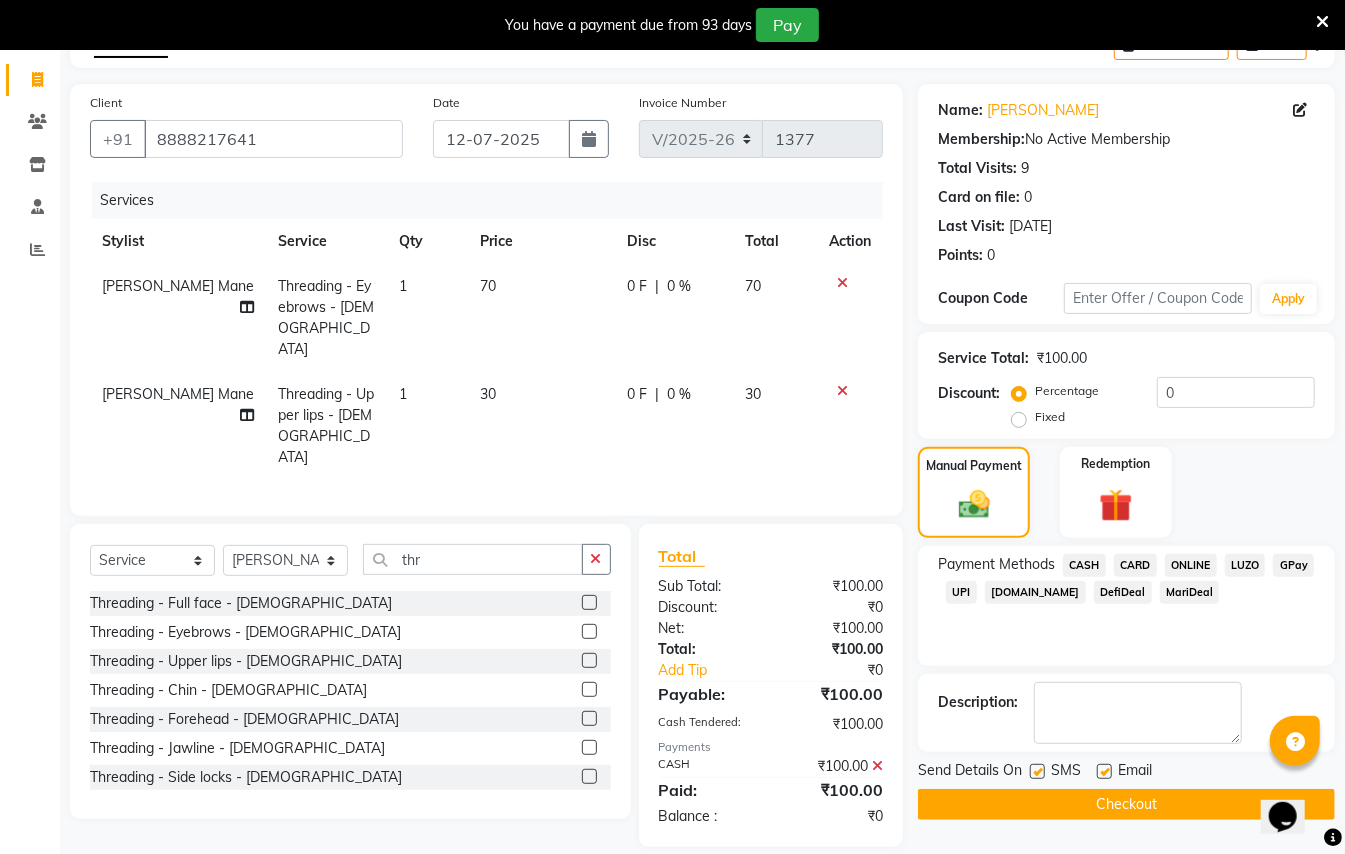 click on "Checkout" 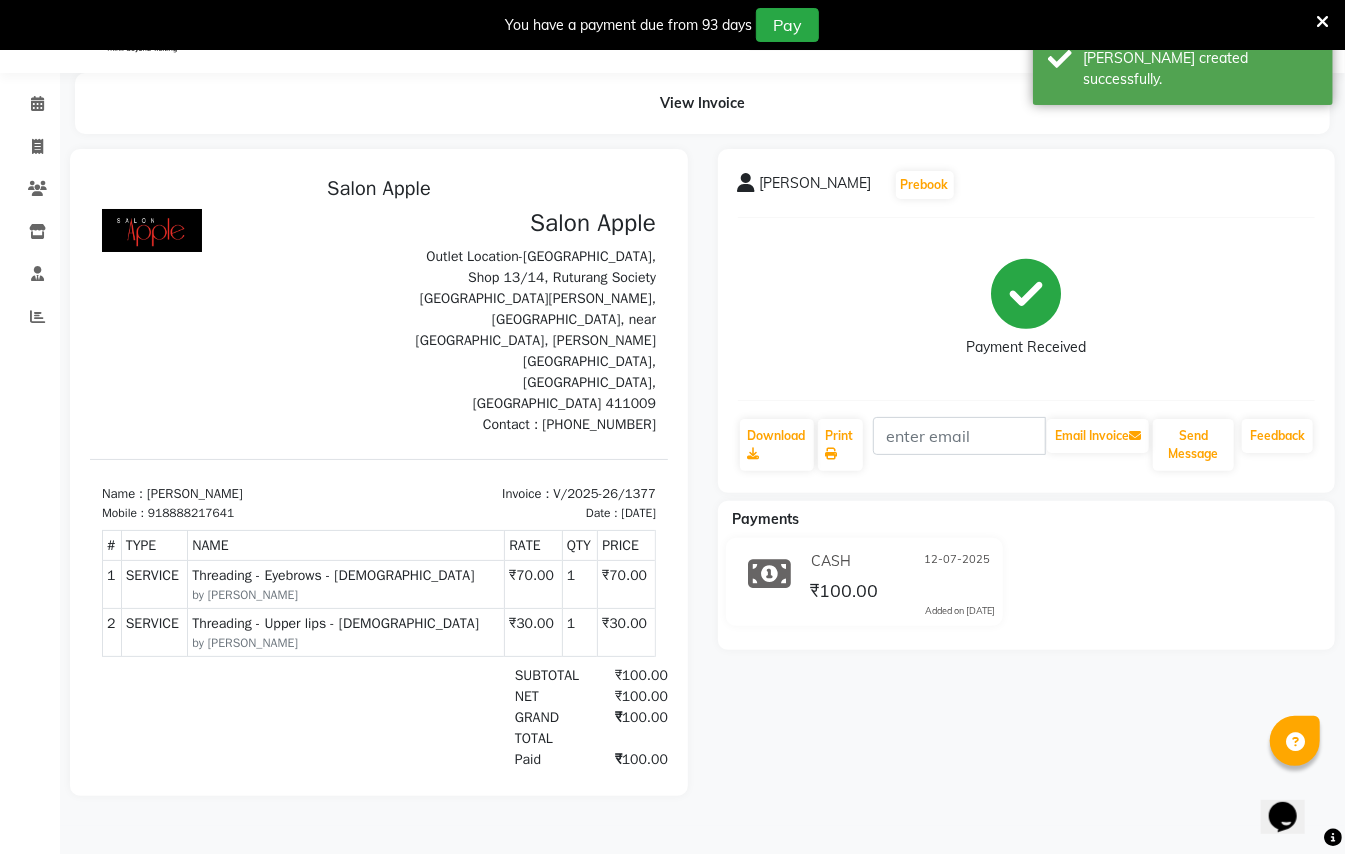 scroll, scrollTop: 0, scrollLeft: 0, axis: both 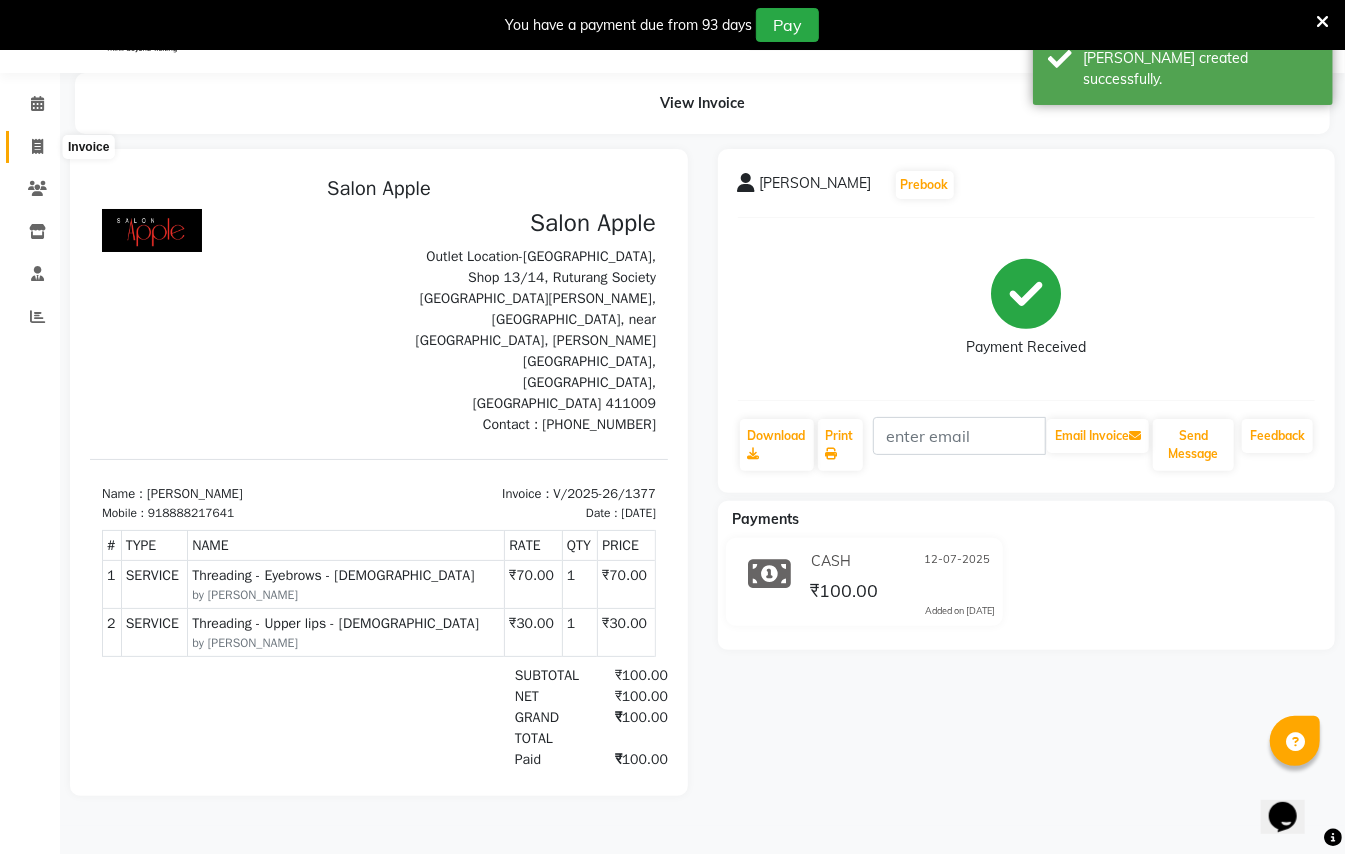 click 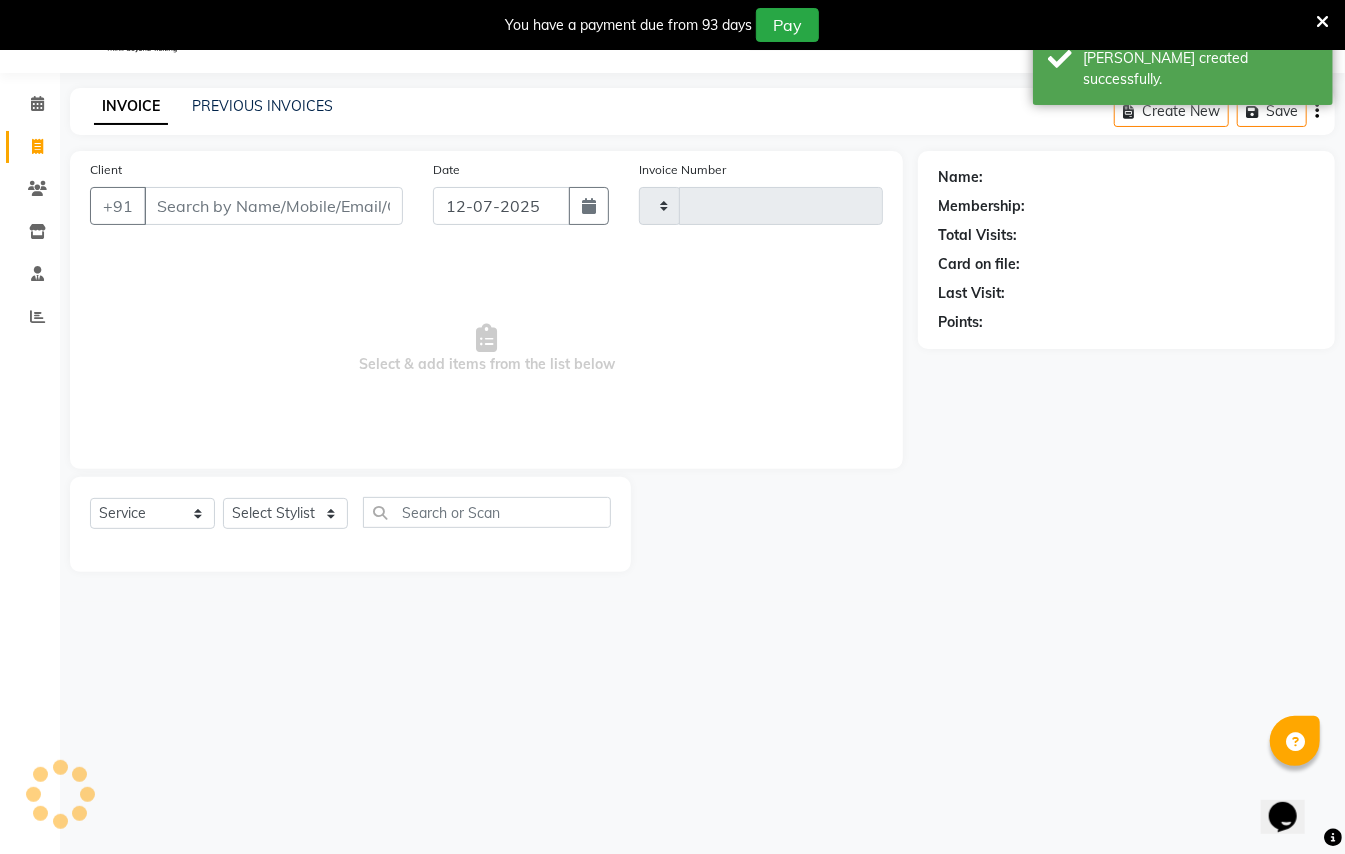 type on "1378" 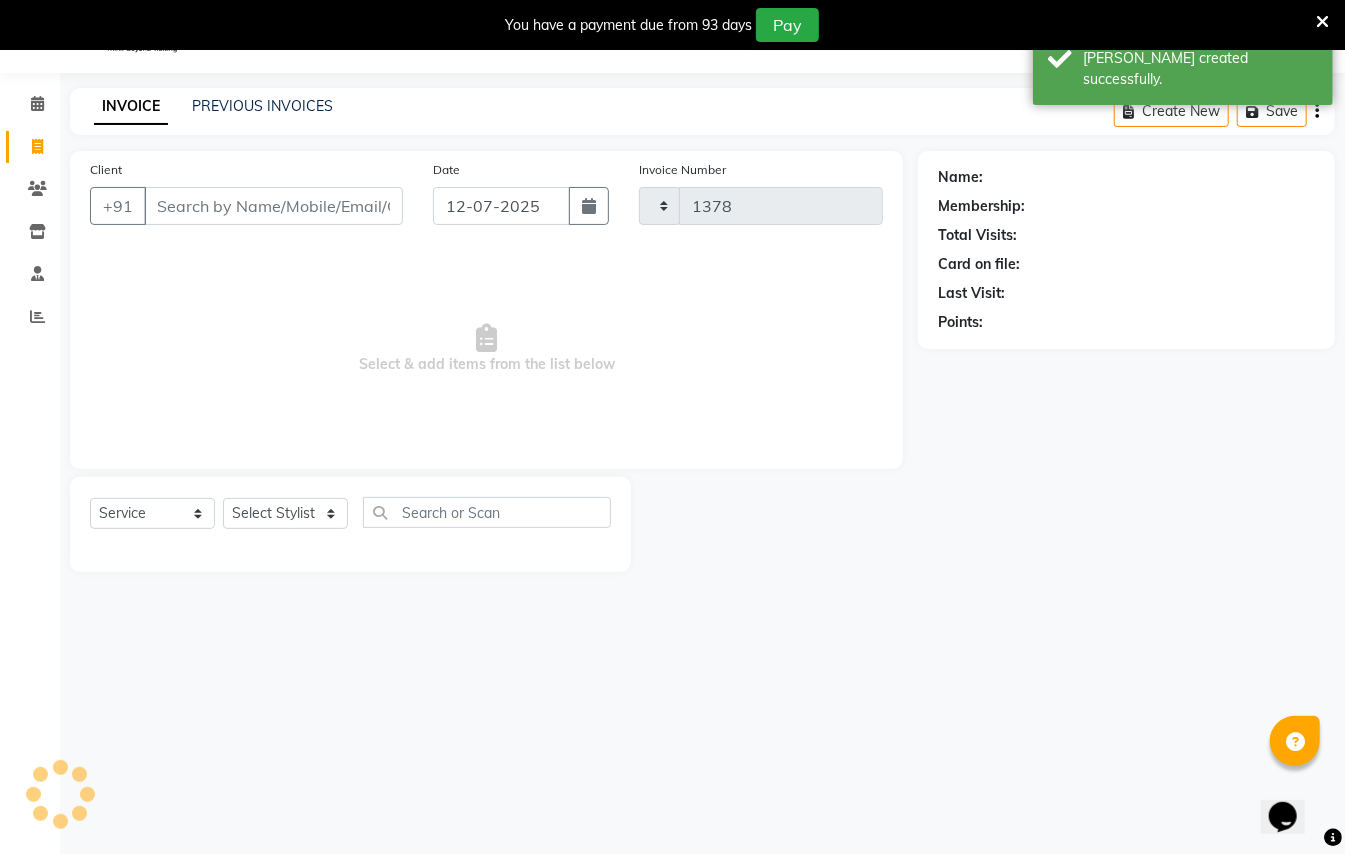 select on "123" 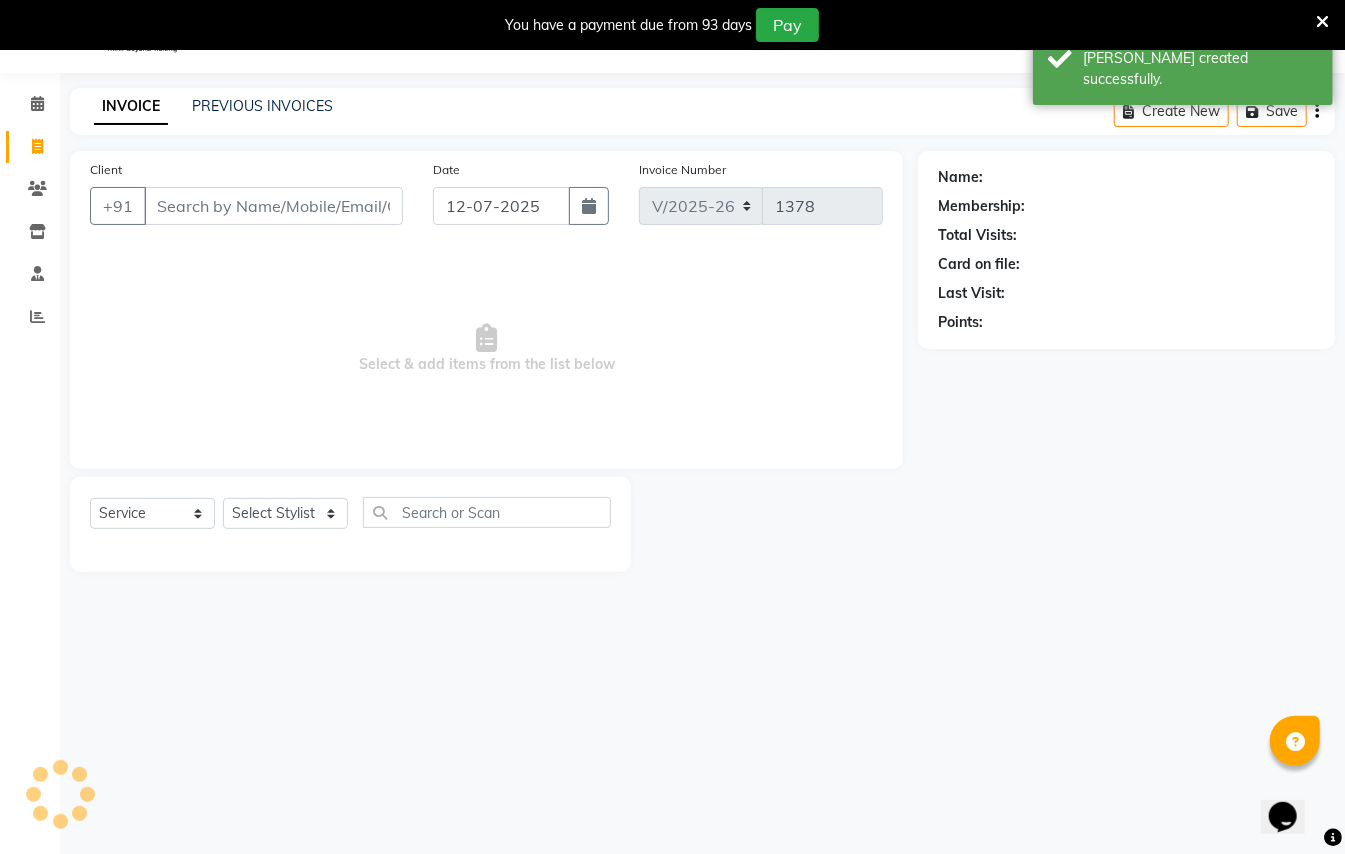 click on "Client" at bounding box center [273, 206] 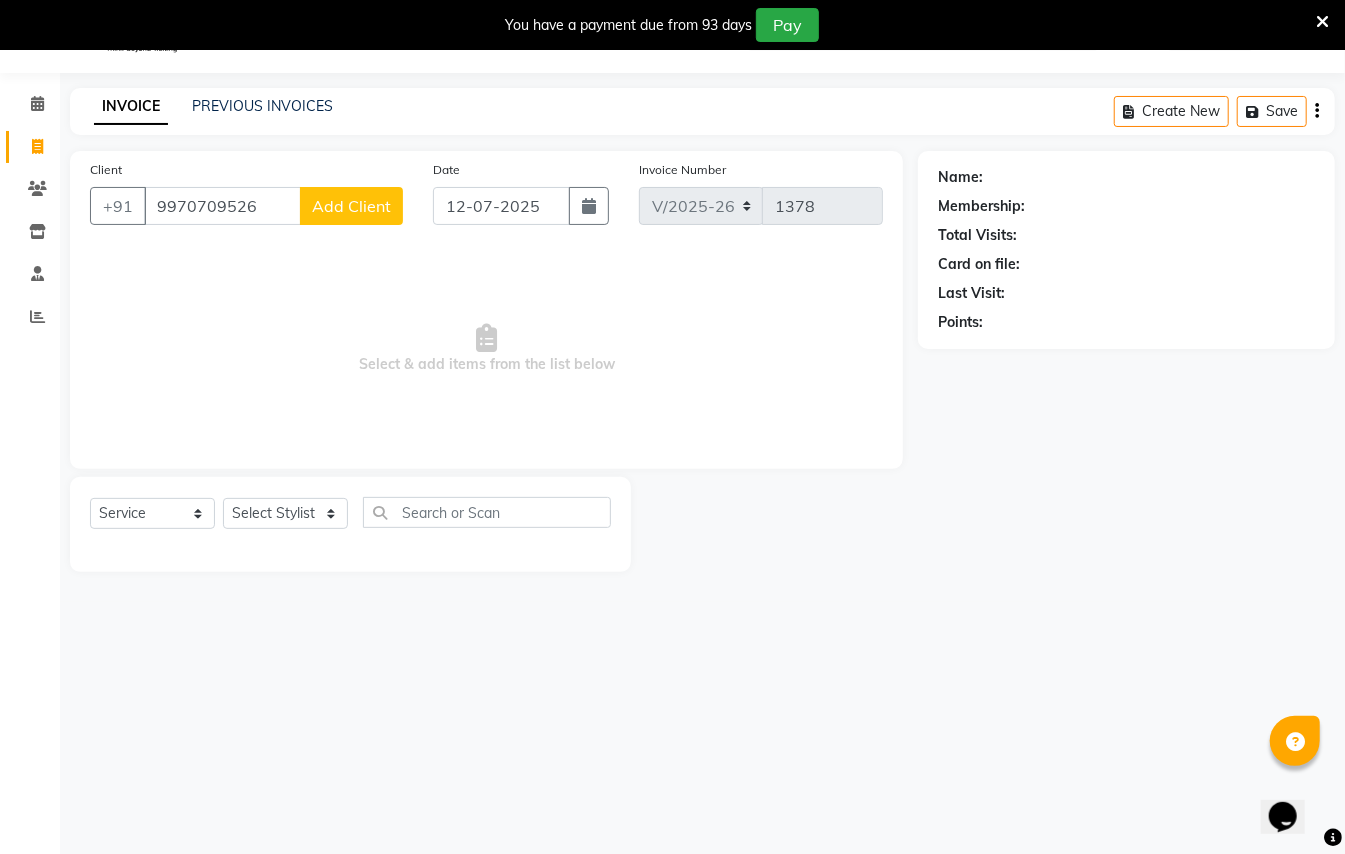type on "9970709526" 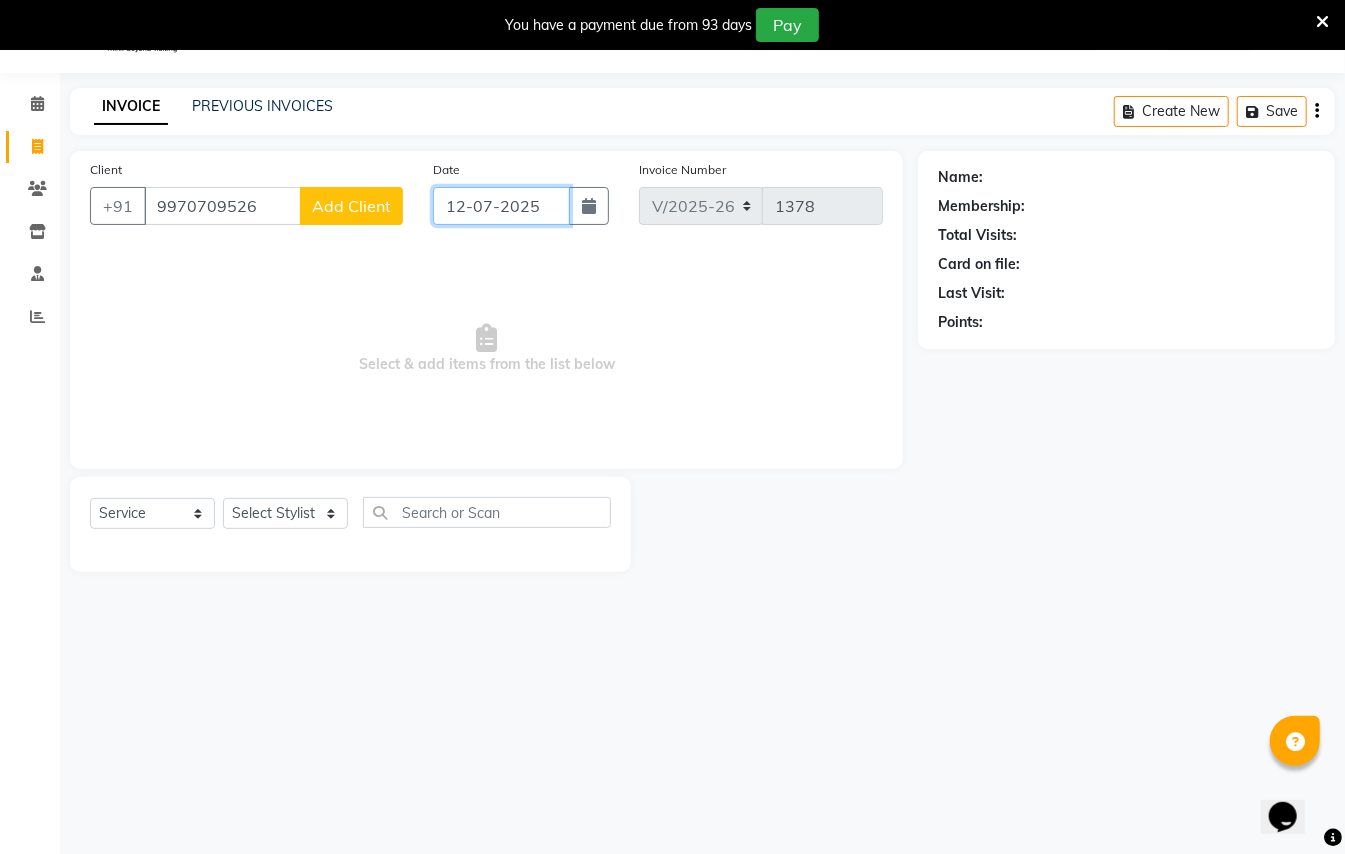 click on "12-07-2025" 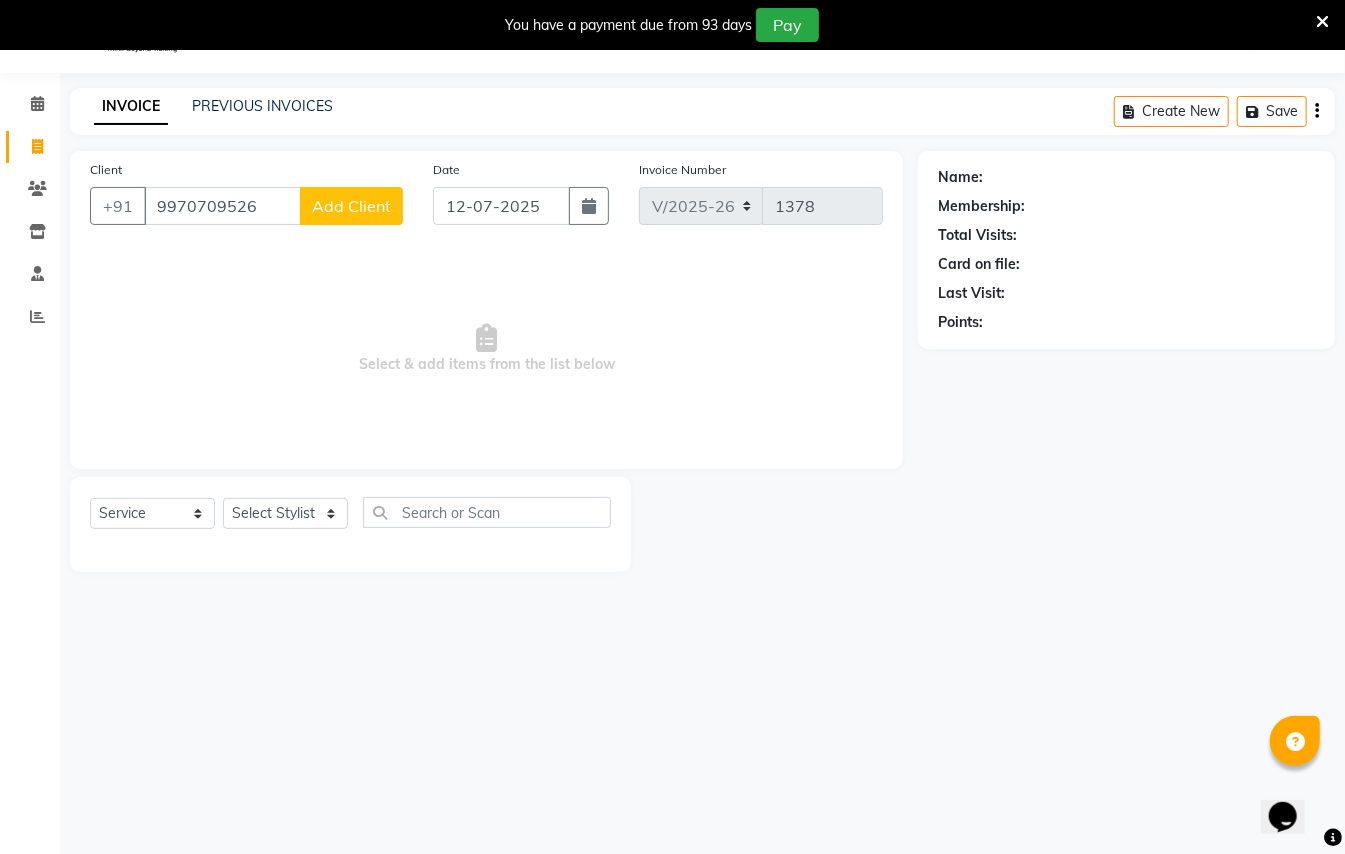 select on "7" 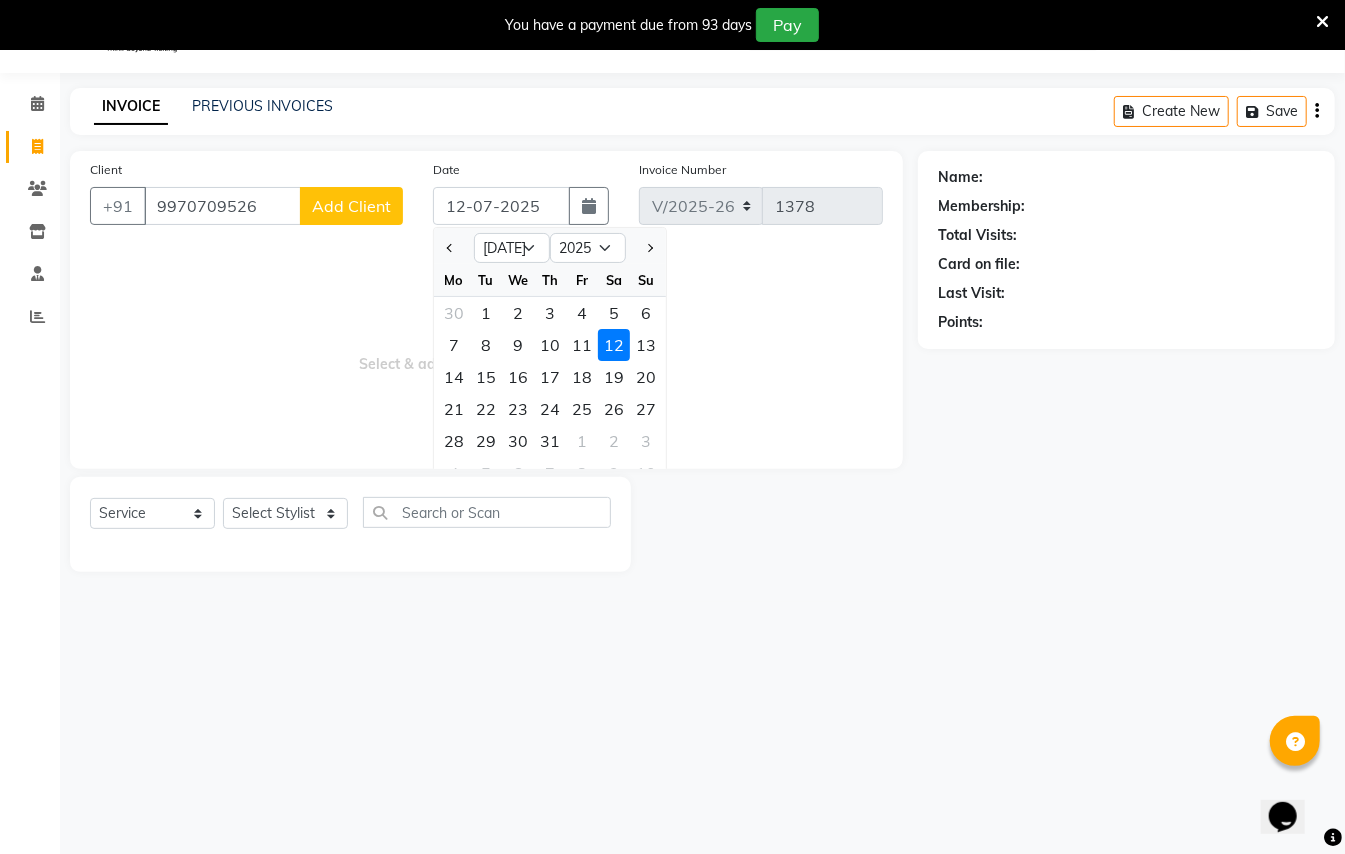 click on "Select & add items from the list below" at bounding box center [486, 349] 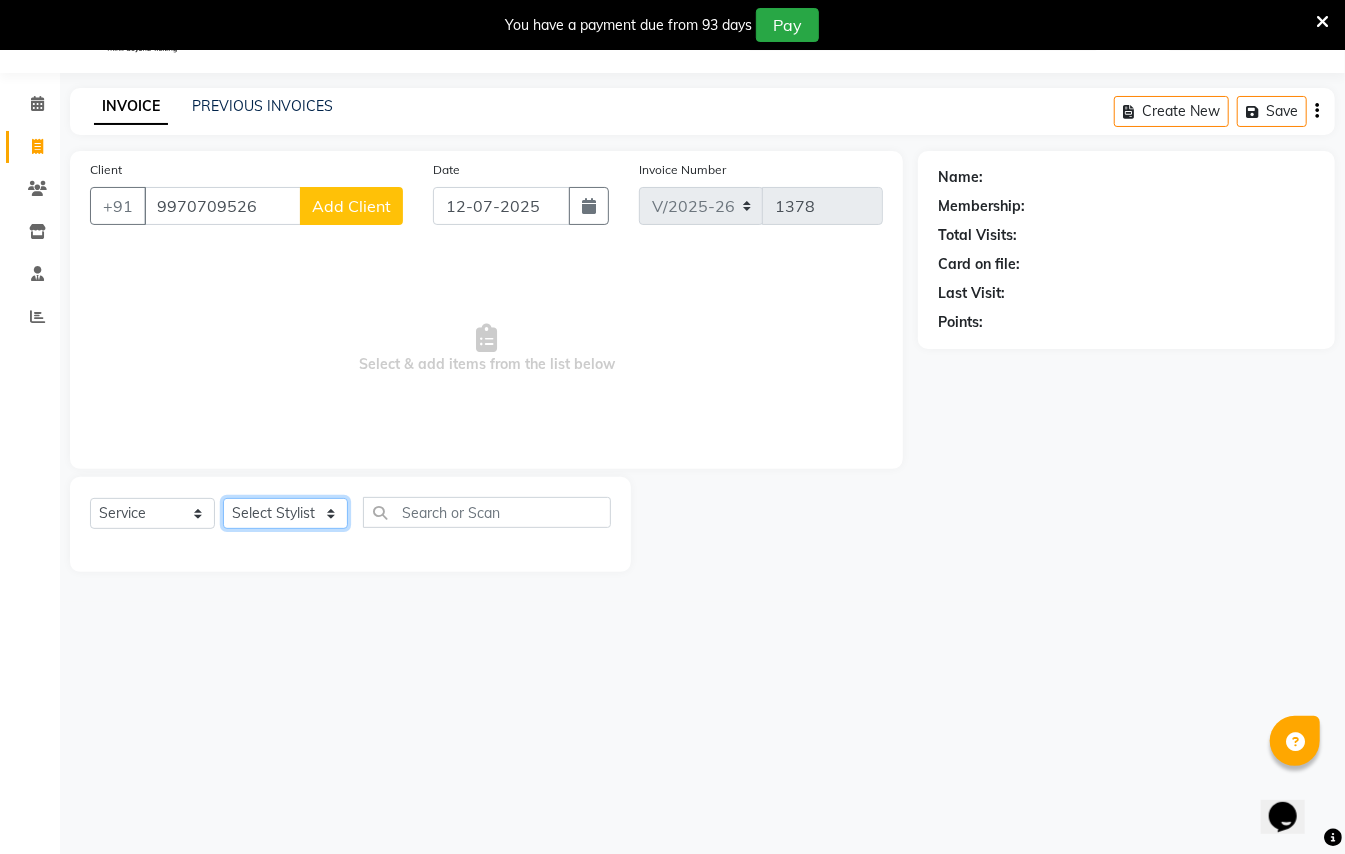 click on "Select Stylist [PERSON_NAME] [PERSON_NAME]  [PERSON_NAME] [PERSON_NAME] [PERSON_NAME] Mane Manager [PERSON_NAME]  [PERSON_NAME] Owner [PERSON_NAME]" 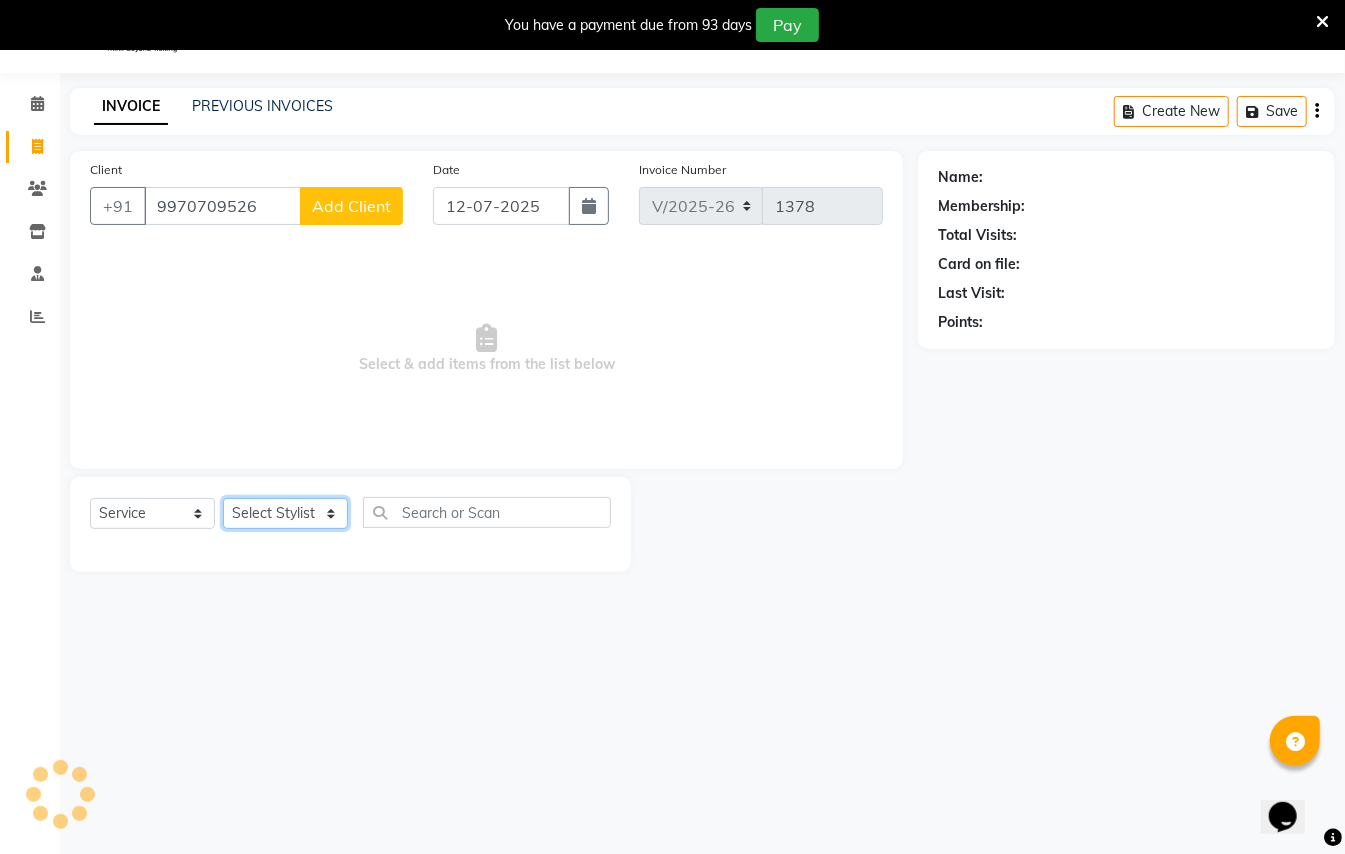 select on "7322" 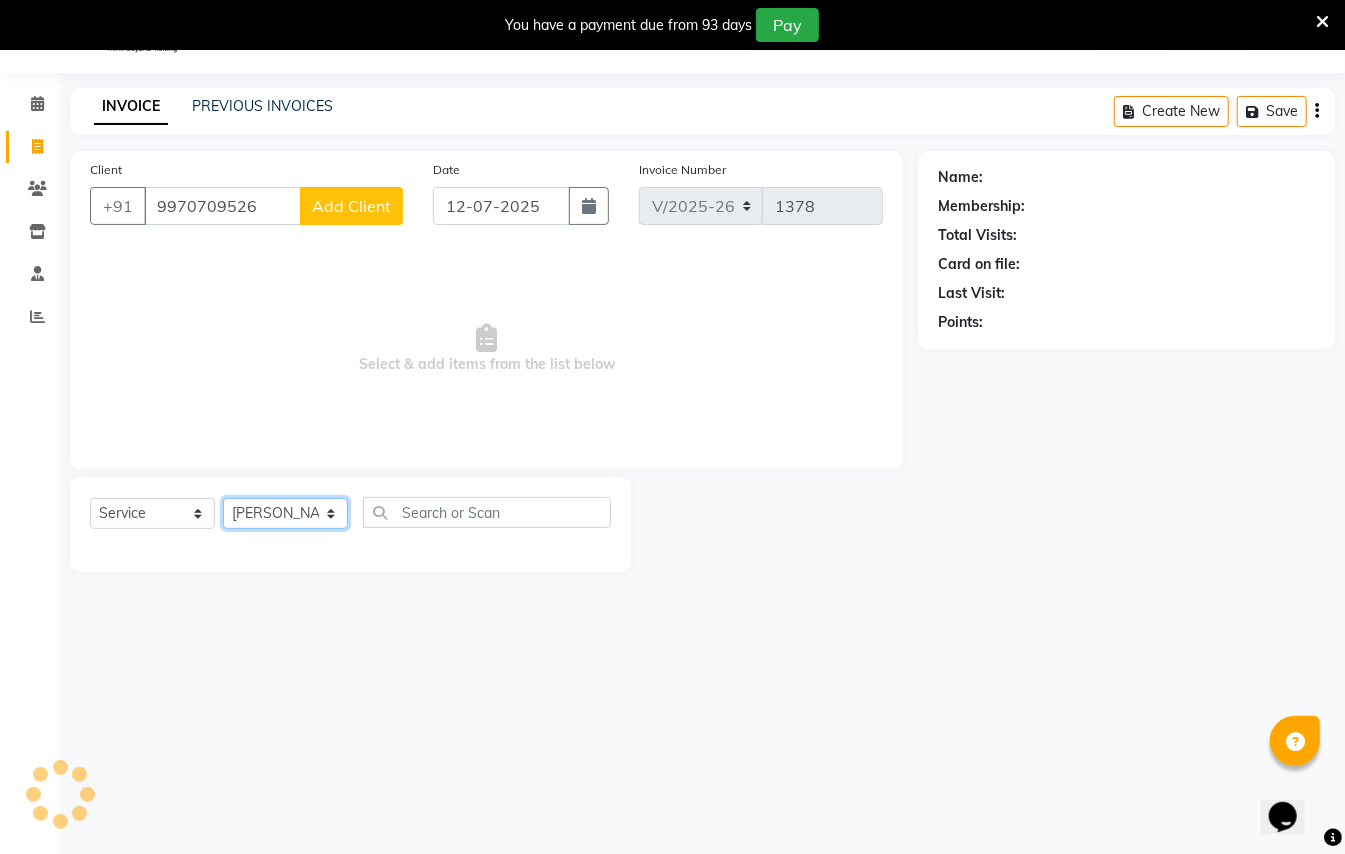 click on "Select Stylist [PERSON_NAME] [PERSON_NAME]  [PERSON_NAME] [PERSON_NAME] [PERSON_NAME] Mane Manager [PERSON_NAME]  [PERSON_NAME] Owner [PERSON_NAME]" 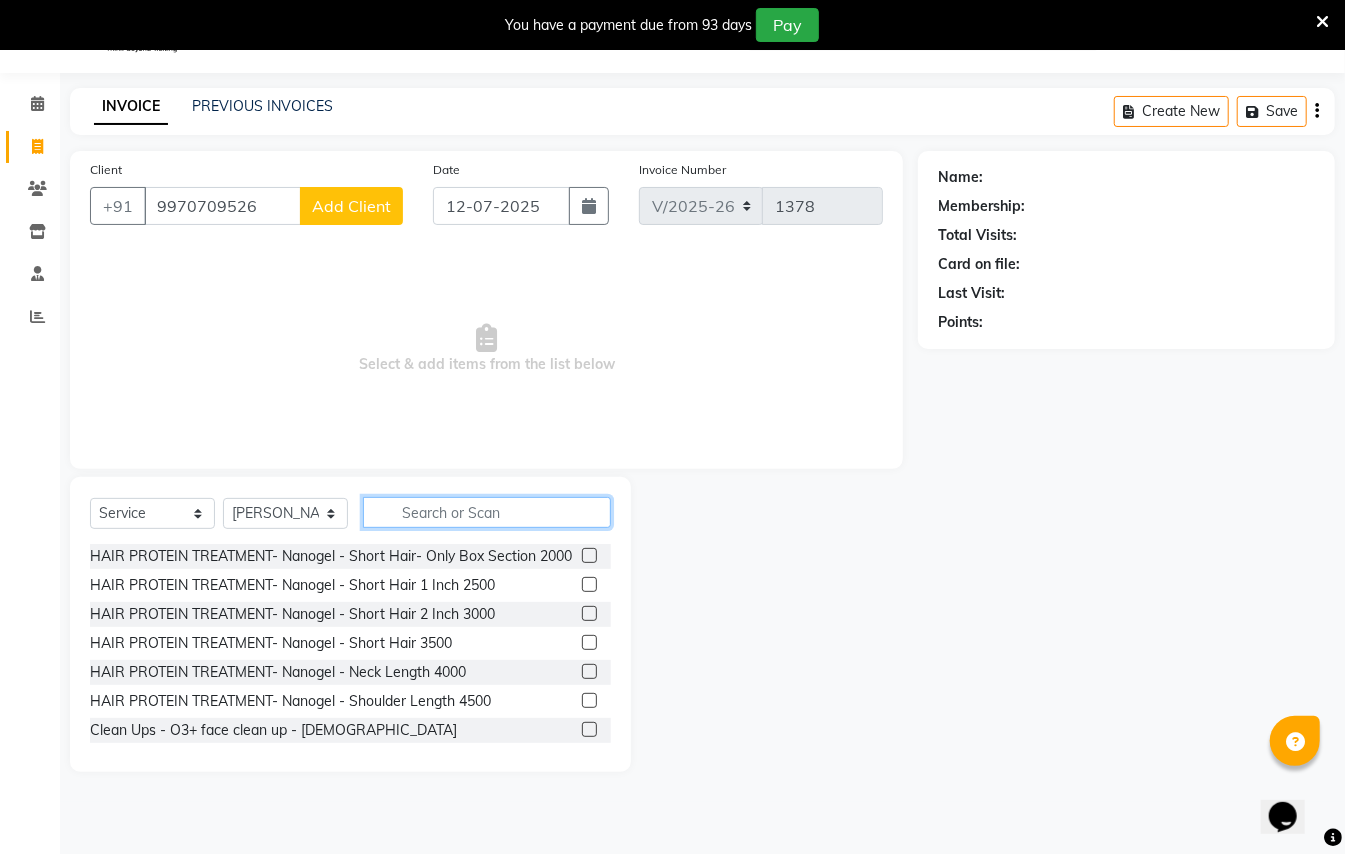 click 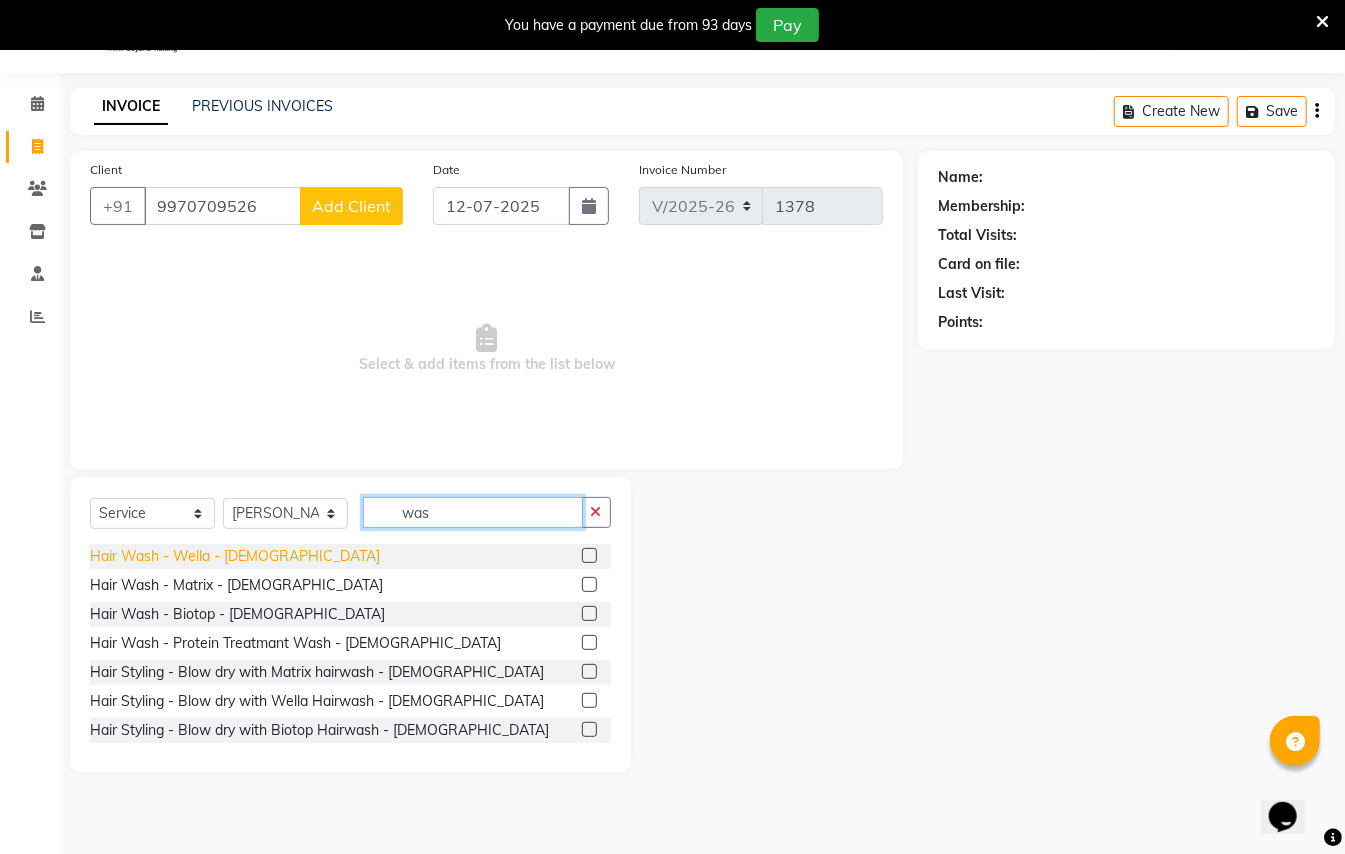 type on "was" 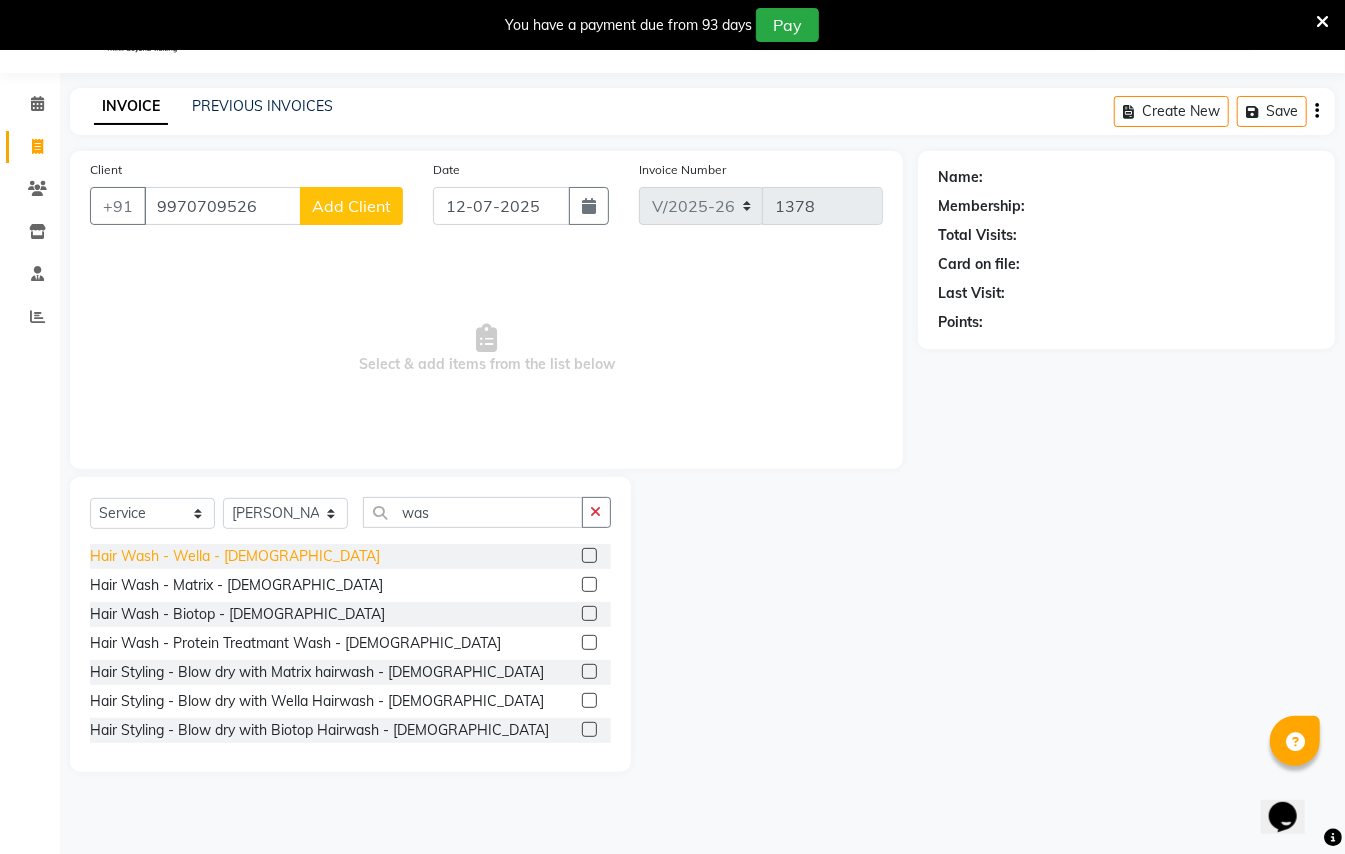 click on "Hair Wash - Wella - [DEMOGRAPHIC_DATA]" 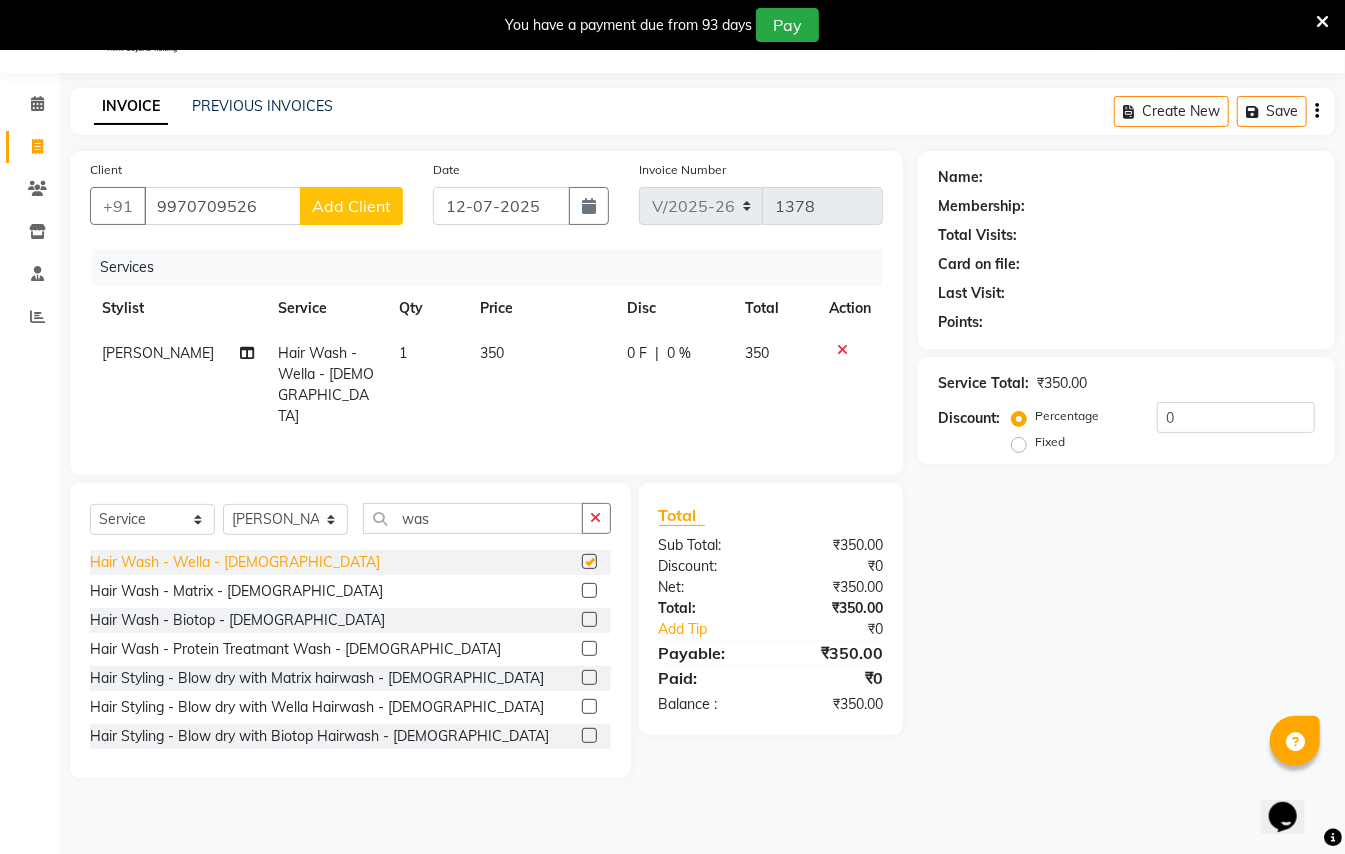 checkbox on "false" 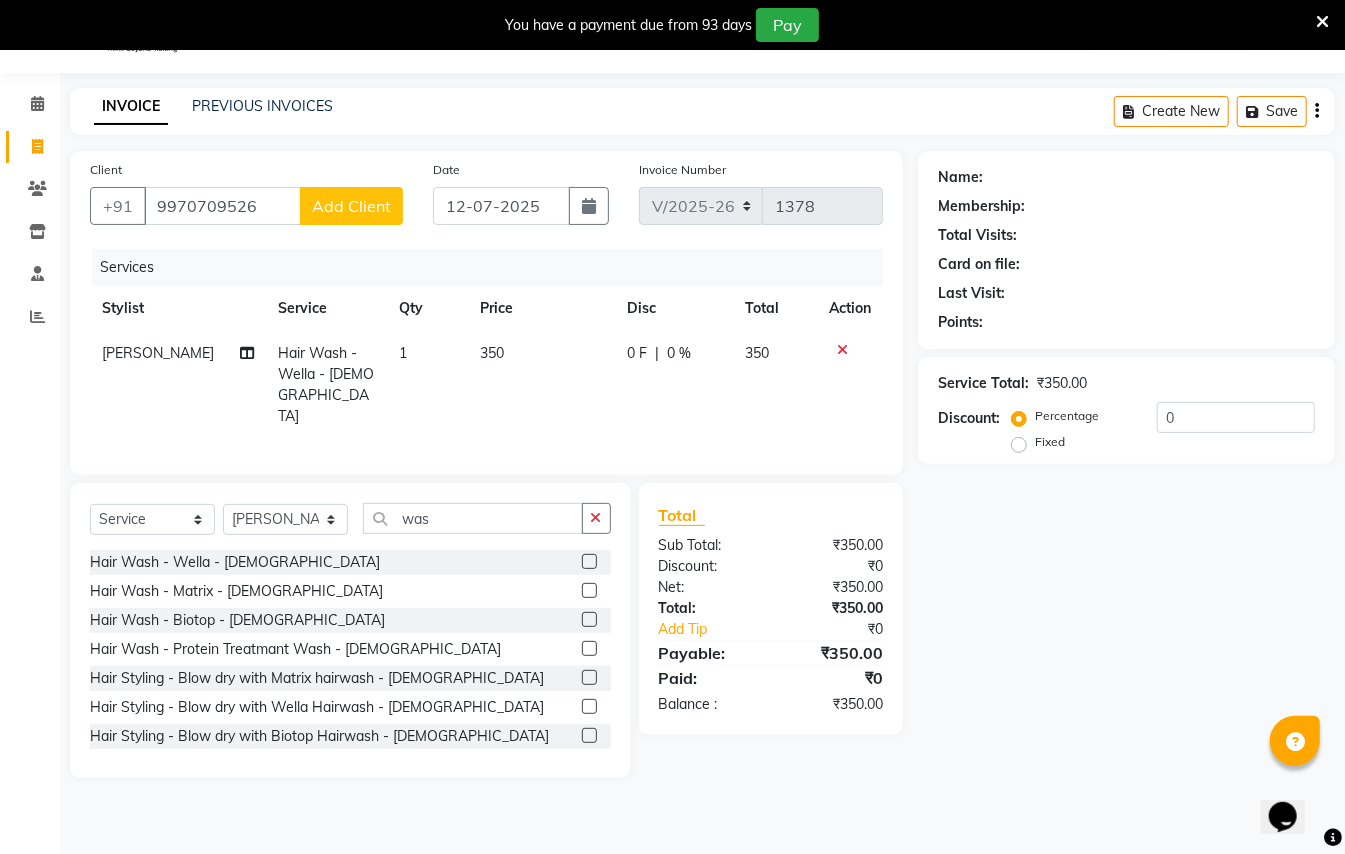 click on "Add Client" 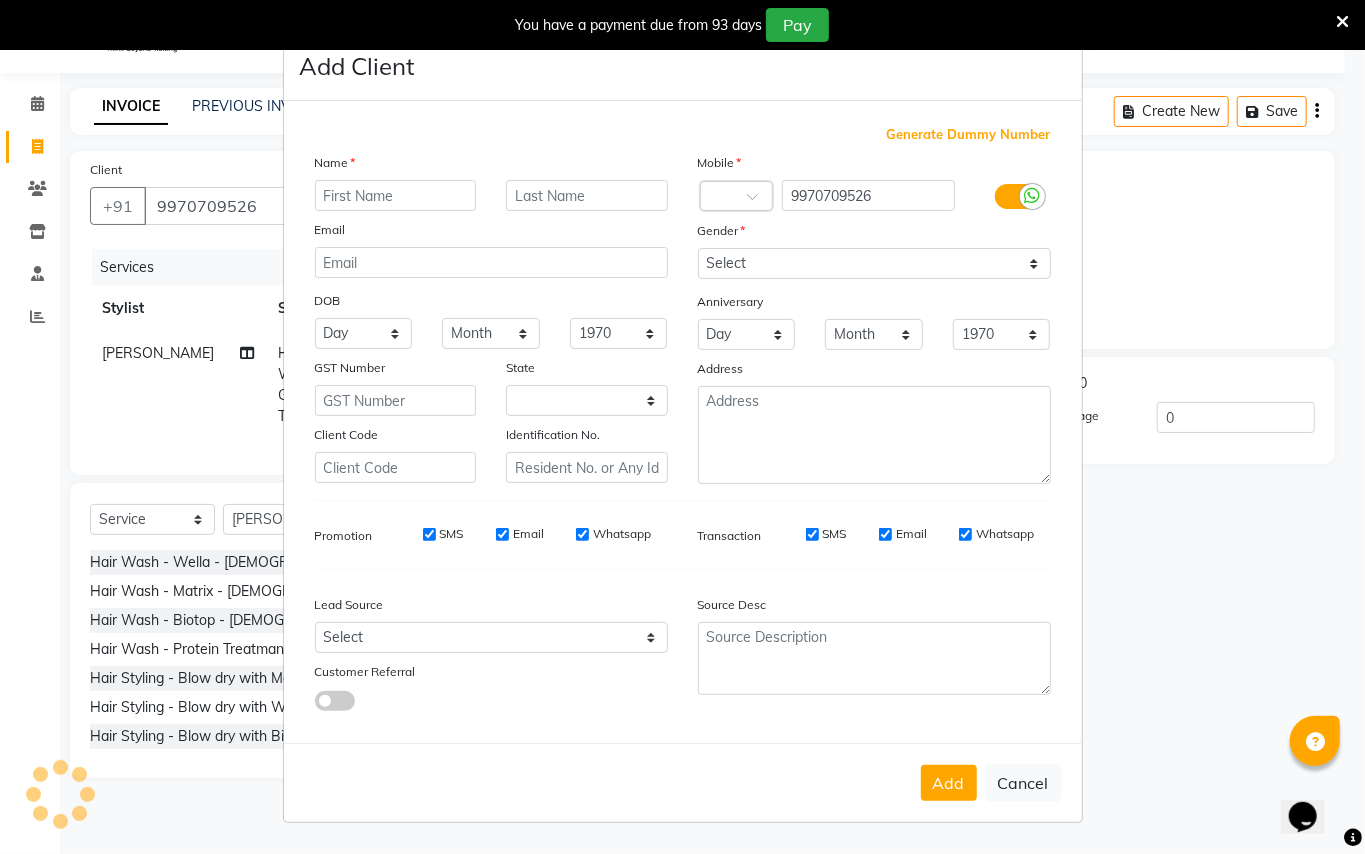 select on "22" 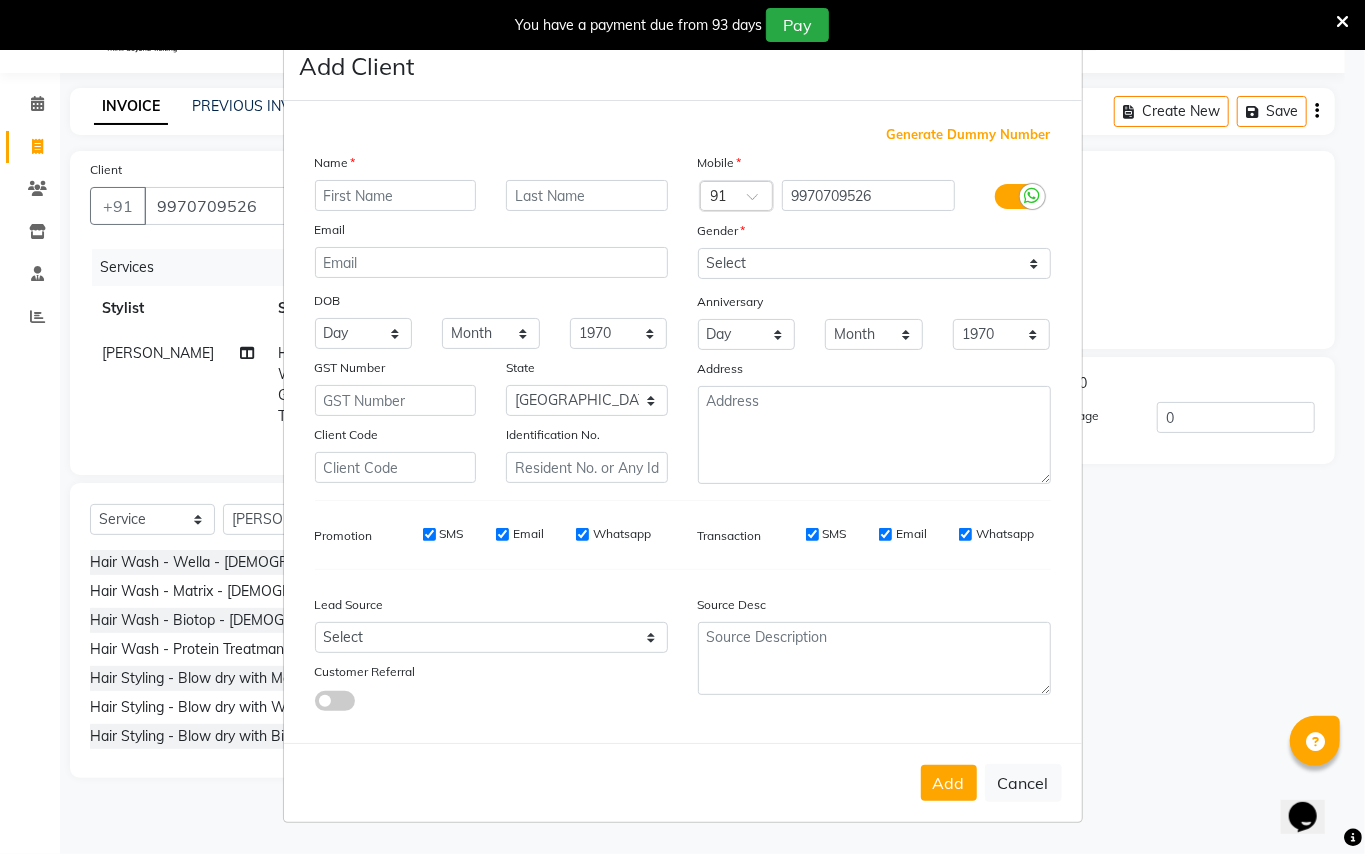 click at bounding box center (396, 195) 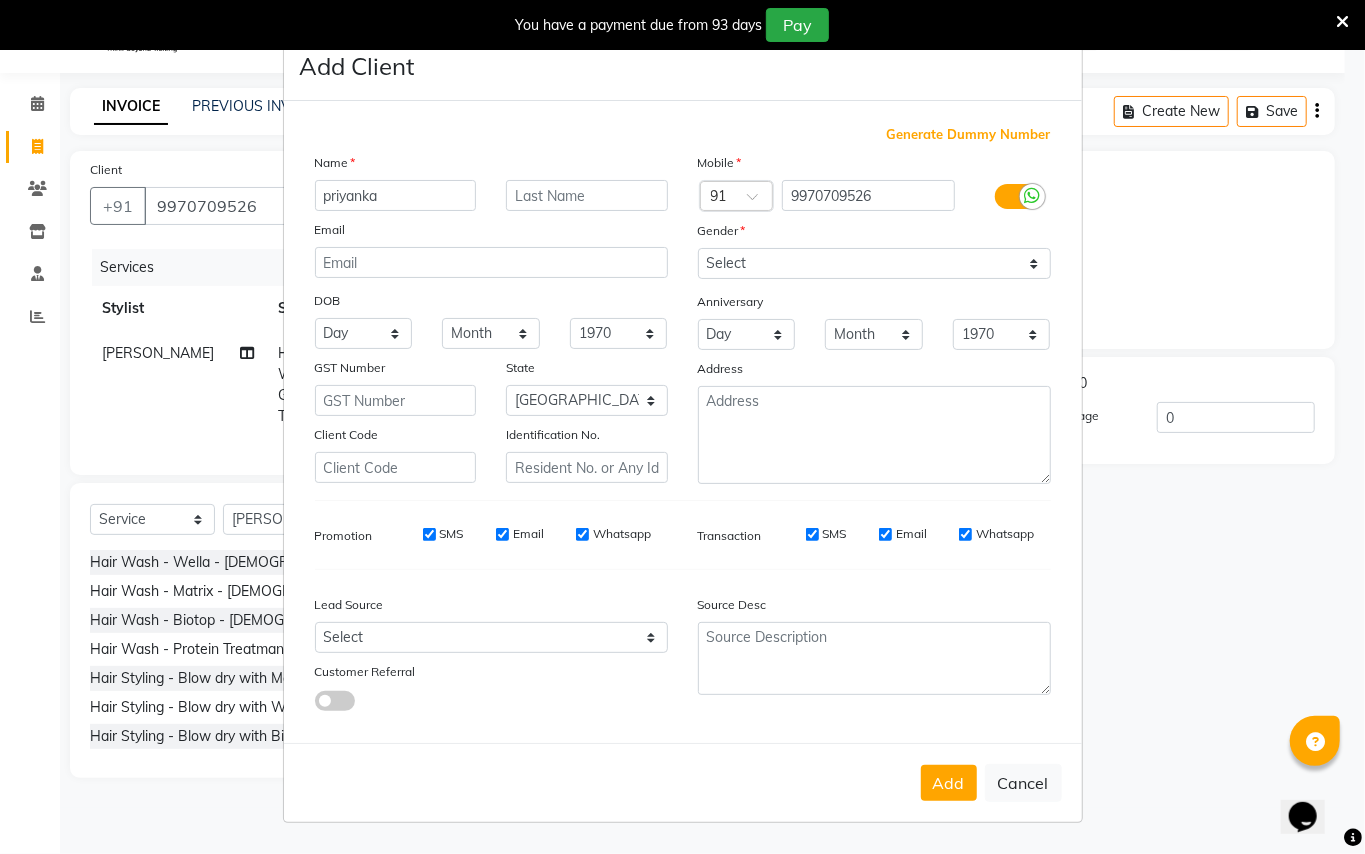 type on "priyanka" 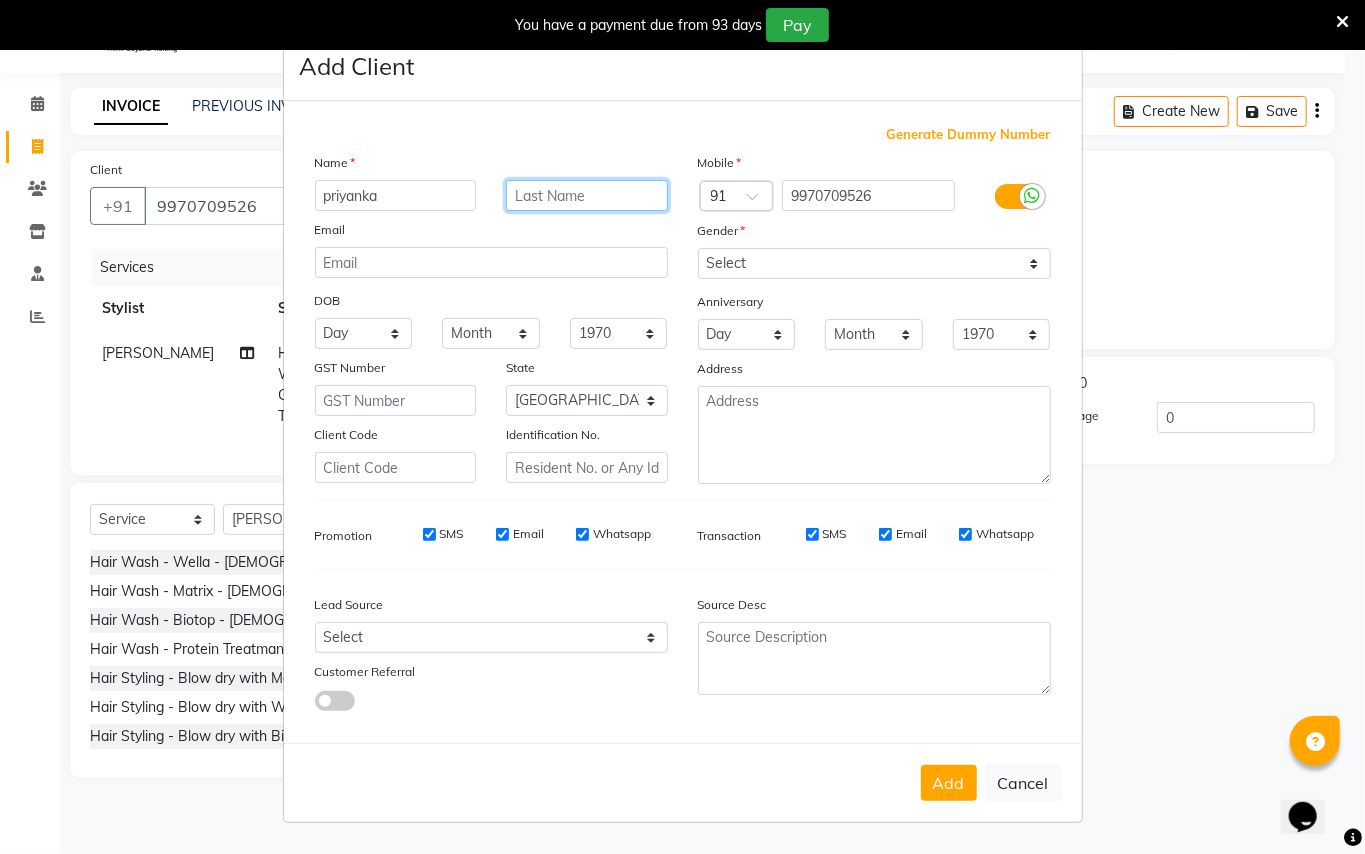 click at bounding box center [587, 195] 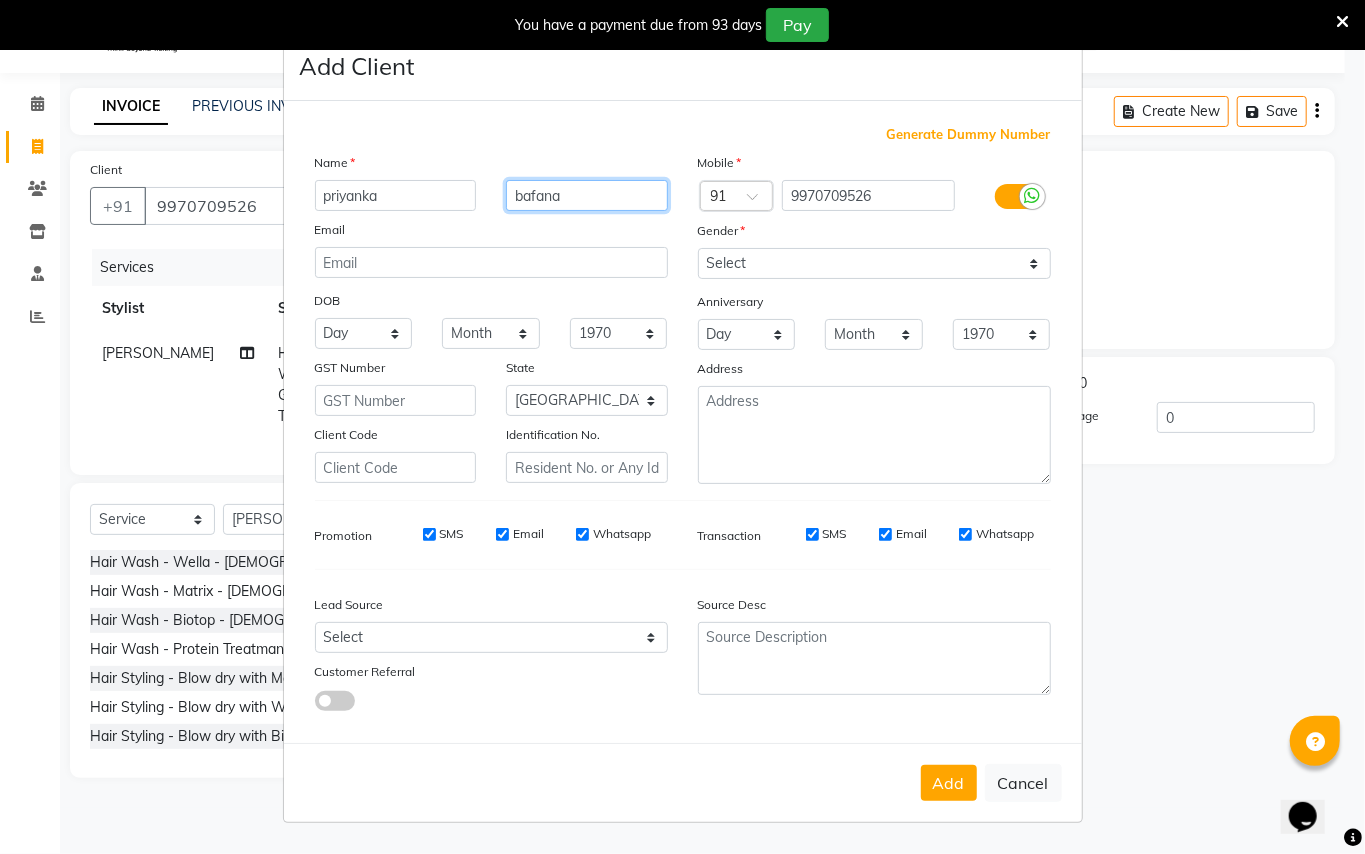 type on "bafana" 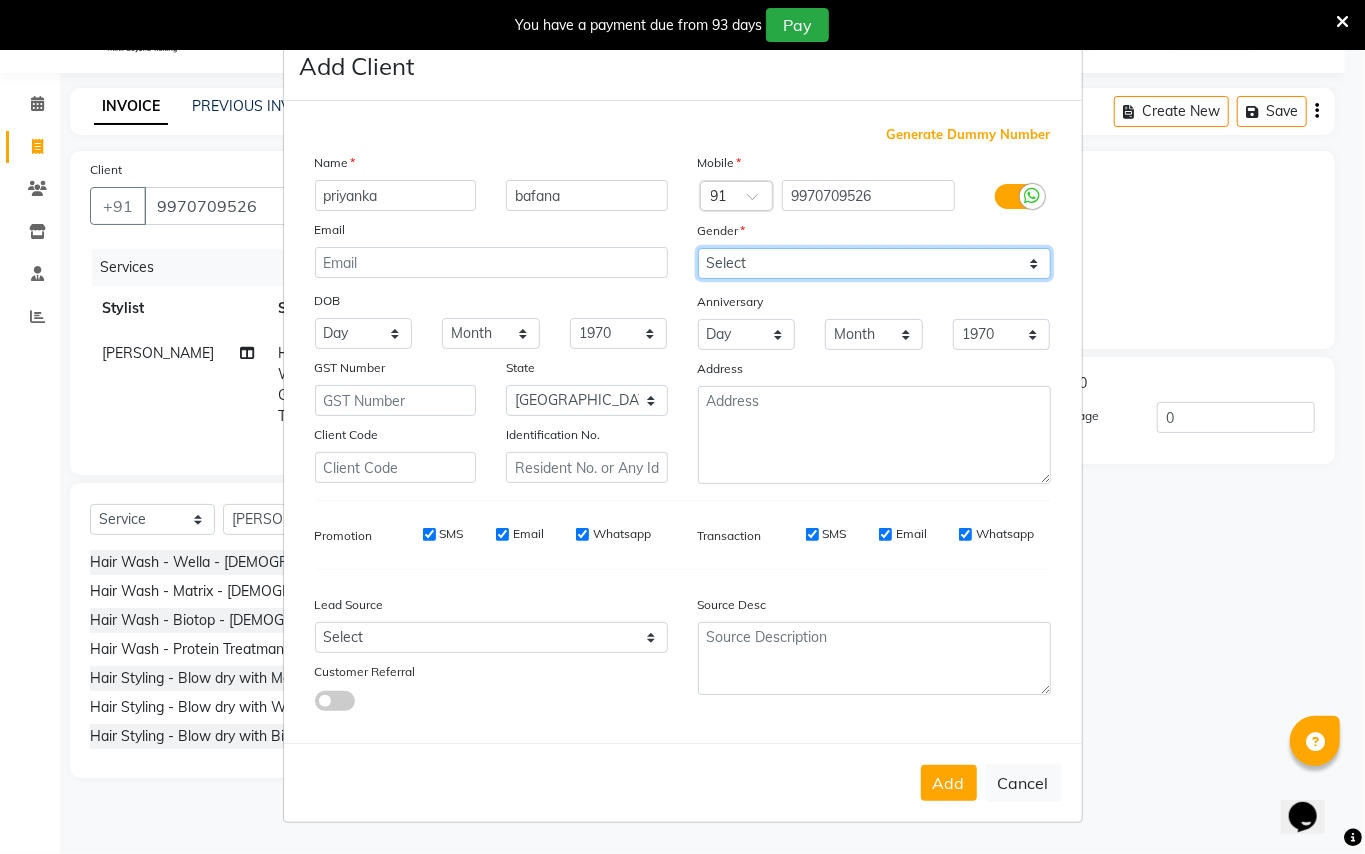 click on "Select [DEMOGRAPHIC_DATA] [DEMOGRAPHIC_DATA] Other Prefer Not To Say" at bounding box center [874, 263] 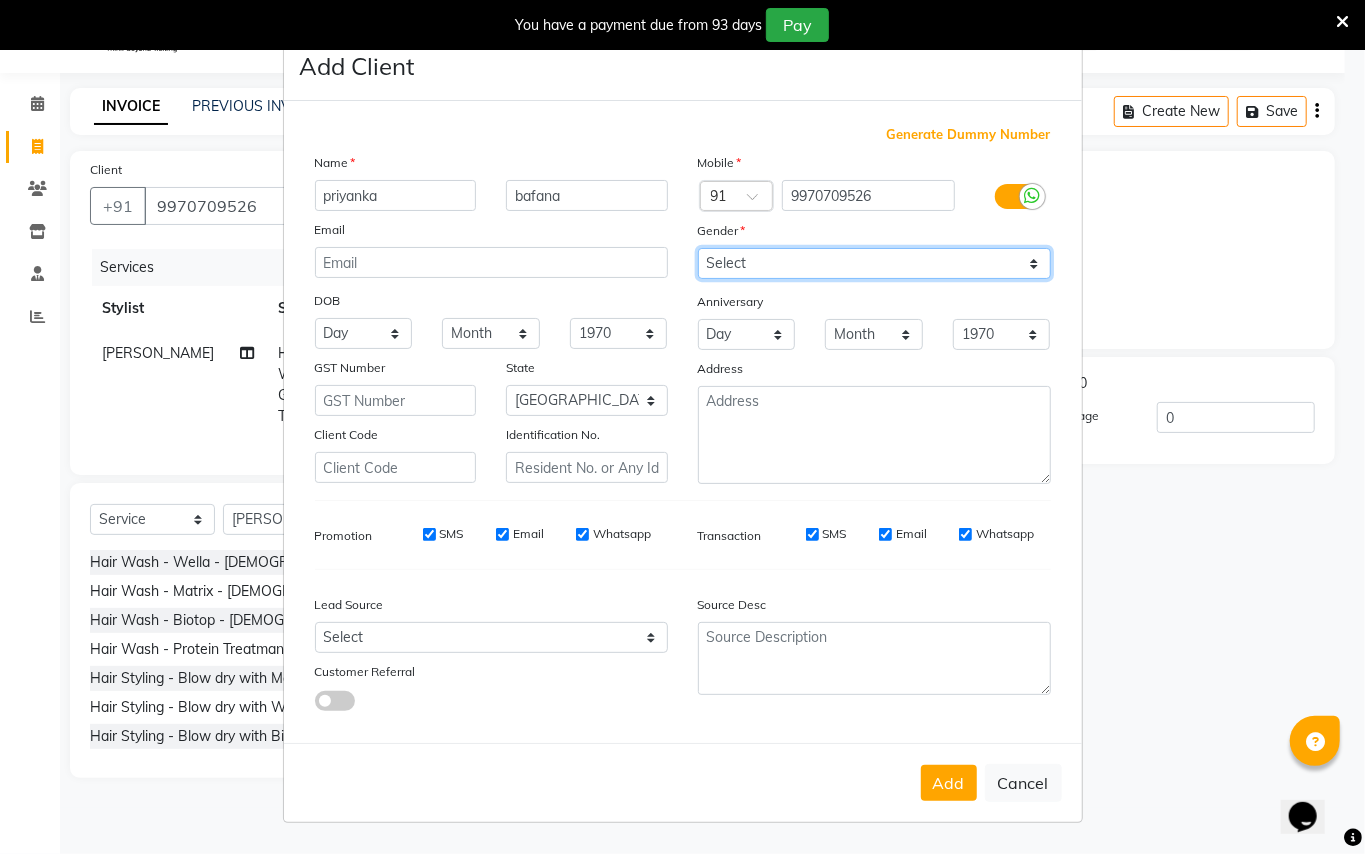select on "[DEMOGRAPHIC_DATA]" 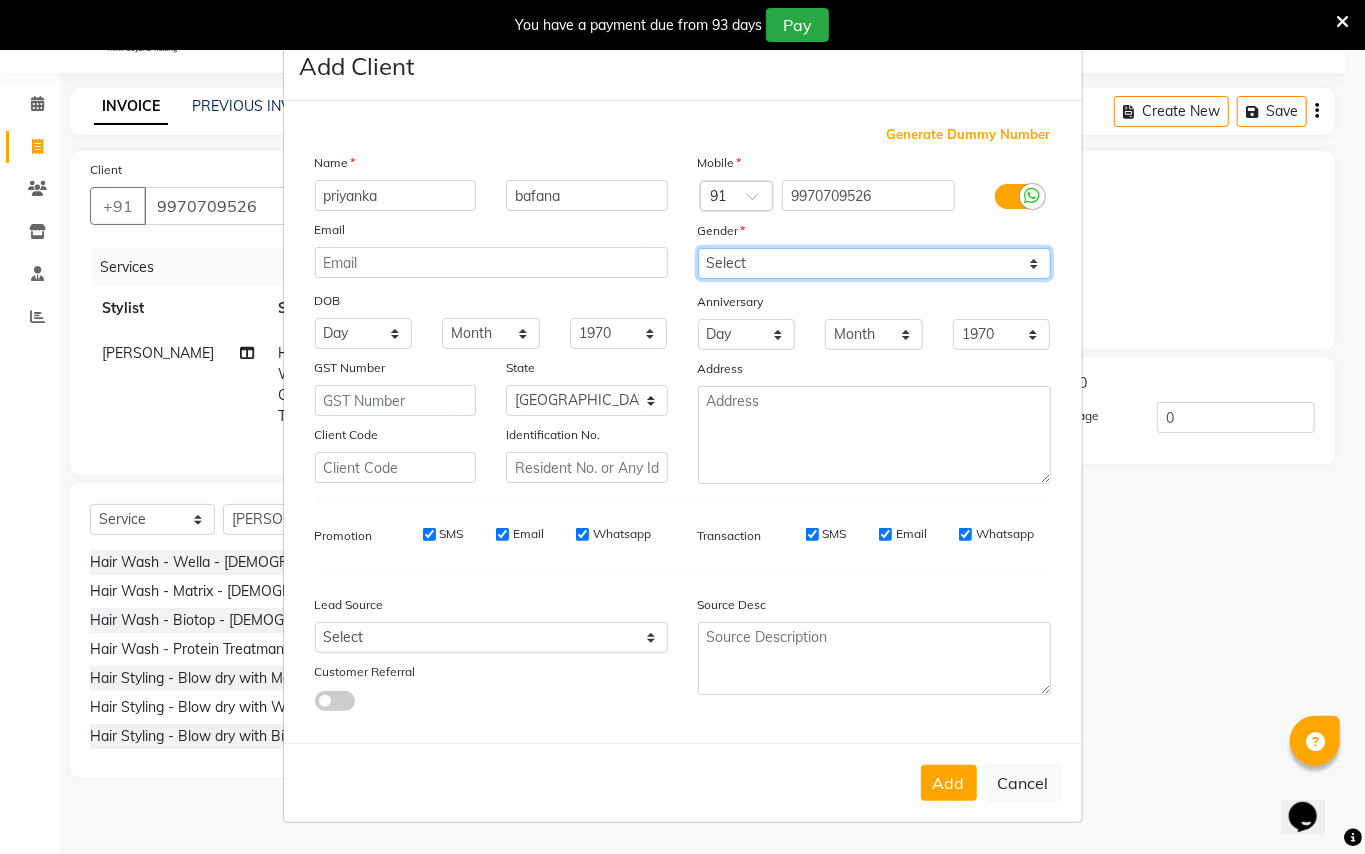 click on "Select [DEMOGRAPHIC_DATA] [DEMOGRAPHIC_DATA] Other Prefer Not To Say" at bounding box center [874, 263] 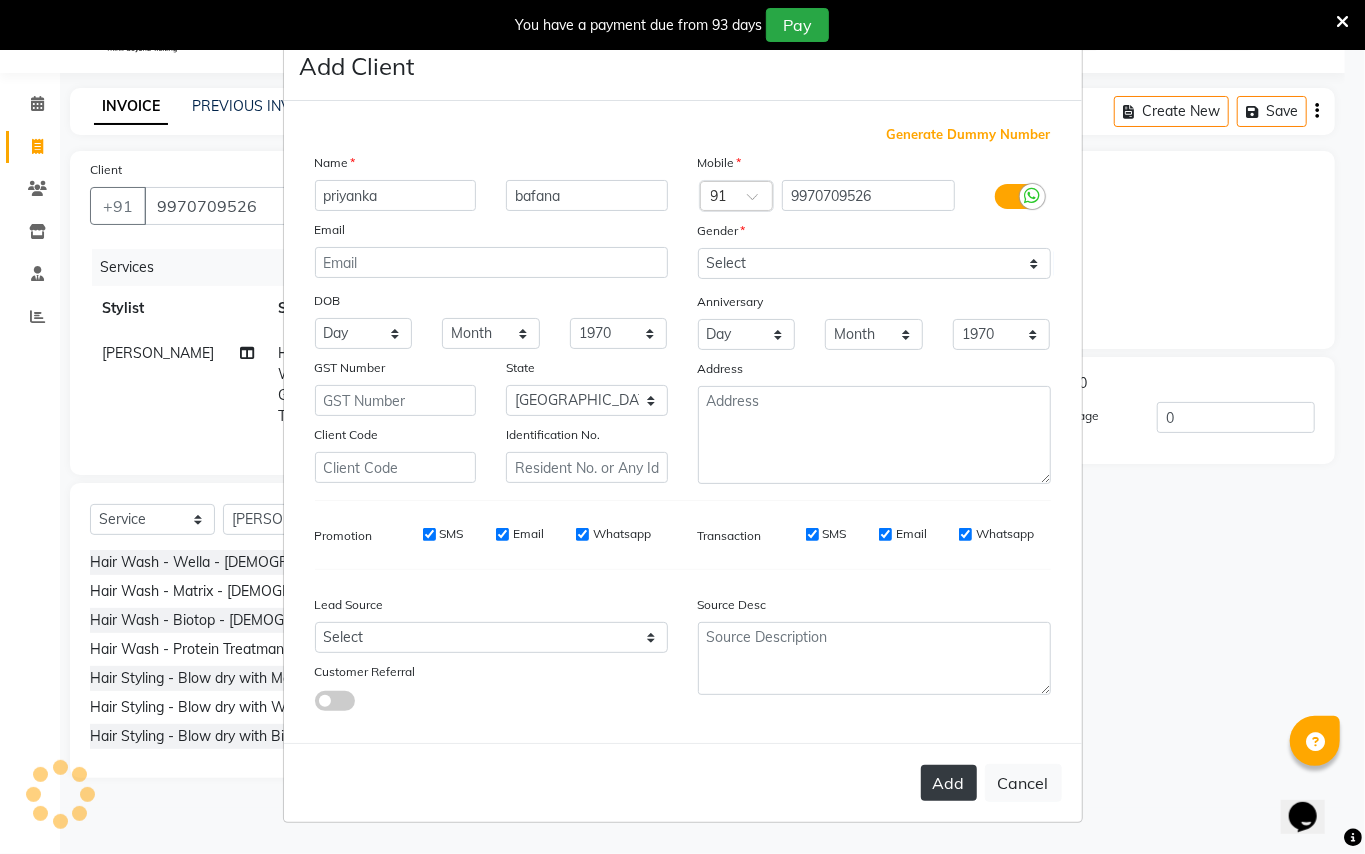 click on "Add" at bounding box center (949, 783) 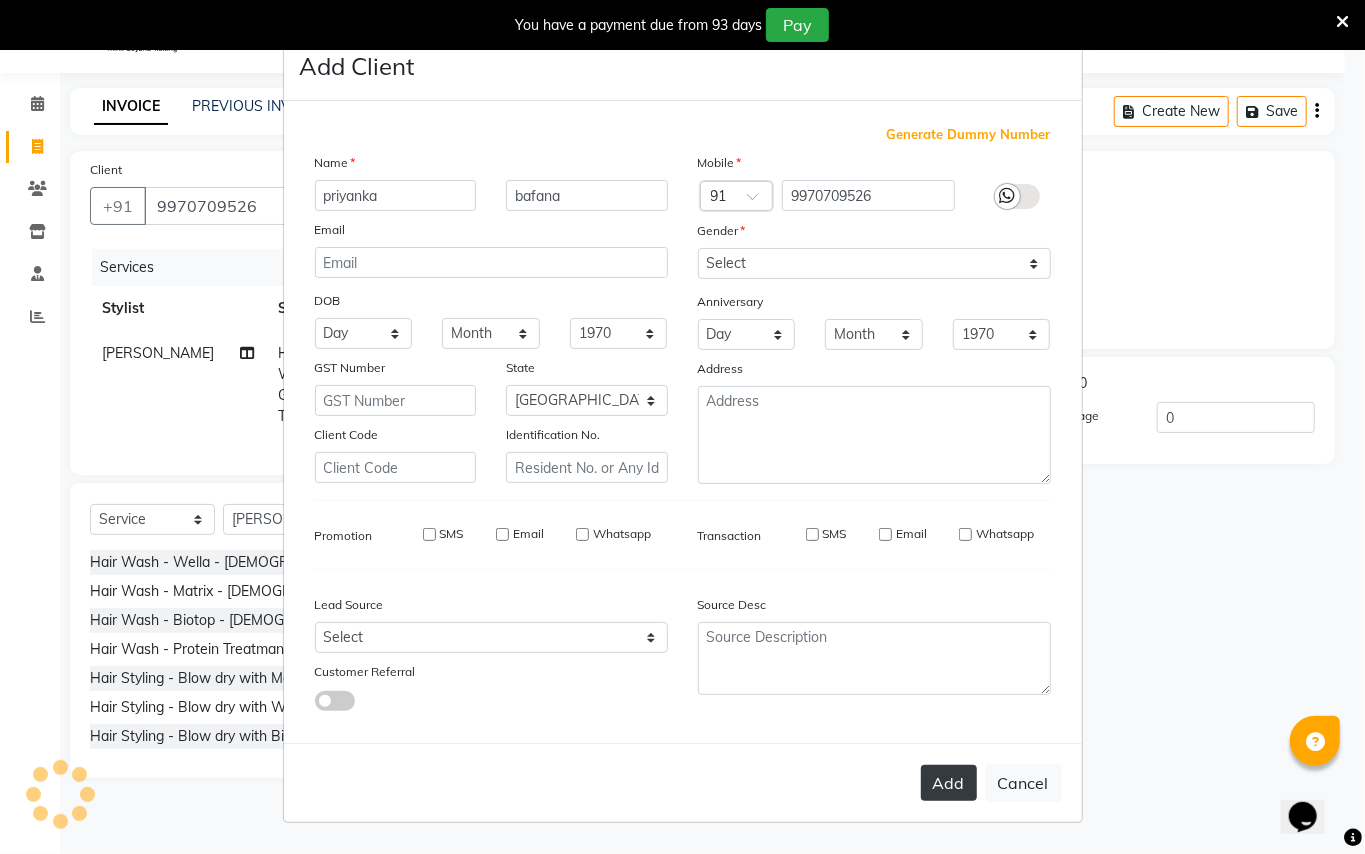 type 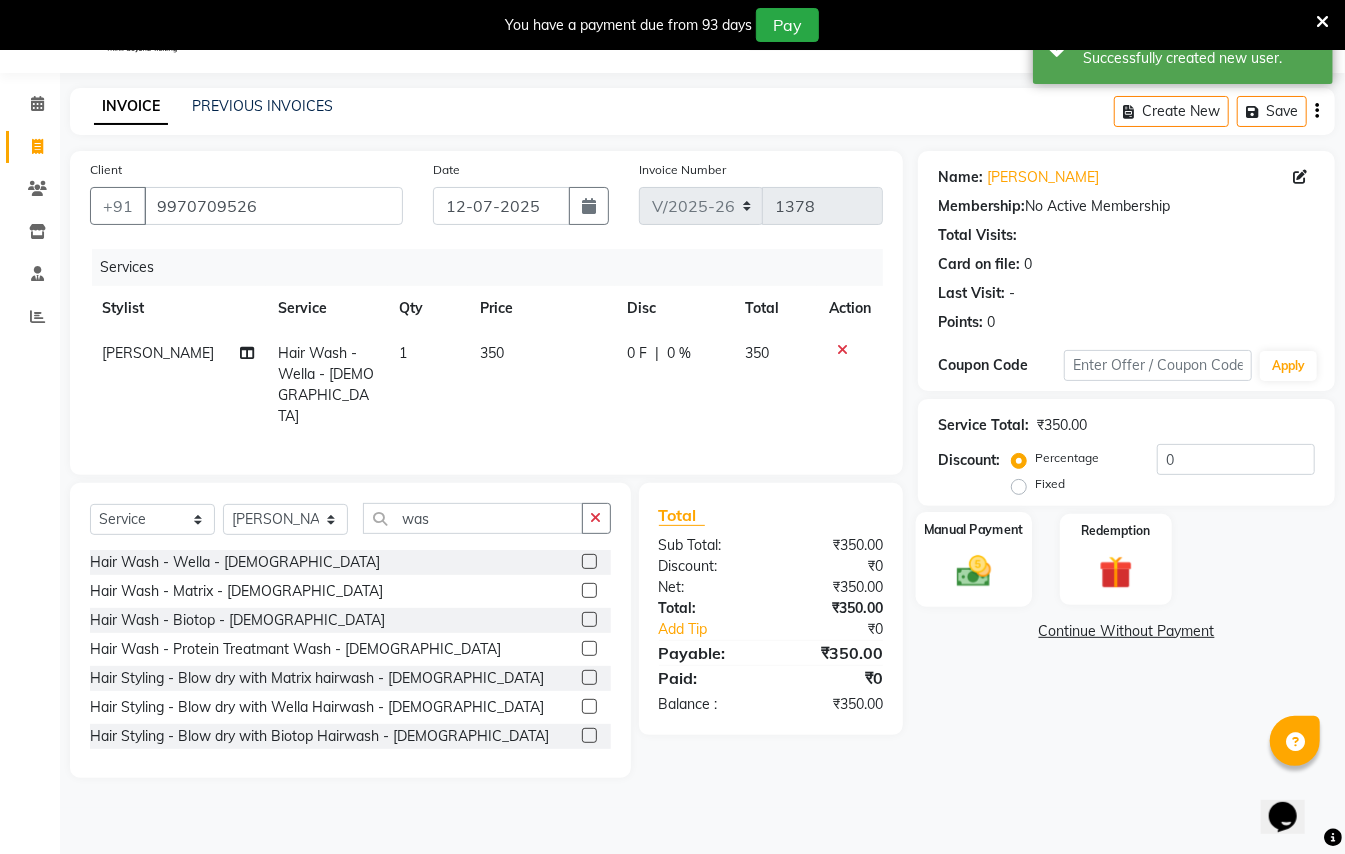 click 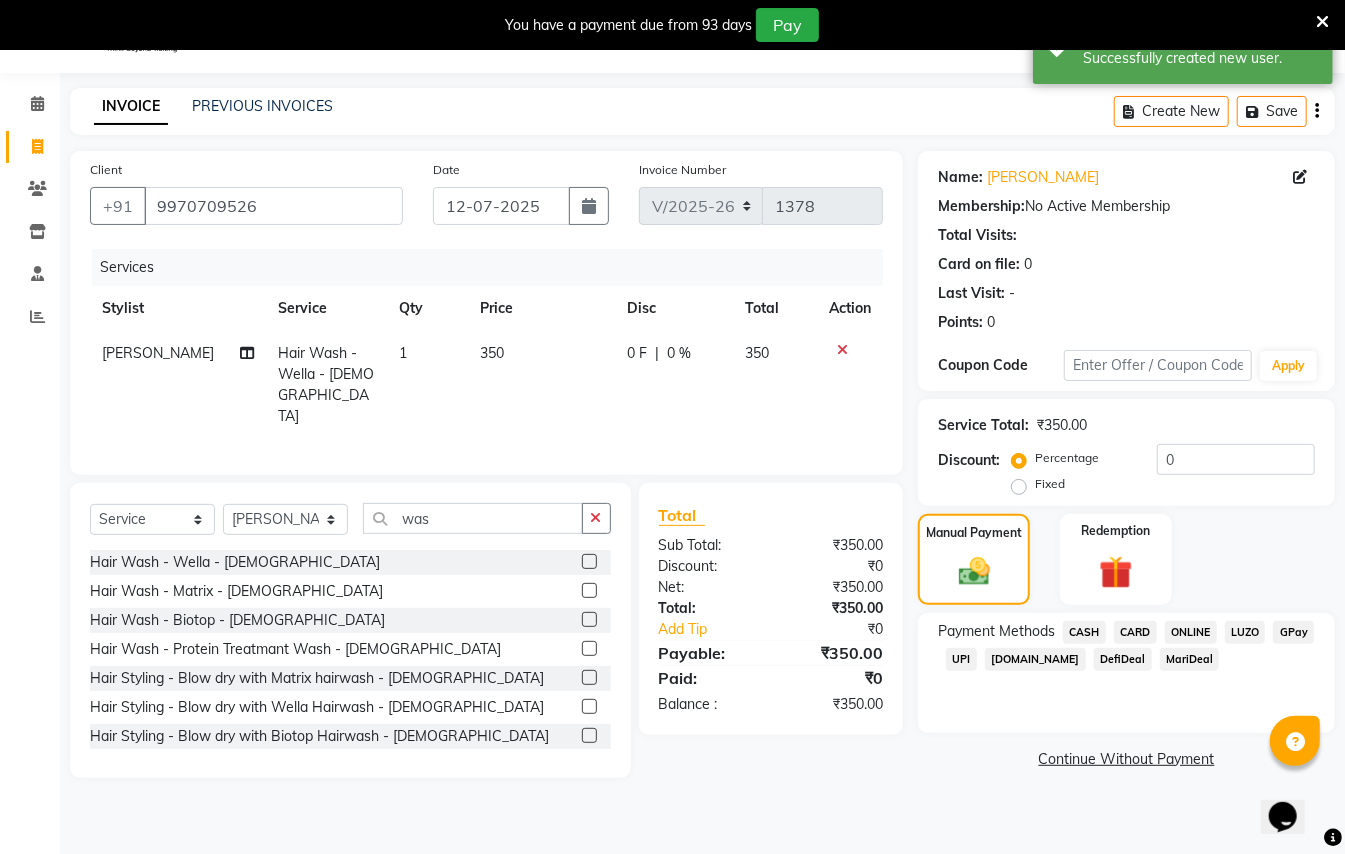 click on "GPay" 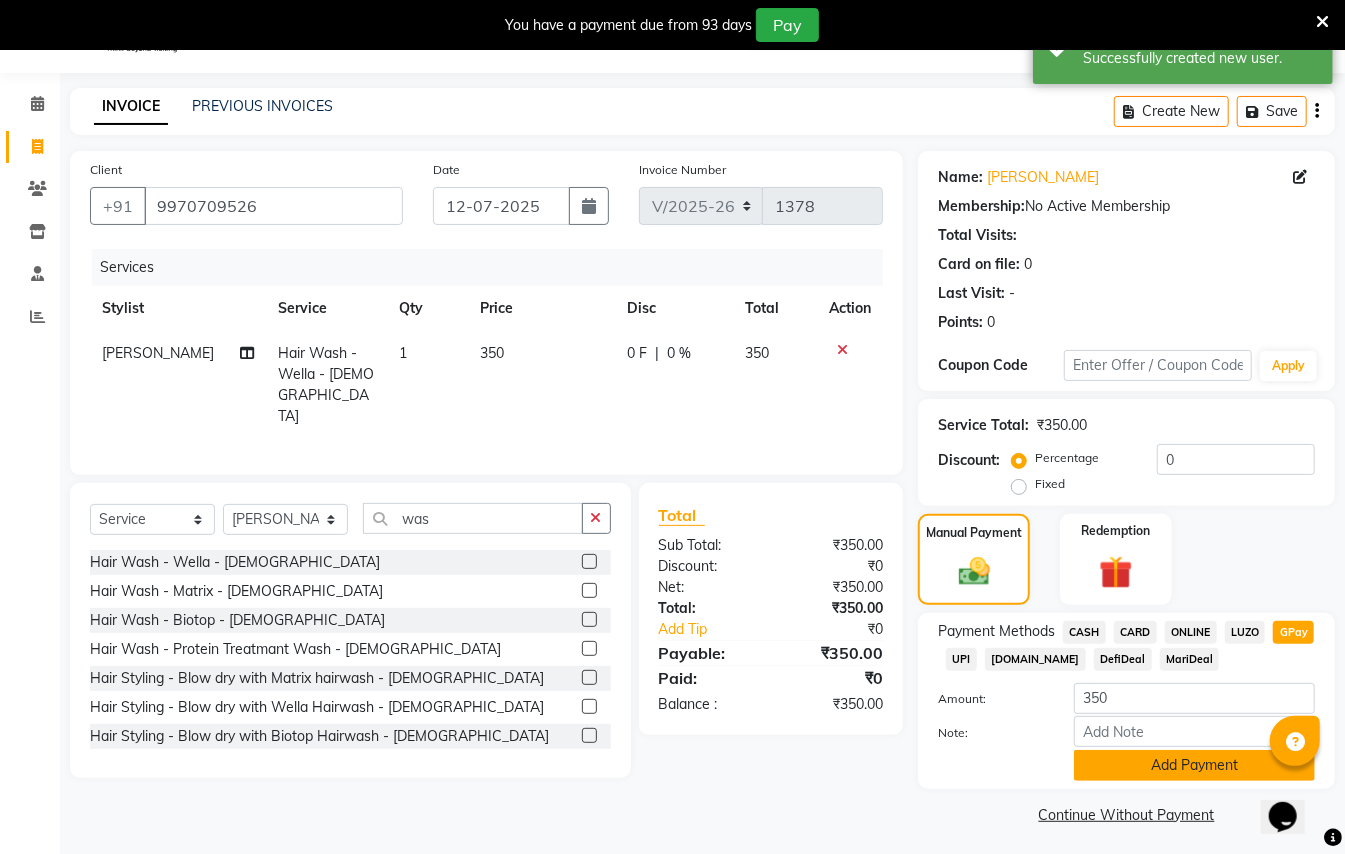 click on "Add Payment" 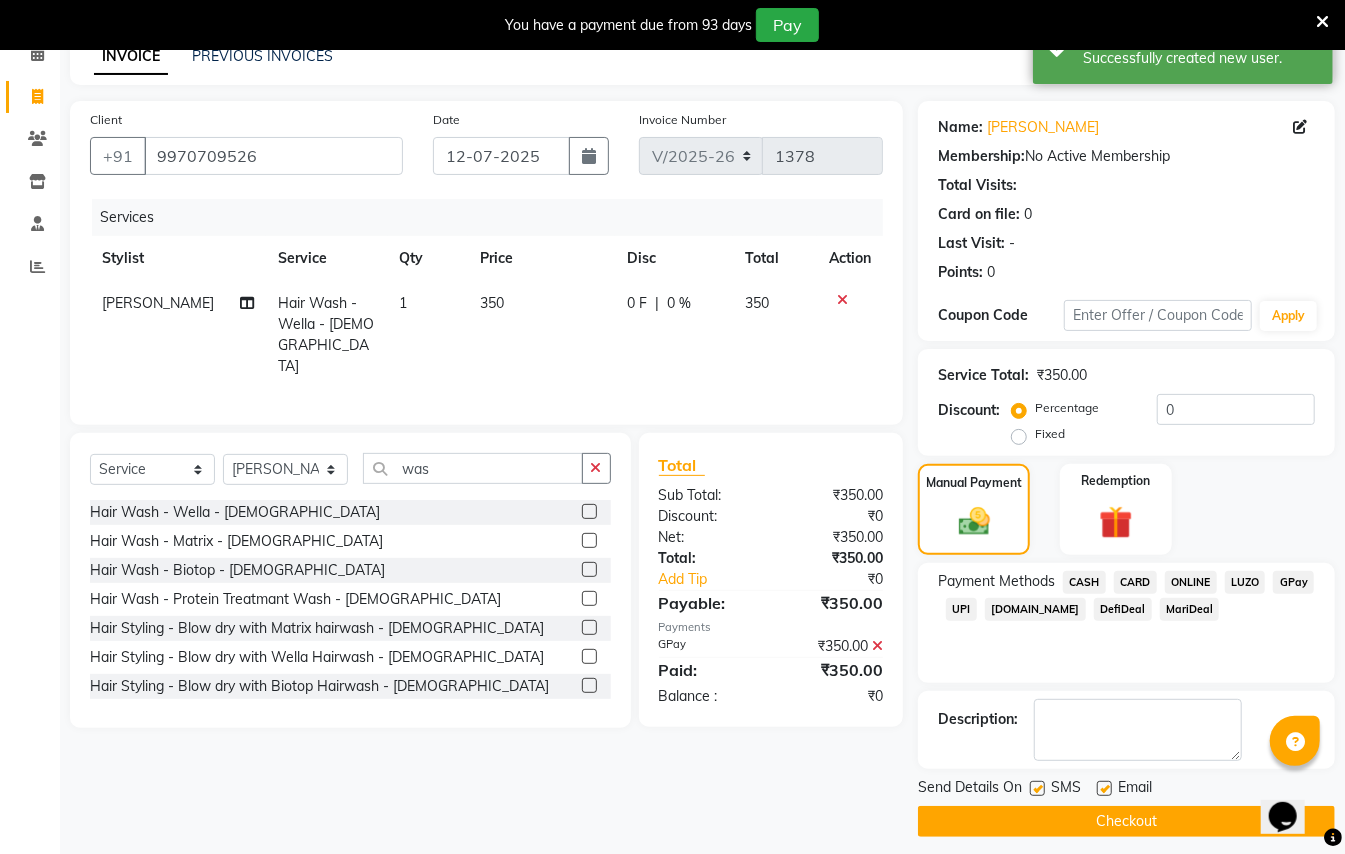 scroll, scrollTop: 114, scrollLeft: 0, axis: vertical 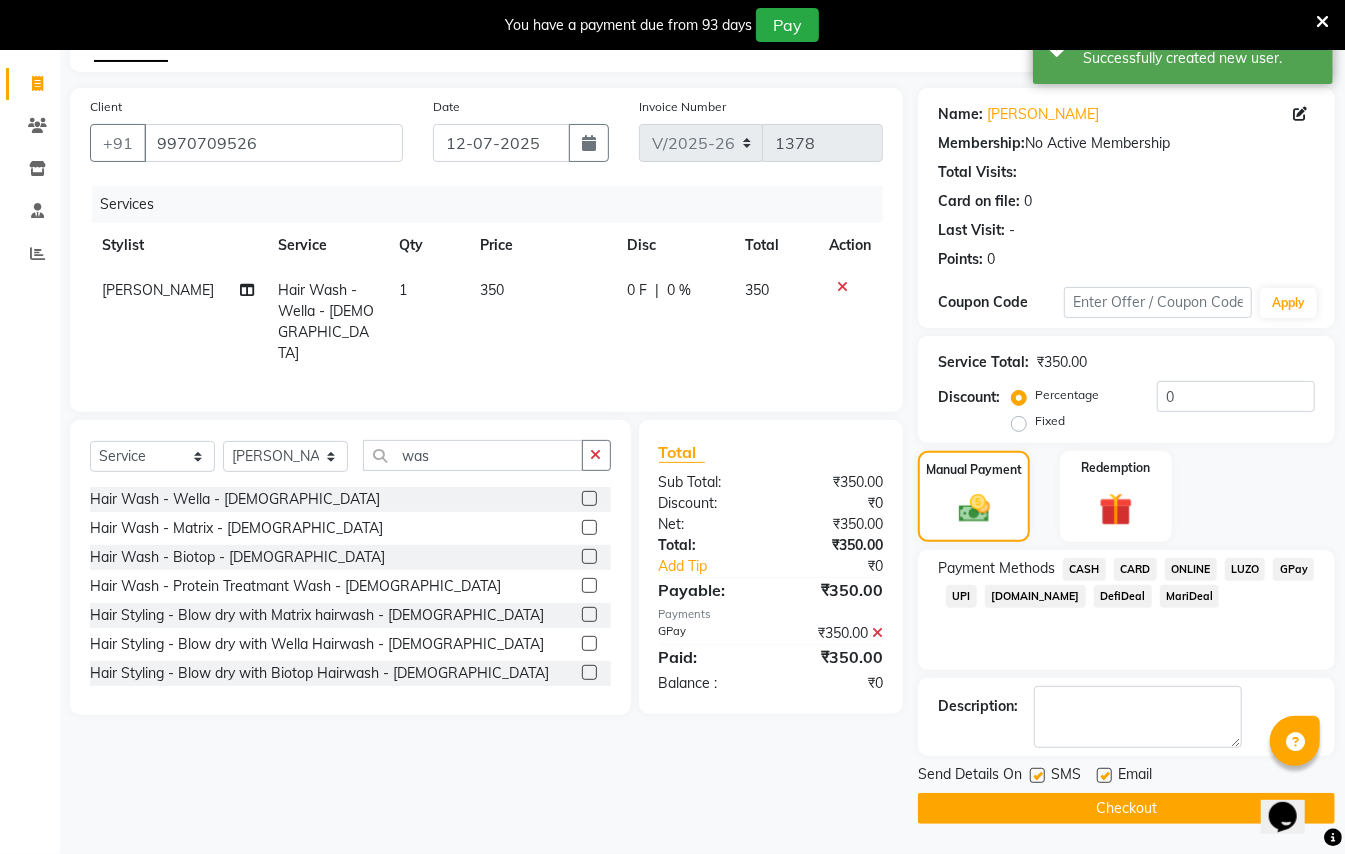 click on "Checkout" 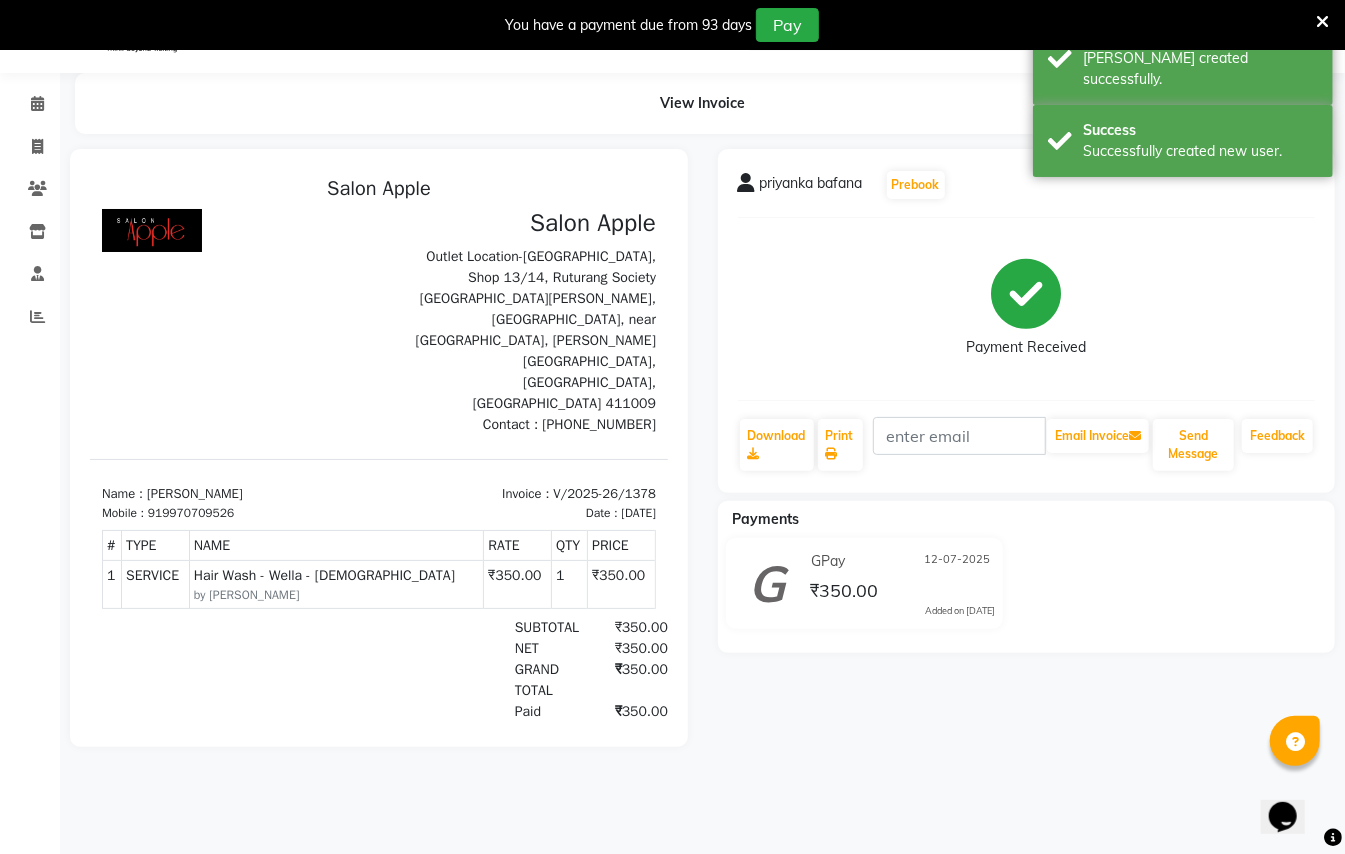 scroll, scrollTop: 0, scrollLeft: 0, axis: both 